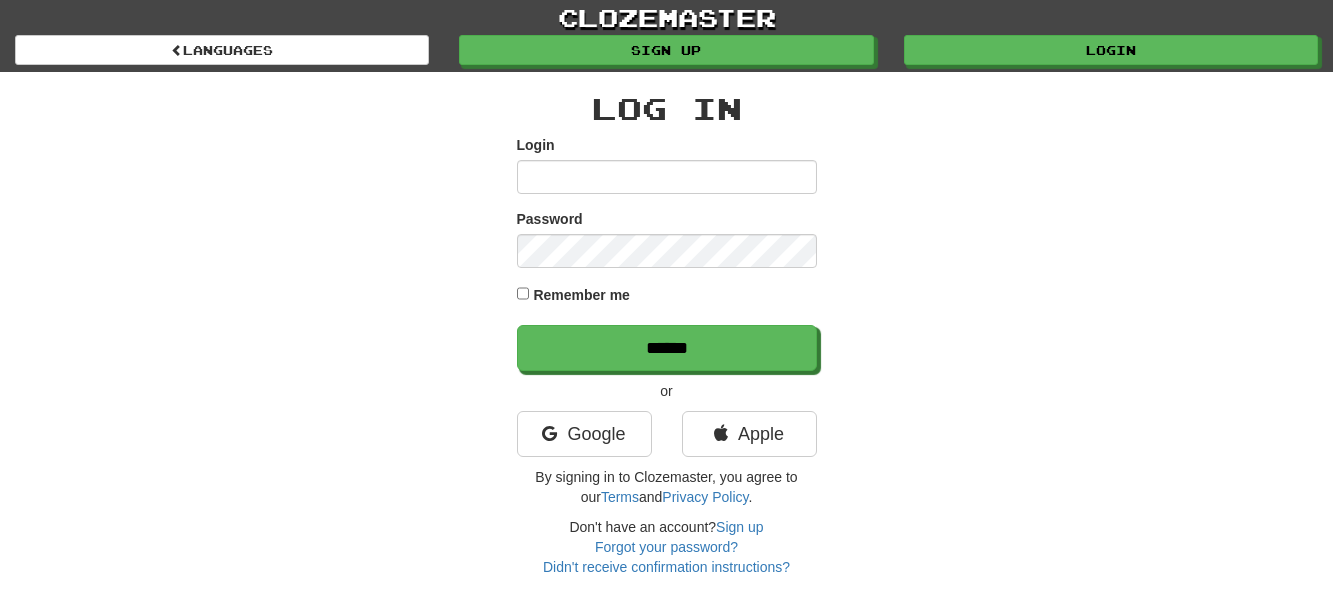 scroll, scrollTop: 0, scrollLeft: 0, axis: both 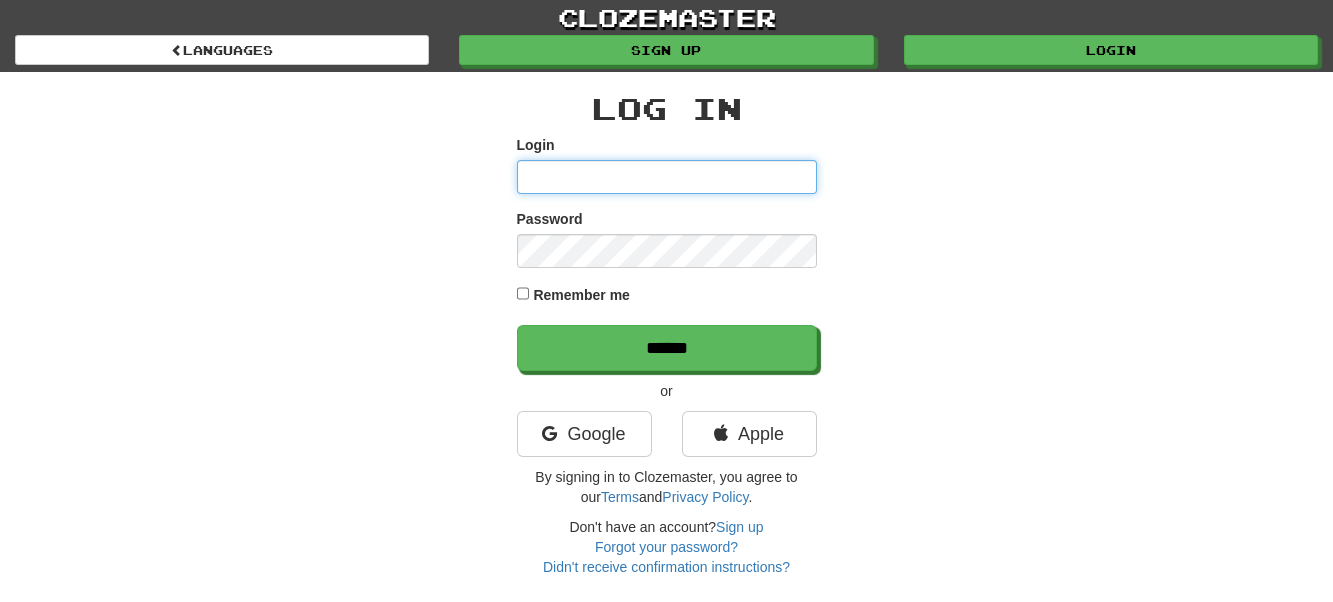 type on "**********" 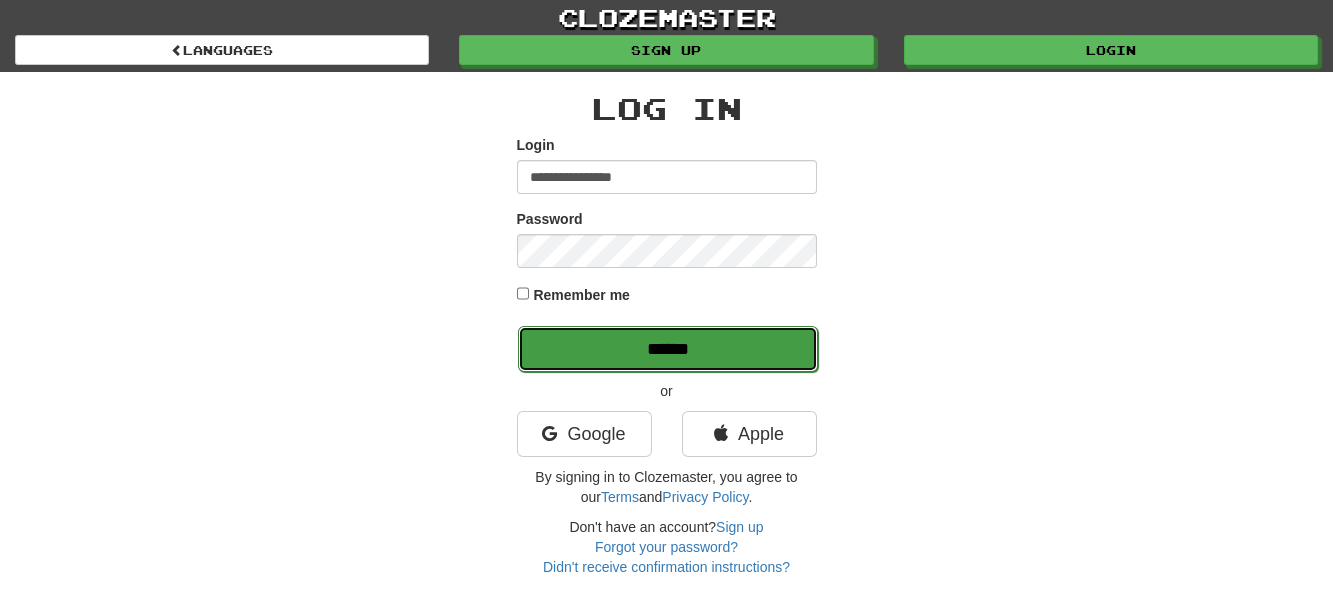 click on "******" at bounding box center [668, 349] 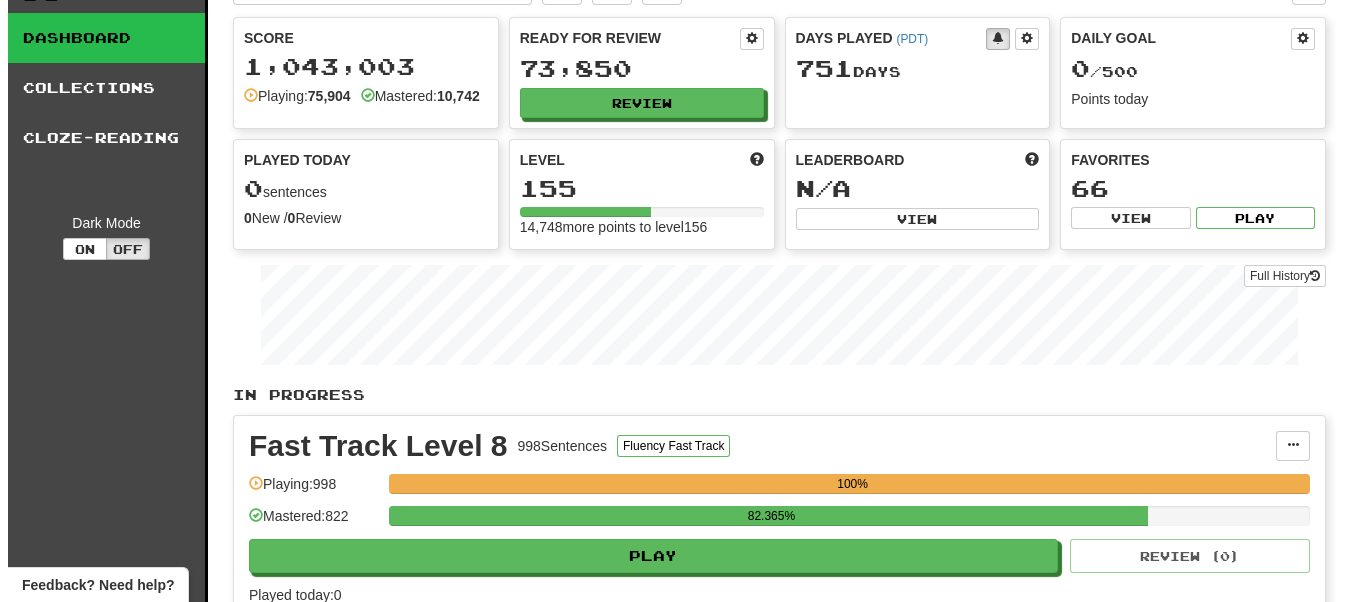 scroll, scrollTop: 200, scrollLeft: 0, axis: vertical 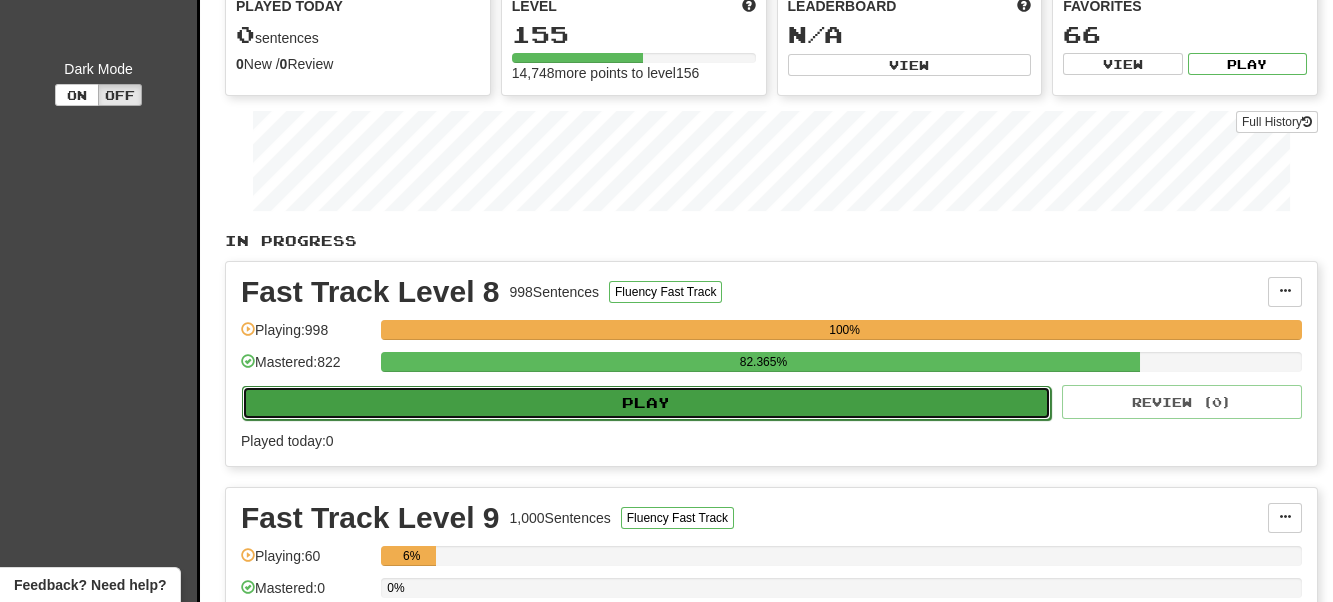 click on "Play" at bounding box center [646, 403] 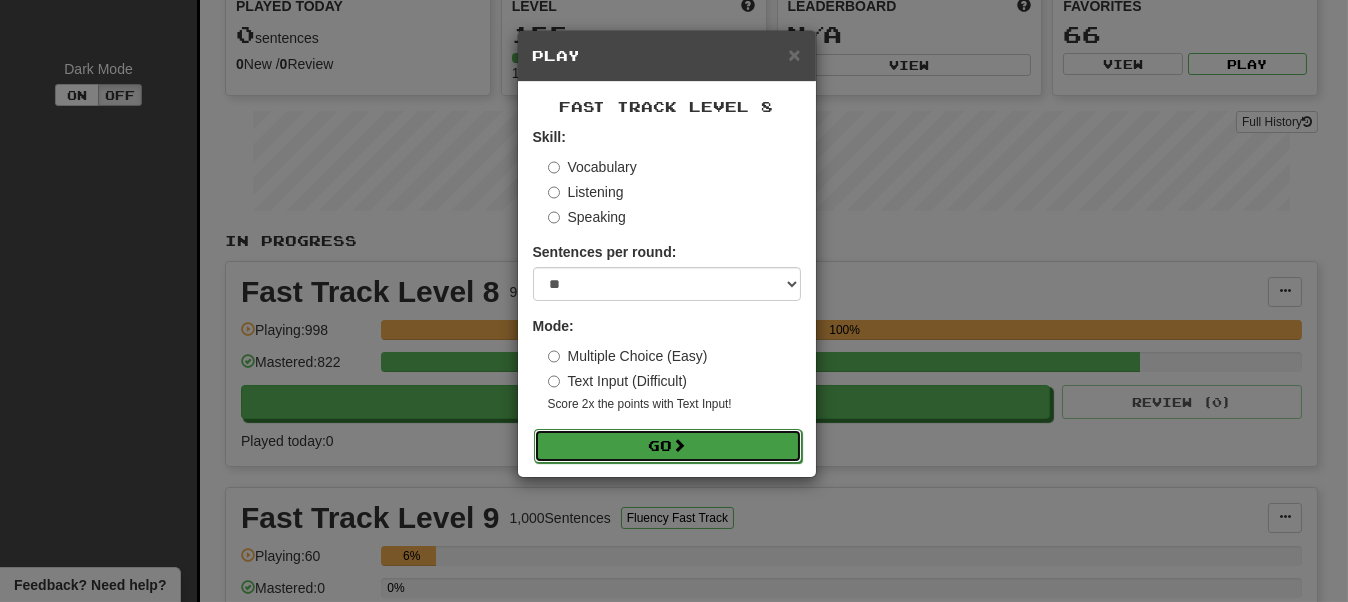 click on "Go" at bounding box center [668, 446] 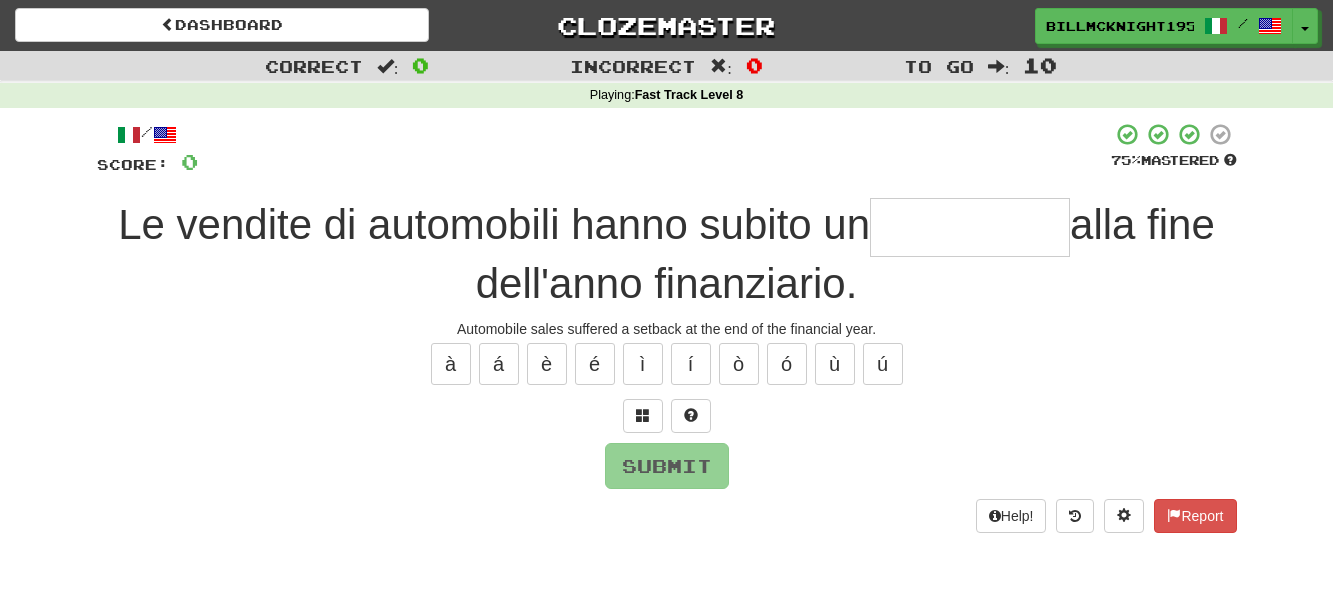 scroll, scrollTop: 0, scrollLeft: 0, axis: both 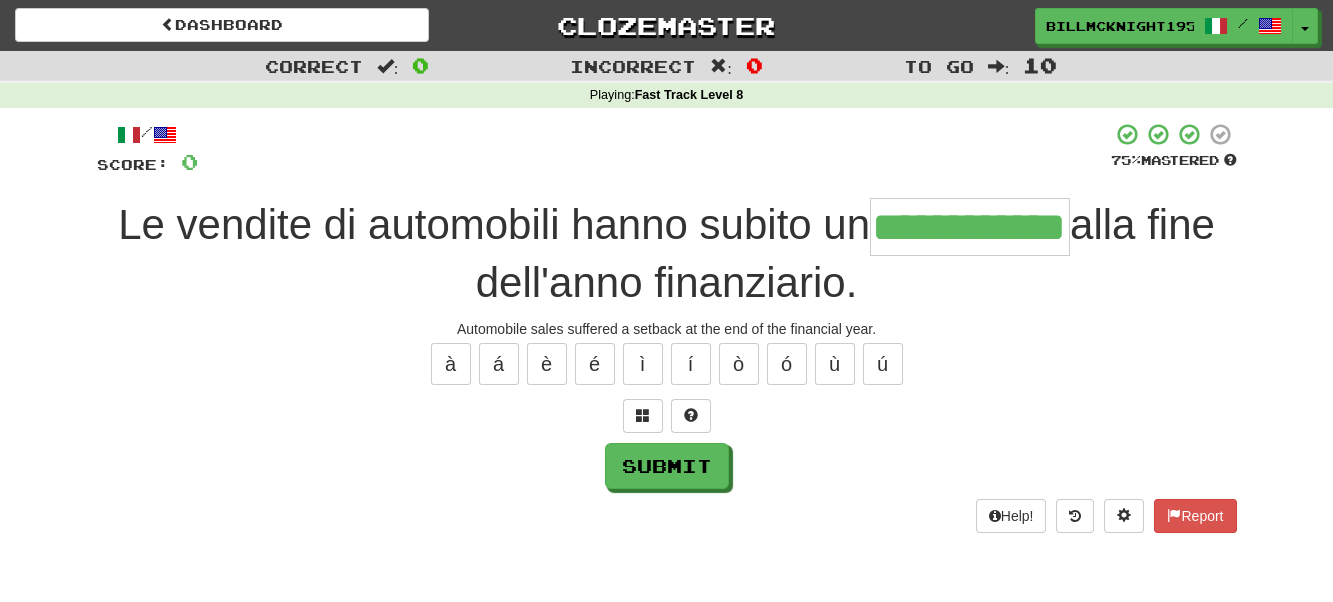 type on "**********" 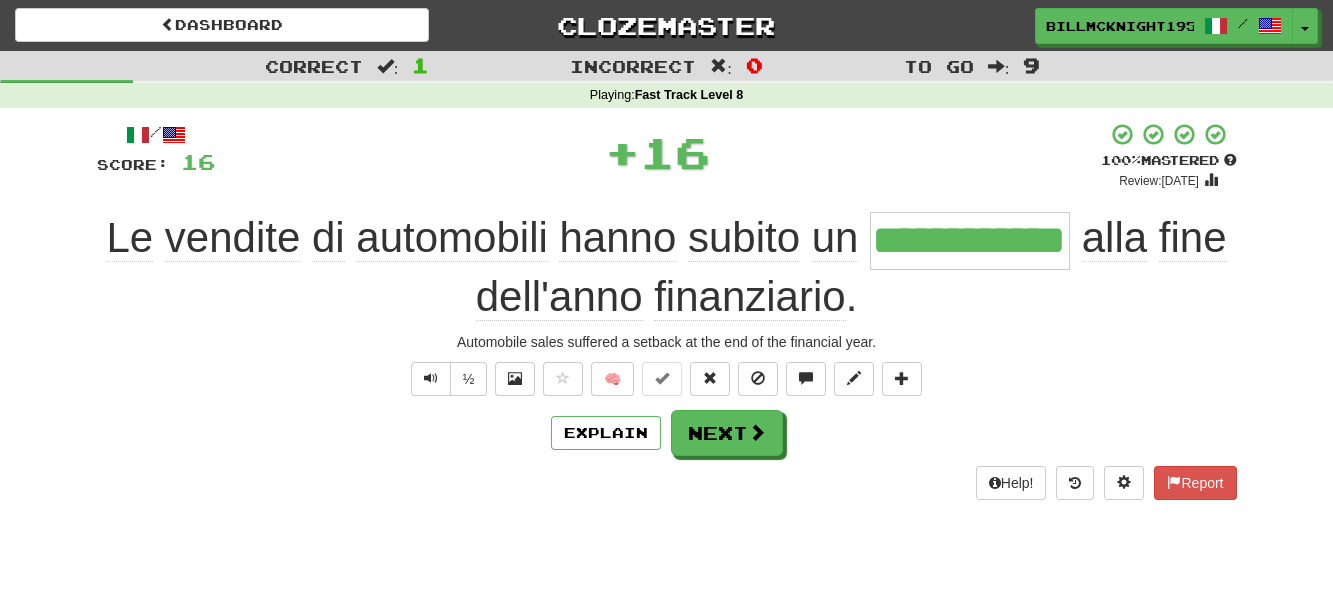 scroll, scrollTop: 0, scrollLeft: 0, axis: both 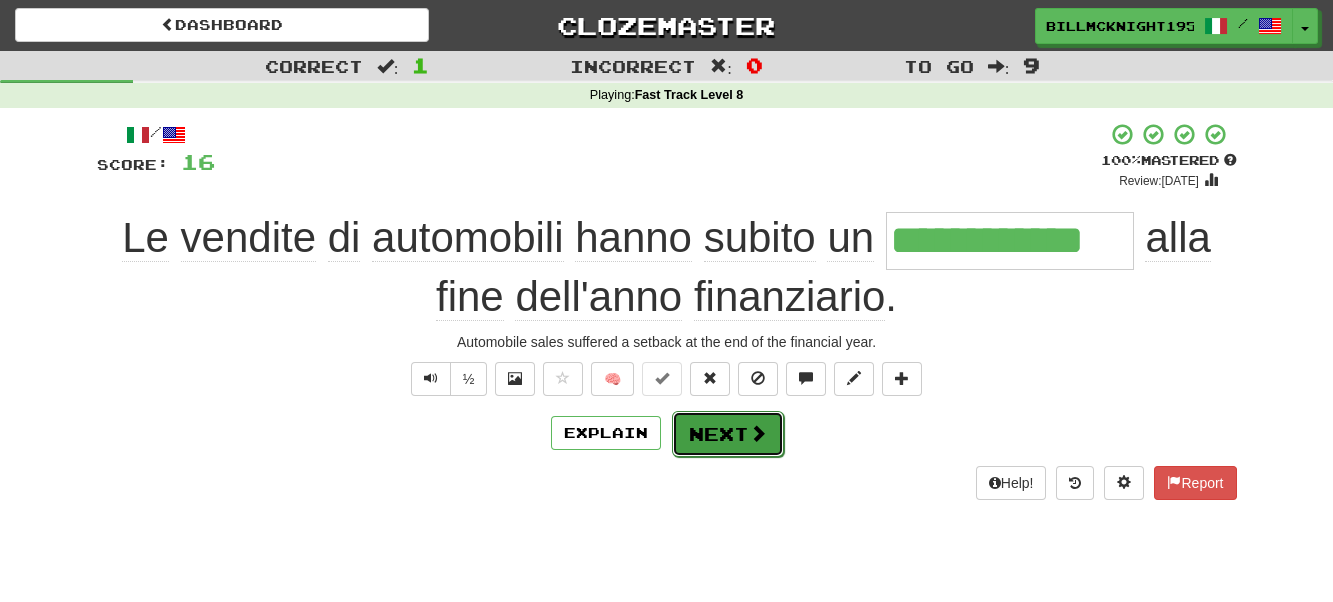 click on "Next" at bounding box center (728, 434) 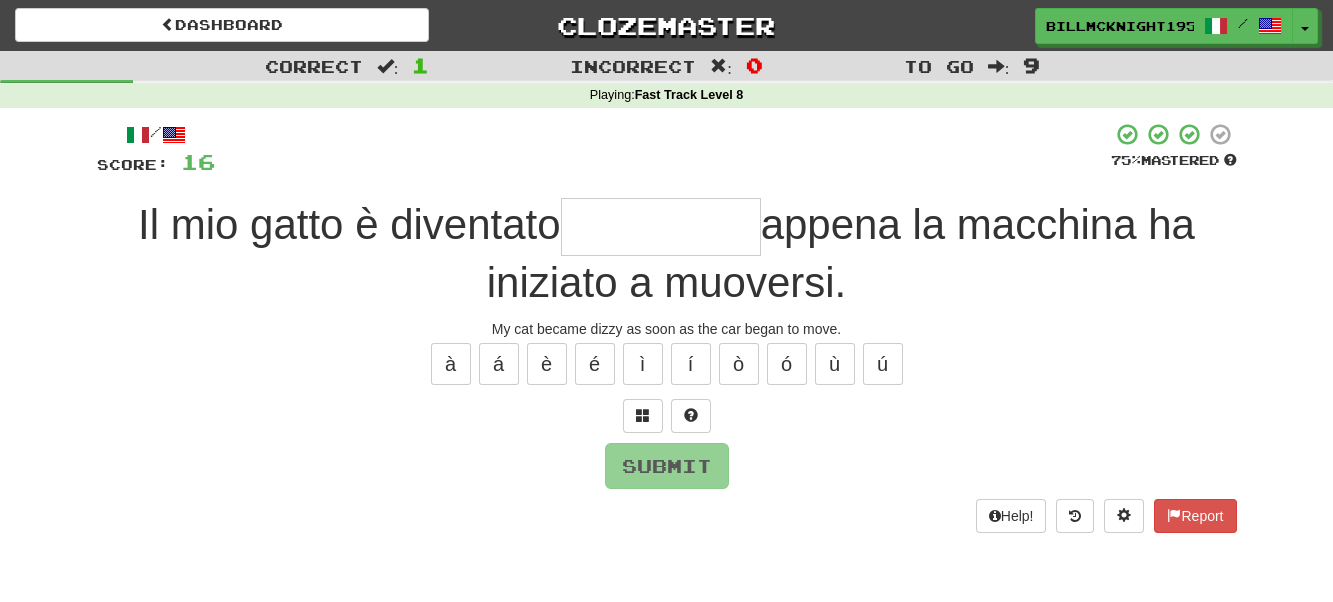 click at bounding box center [661, 227] 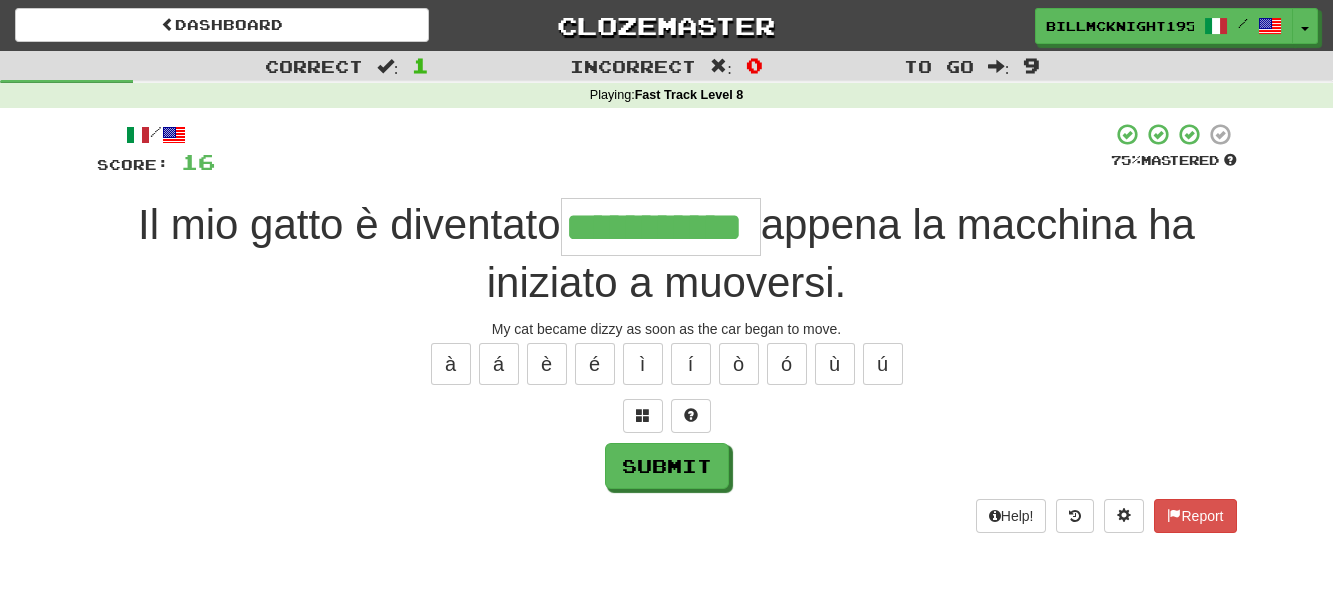 scroll, scrollTop: 0, scrollLeft: 8, axis: horizontal 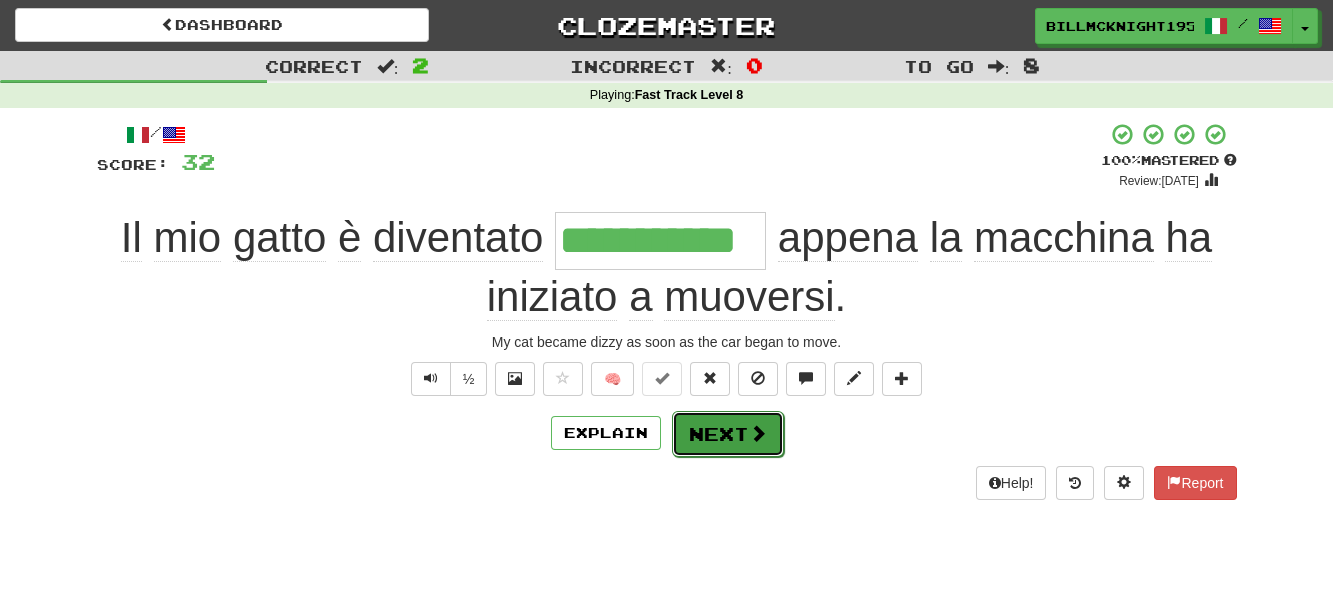 click on "Next" at bounding box center [728, 434] 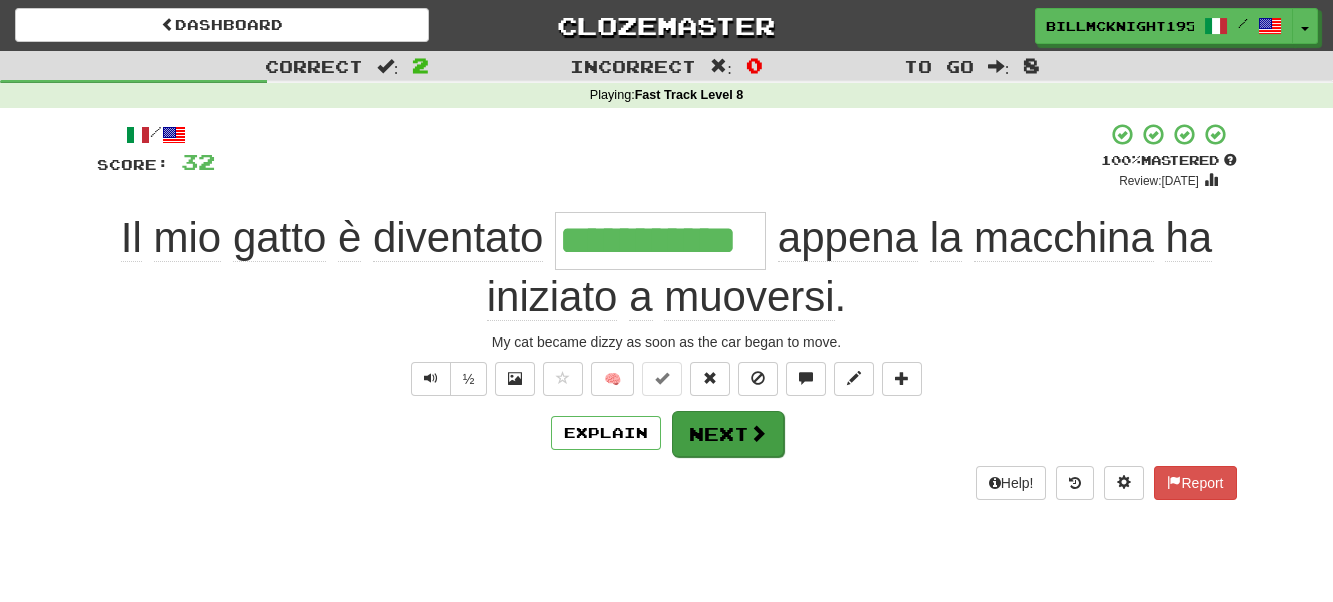 type 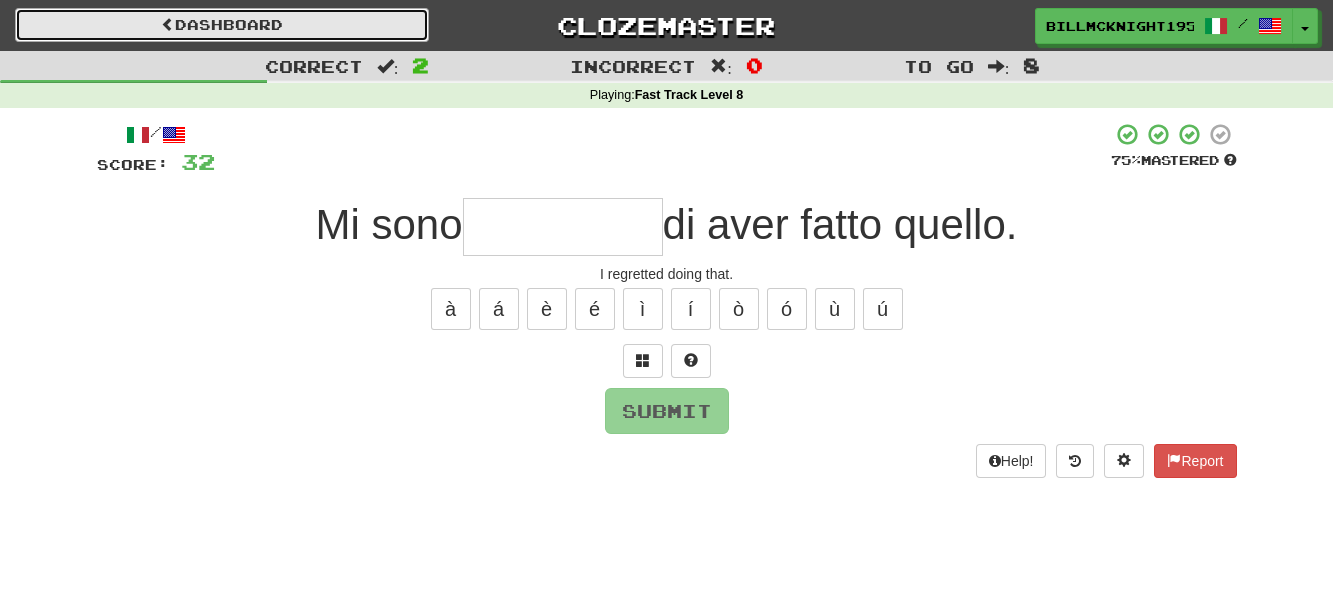 click on "Dashboard" at bounding box center [222, 25] 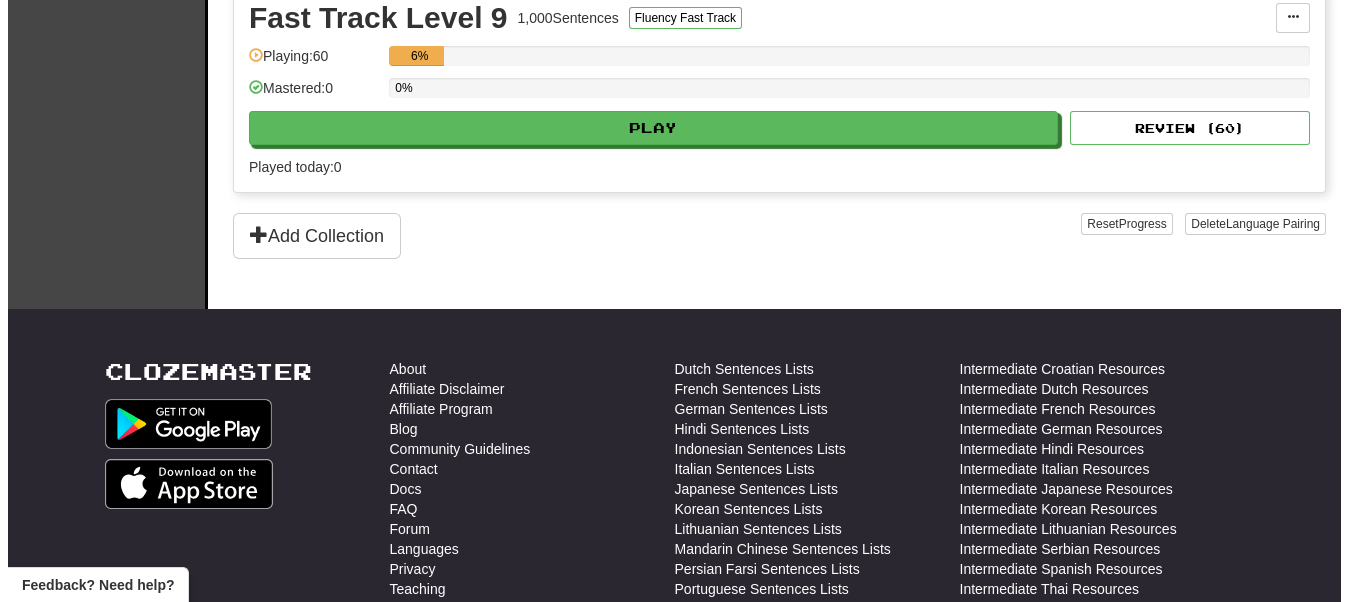 scroll, scrollTop: 700, scrollLeft: 0, axis: vertical 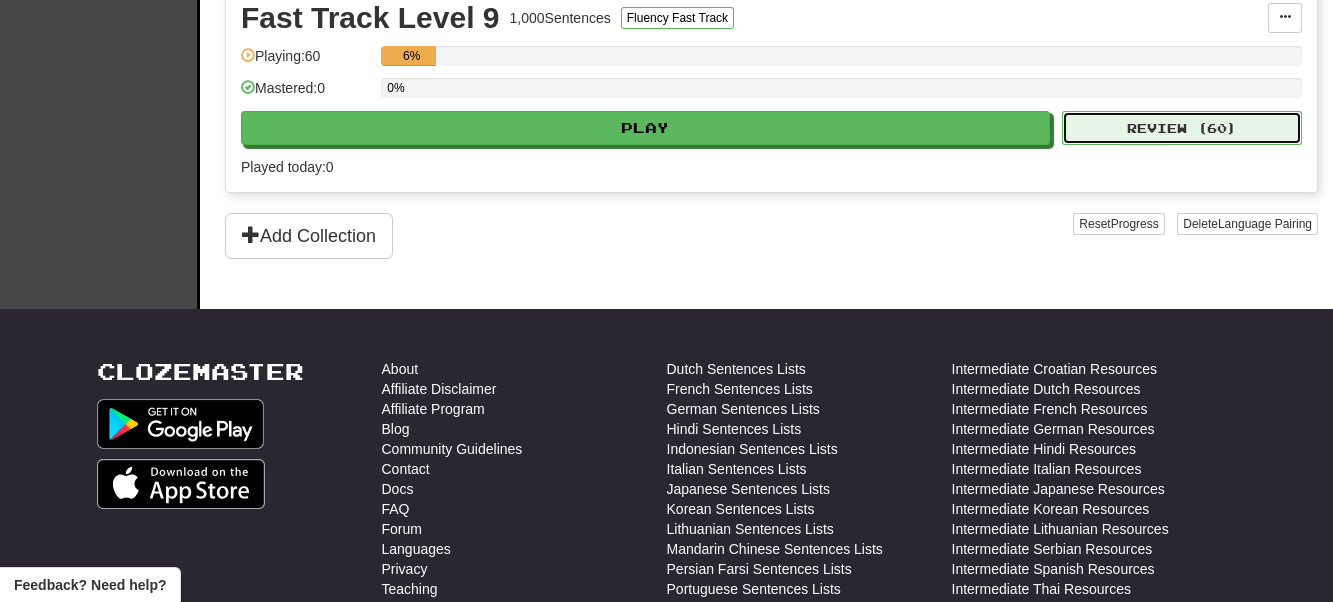 click on "Review ( 60 )" at bounding box center (1182, 128) 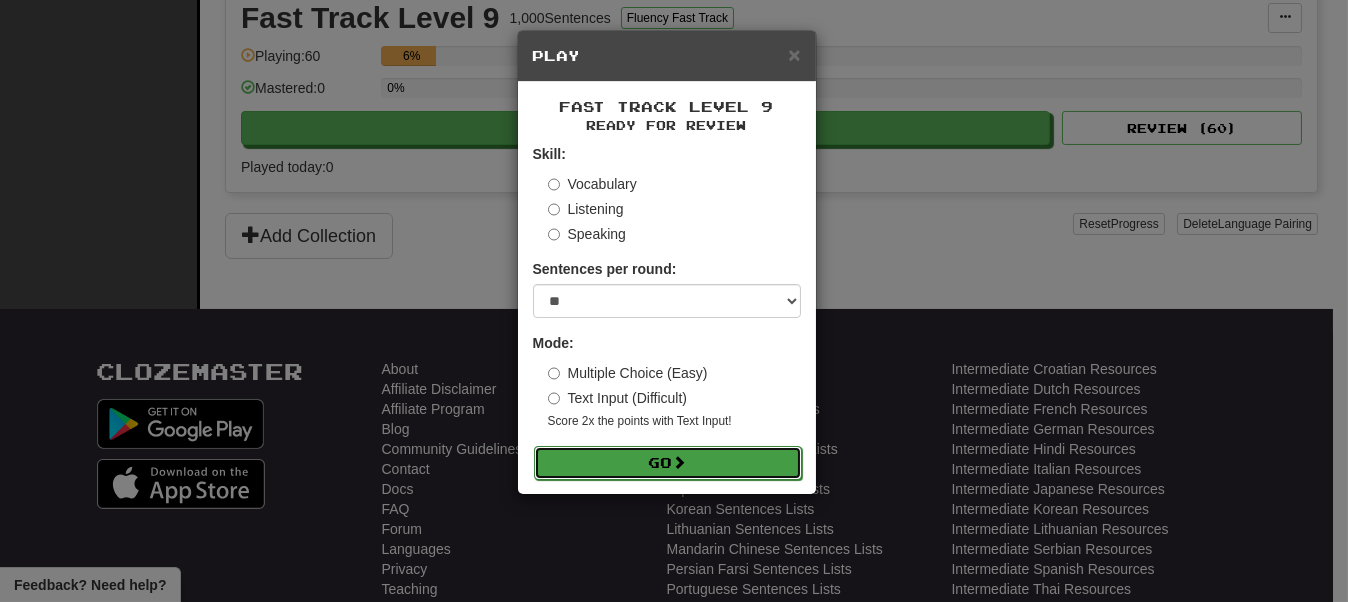 click on "Go" at bounding box center [668, 463] 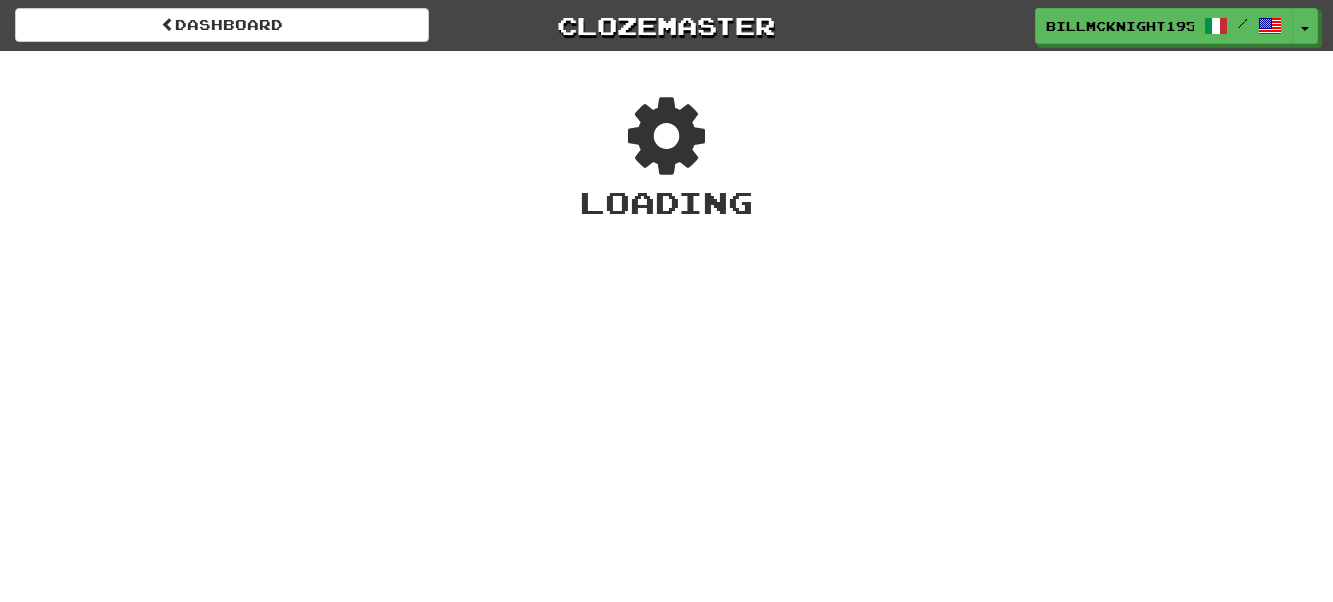 scroll, scrollTop: 0, scrollLeft: 0, axis: both 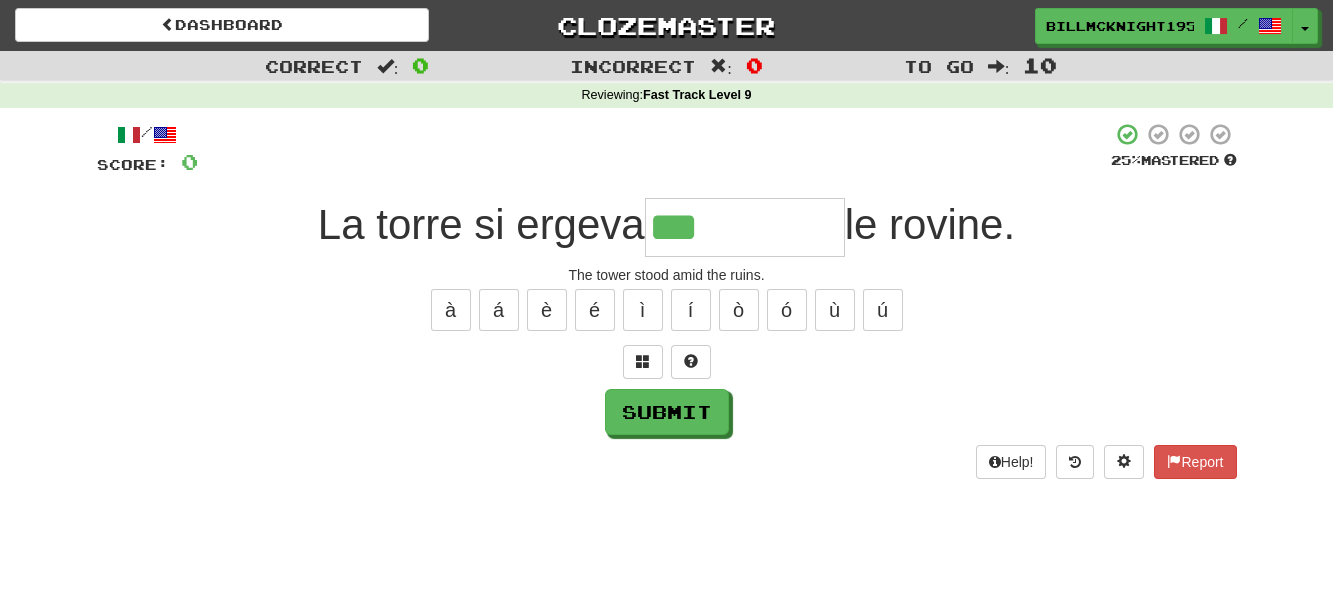 type on "***" 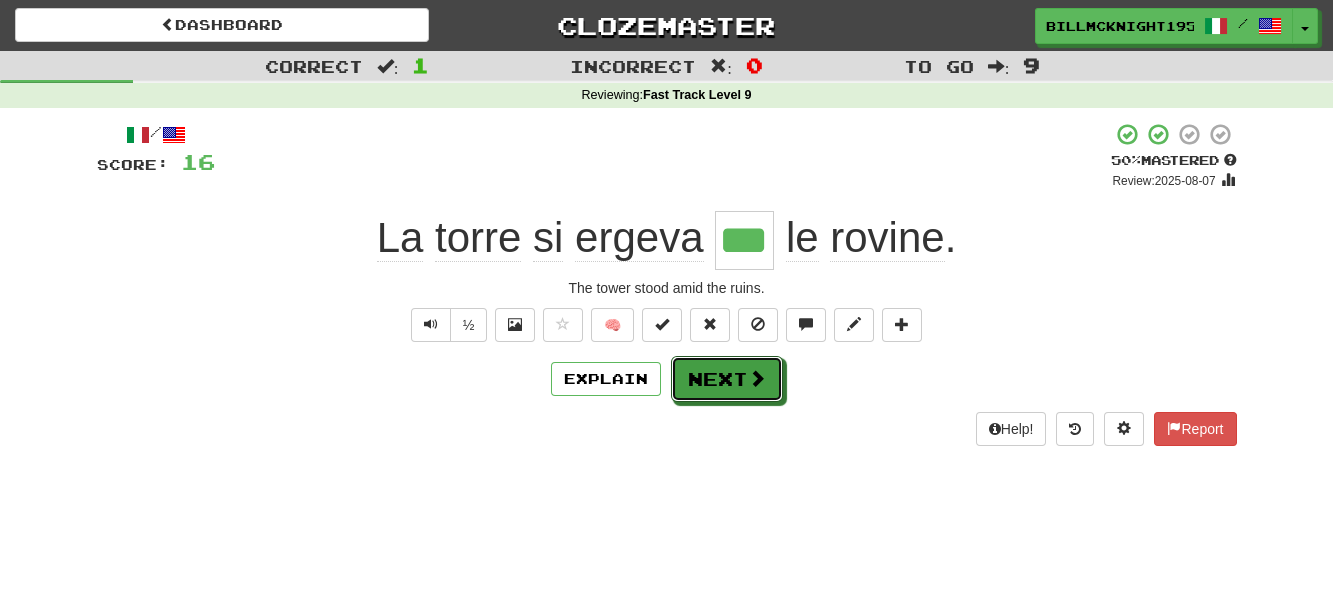 click on "Next" at bounding box center [727, 379] 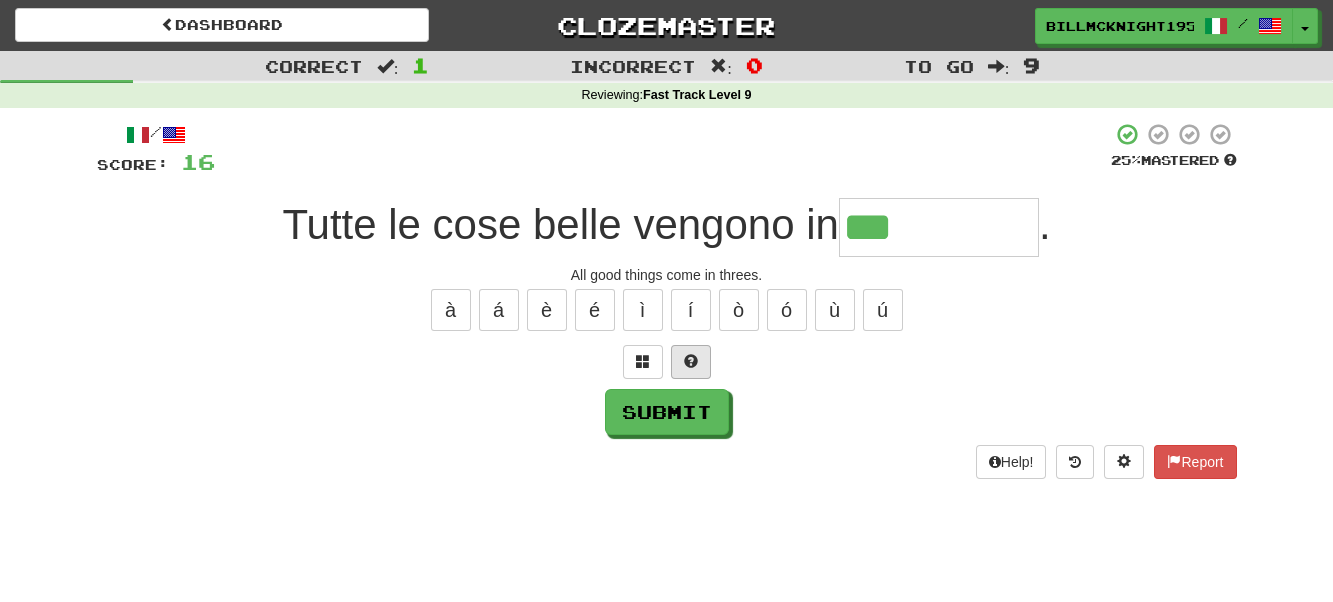 type on "***" 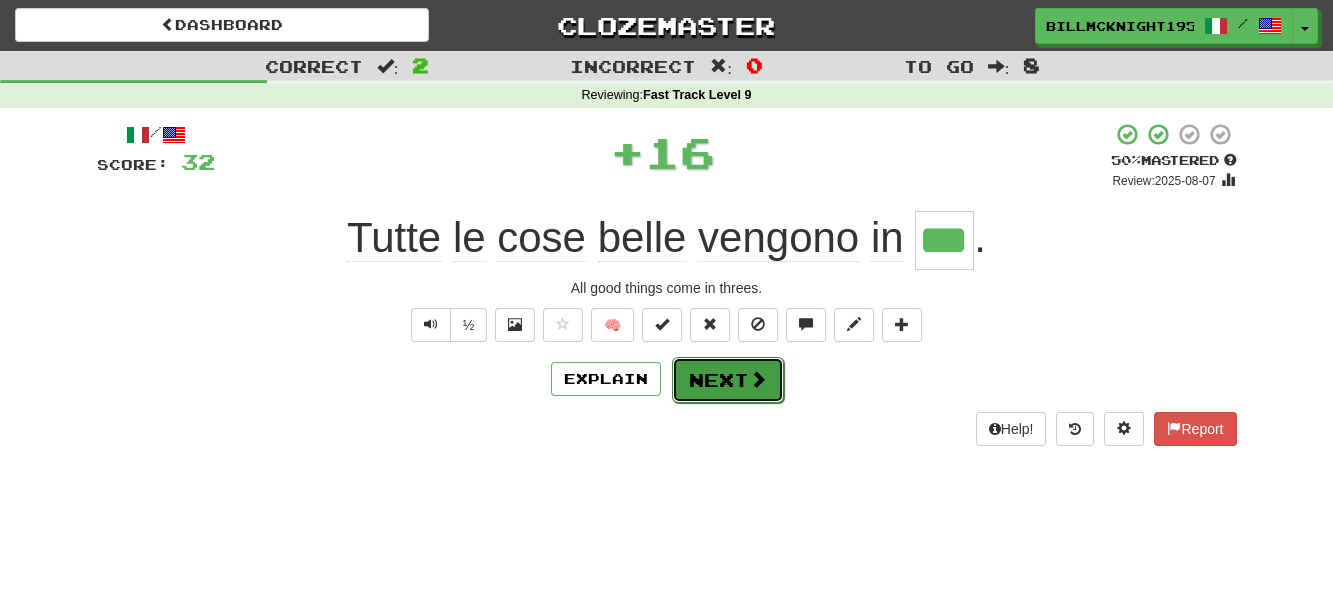 click on "Next" at bounding box center (728, 380) 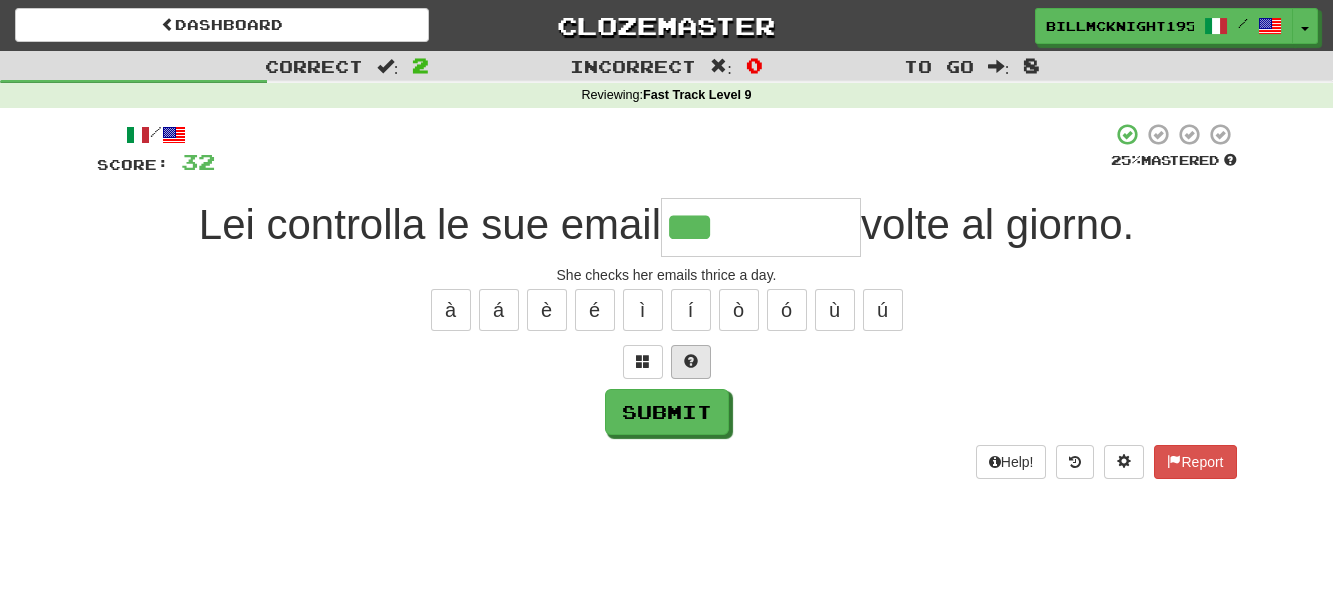 type on "***" 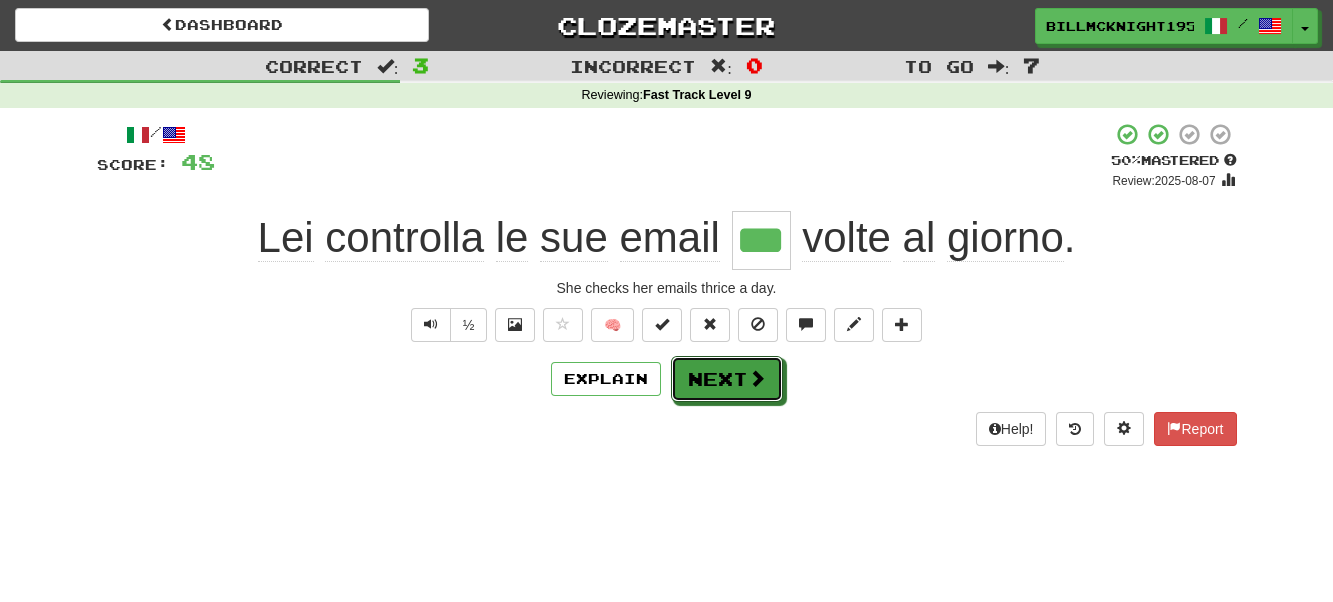 click on "Next" at bounding box center (727, 379) 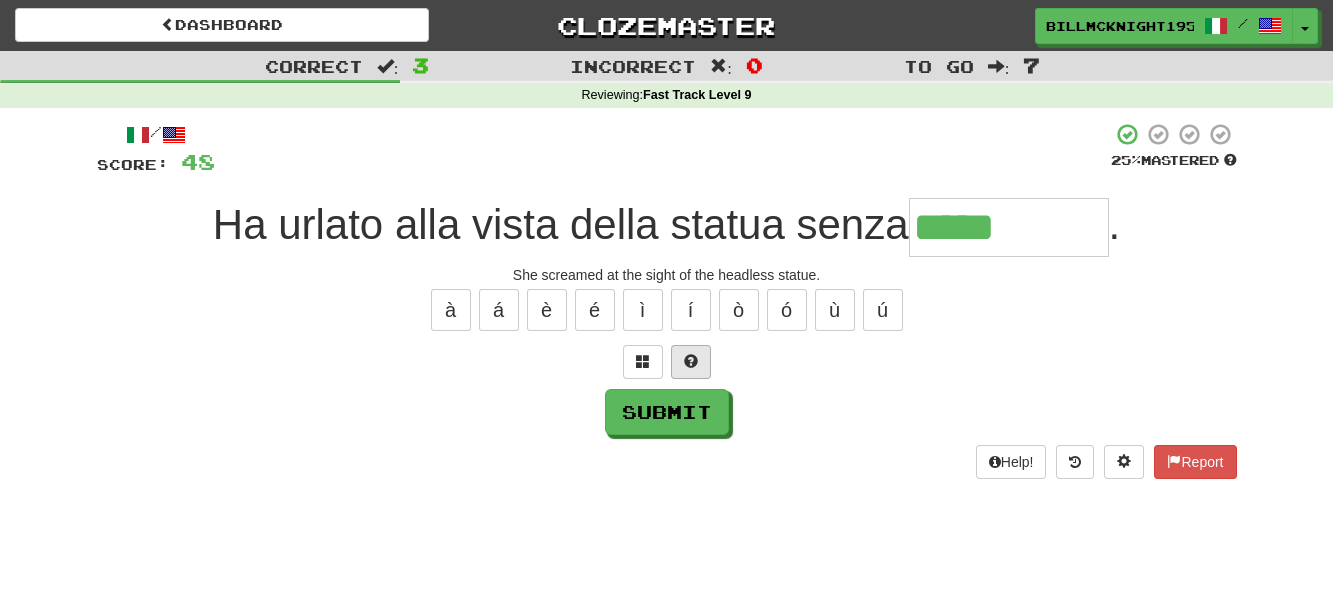 type on "*****" 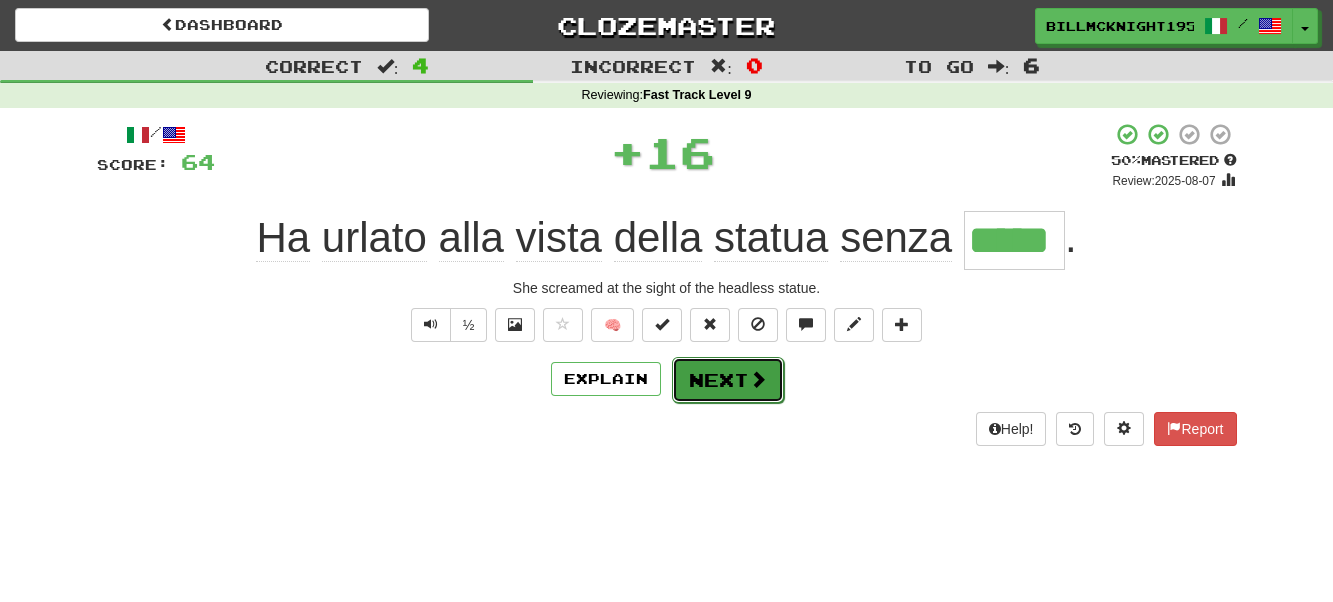 click on "Next" at bounding box center (728, 380) 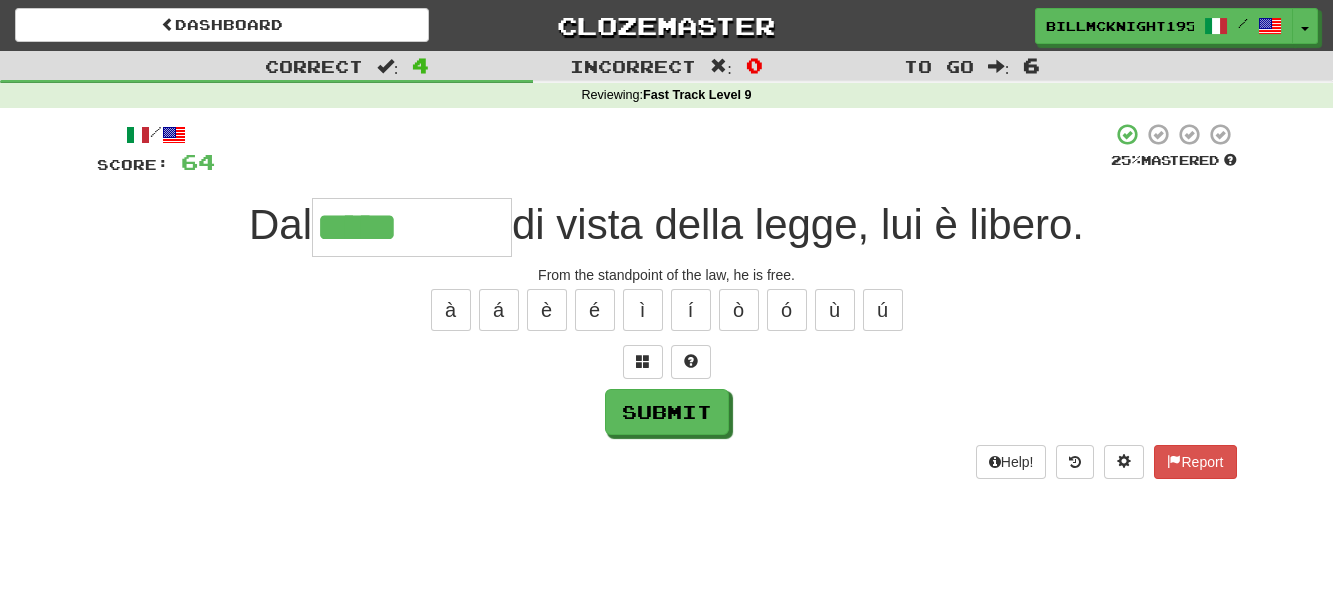 type on "*****" 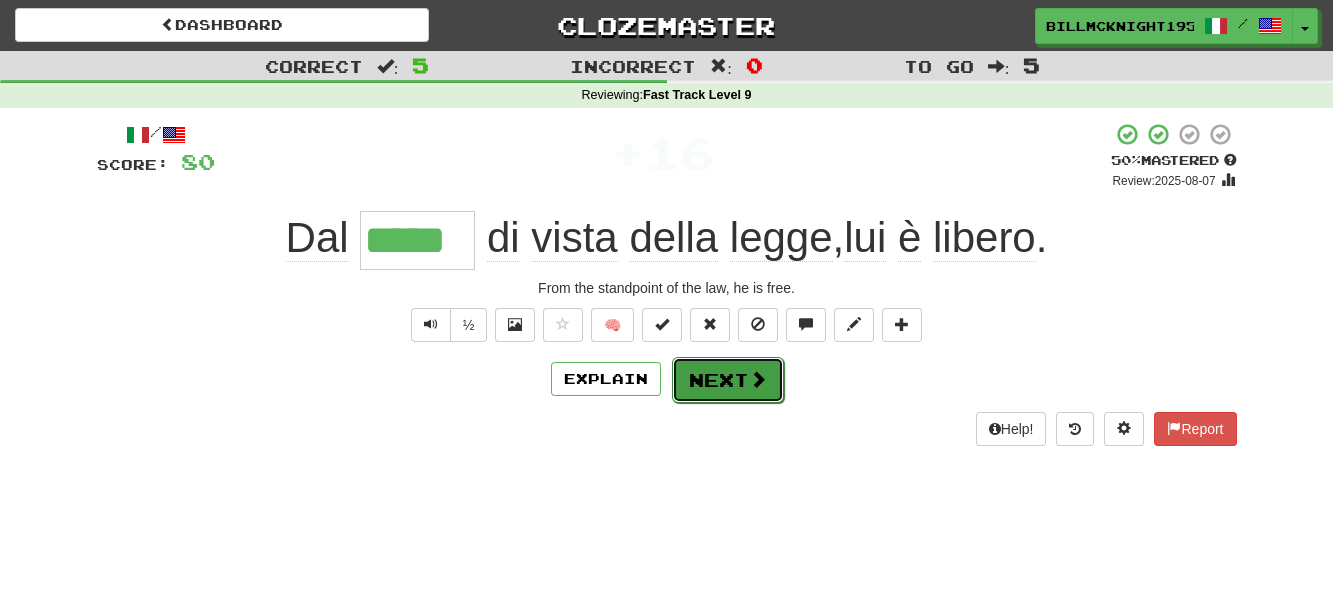 click on "Next" at bounding box center (728, 380) 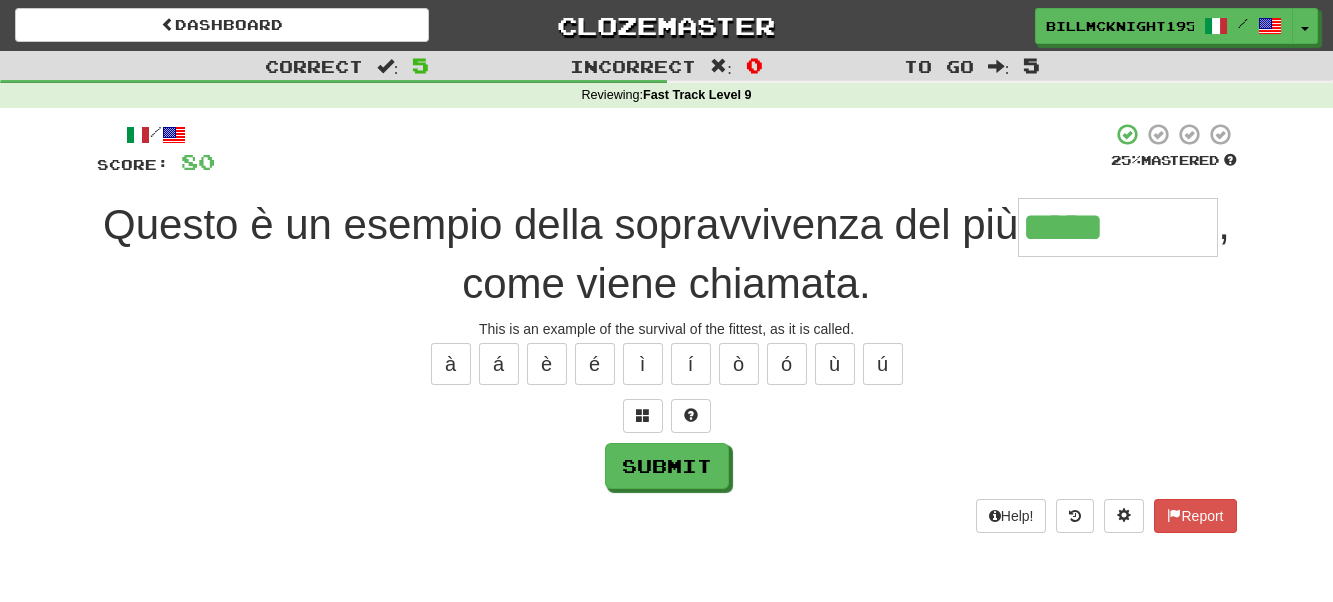 type on "*****" 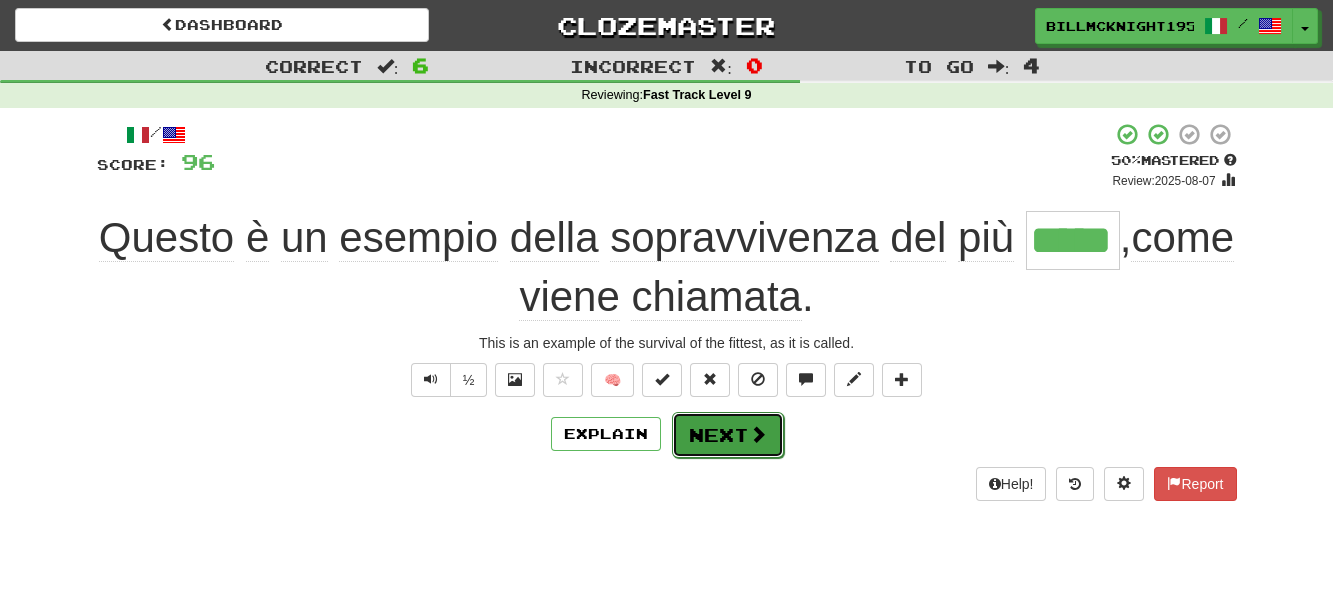 click on "Next" at bounding box center [728, 435] 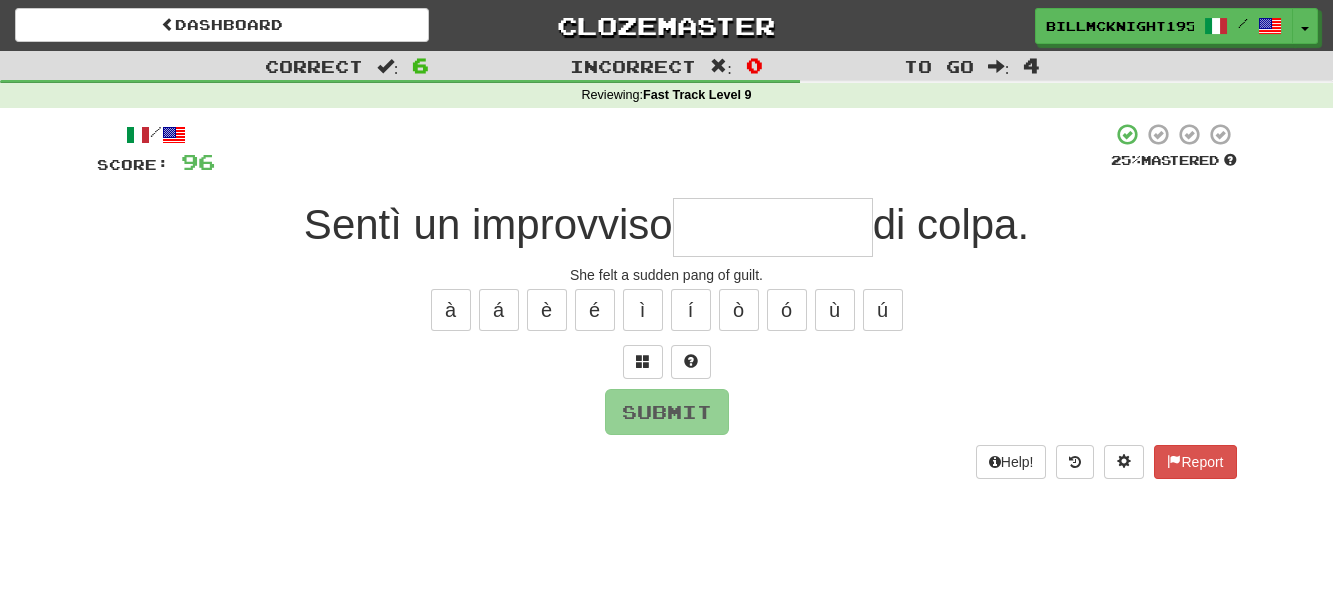 type on "*" 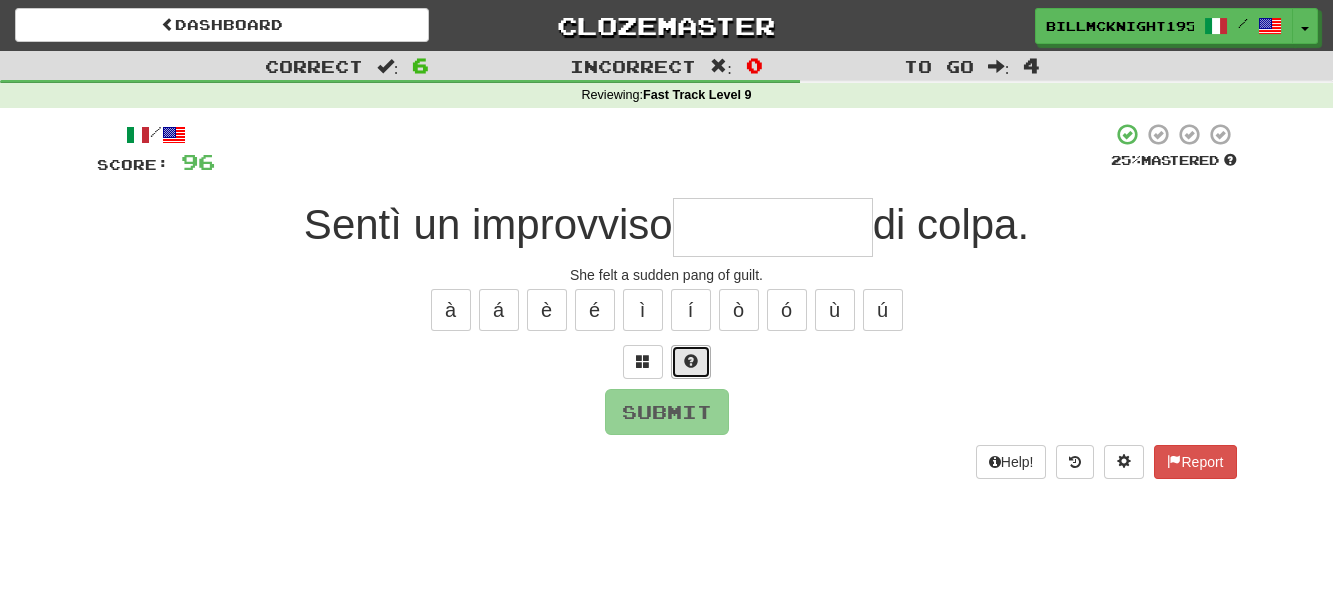 click at bounding box center (691, 362) 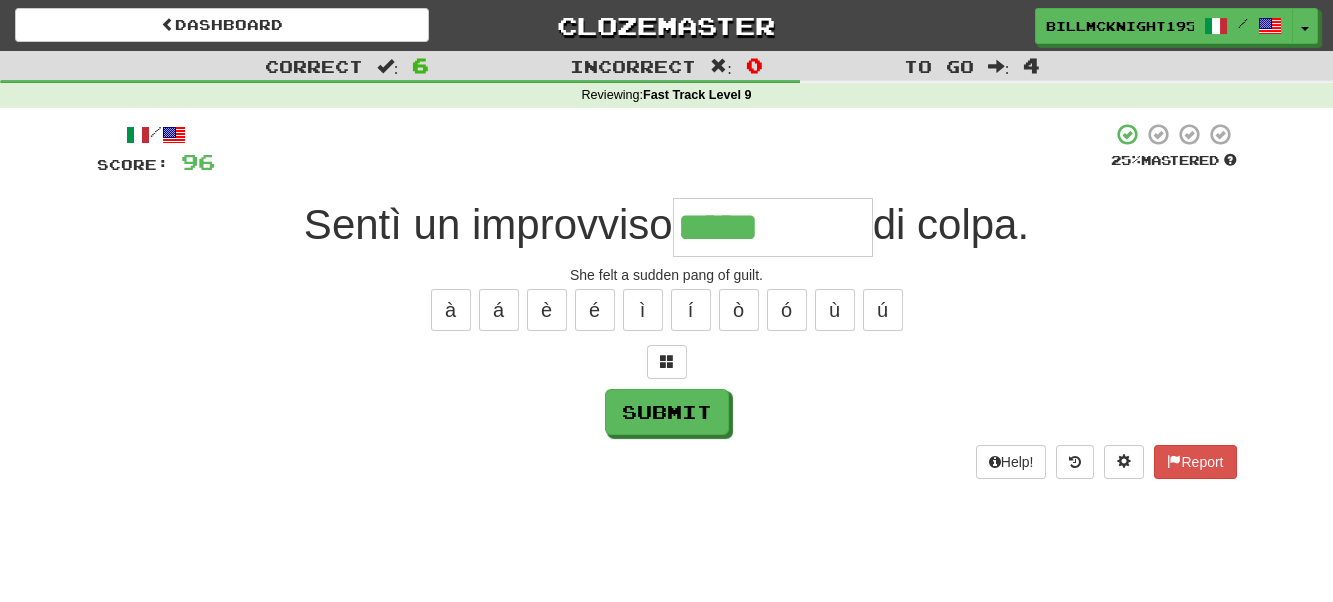 type on "*****" 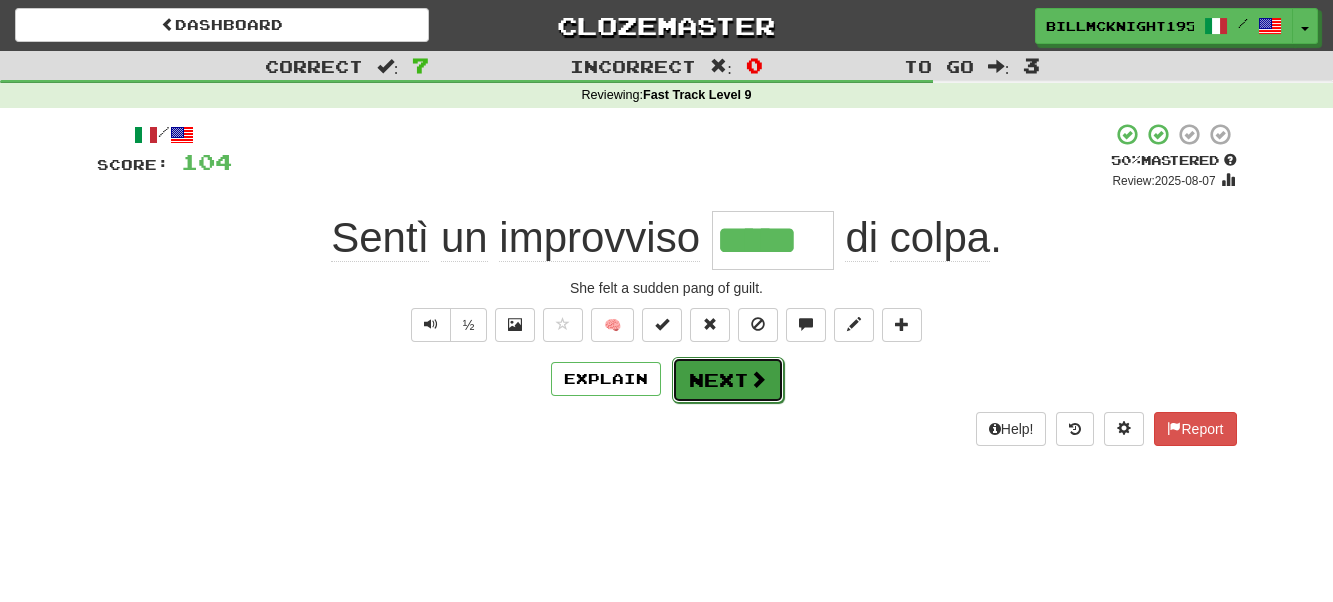 click on "Next" at bounding box center [728, 380] 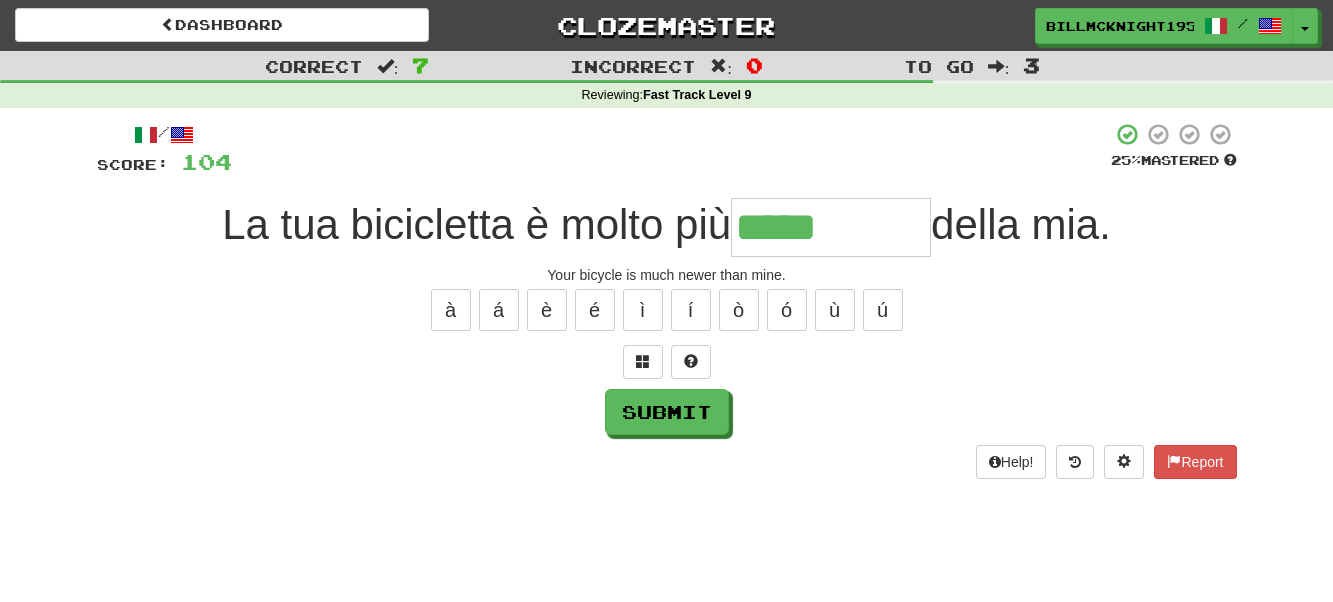 type on "*****" 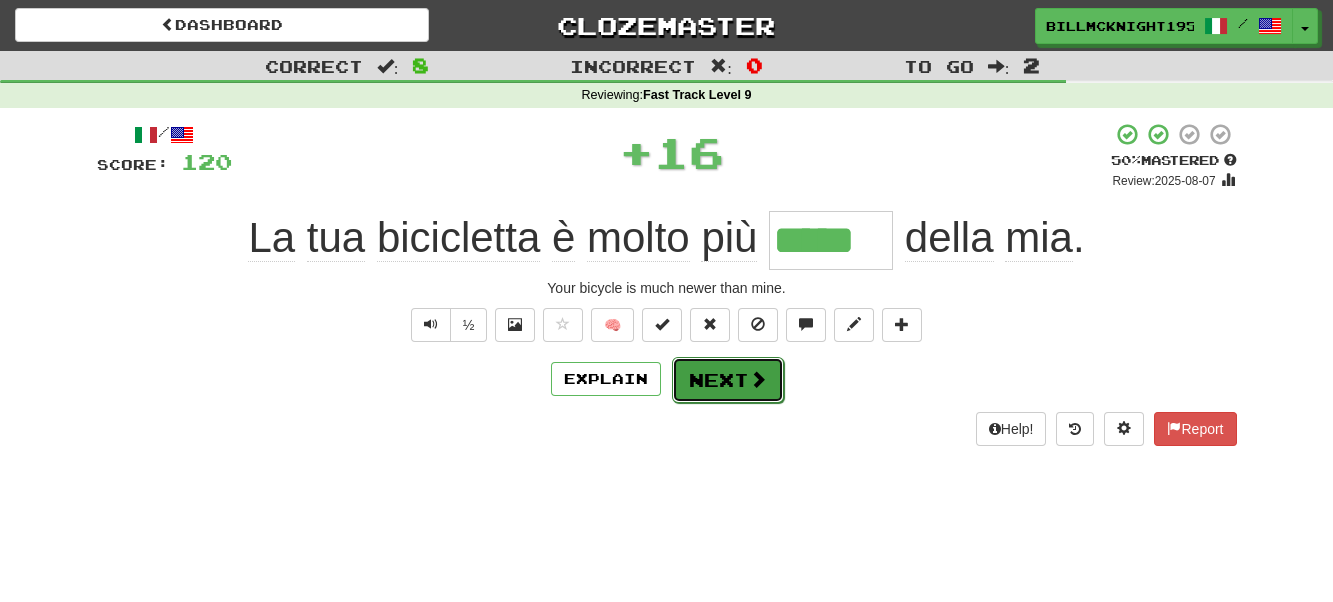 click on "Next" at bounding box center [728, 380] 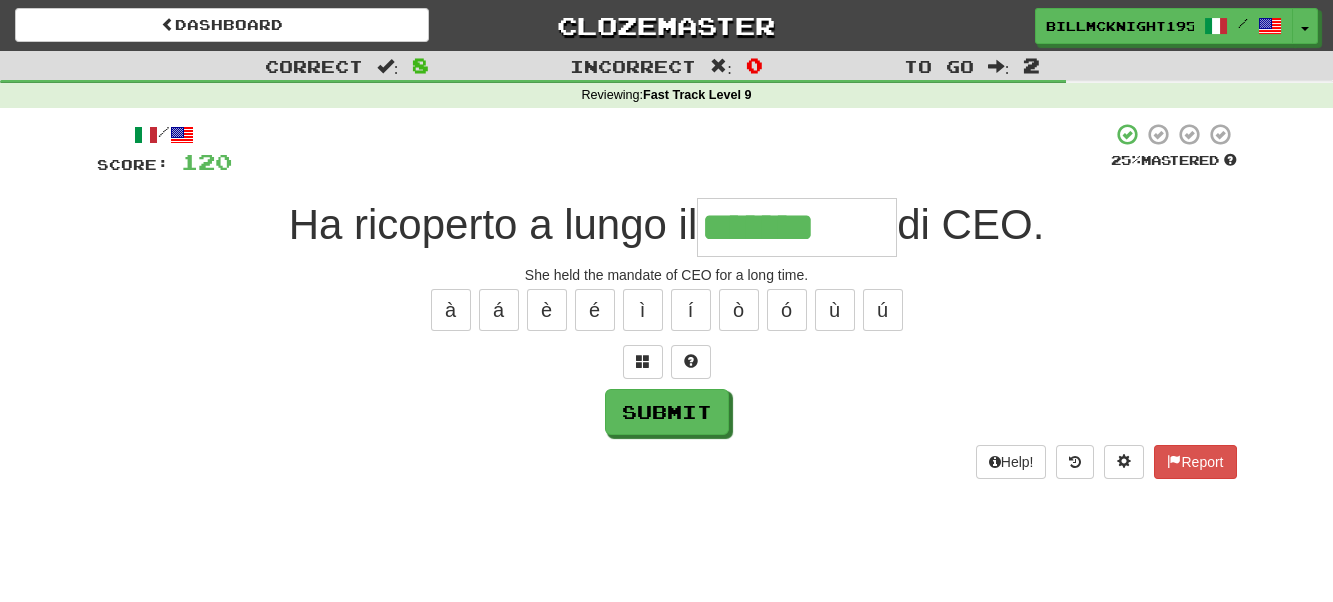 type on "*******" 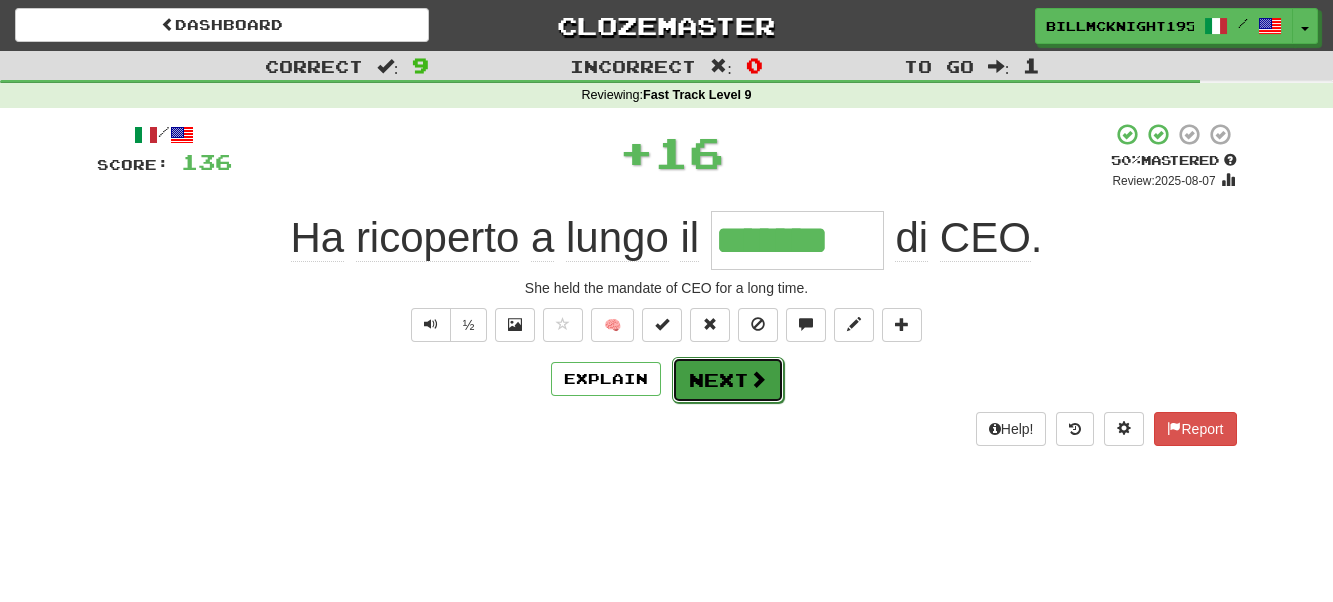 click on "Next" at bounding box center (728, 380) 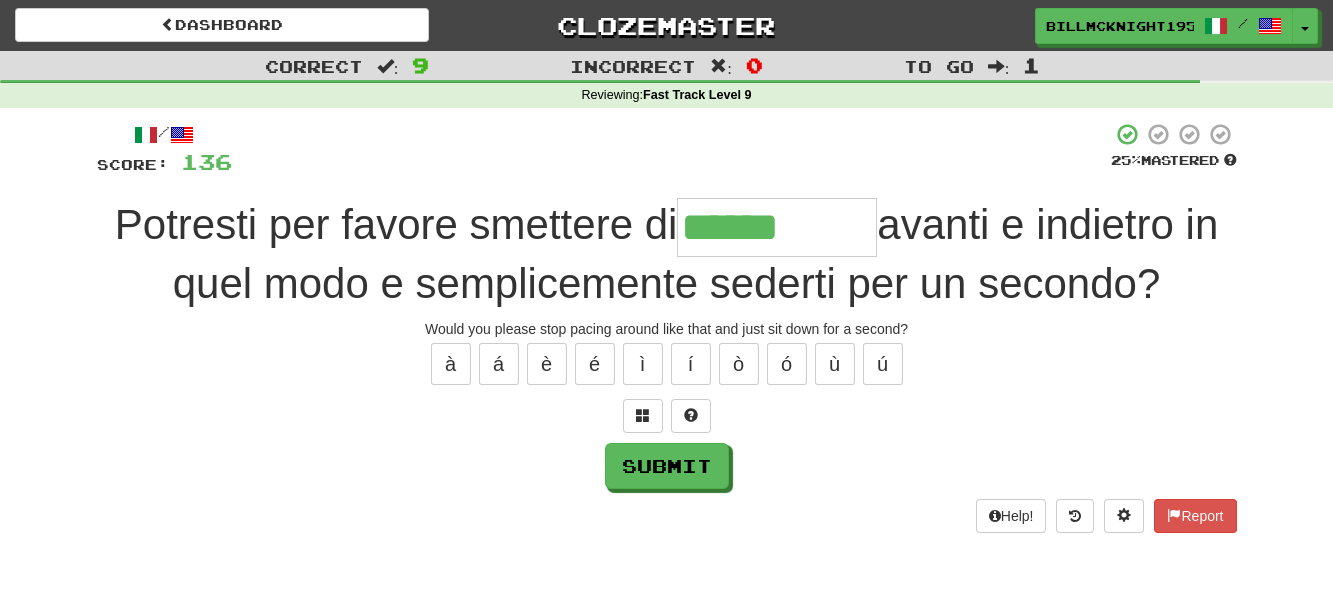 type on "******" 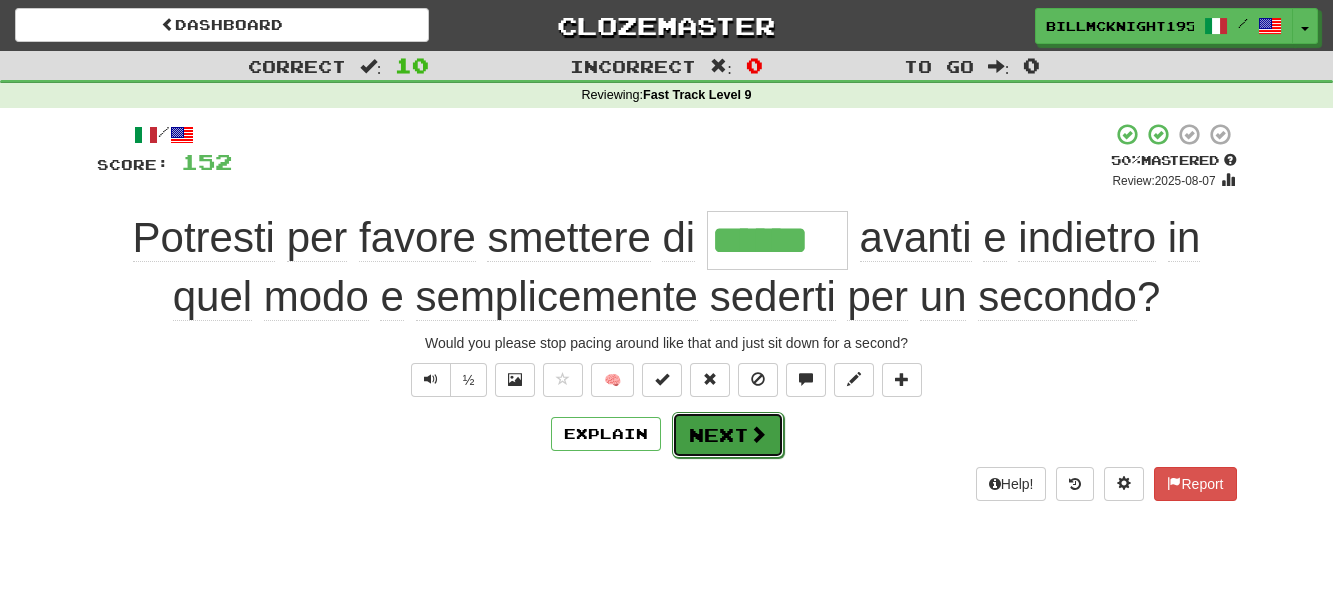 click on "Next" at bounding box center (728, 435) 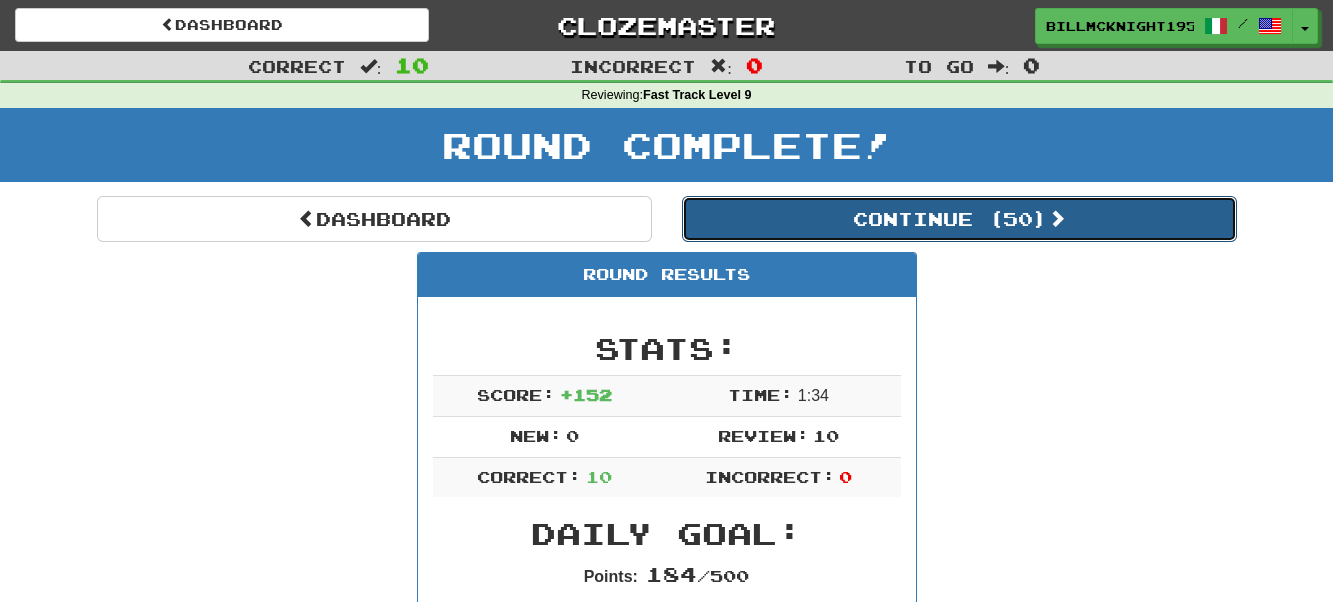 click on "Continue ( 50 )" at bounding box center [959, 219] 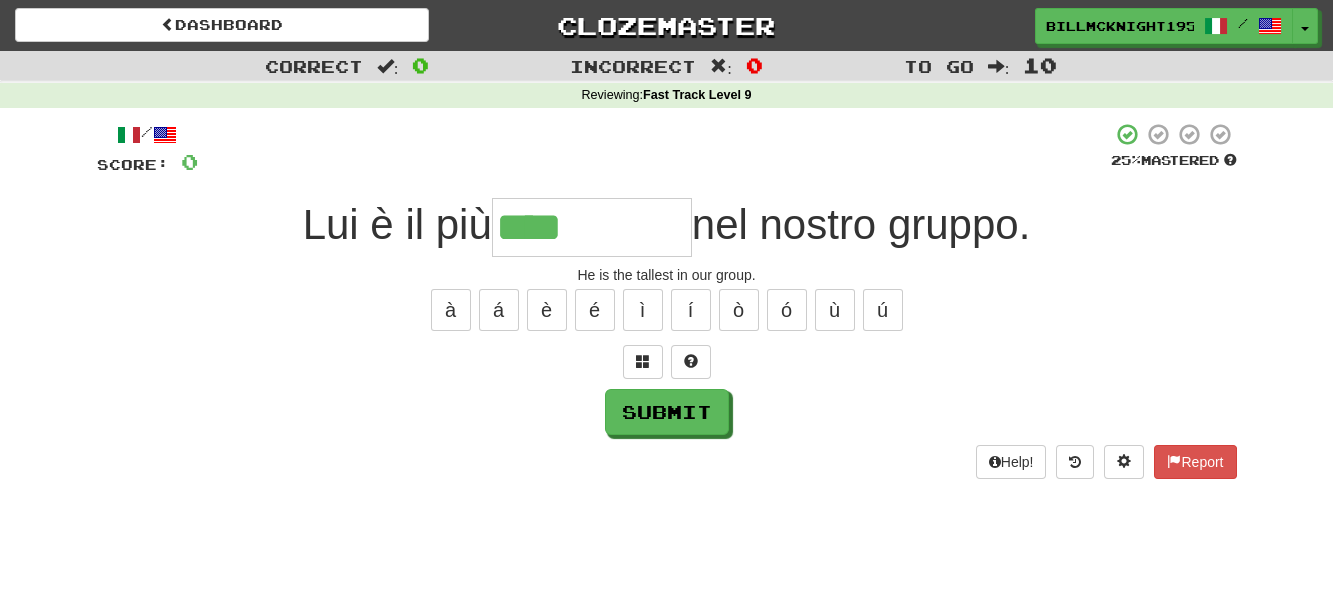 type on "****" 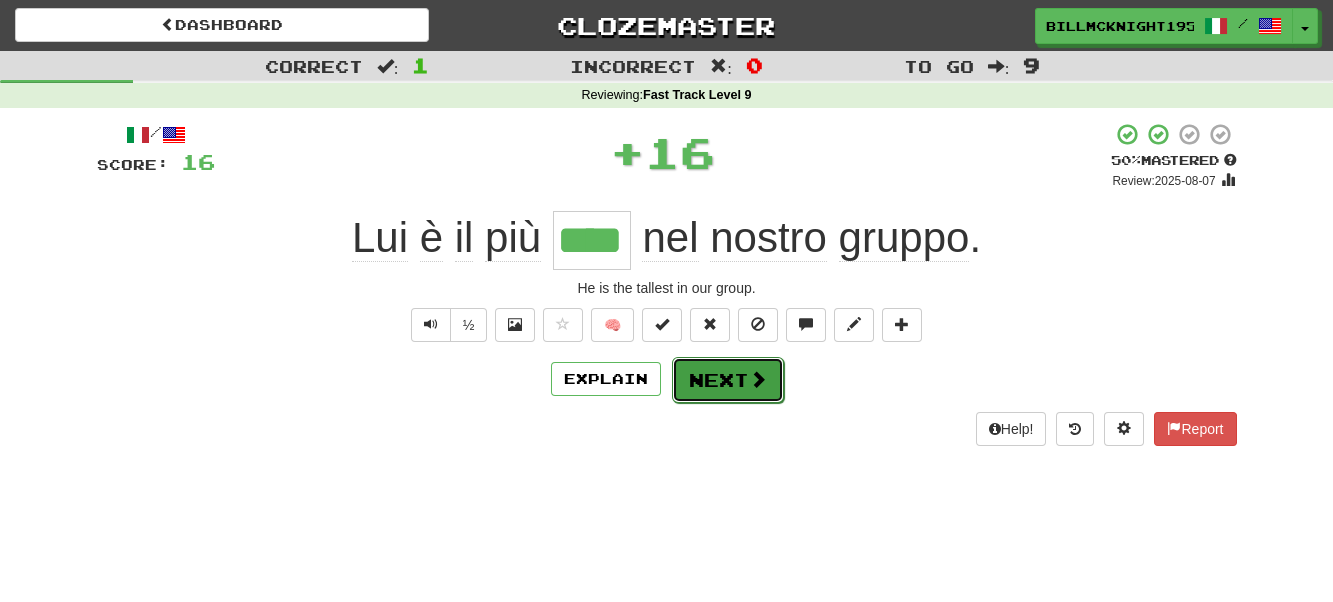click on "Next" at bounding box center [728, 380] 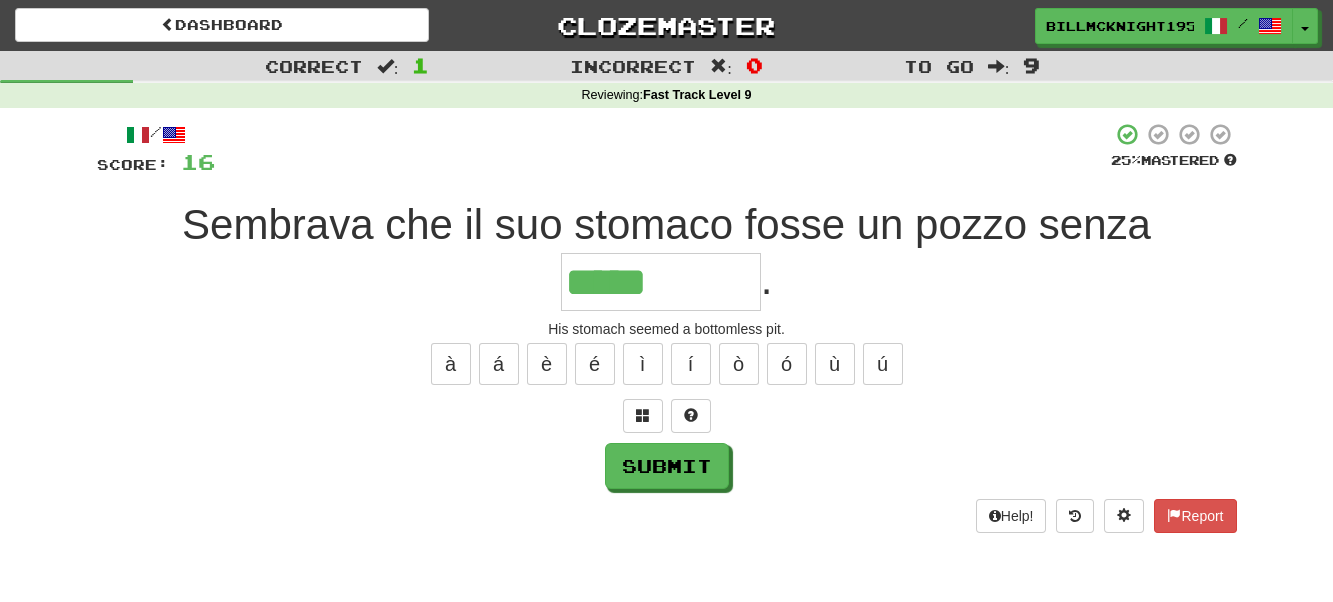type on "*****" 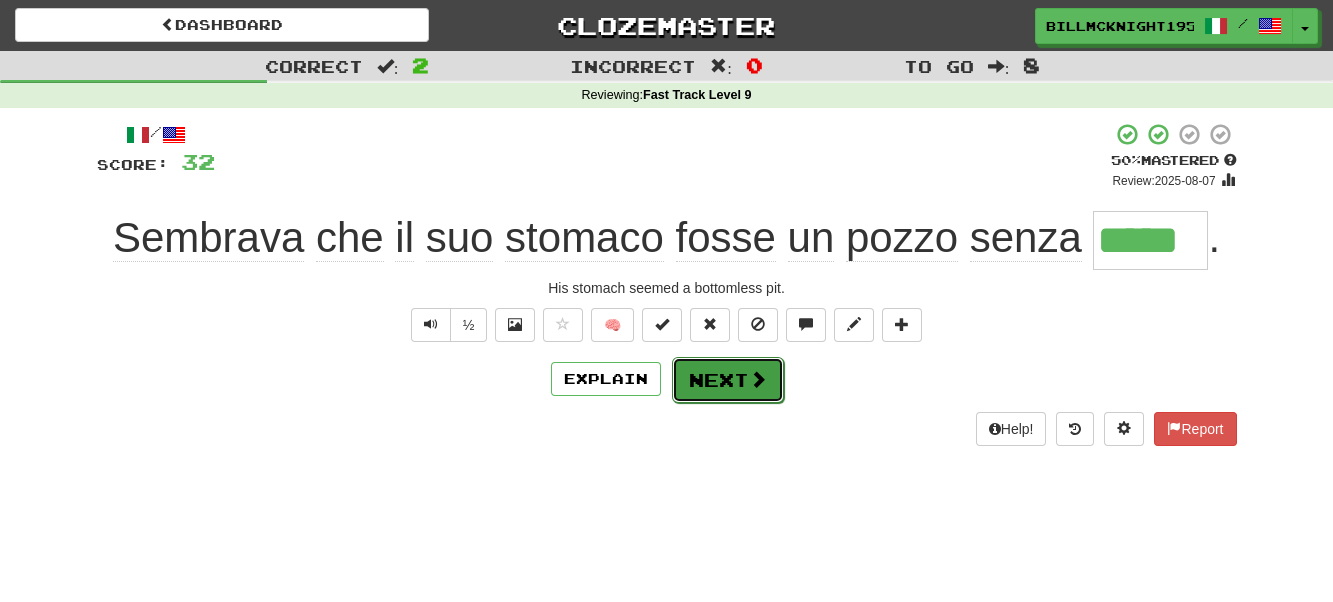 click on "Next" at bounding box center (728, 380) 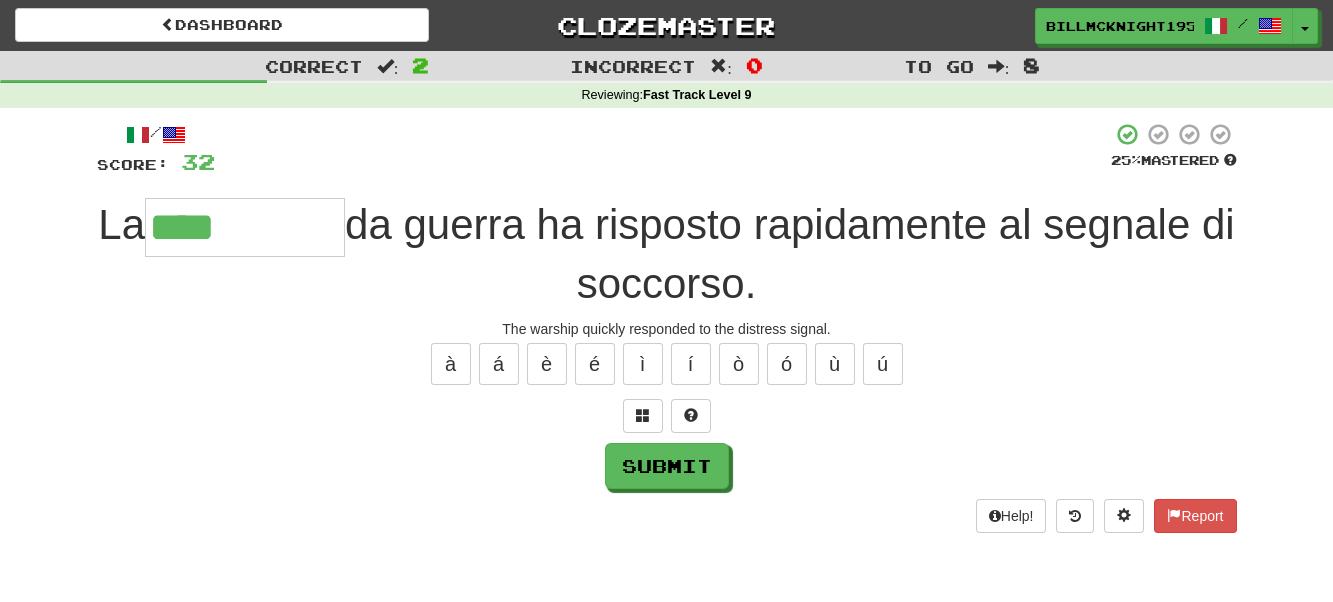 type on "****" 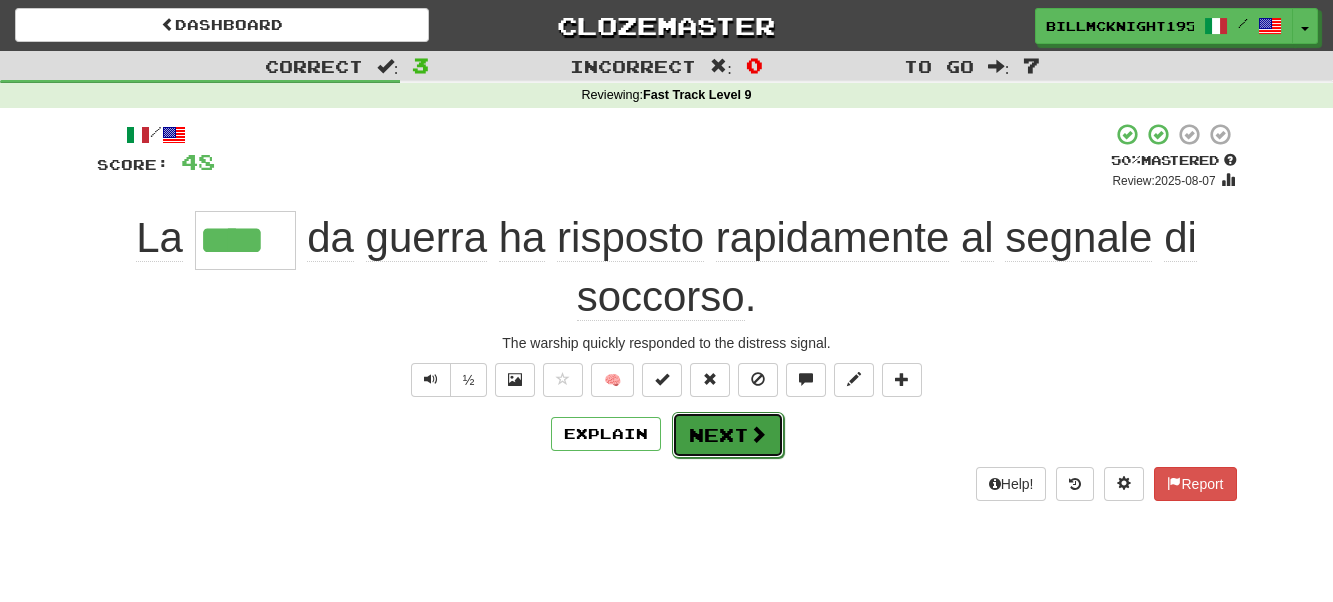 click on "Next" at bounding box center (728, 435) 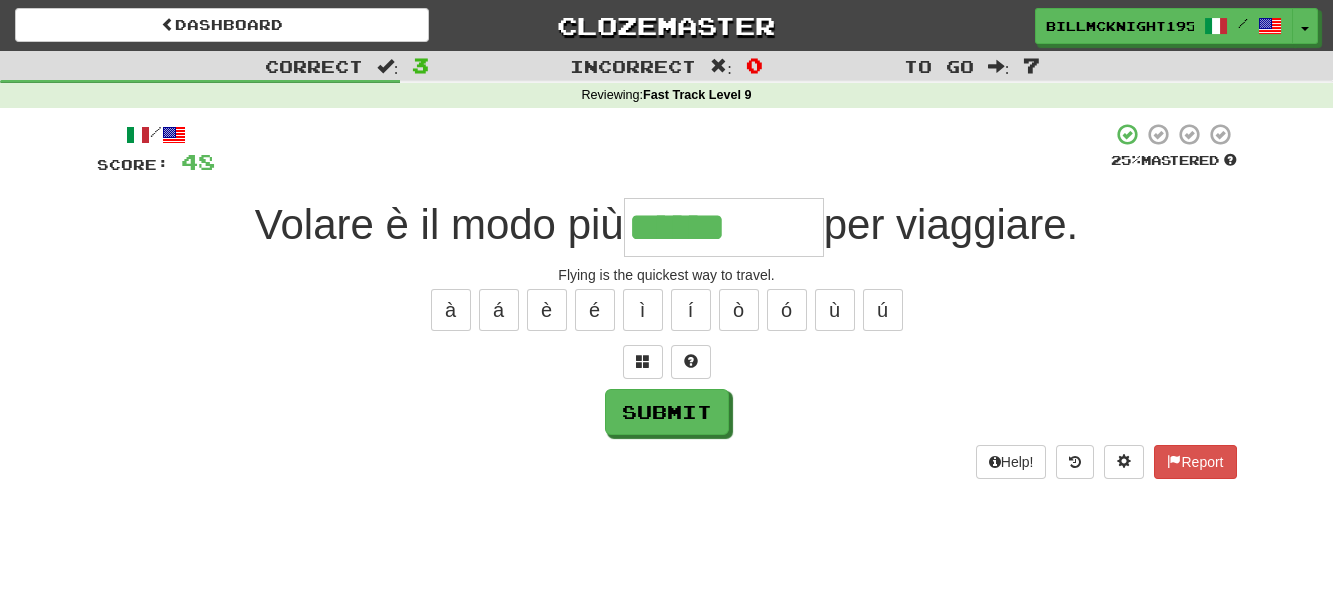 type on "******" 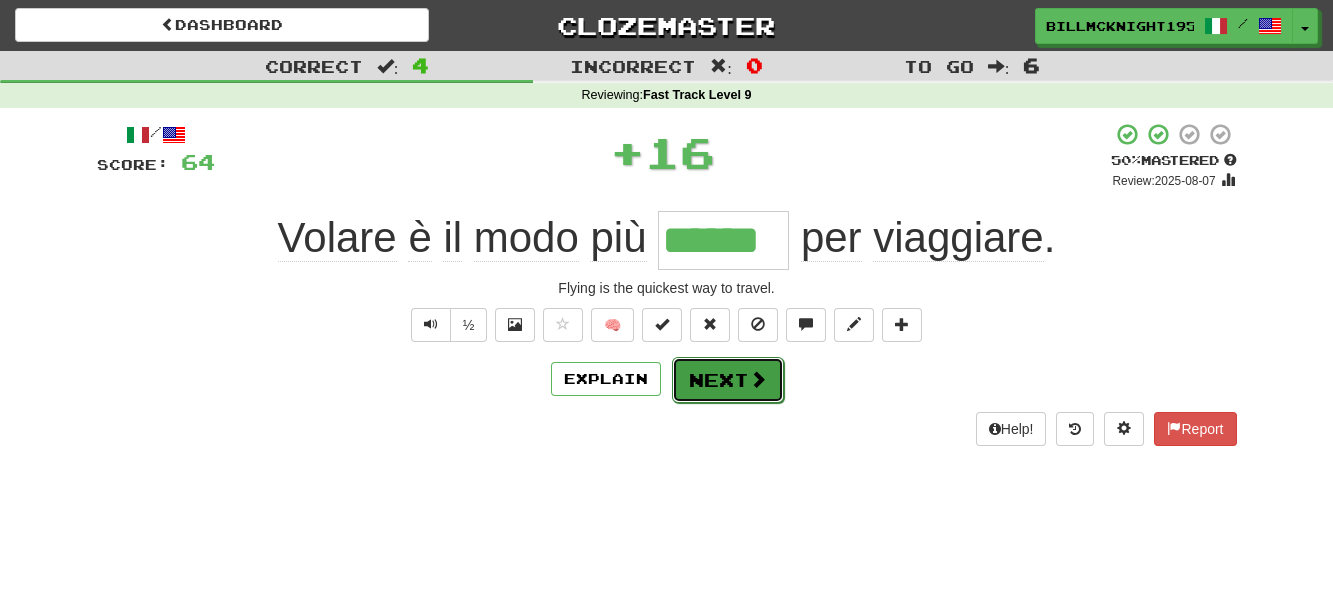 click on "Next" at bounding box center [728, 380] 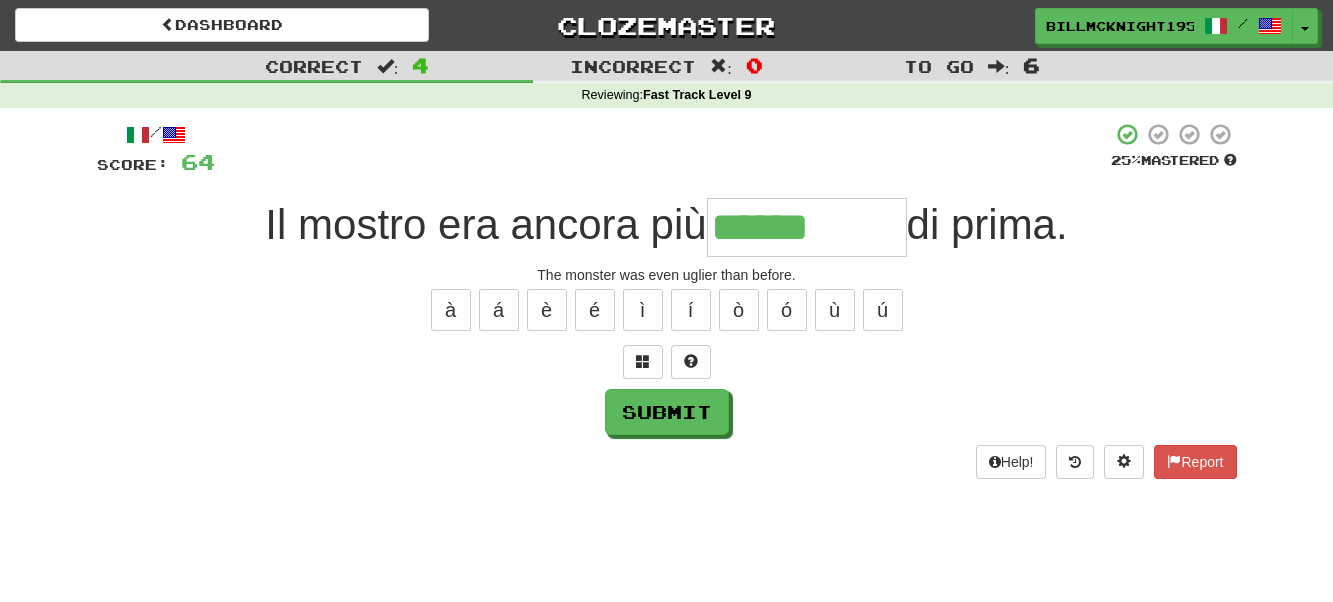 type on "******" 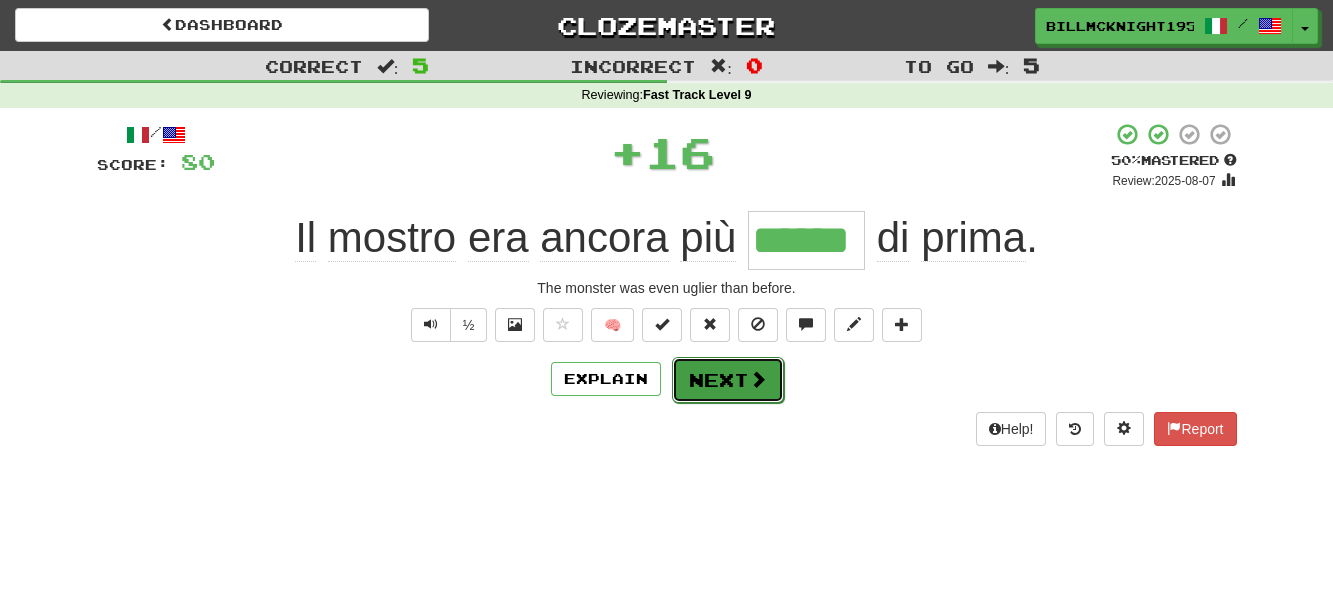 click on "Next" at bounding box center [728, 380] 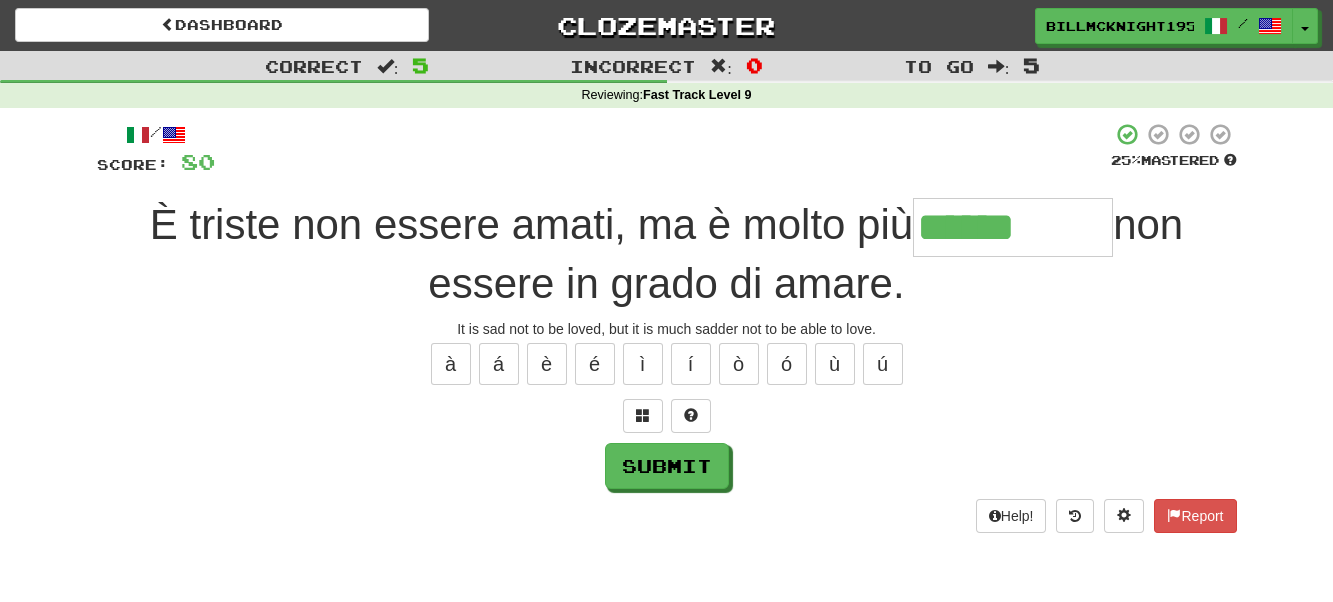 type on "******" 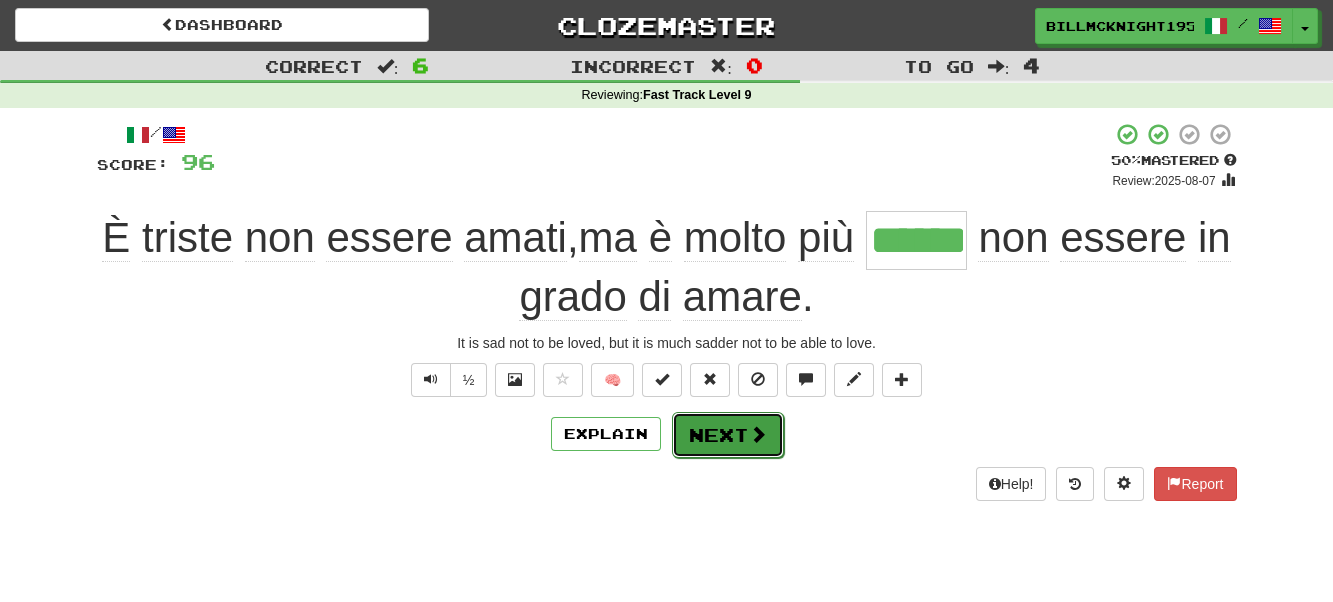 click at bounding box center [758, 434] 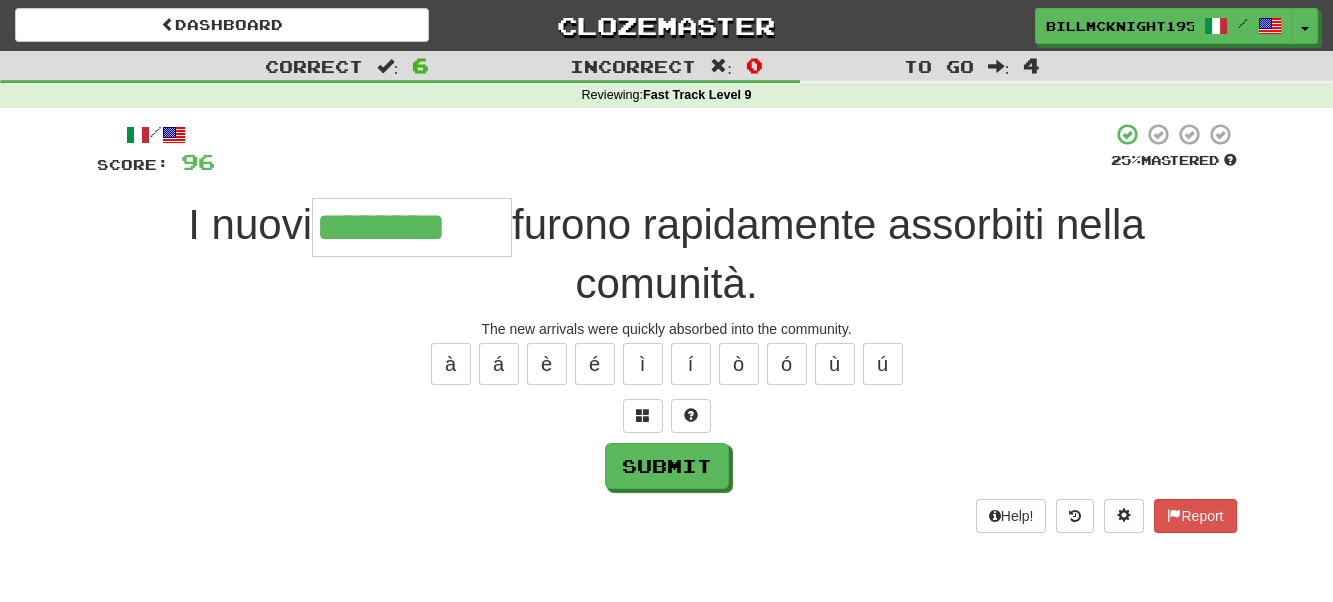 type on "********" 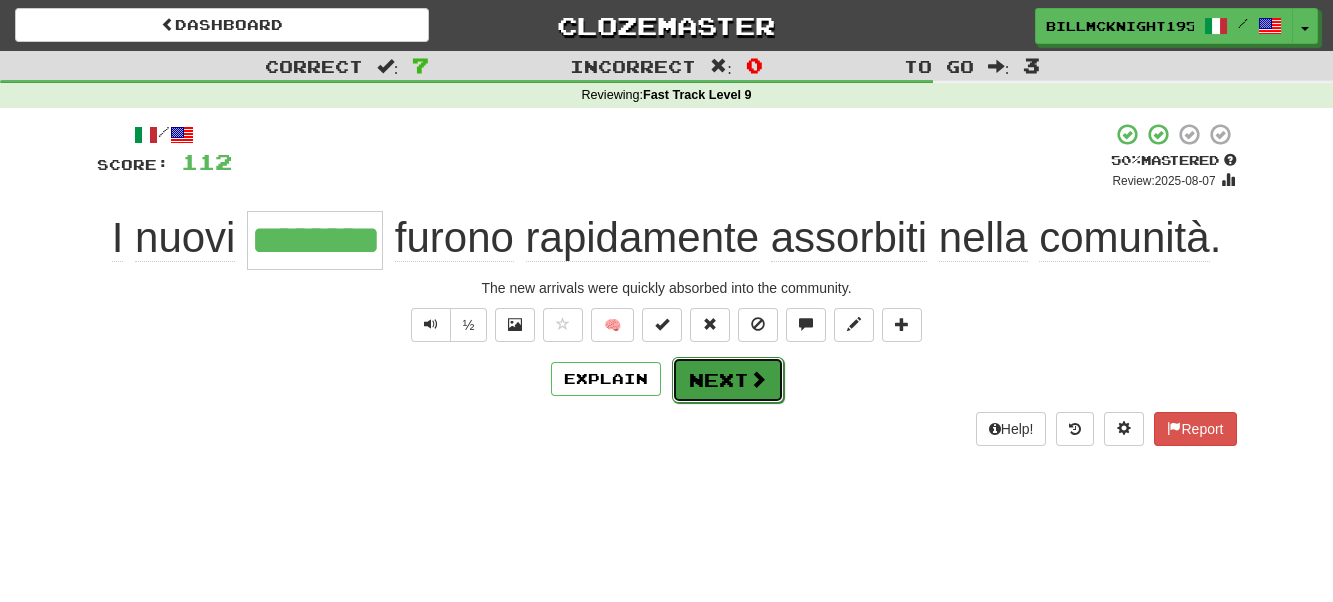 click on "Next" at bounding box center [728, 380] 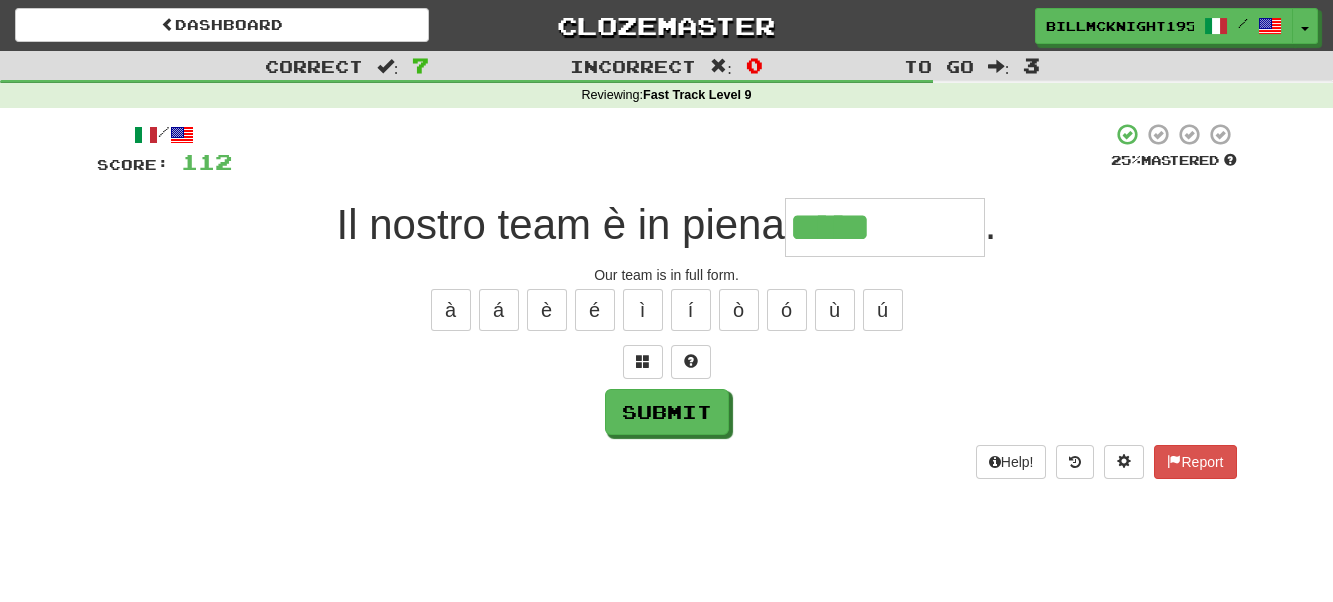 type on "*****" 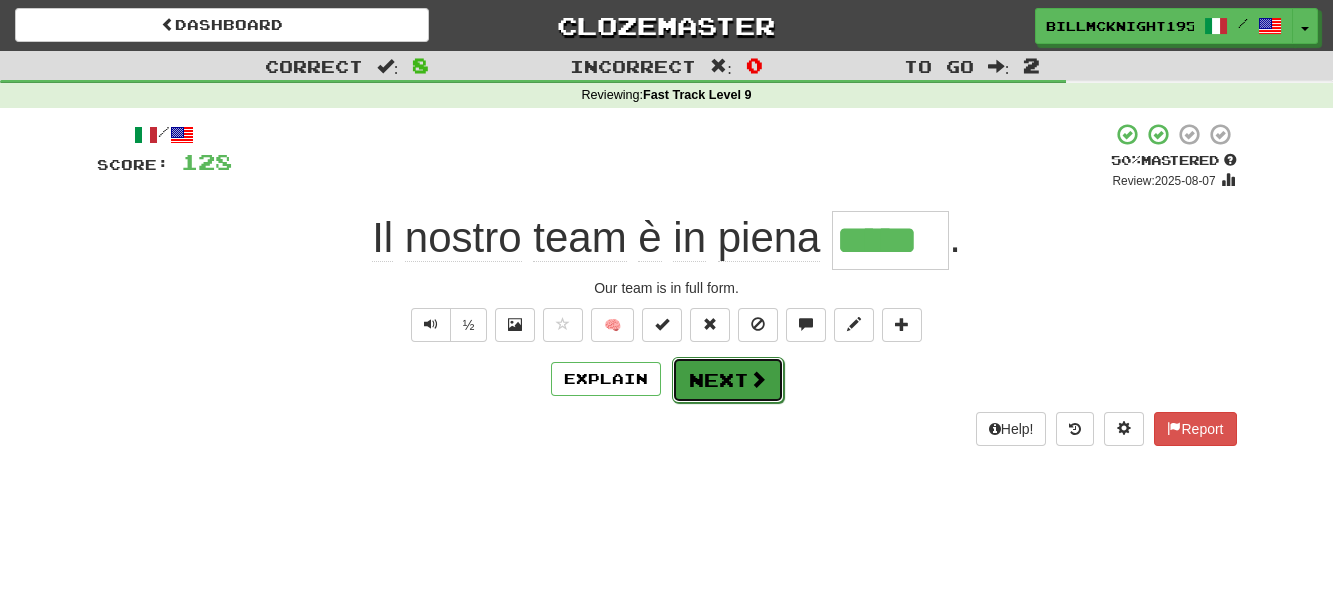 click on "Next" at bounding box center [728, 380] 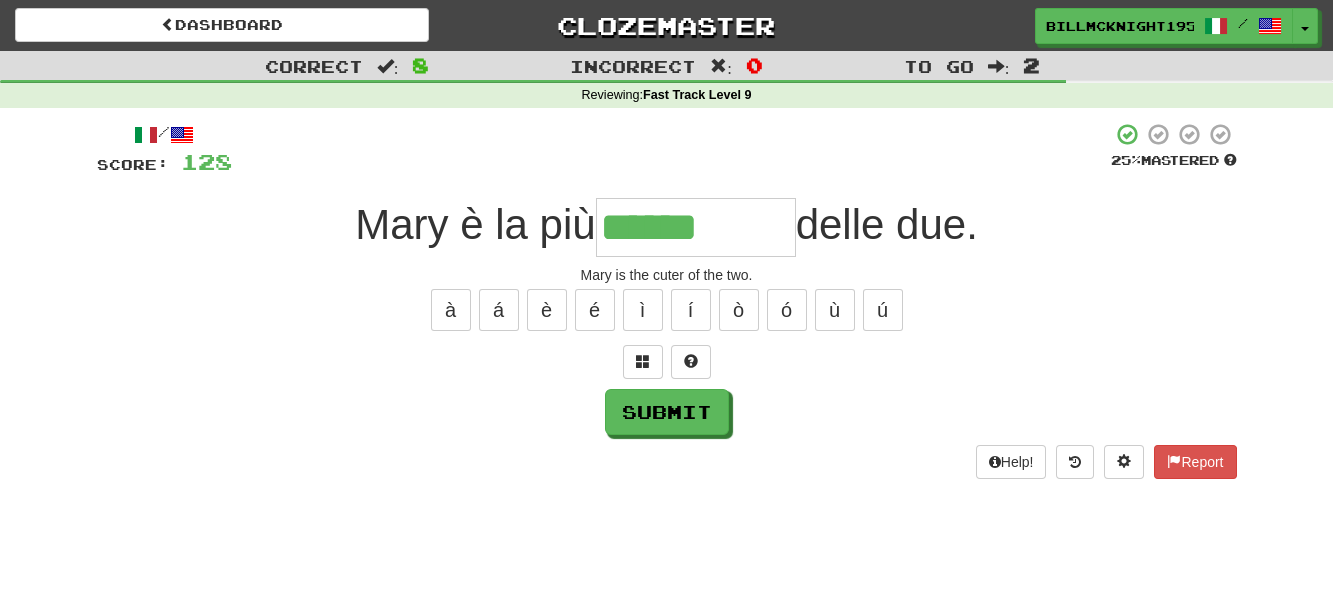 type on "******" 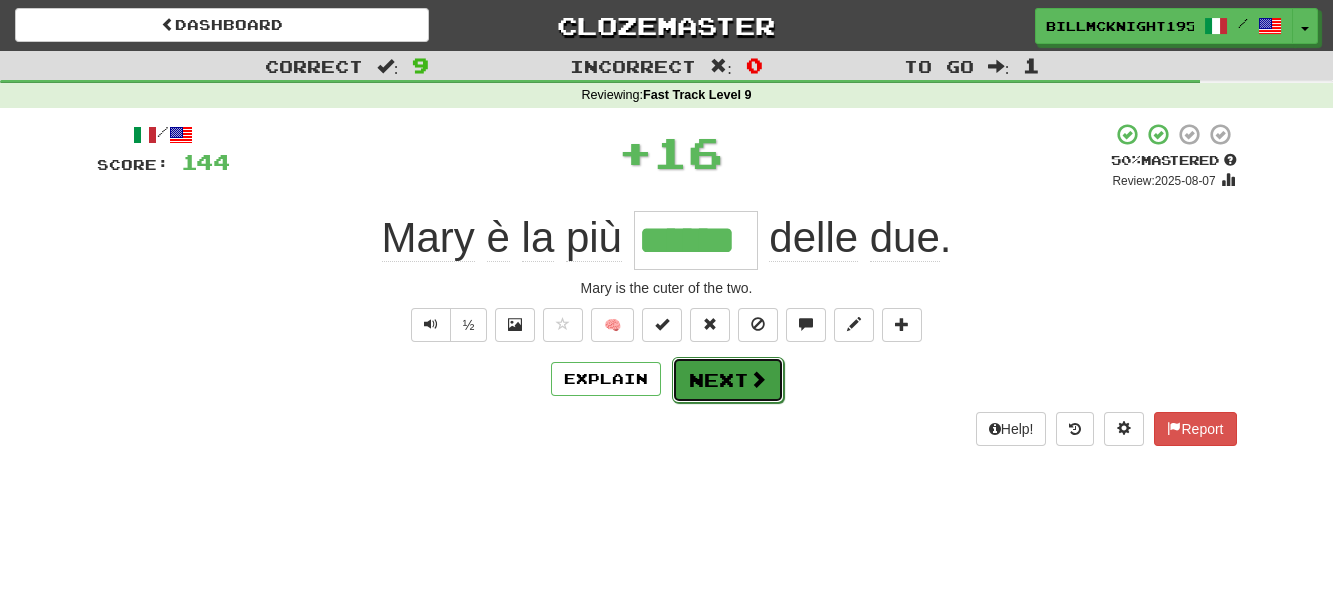 click on "Next" at bounding box center [728, 380] 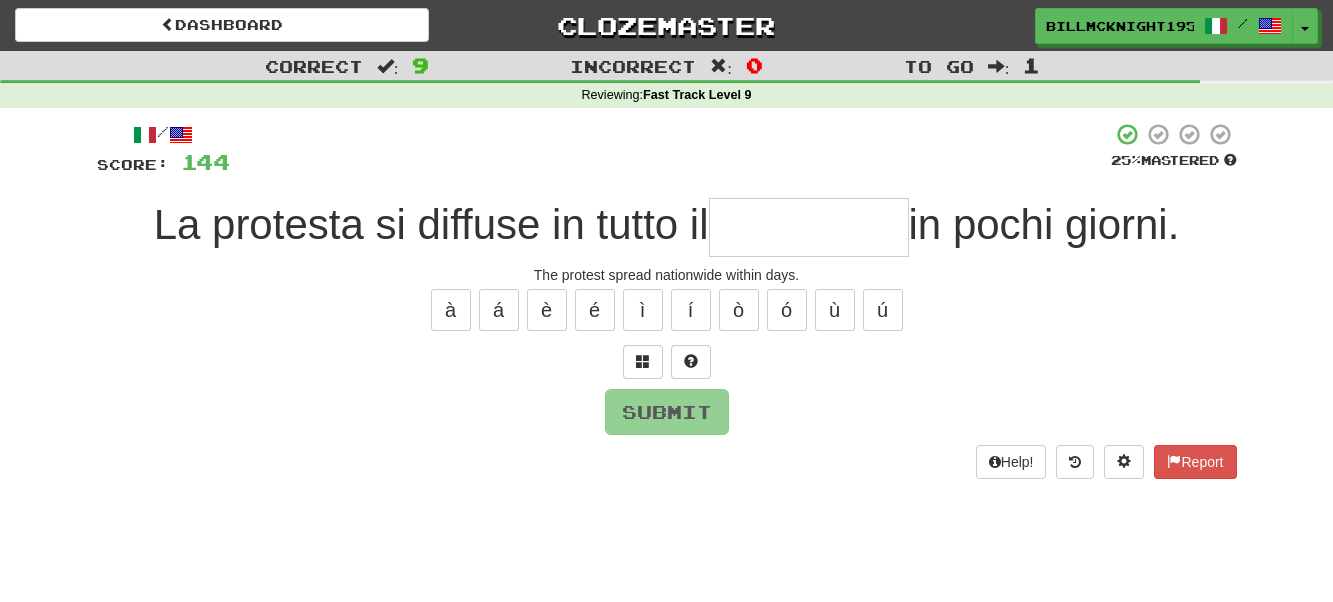 type on "*" 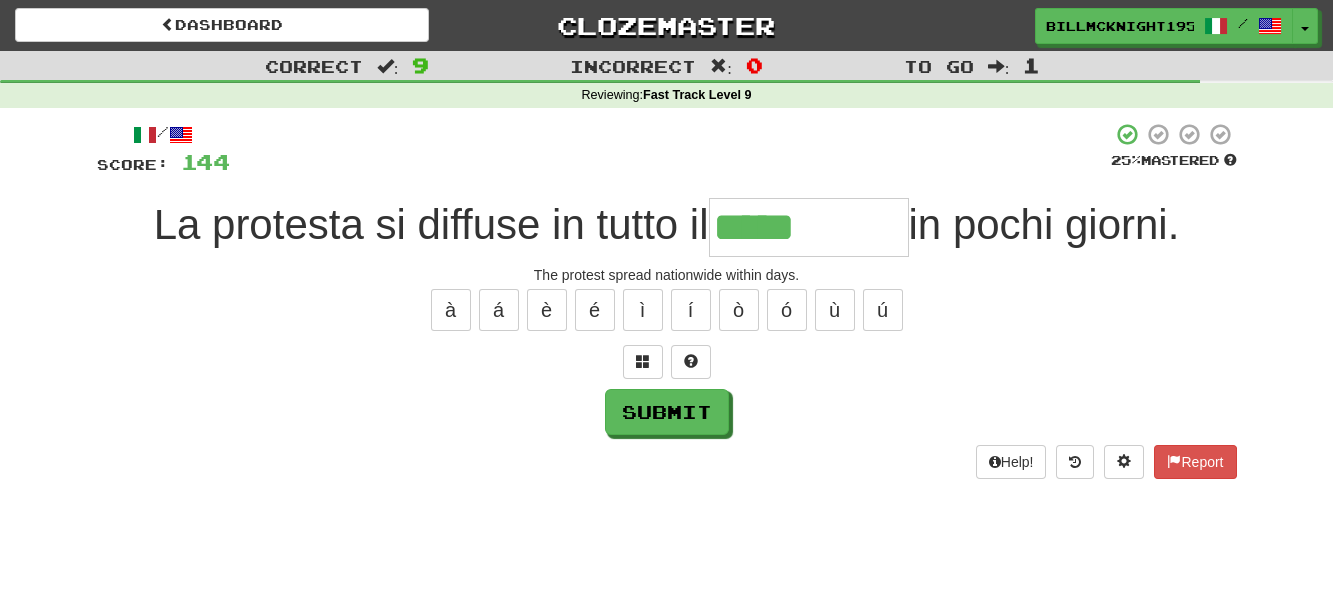 type on "*****" 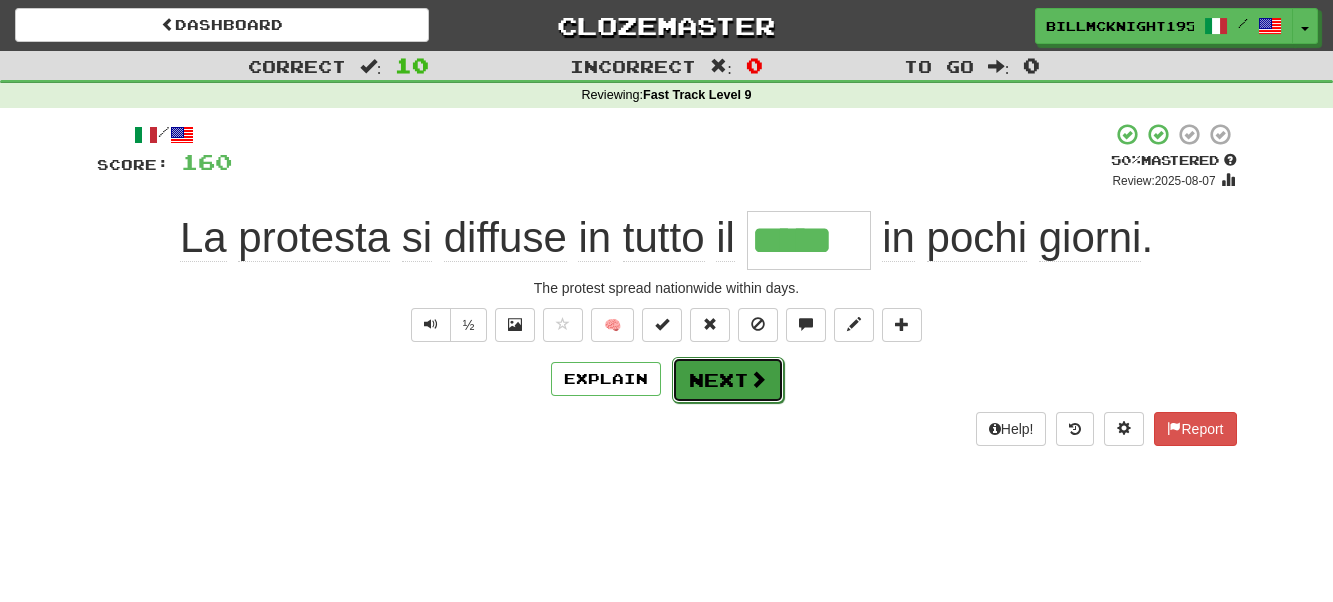 click on "Next" at bounding box center (728, 380) 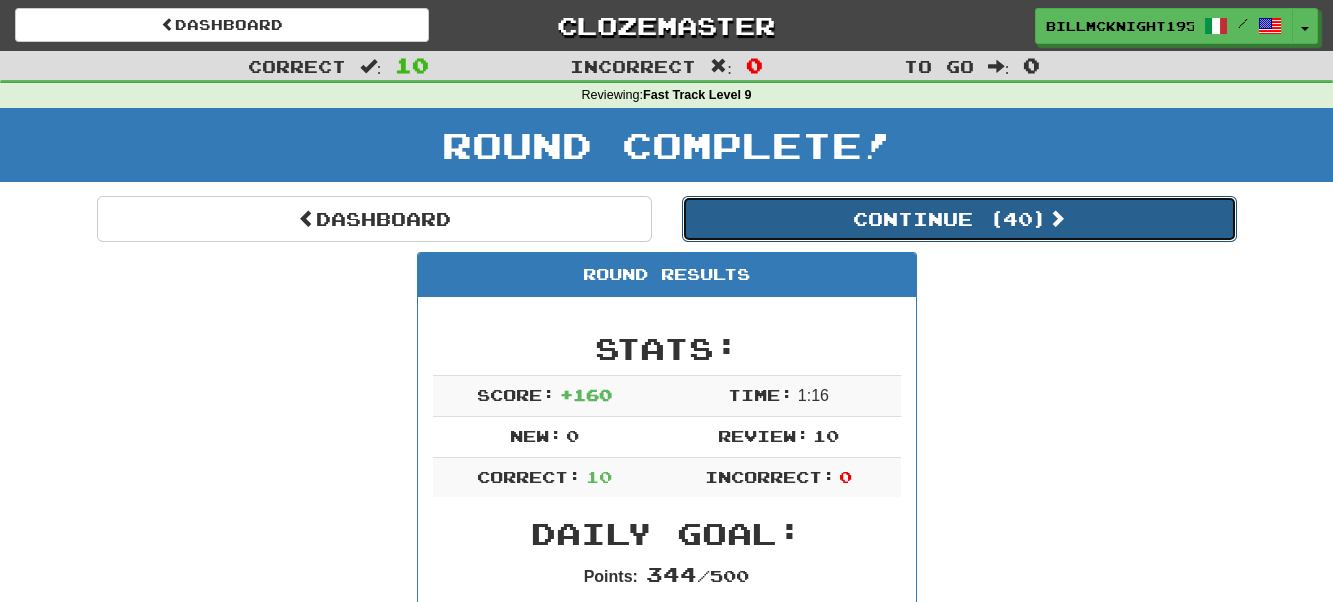 click on "Continue ( 40 )" at bounding box center (959, 219) 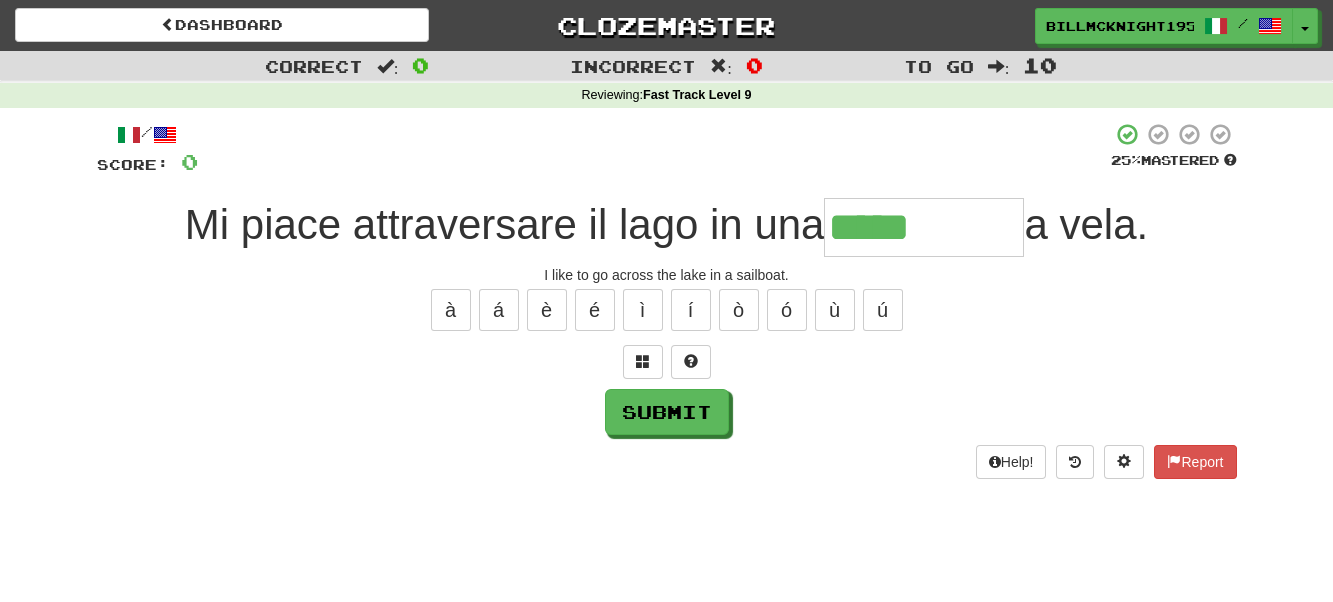 type on "*****" 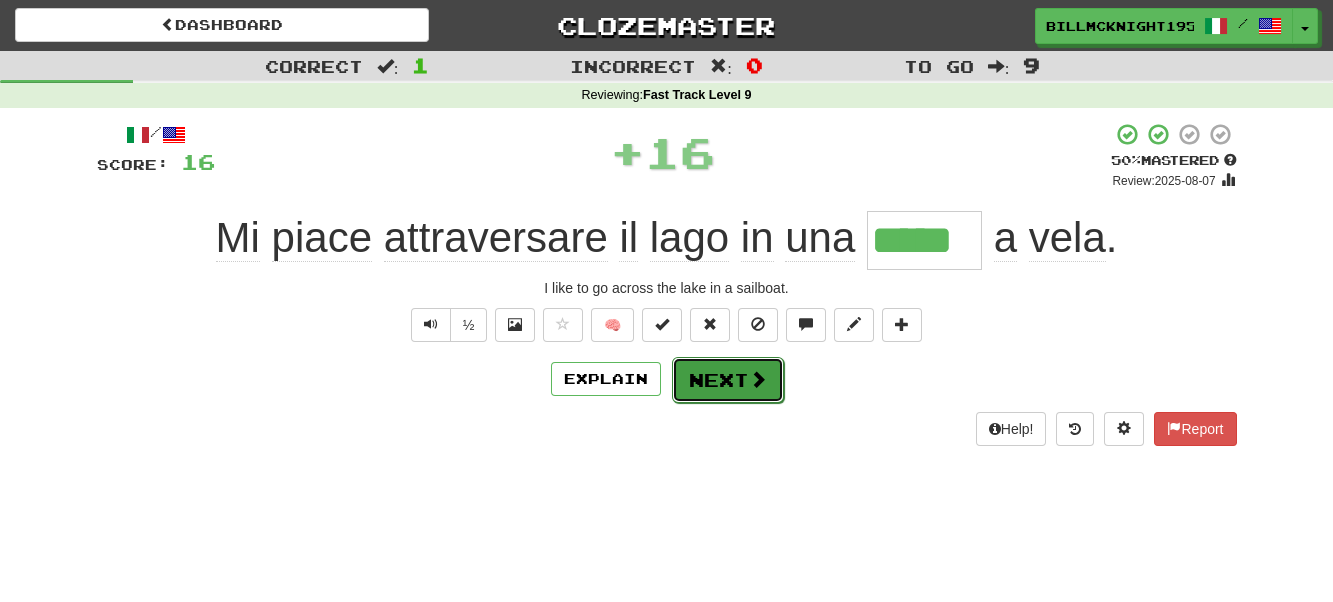 click at bounding box center [758, 379] 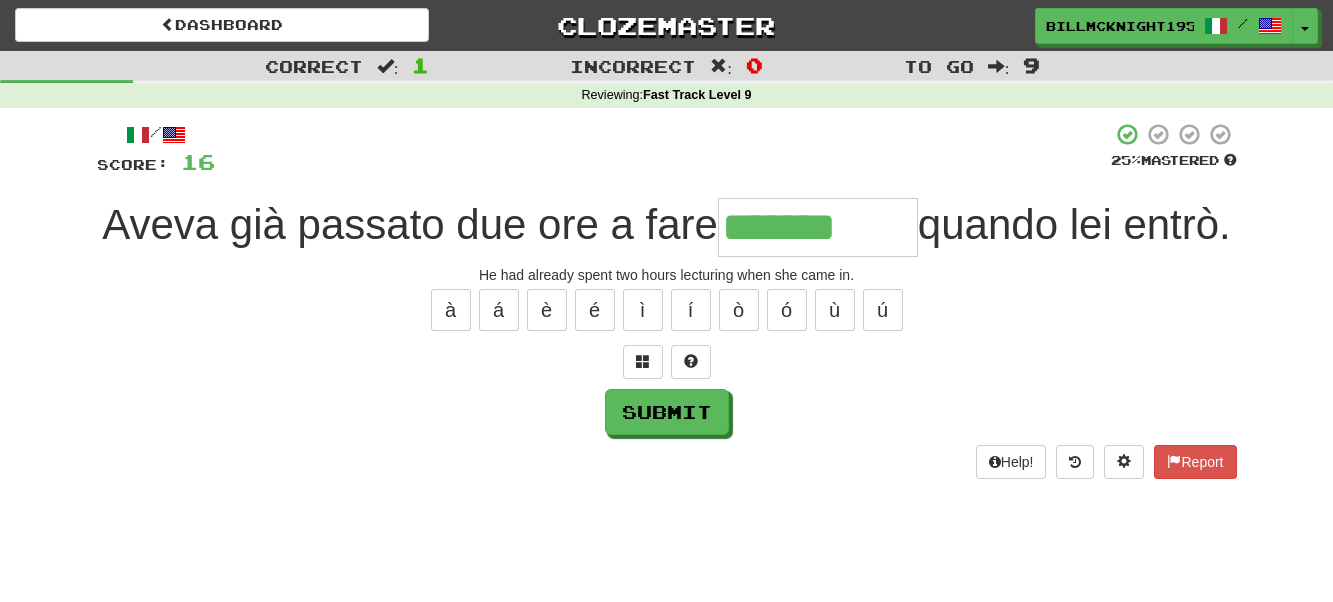 type on "*******" 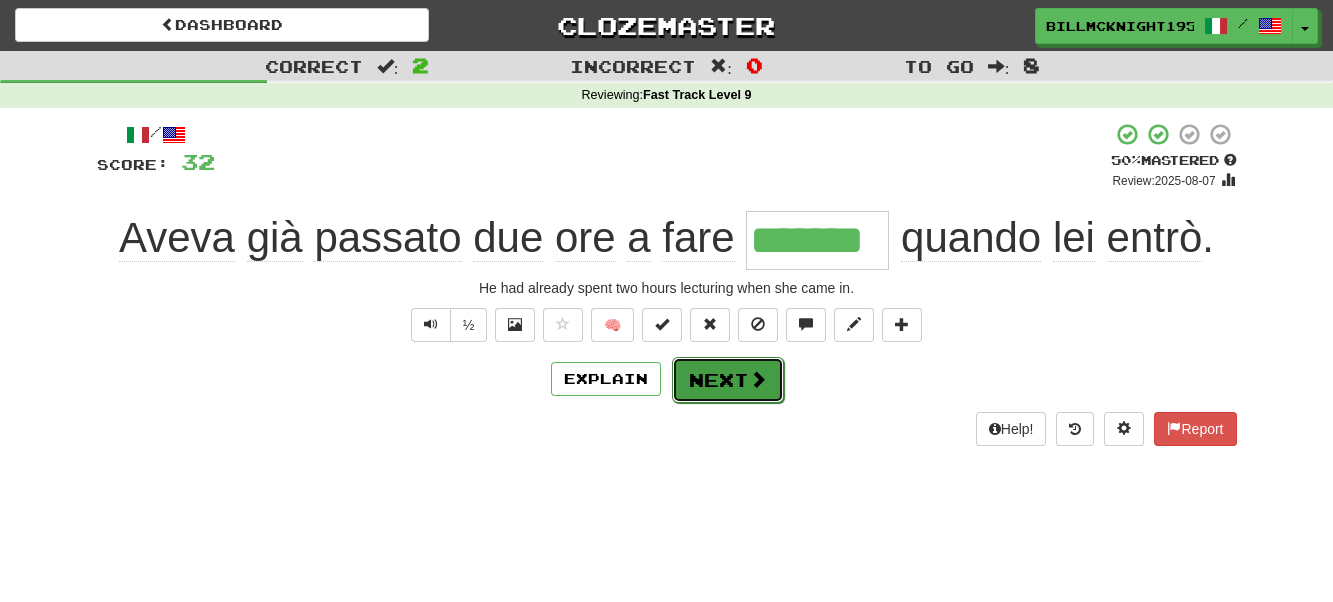 click on "Next" at bounding box center [728, 380] 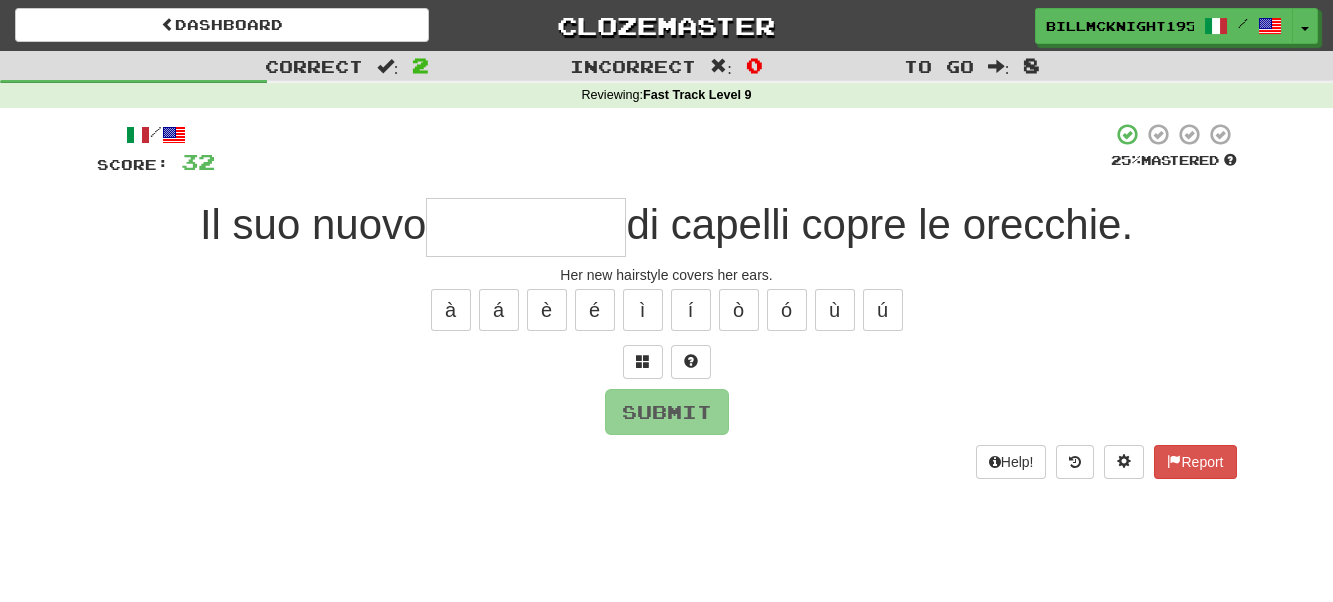 type on "*" 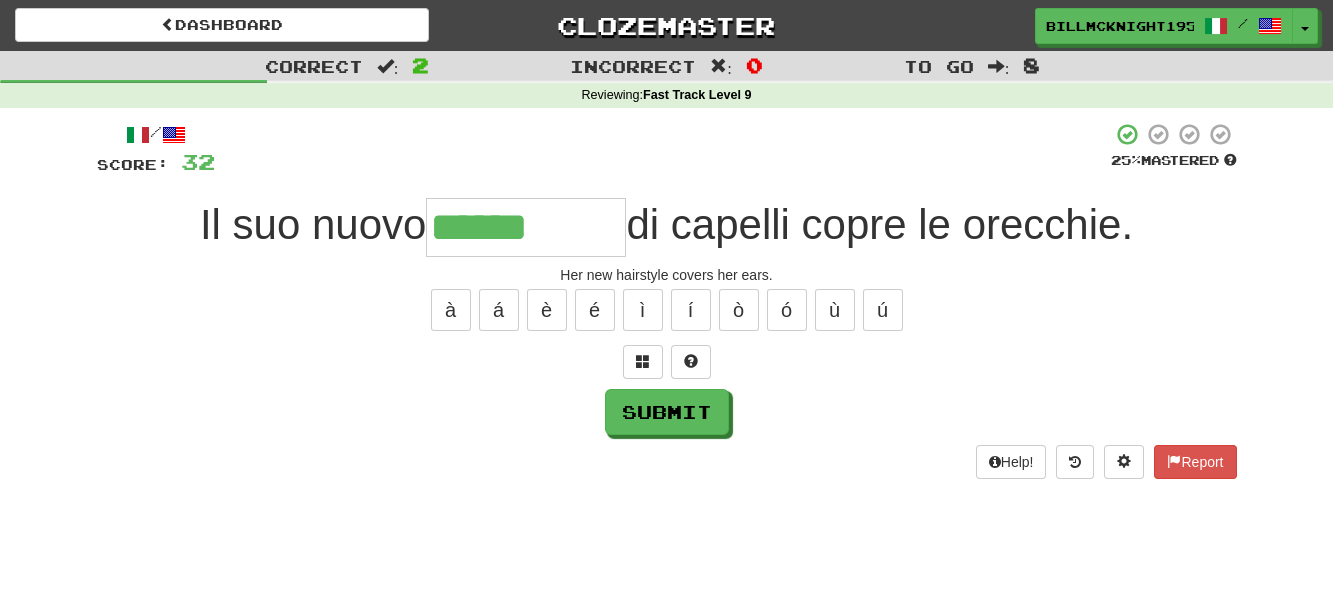 type on "******" 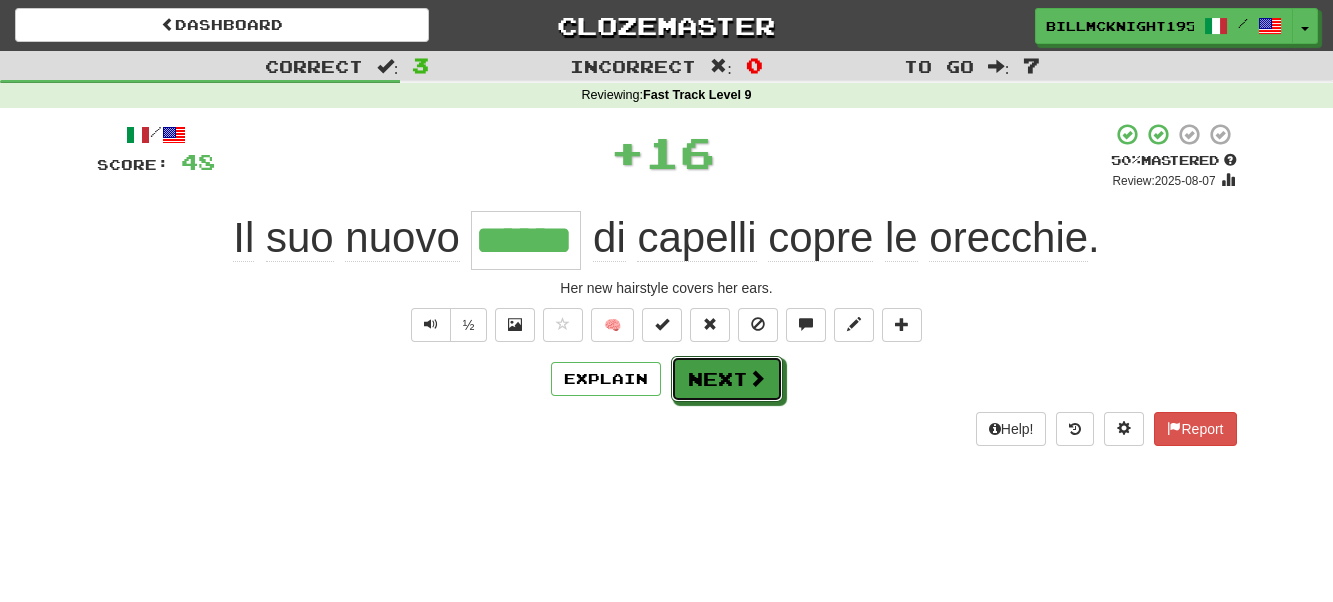 click at bounding box center [757, 378] 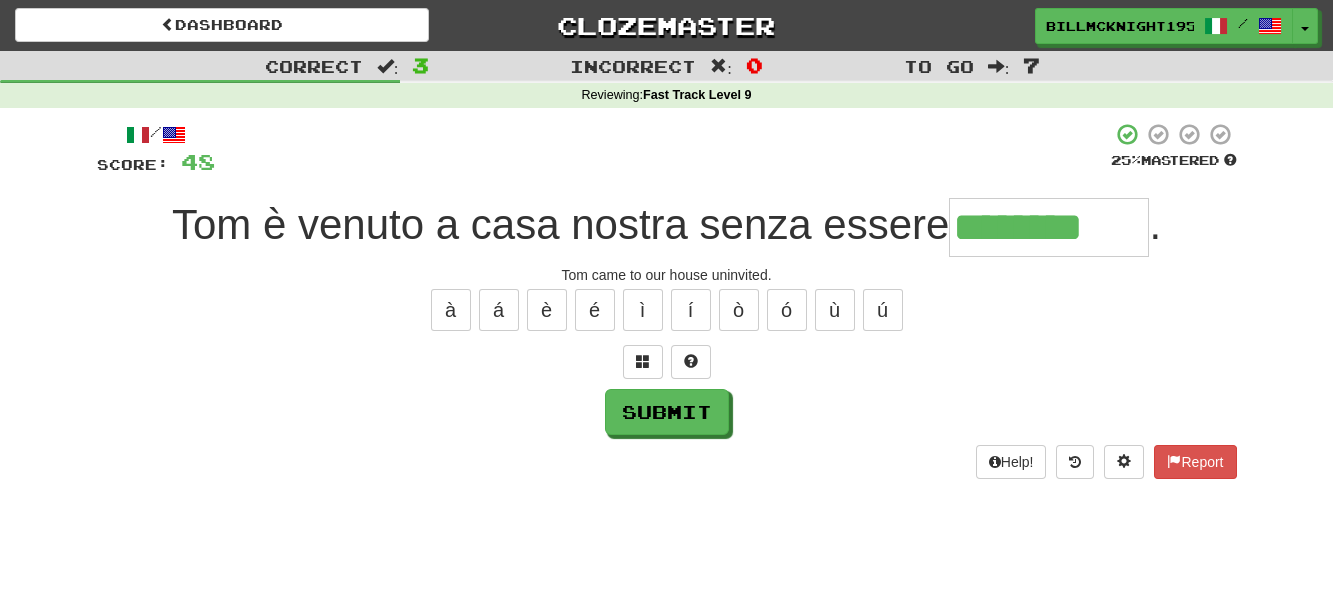 type on "********" 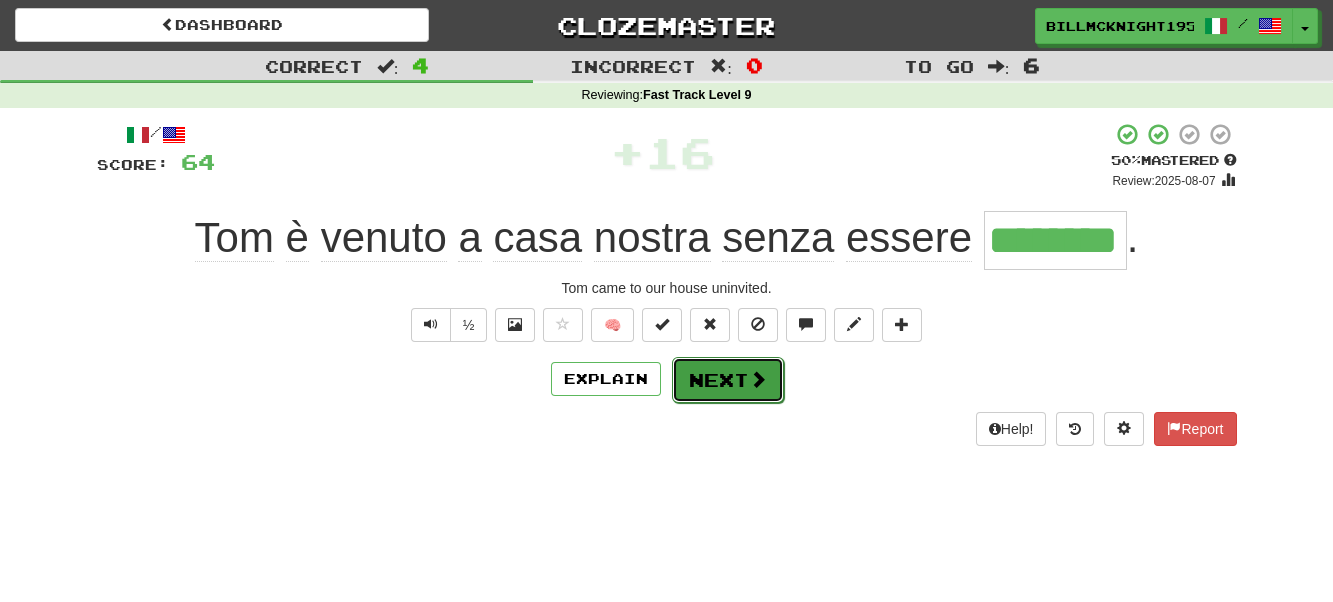 click on "Next" at bounding box center [728, 380] 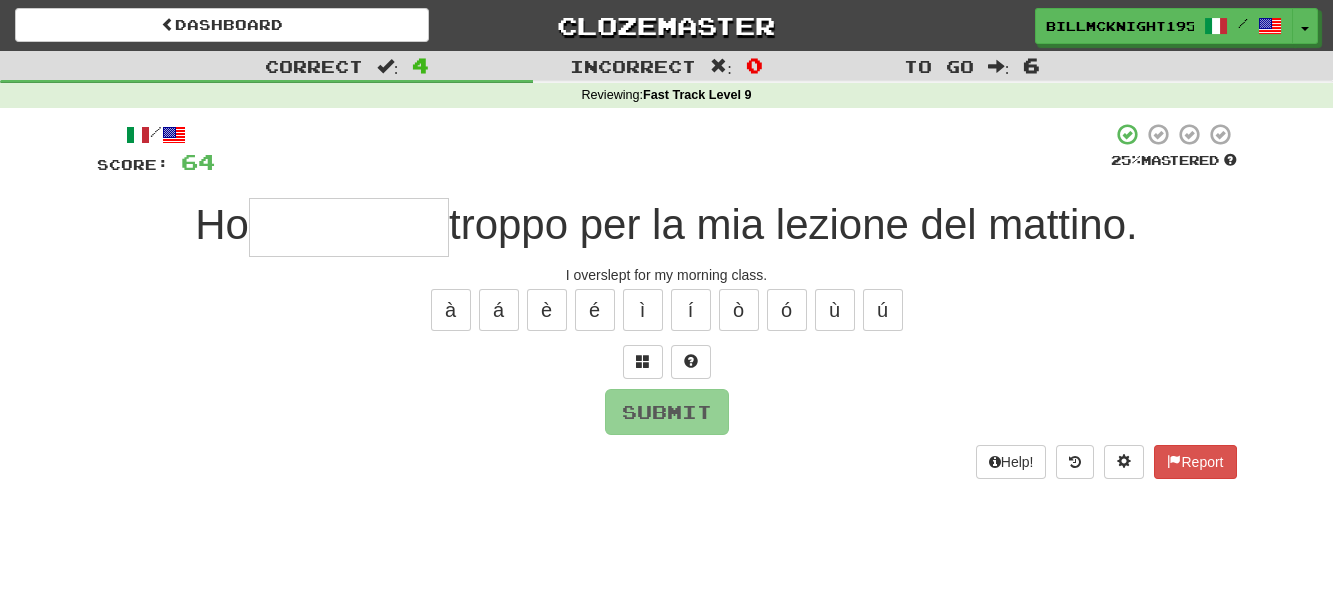 type on "*" 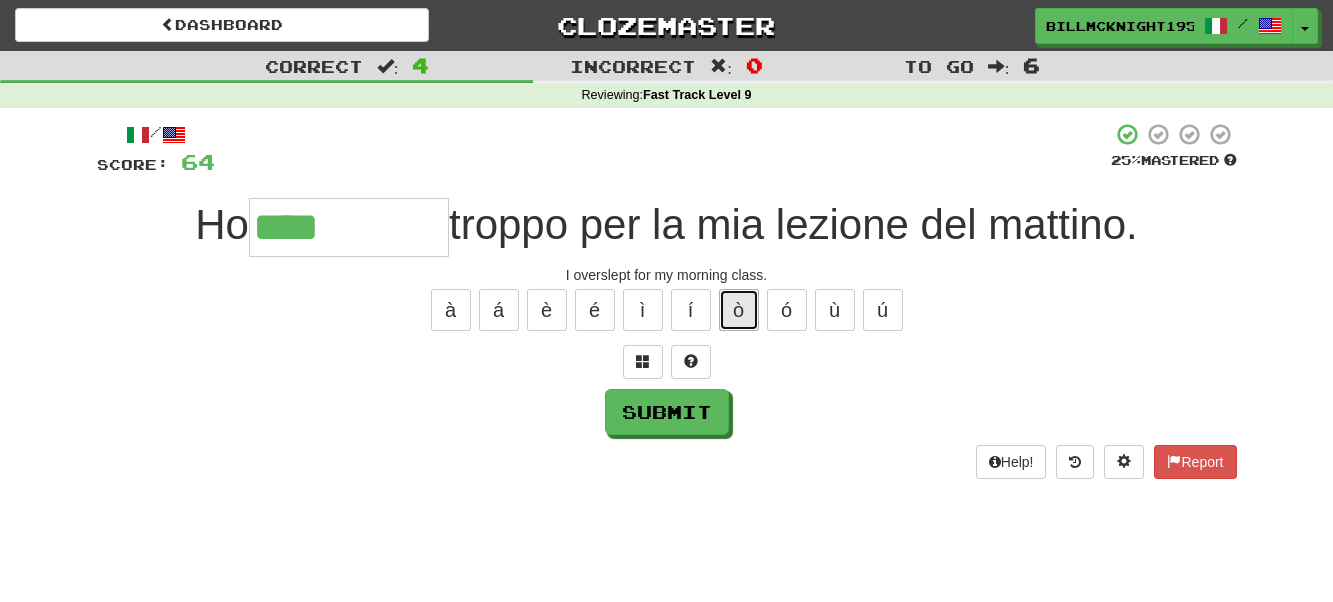 click on "ò" at bounding box center [739, 310] 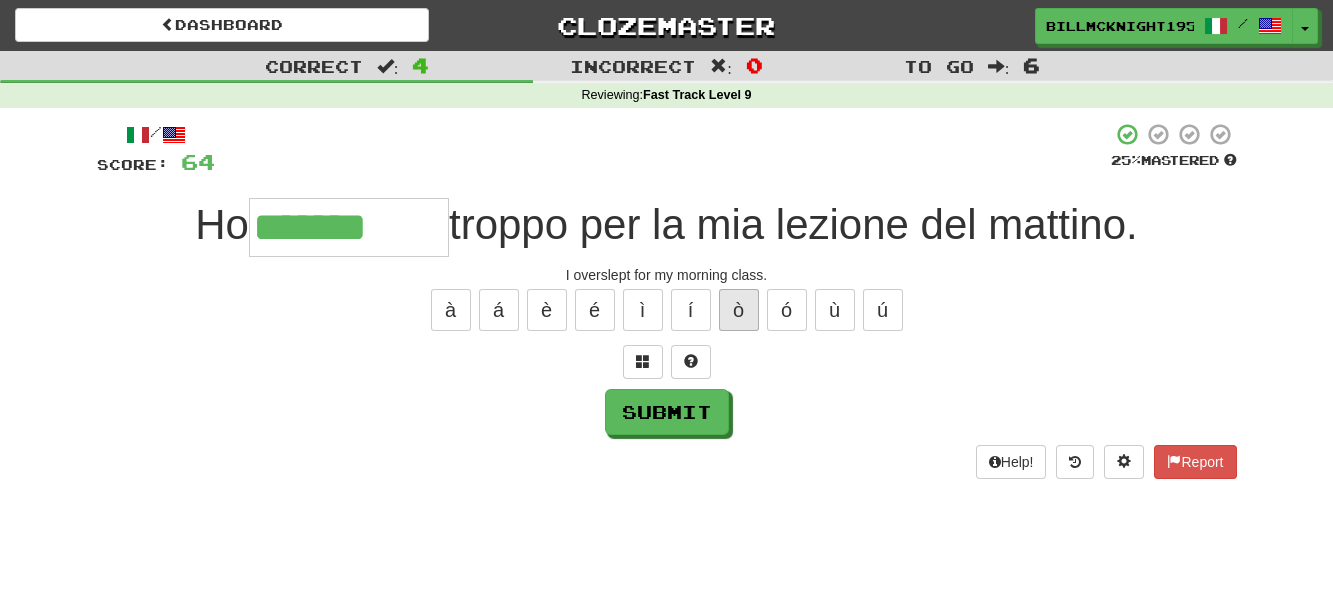 type on "*******" 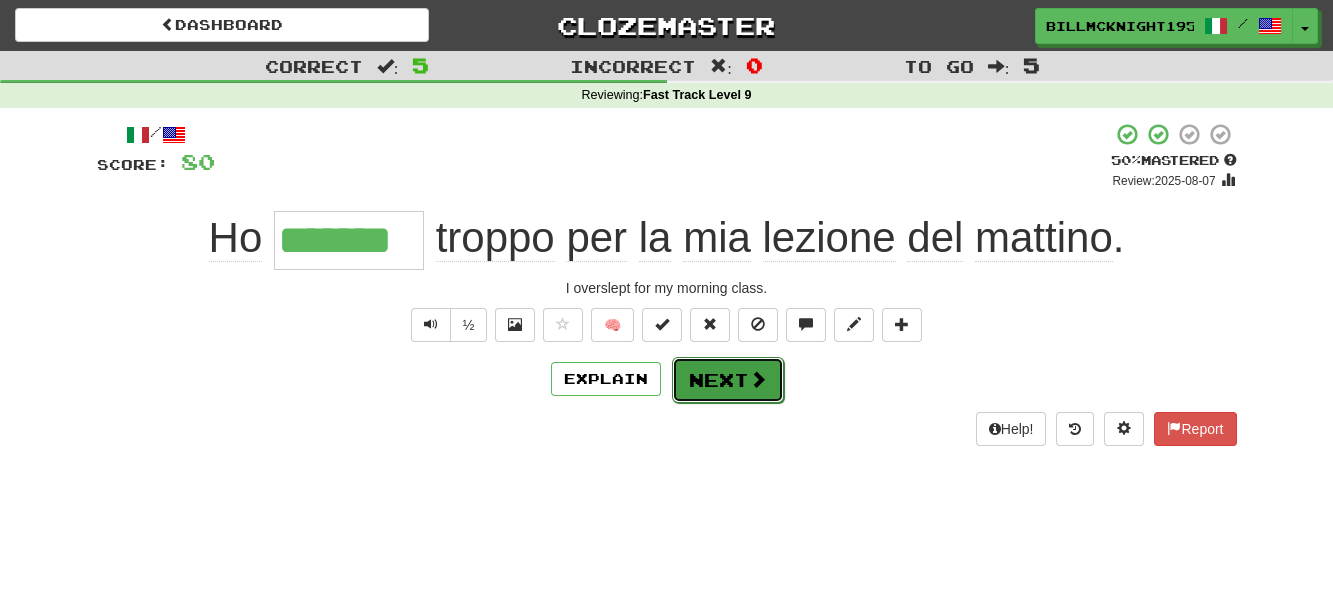 click on "Next" at bounding box center [728, 380] 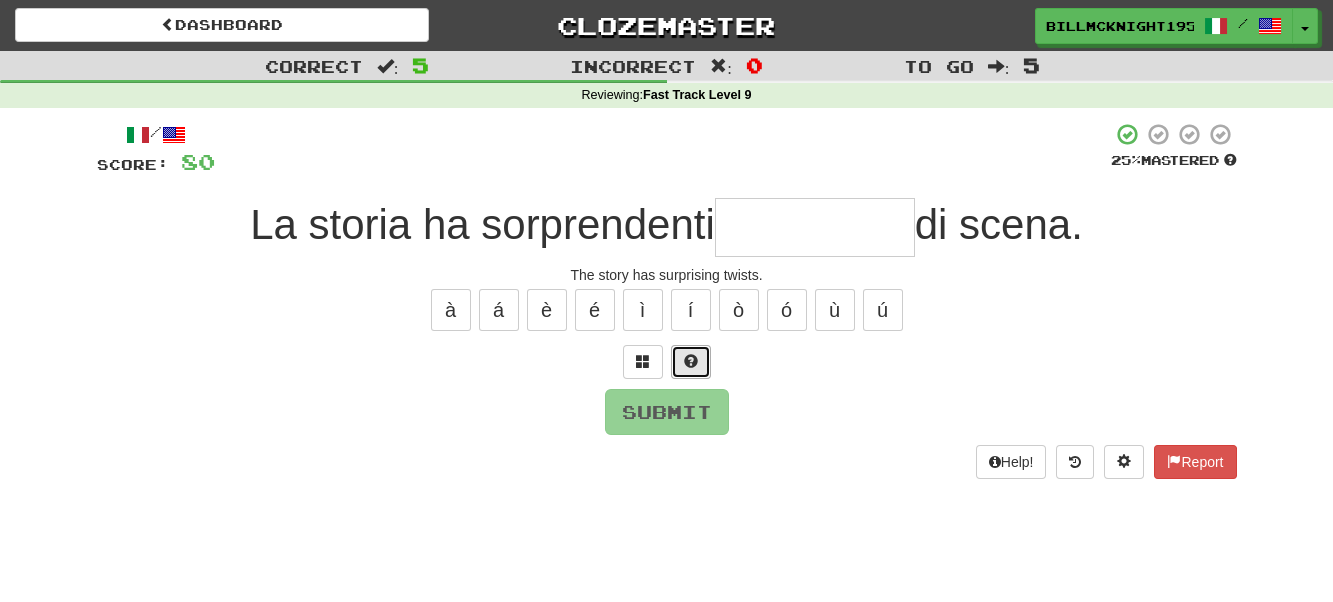 click at bounding box center [691, 361] 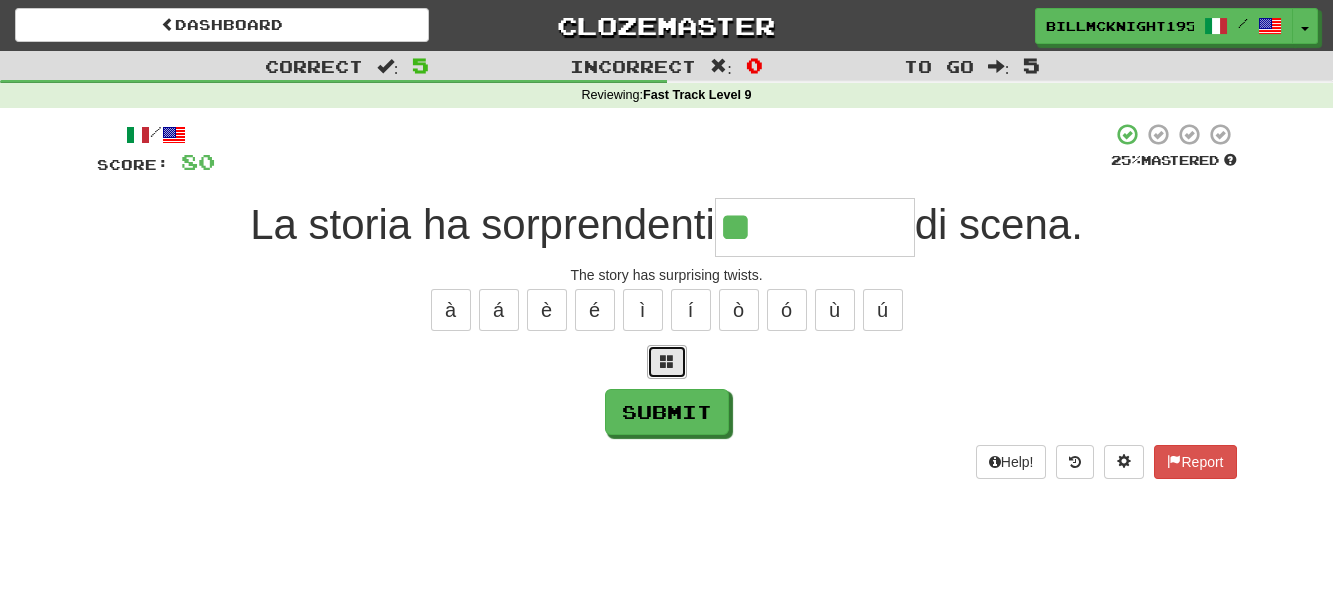 click at bounding box center [667, 361] 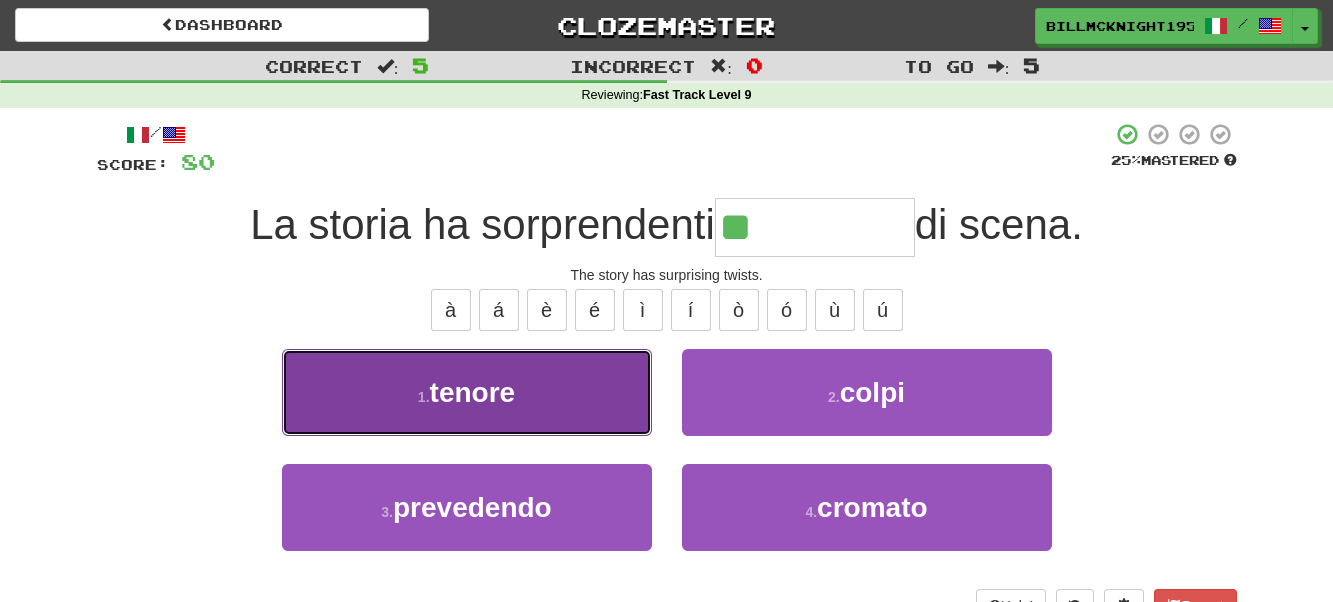 click on "tenore" at bounding box center [473, 392] 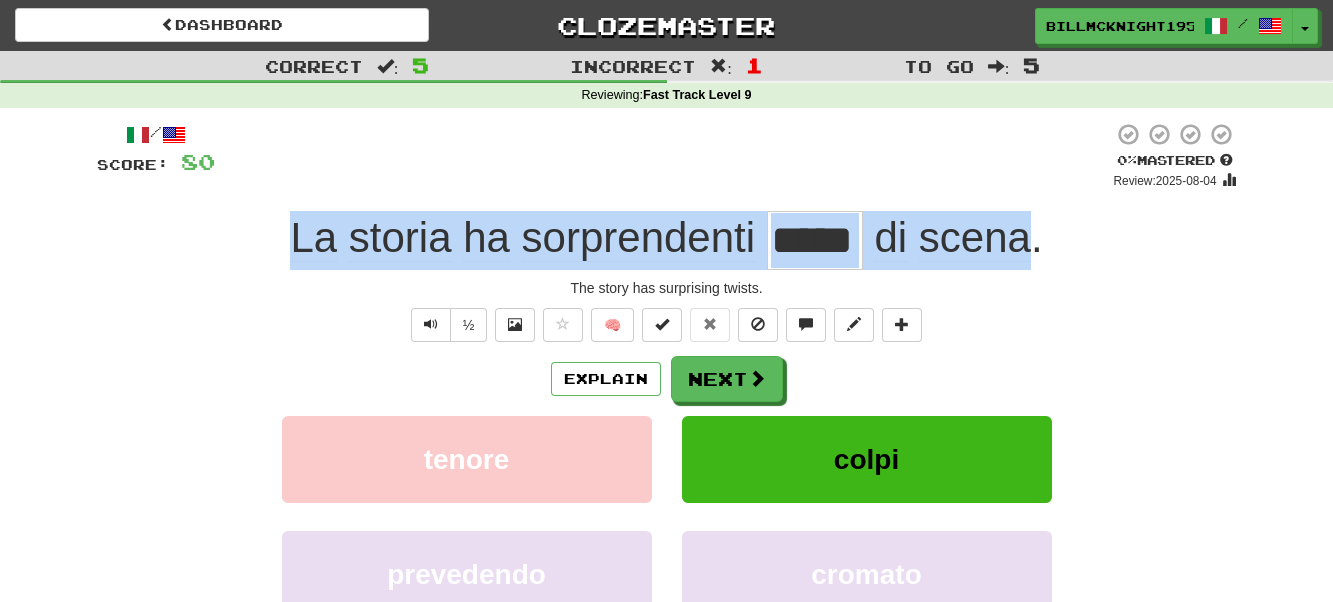 drag, startPoint x: 1012, startPoint y: 233, endPoint x: 0, endPoint y: 218, distance: 1012.11115 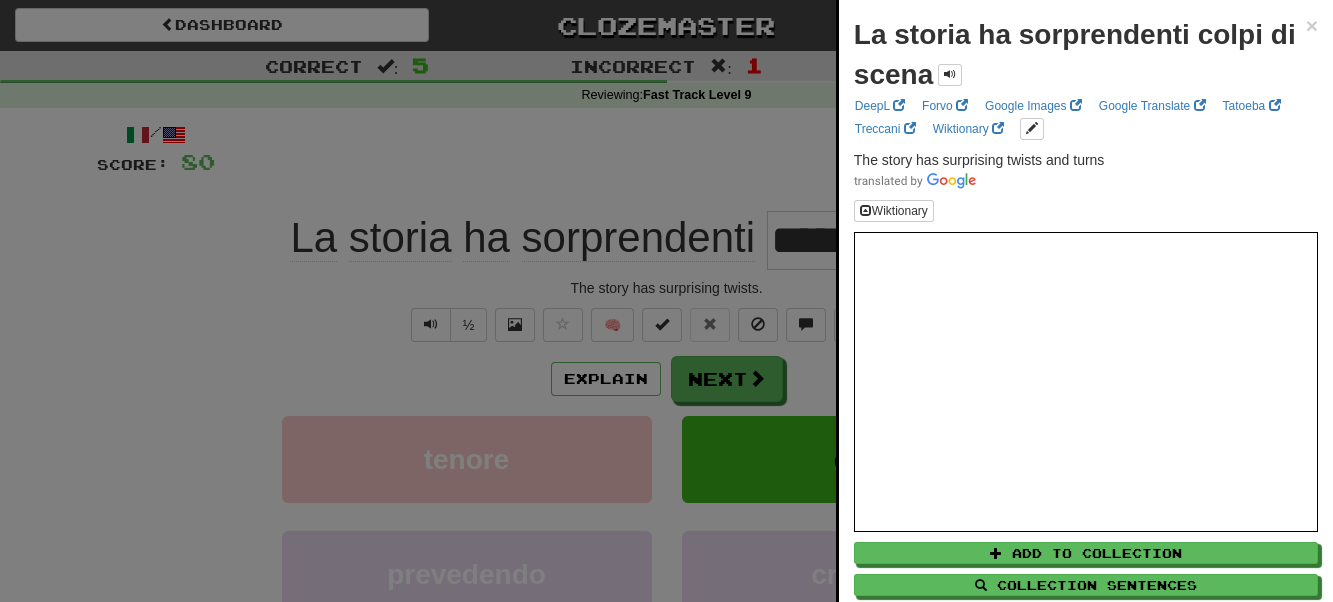 click at bounding box center [666, 301] 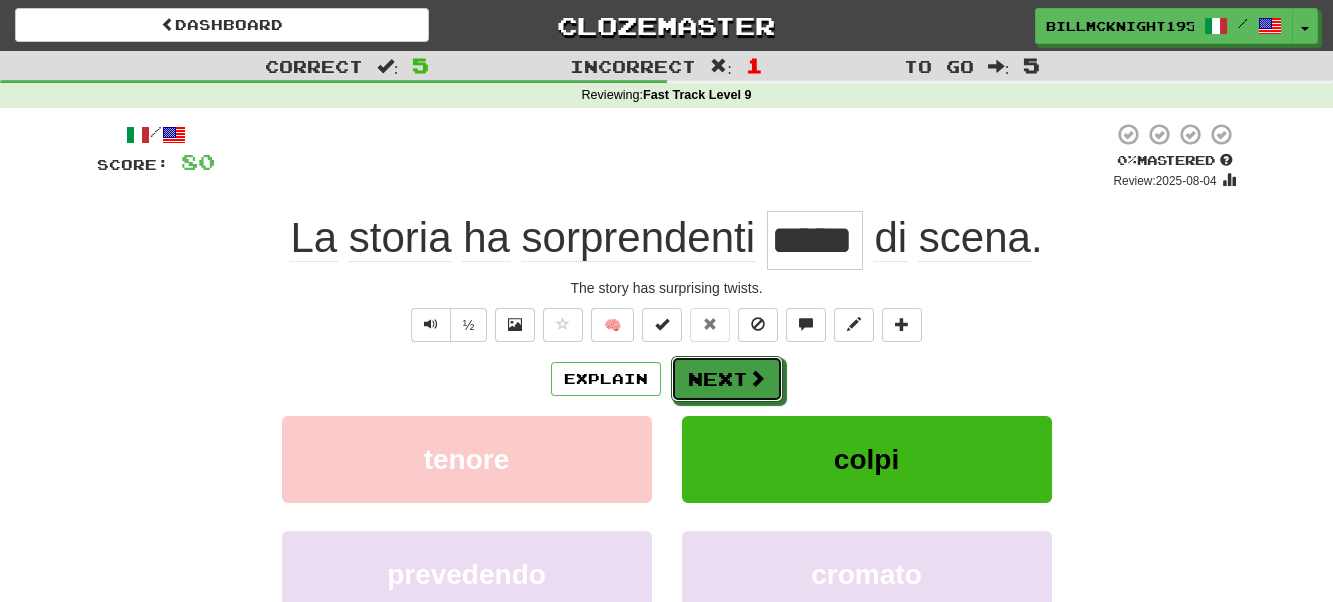 click on "Next" at bounding box center (727, 379) 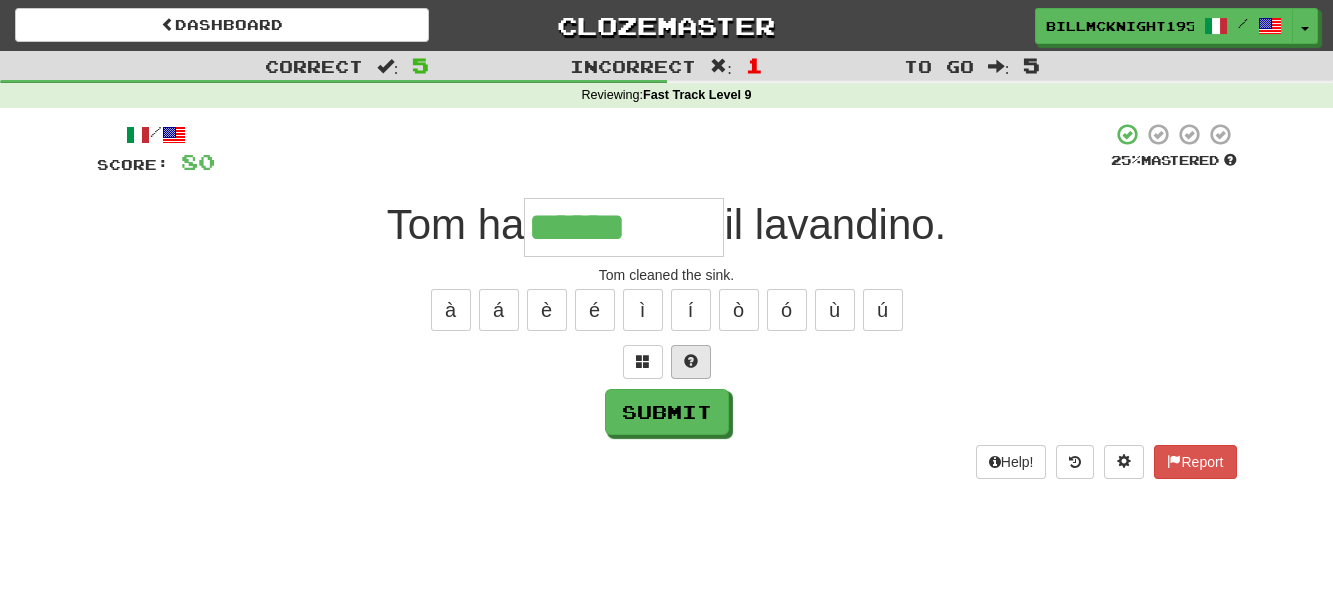 type on "******" 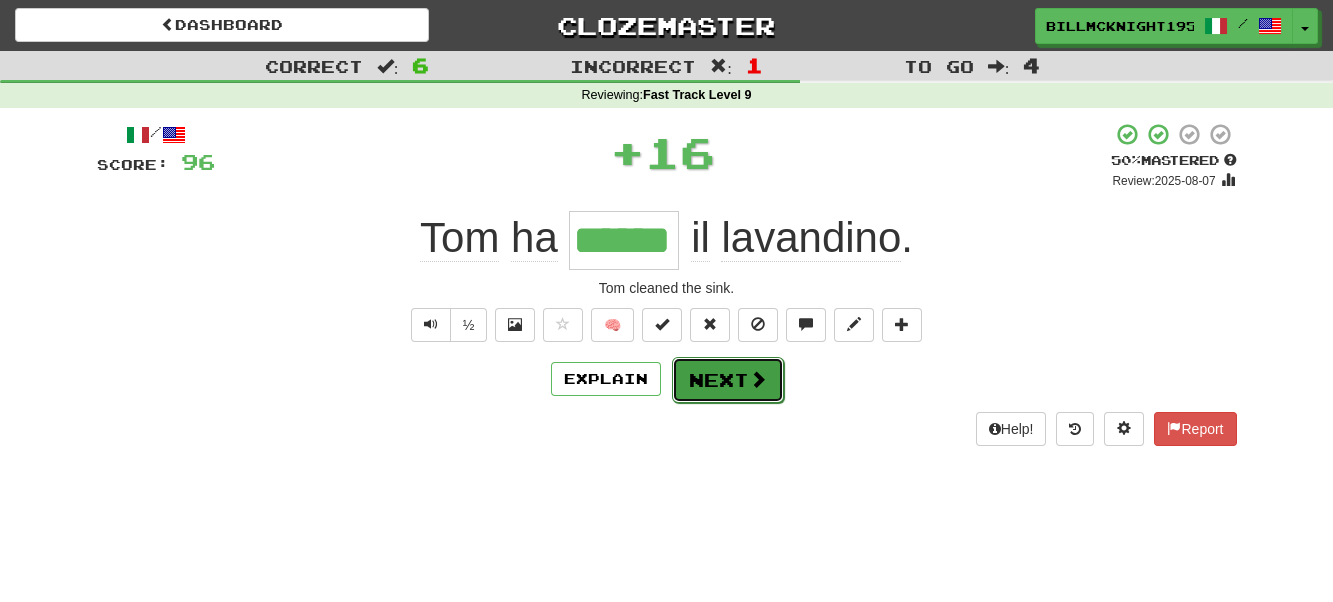 click on "Next" at bounding box center (728, 380) 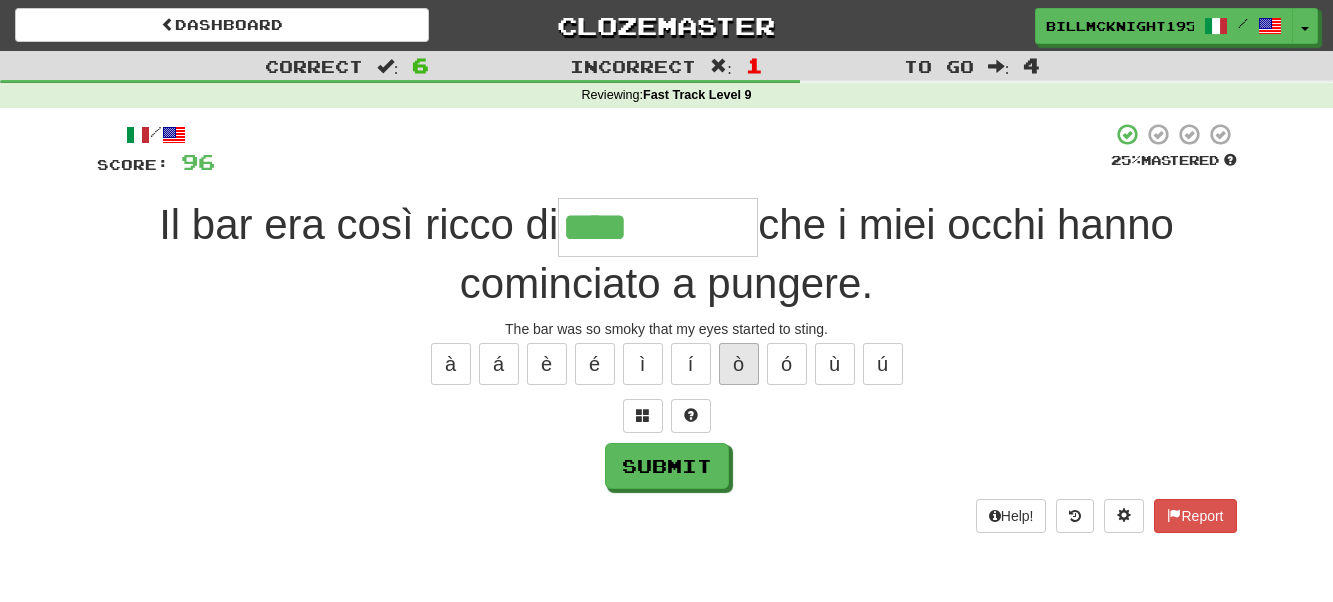 type on "****" 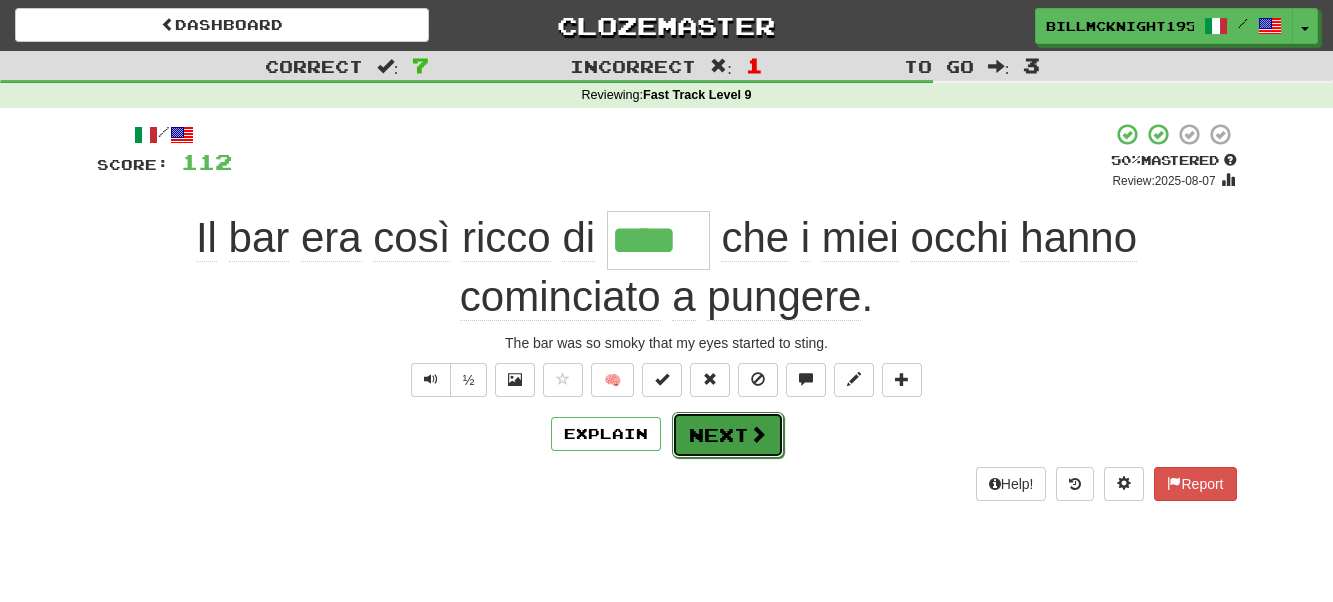 click on "Next" at bounding box center [728, 435] 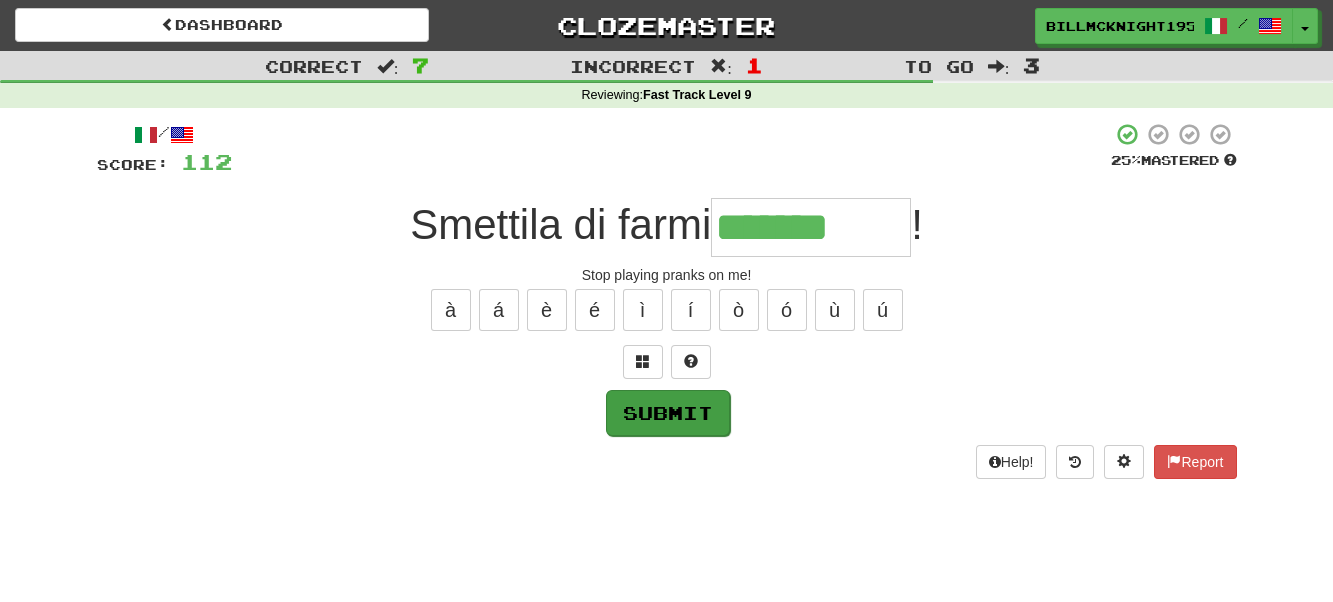 type on "*******" 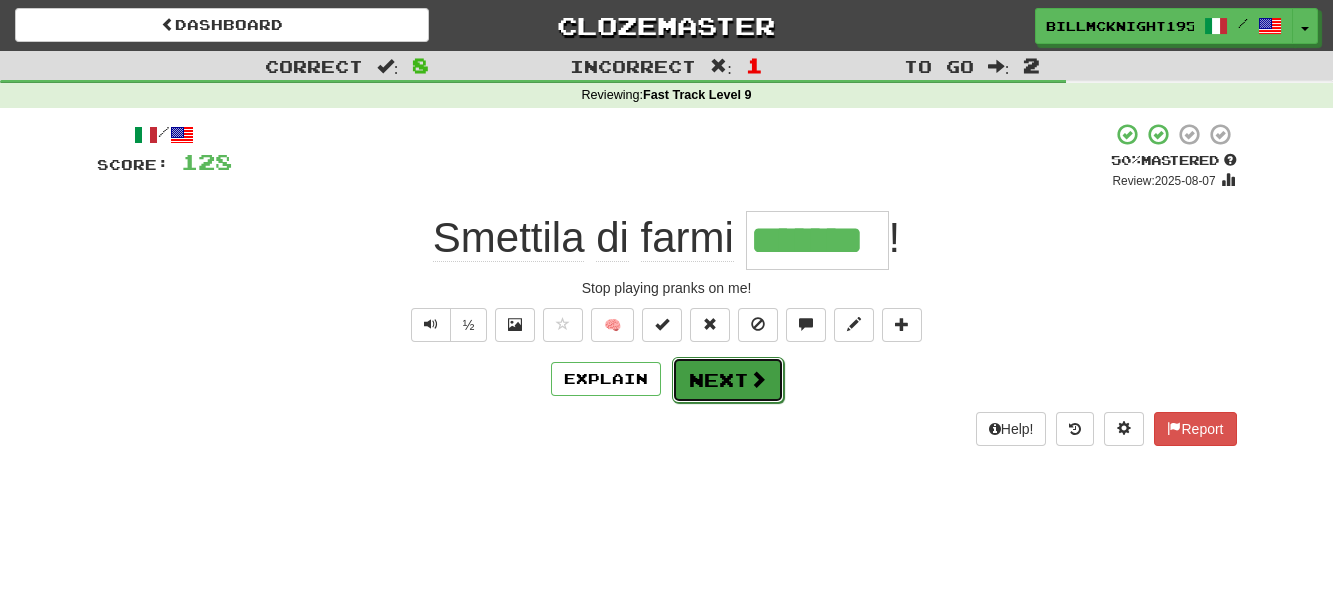 click on "Next" at bounding box center [728, 380] 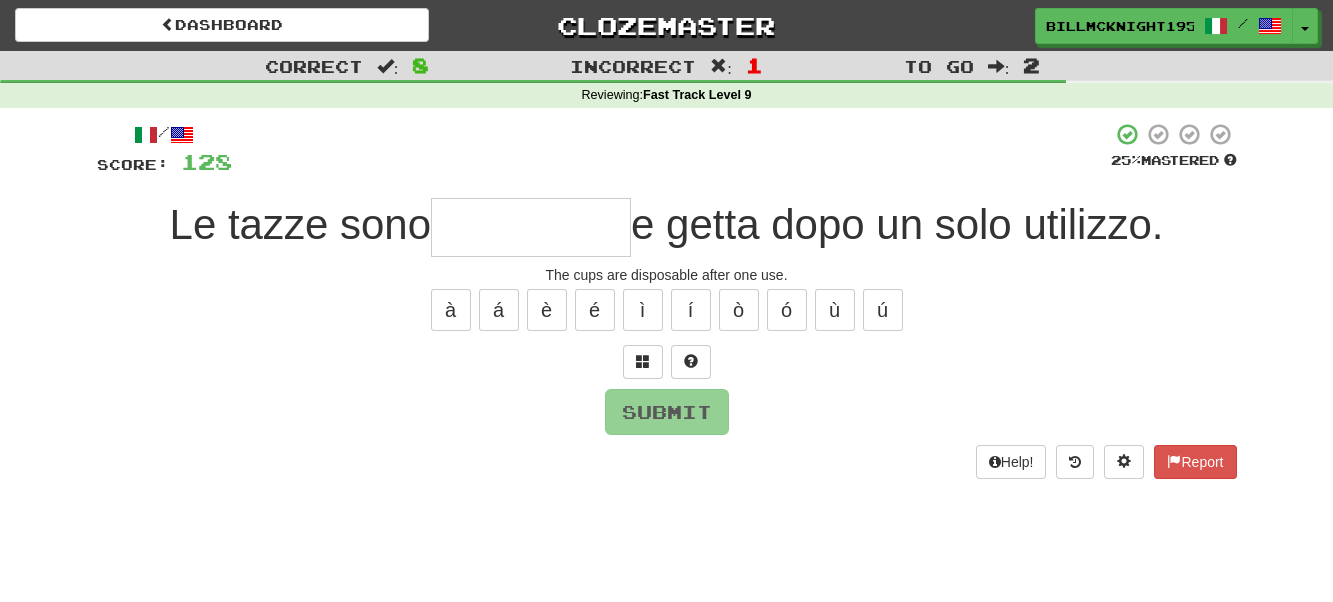 type on "*" 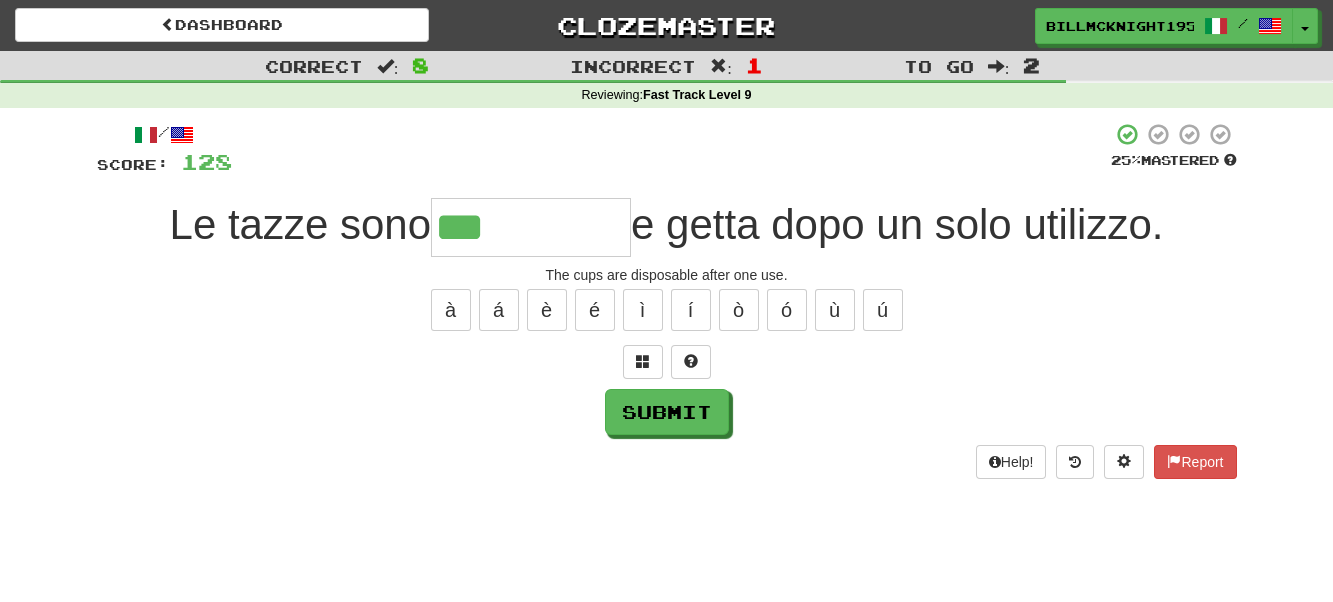 type on "***" 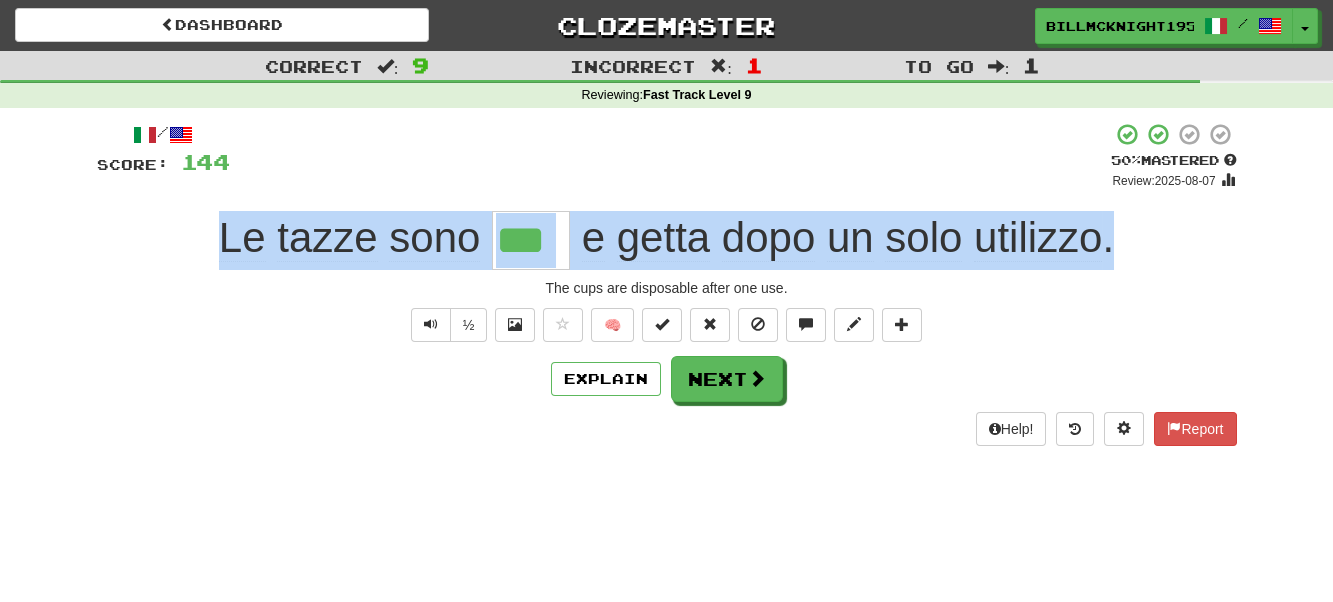 drag, startPoint x: 1110, startPoint y: 244, endPoint x: 151, endPoint y: 275, distance: 959.5009 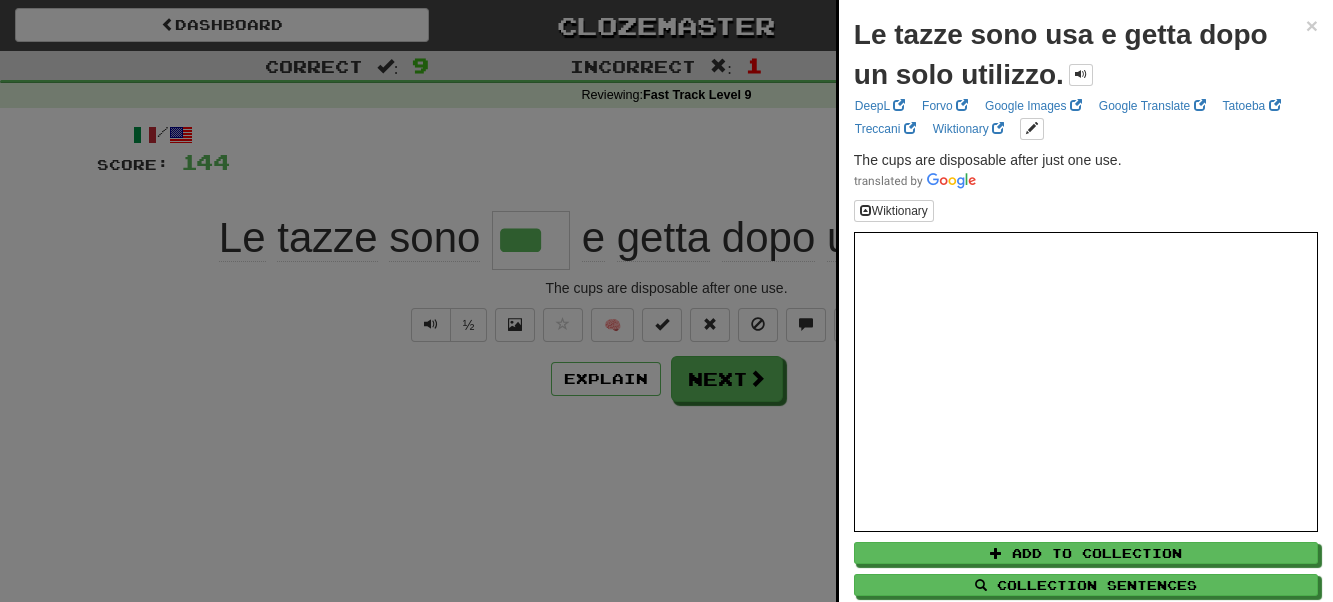 drag, startPoint x: 530, startPoint y: 498, endPoint x: 730, endPoint y: 438, distance: 208.80614 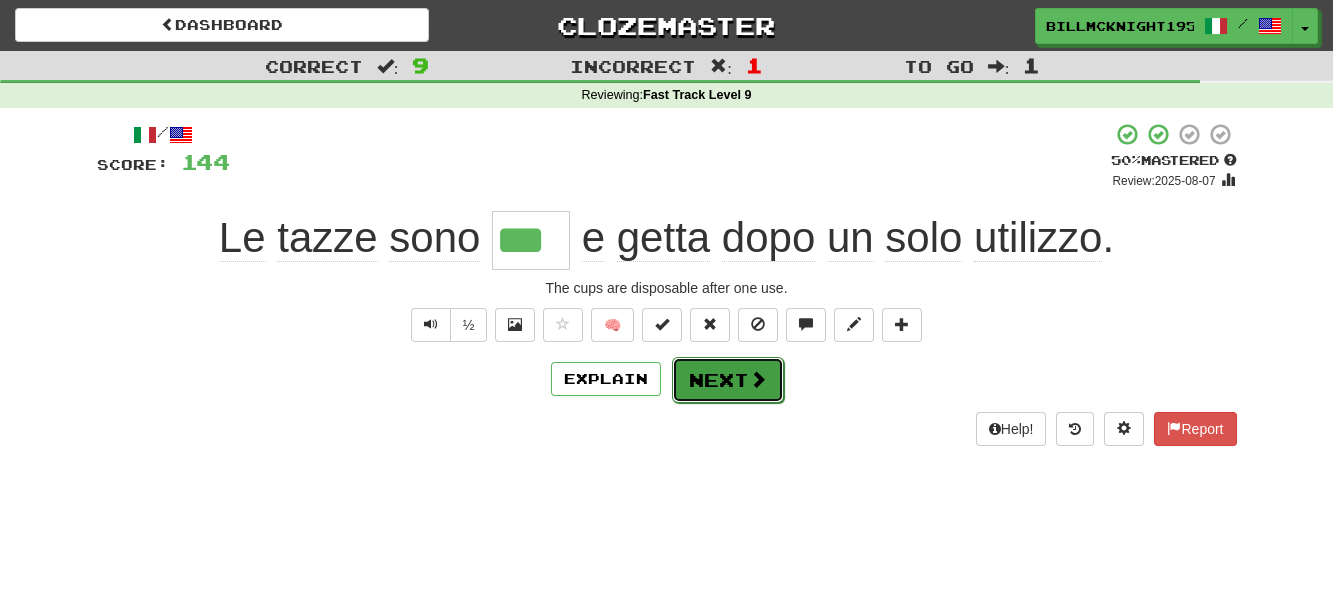 click on "Next" at bounding box center (728, 380) 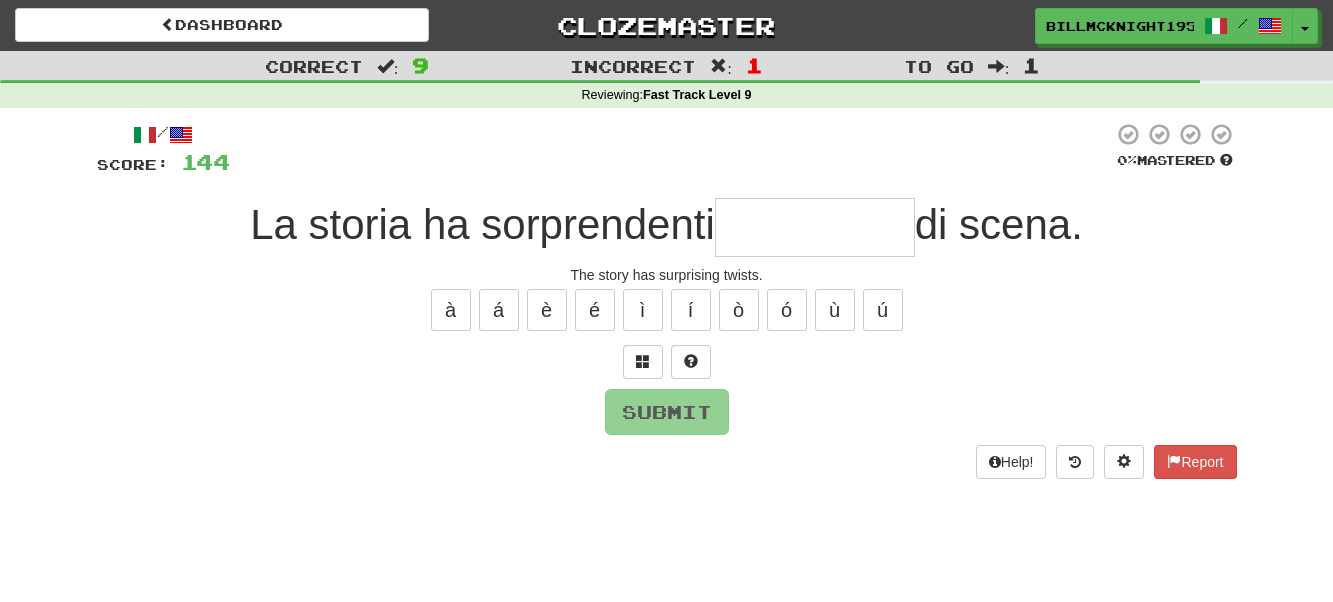 type on "*" 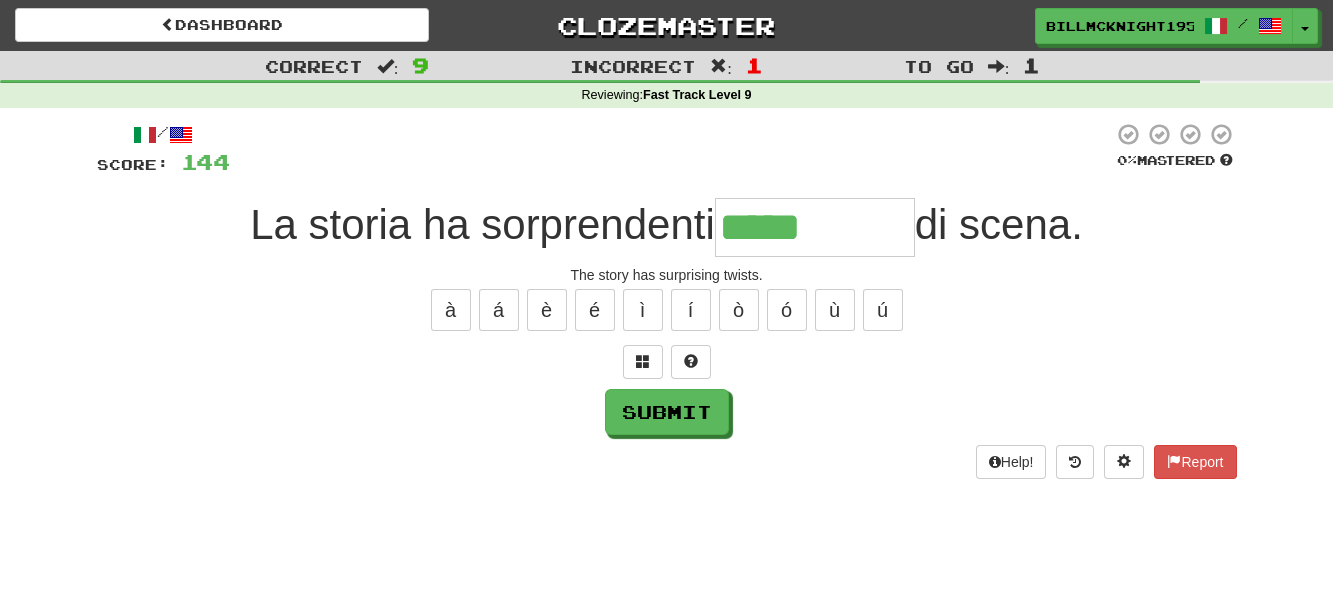 type on "*****" 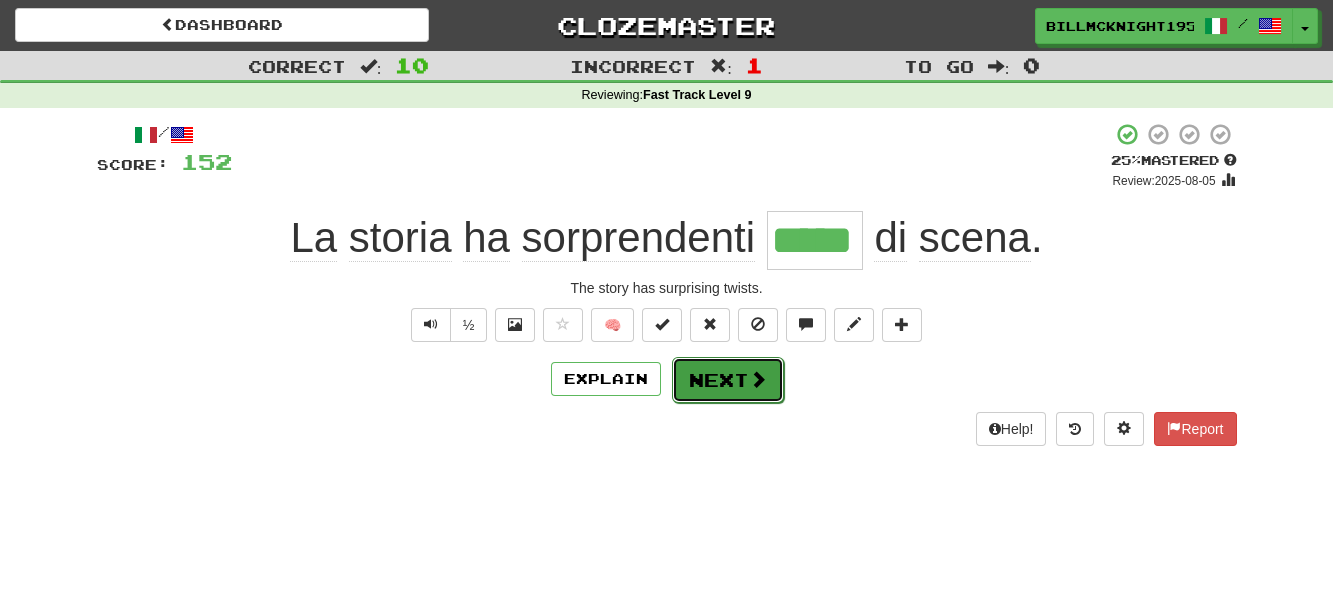 click on "Next" at bounding box center [728, 380] 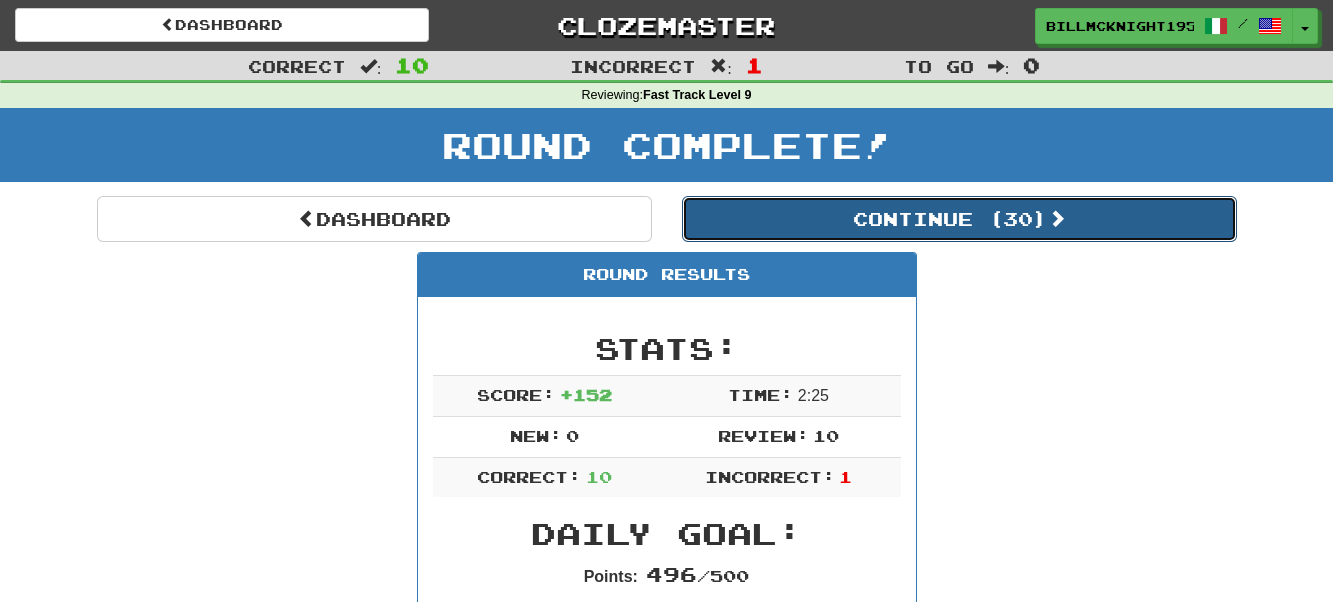 click on "Continue ( 30 )" at bounding box center (959, 219) 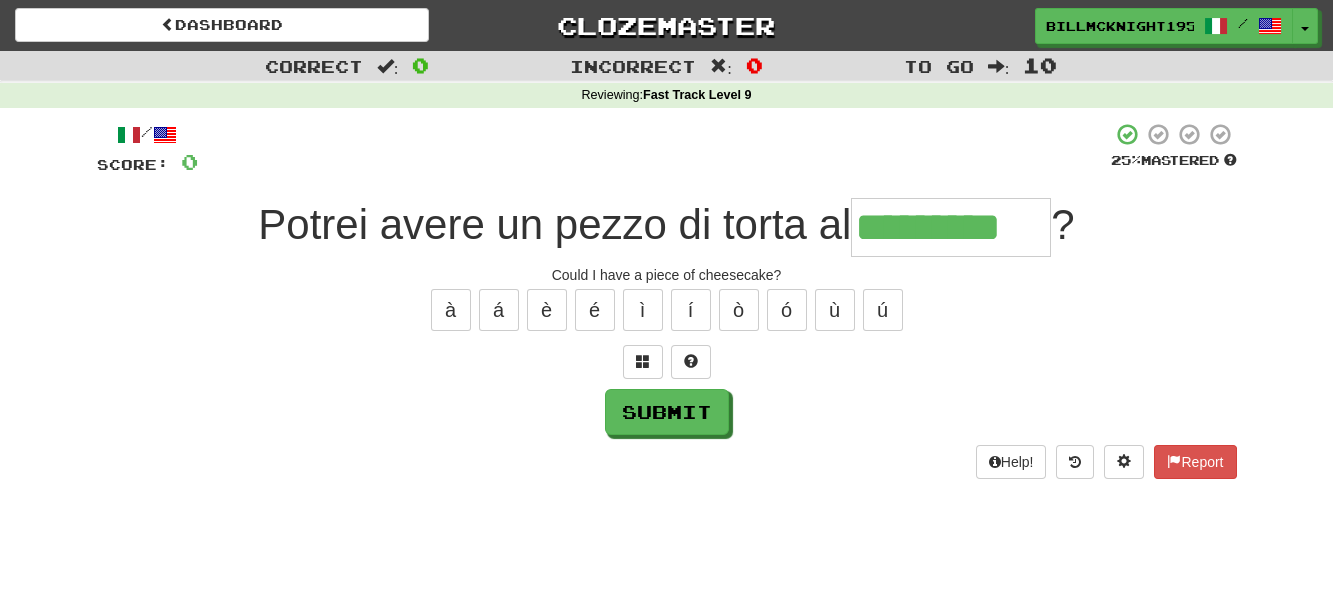 type on "*********" 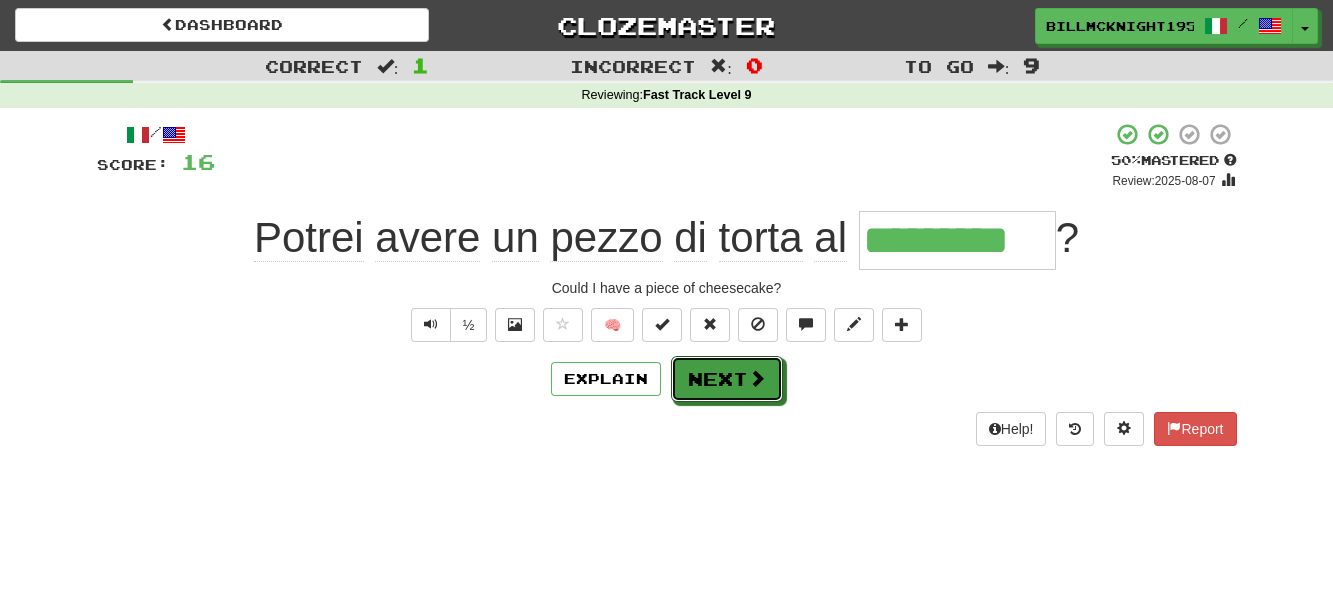 click on "Next" at bounding box center [727, 379] 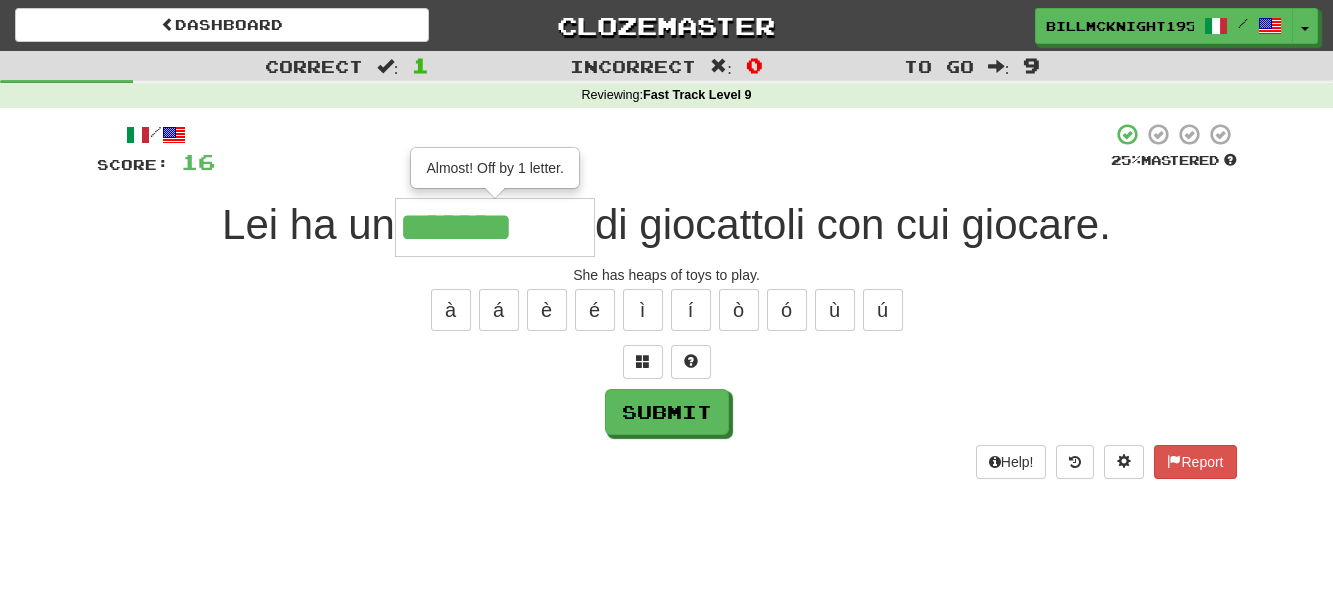 type on "*******" 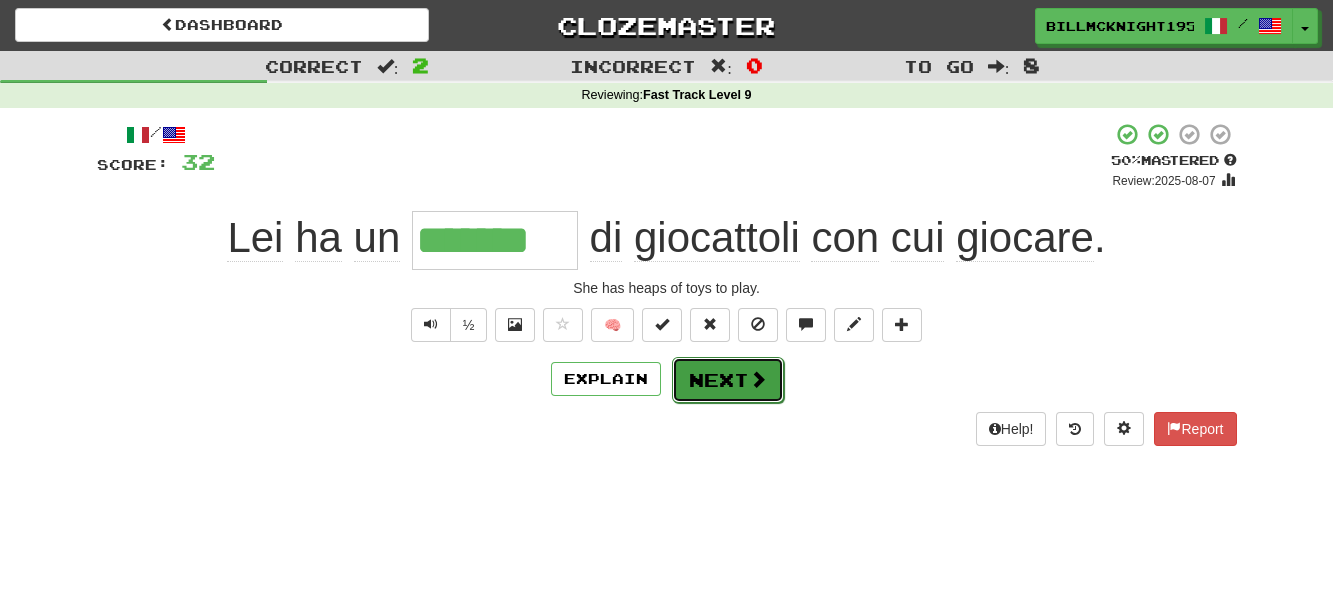 click on "Next" at bounding box center [728, 380] 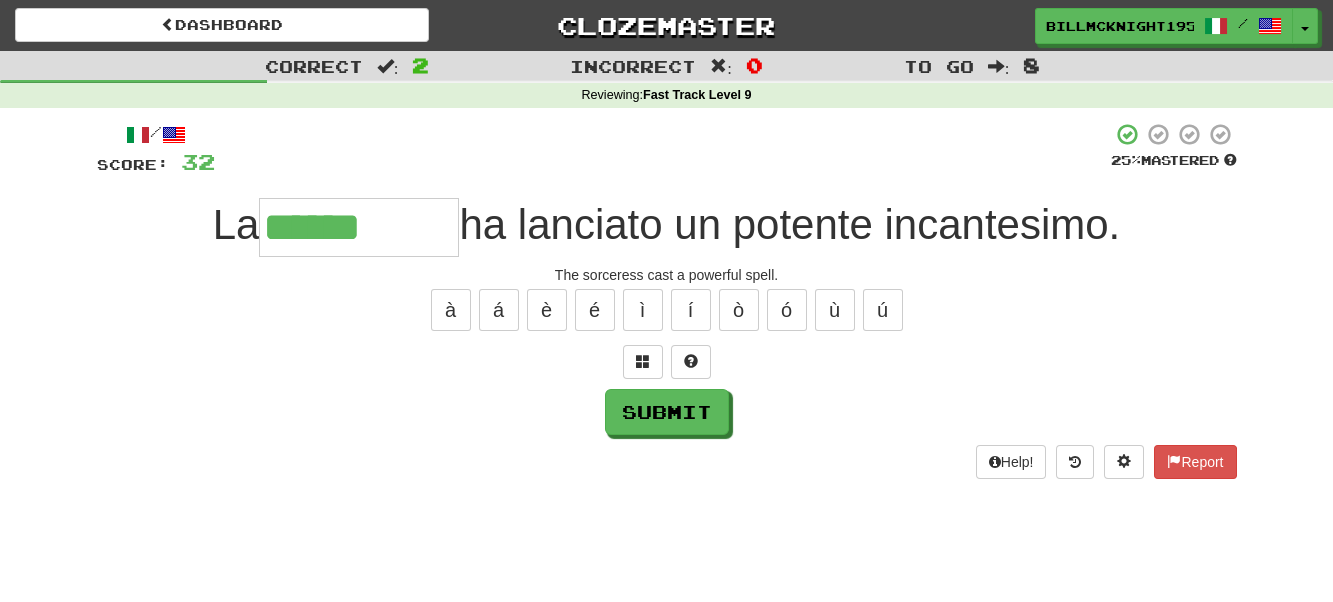 type on "******" 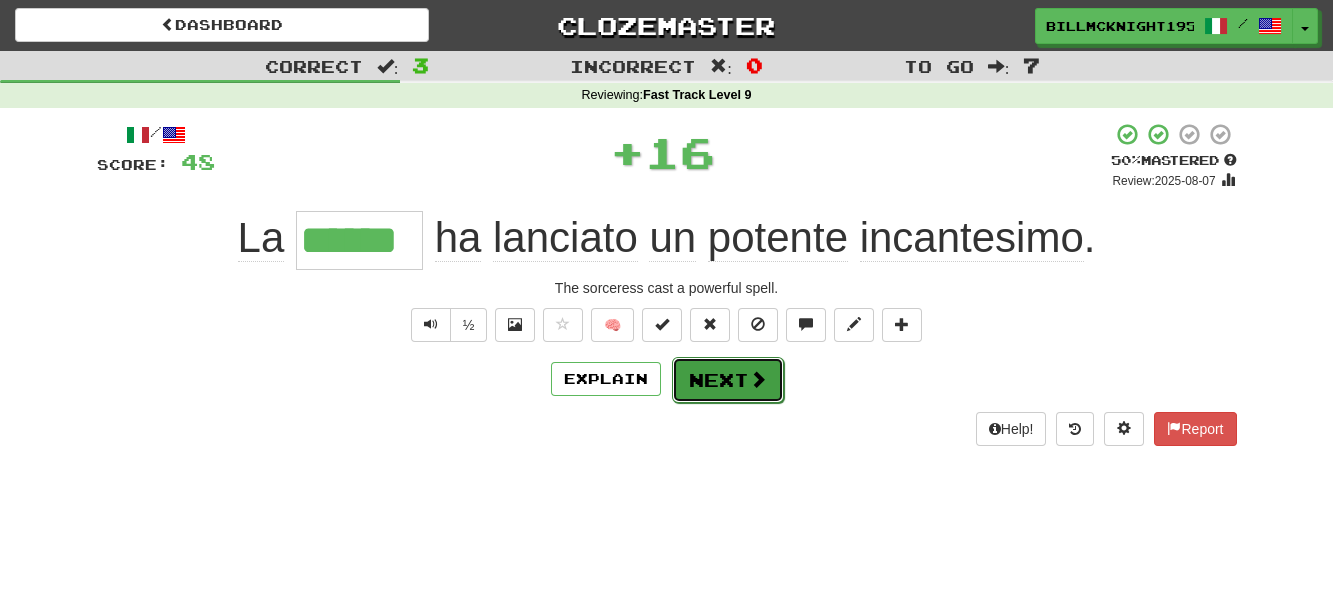 click on "Next" at bounding box center (728, 380) 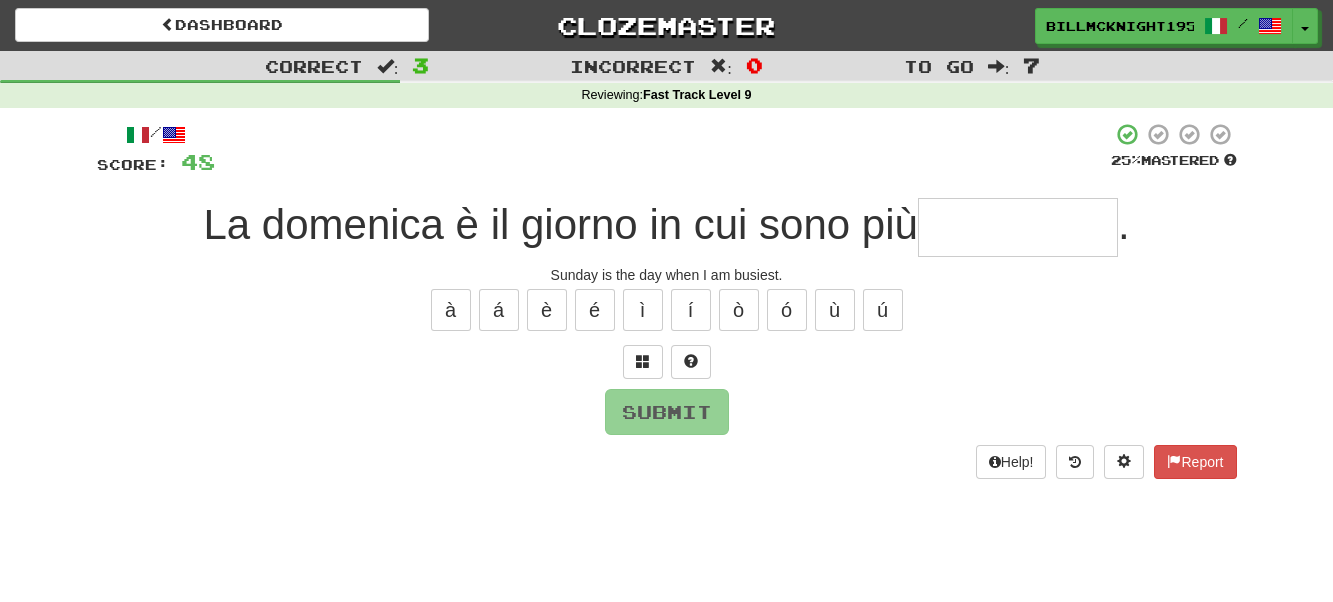 click at bounding box center (1018, 227) 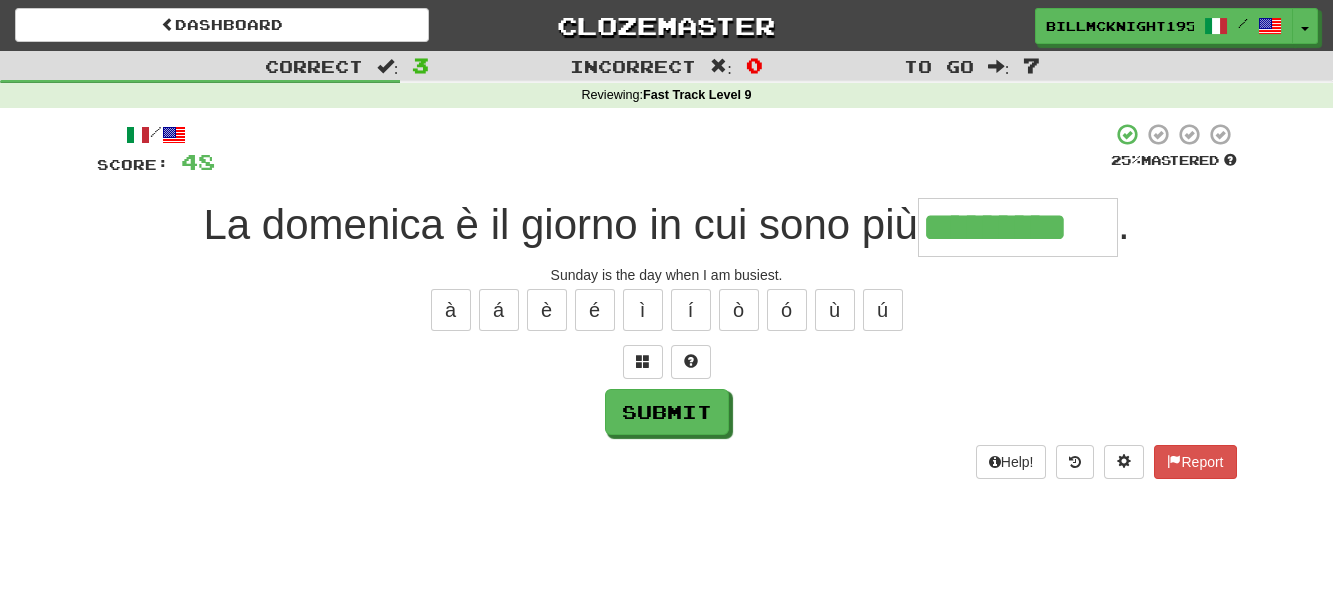 scroll, scrollTop: 0, scrollLeft: 3, axis: horizontal 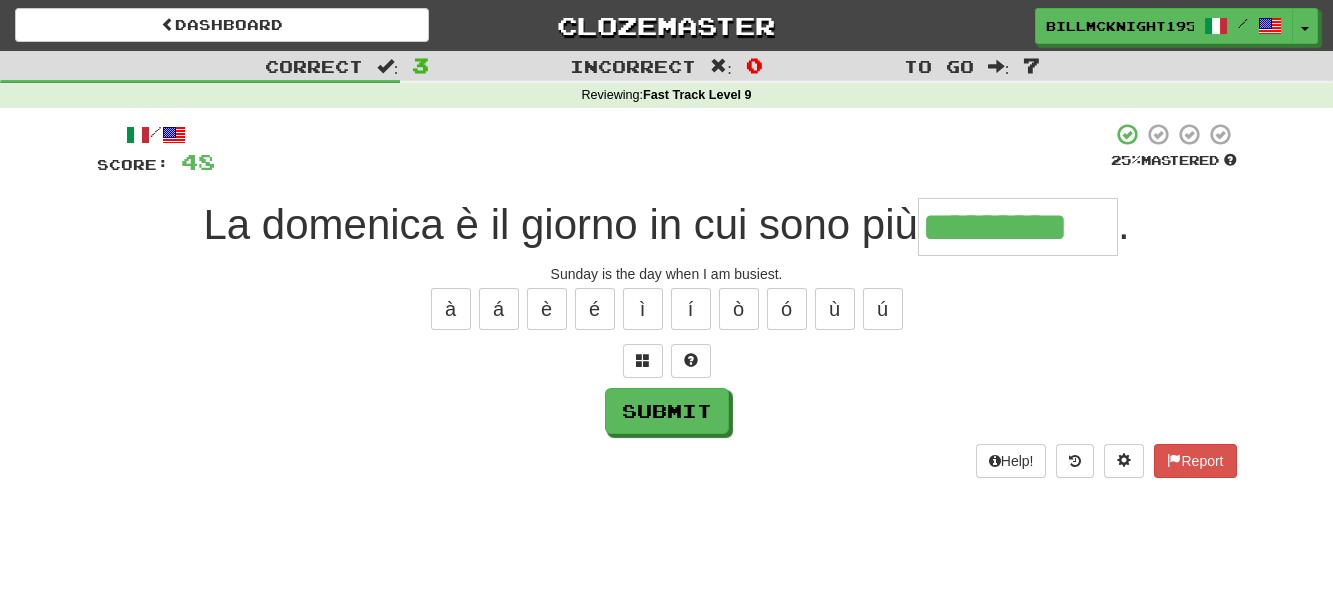 type on "*********" 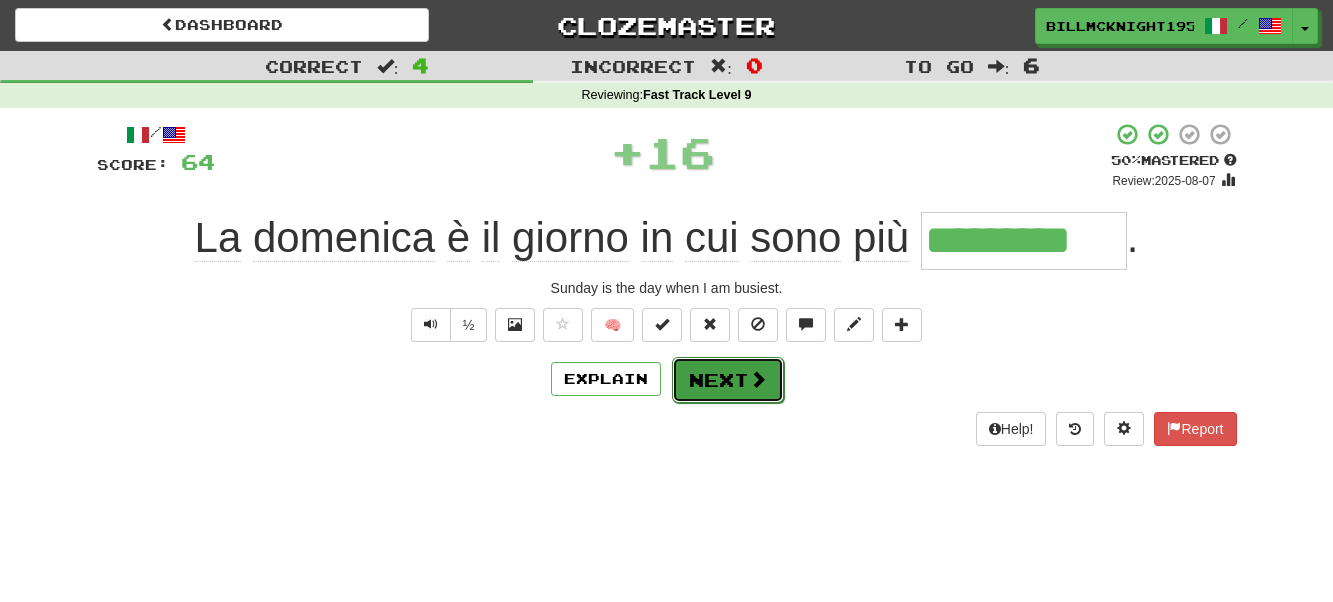 click on "Next" at bounding box center [728, 380] 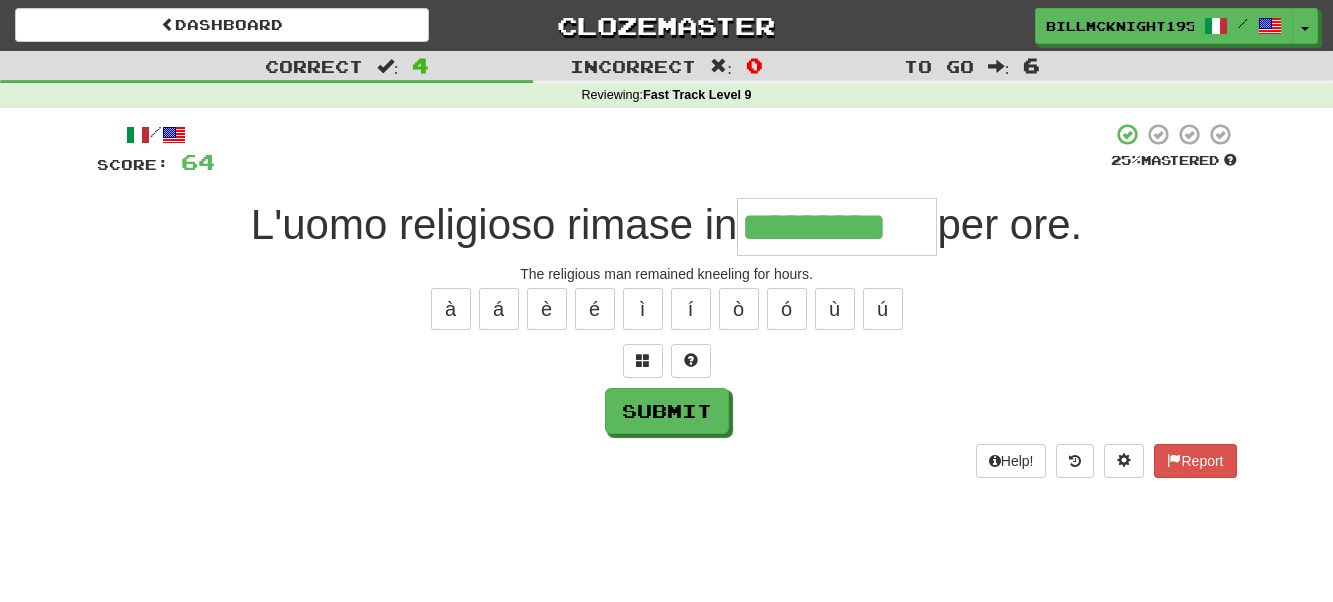 type on "*********" 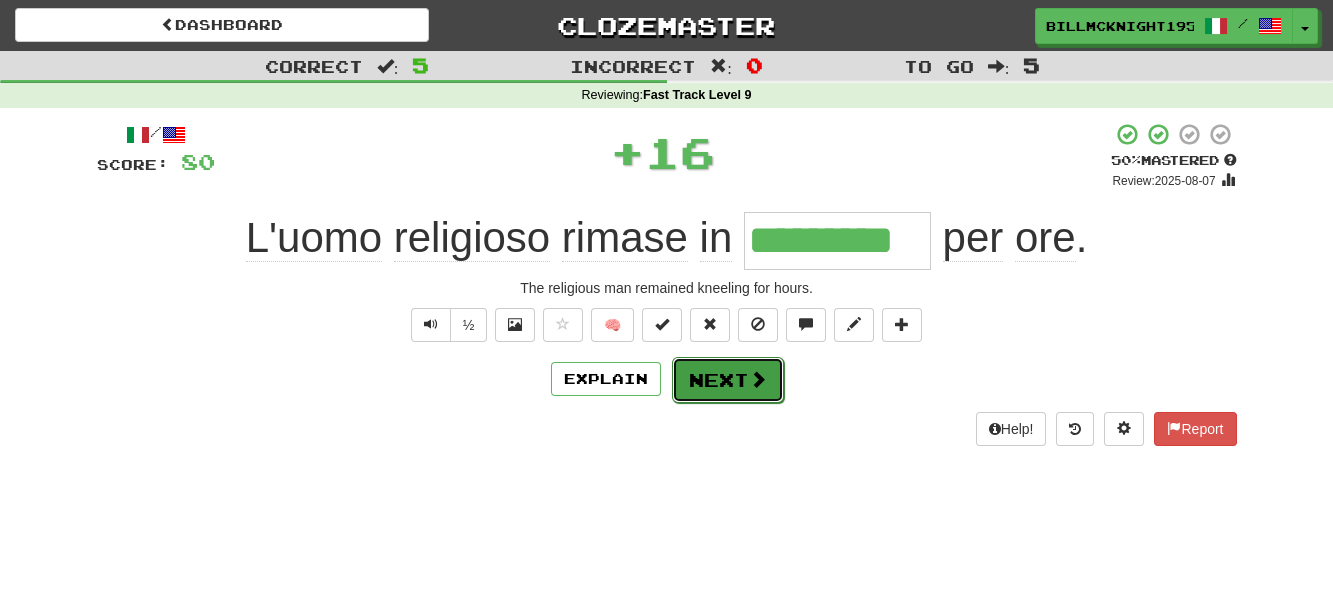 click on "Next" at bounding box center [728, 380] 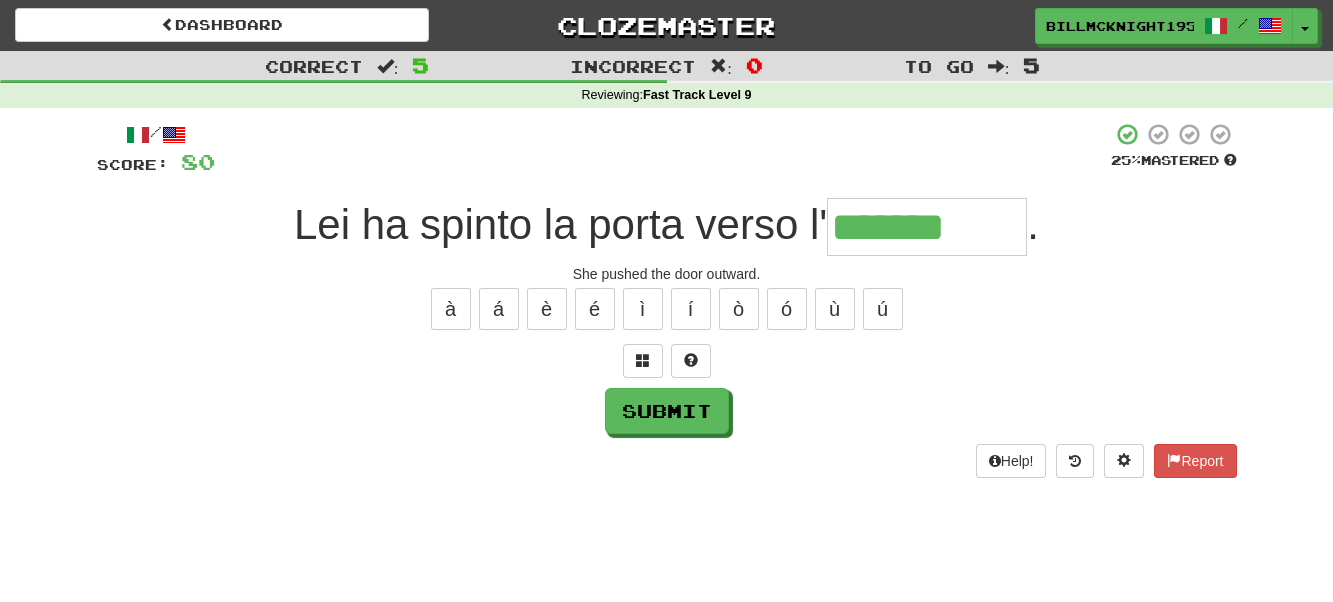 type on "*******" 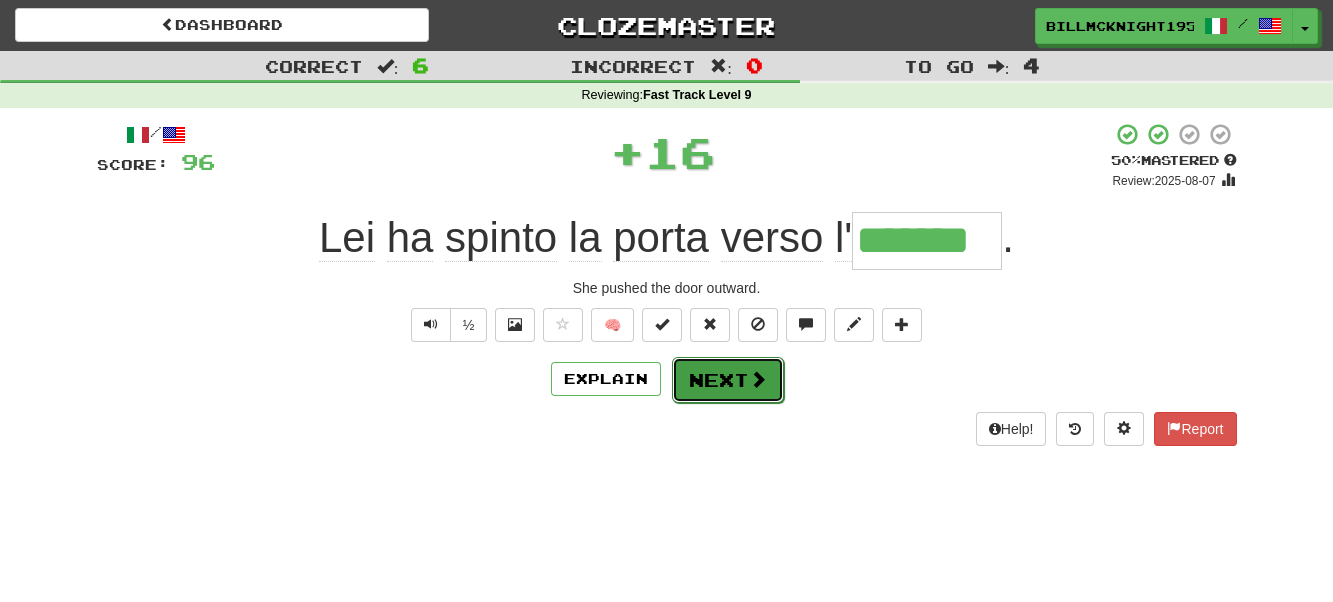 click on "Next" at bounding box center (728, 380) 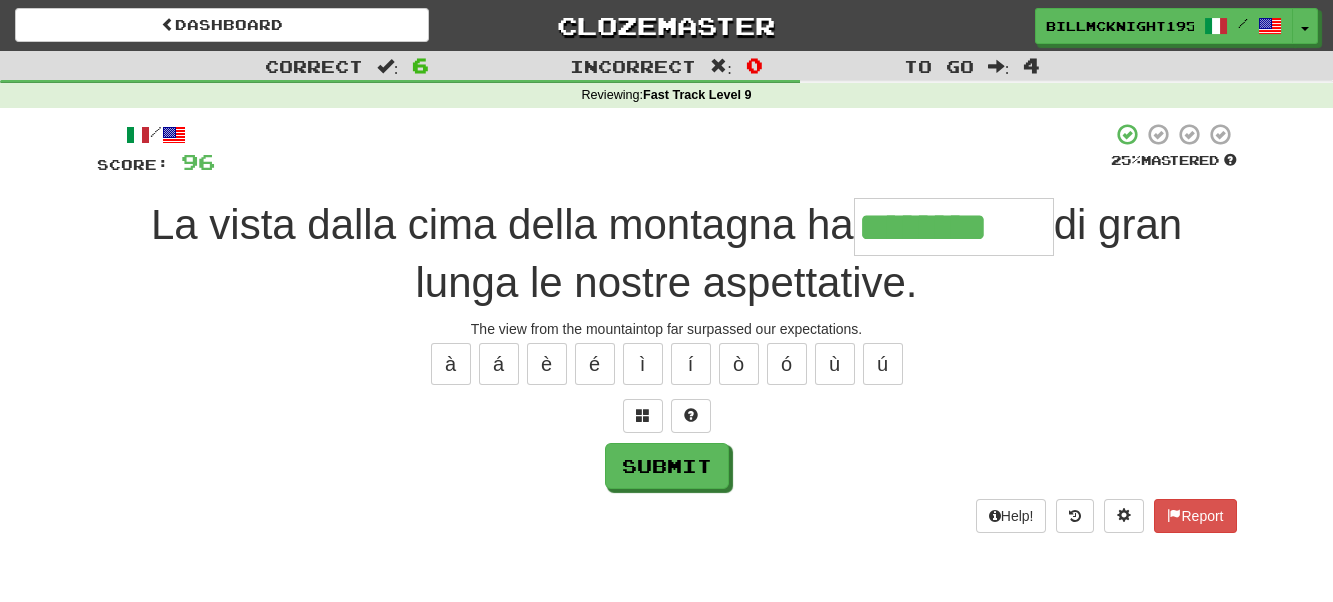 type on "********" 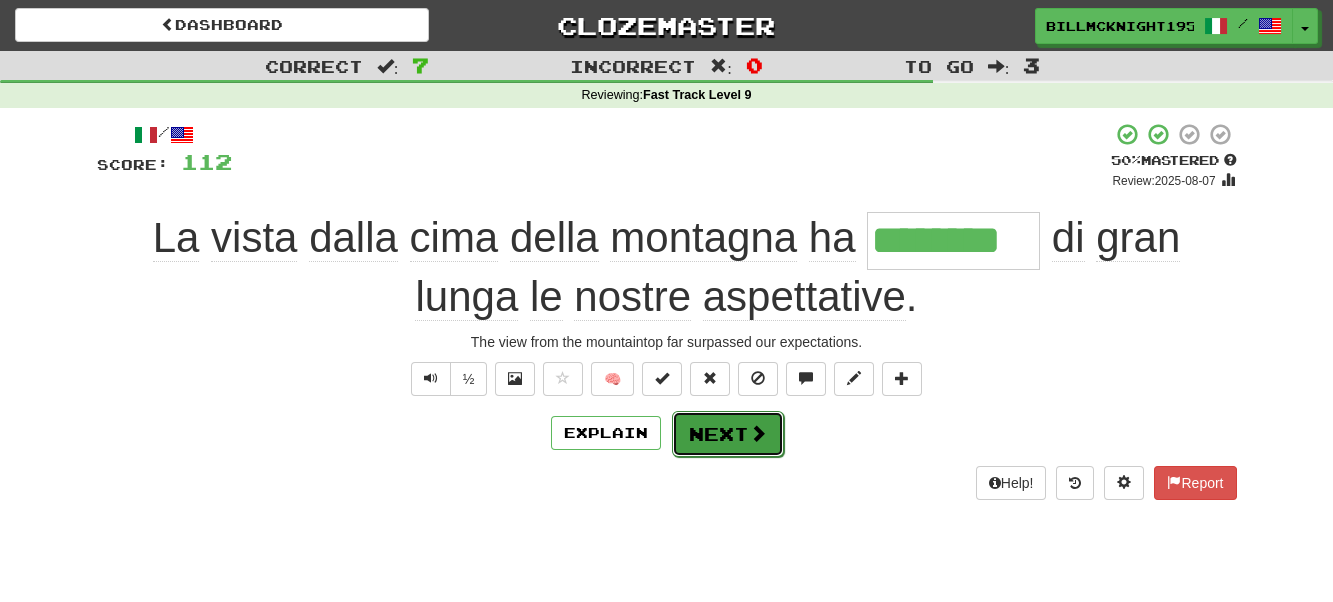 click on "Next" at bounding box center [728, 434] 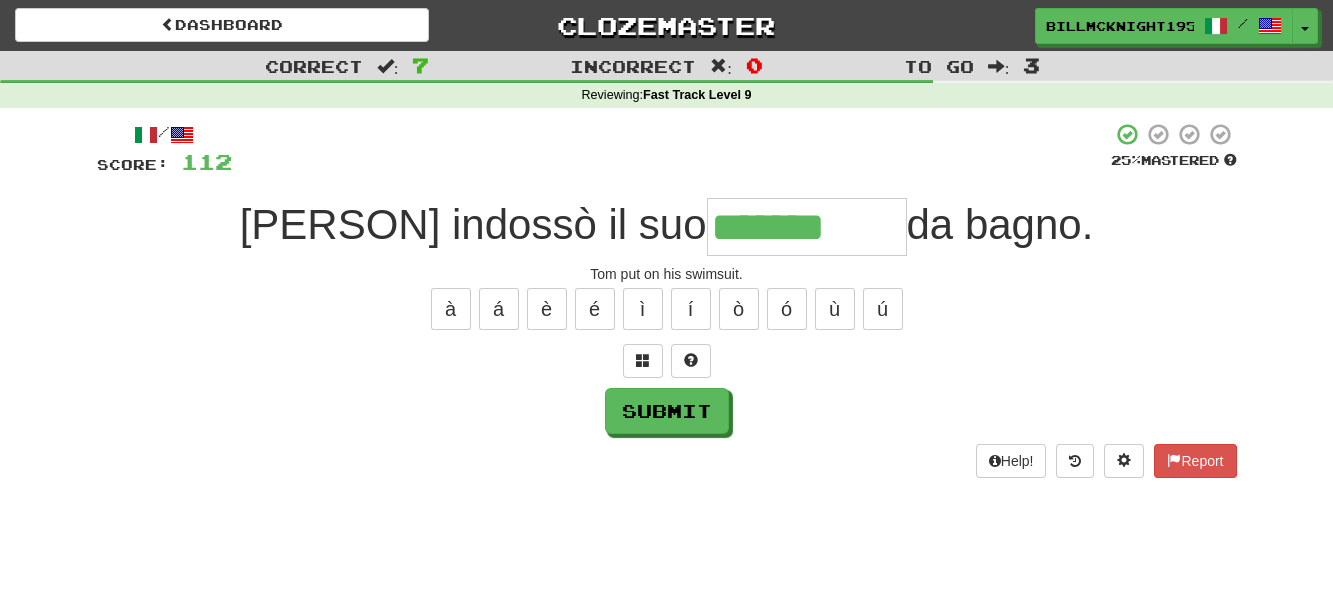 type on "*******" 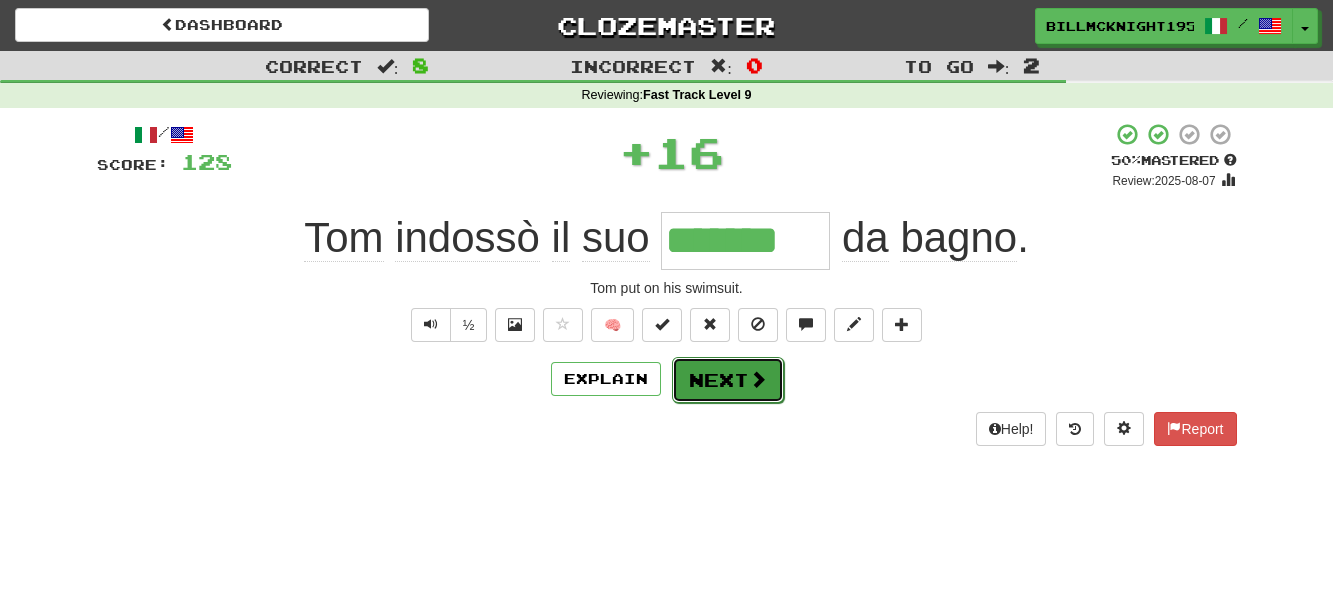click on "Next" at bounding box center (728, 380) 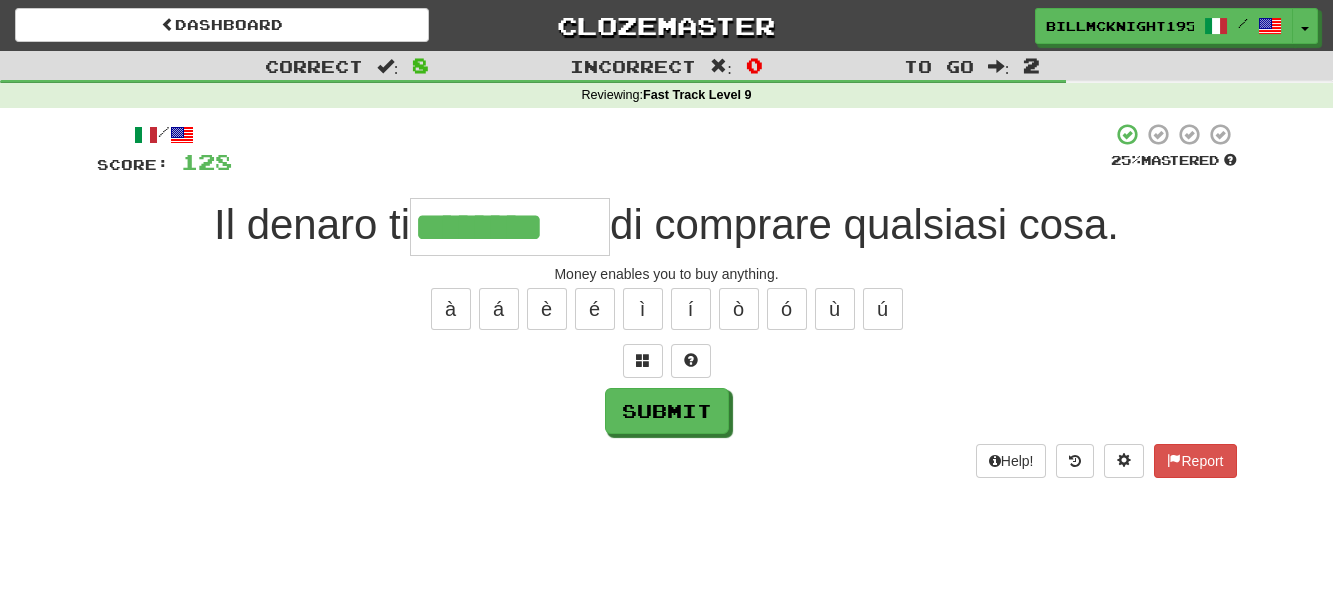 type on "********" 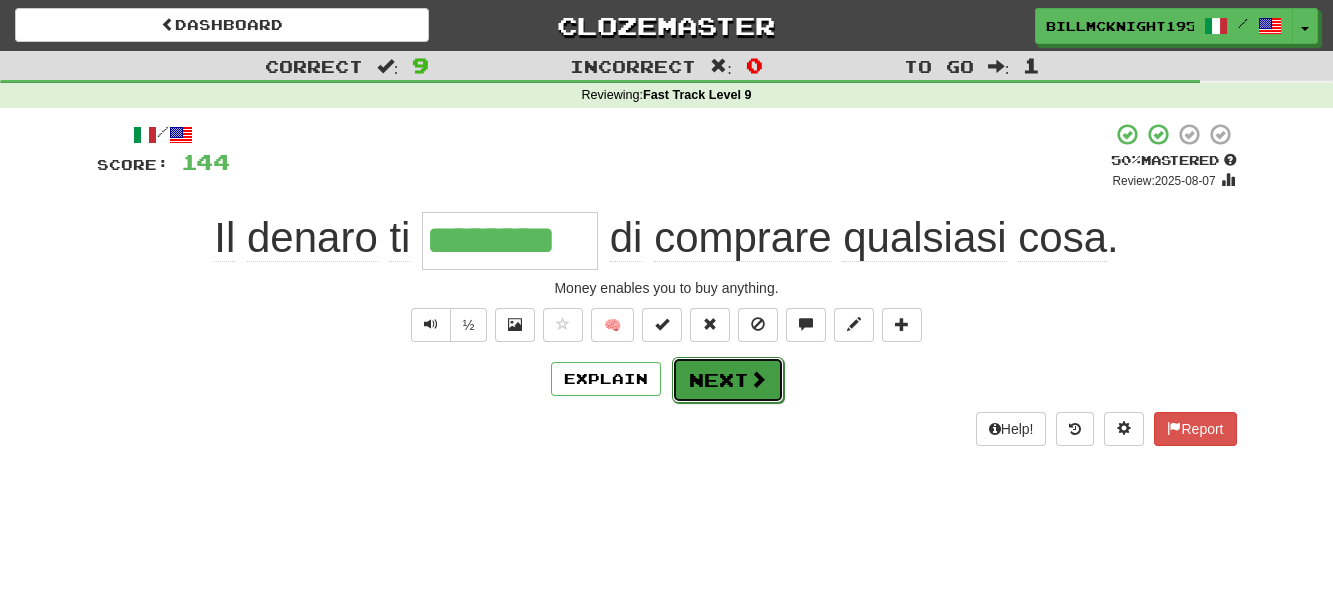 click on "Next" at bounding box center (728, 380) 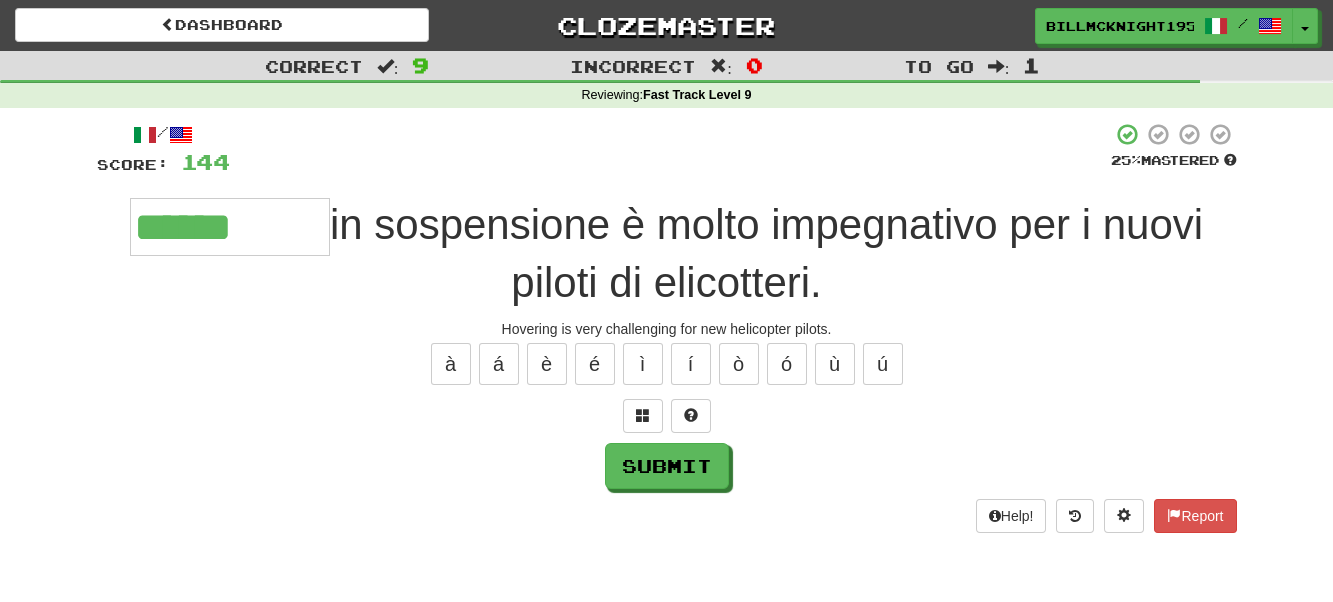 type on "******" 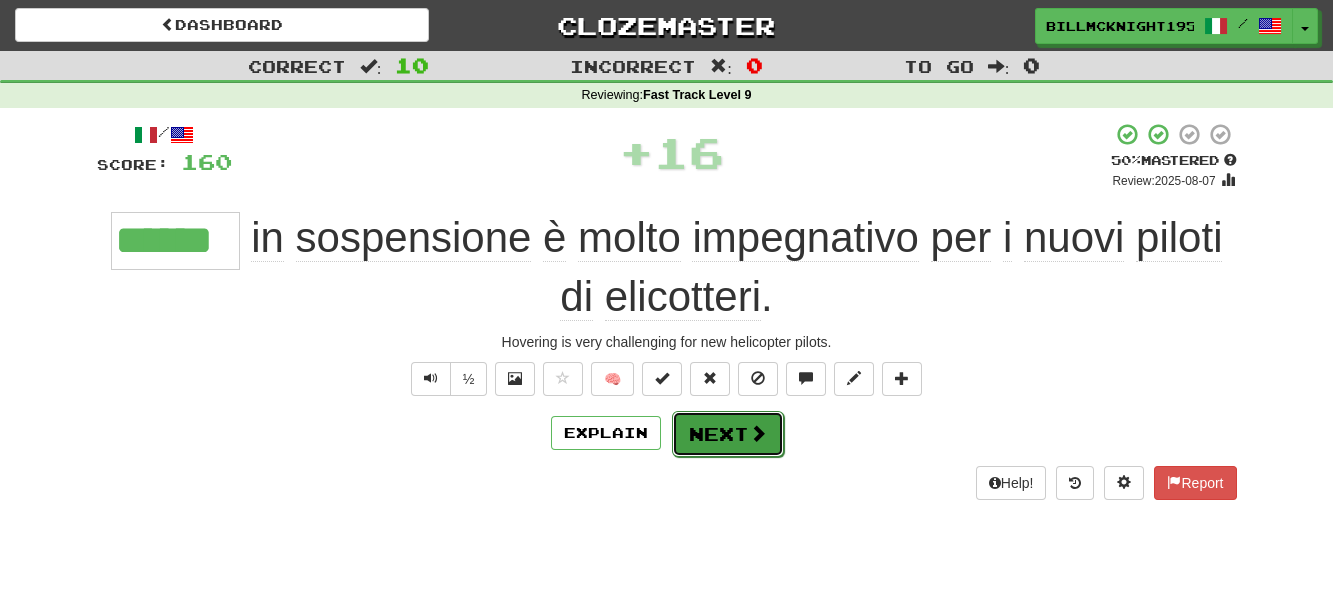 click at bounding box center (758, 433) 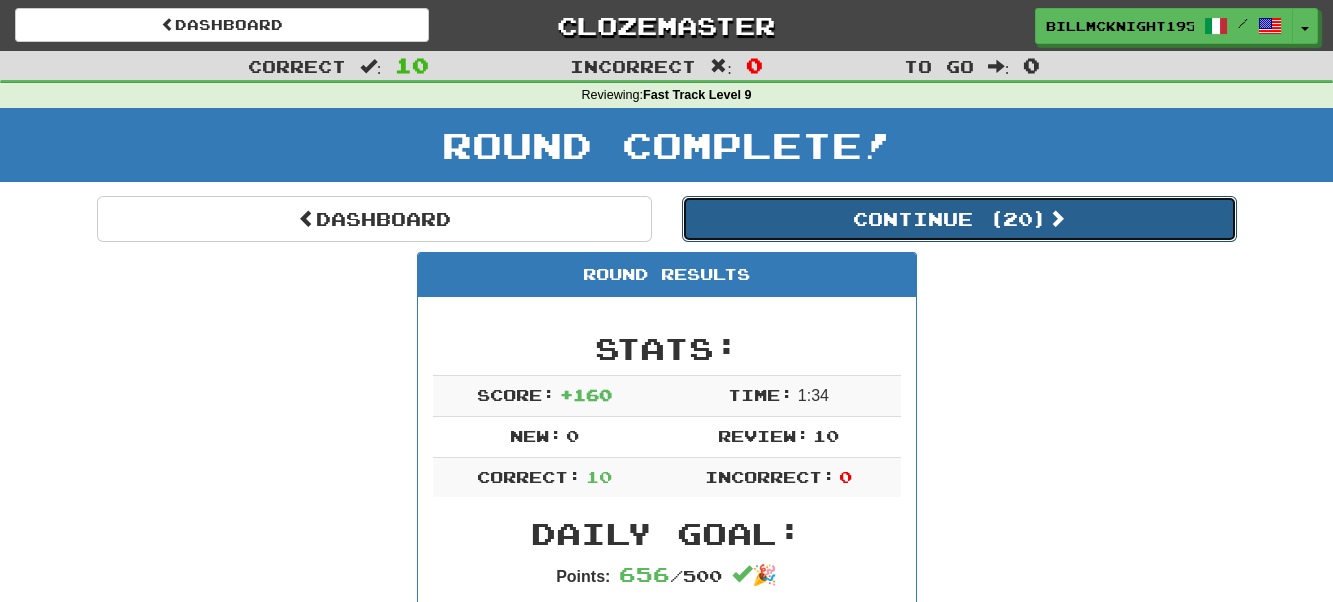 click on "Continue ( 20 )" at bounding box center [959, 219] 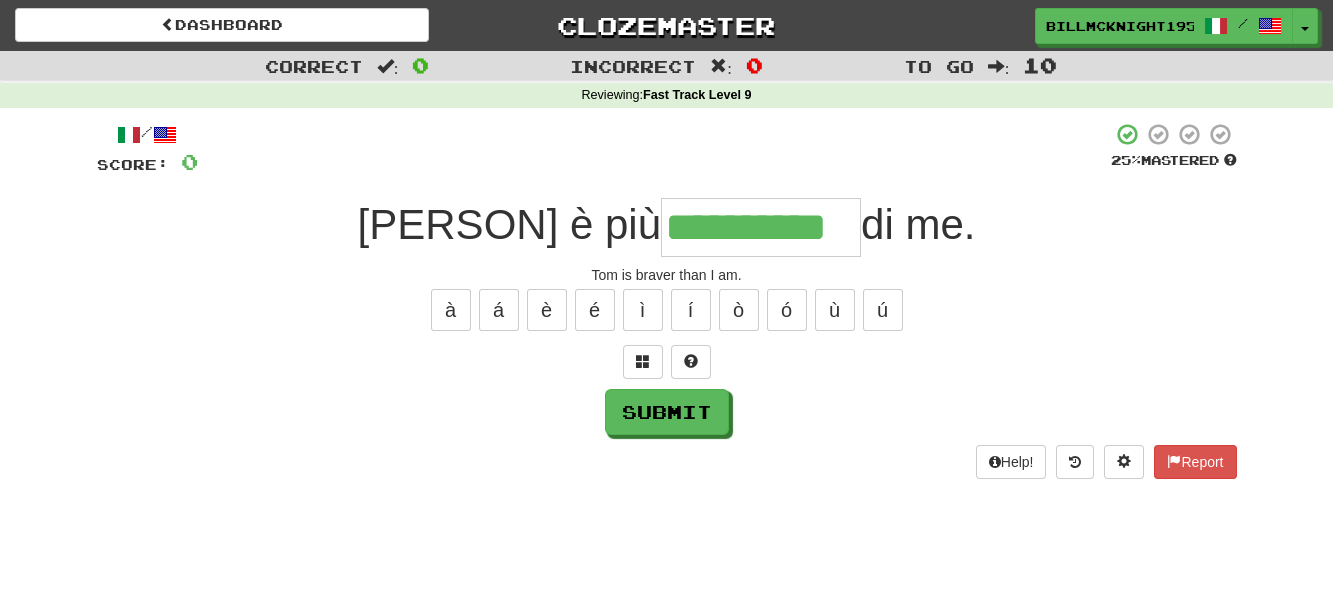 scroll, scrollTop: 0, scrollLeft: 12, axis: horizontal 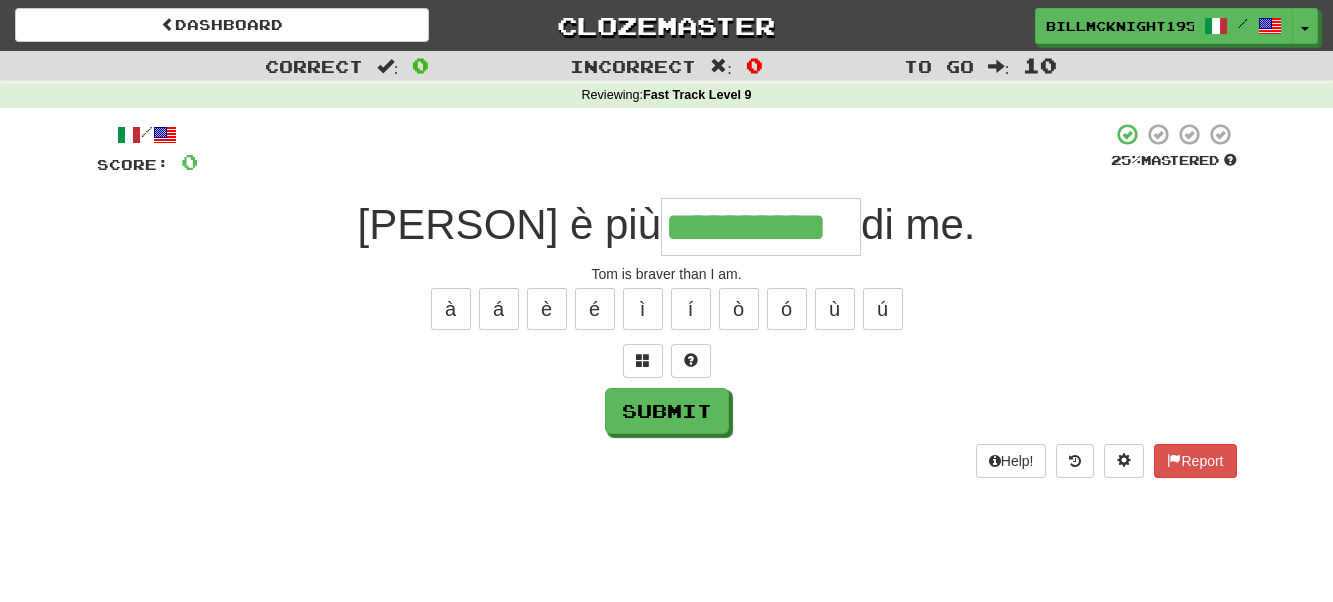 type on "**********" 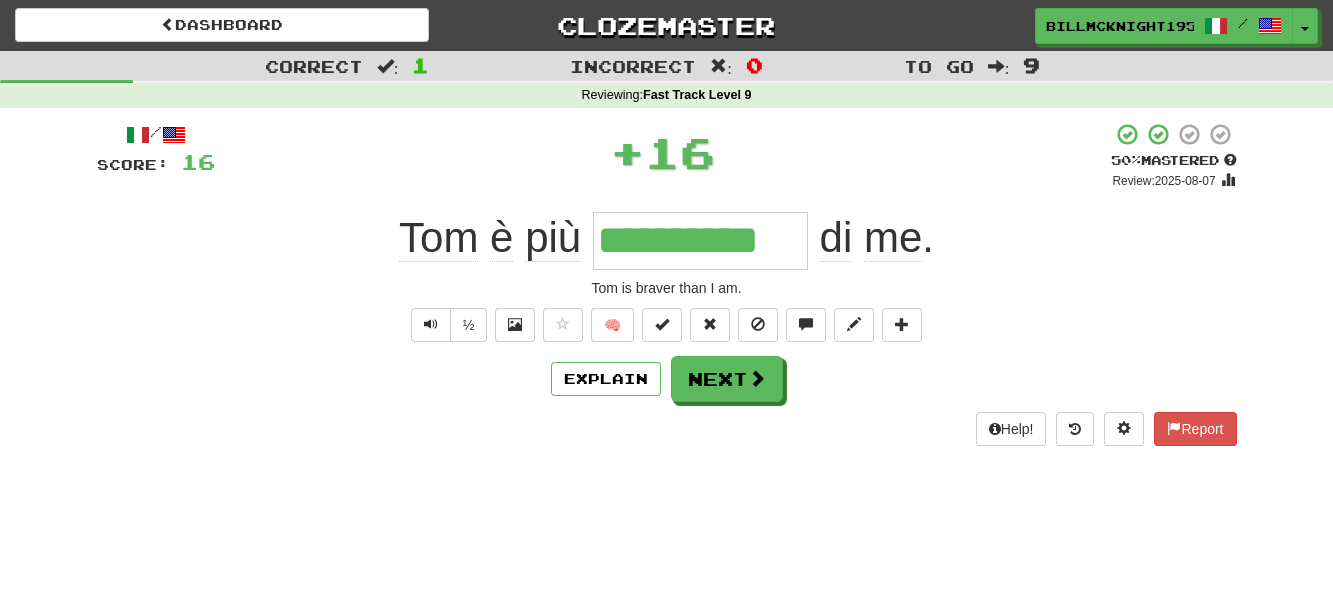 scroll, scrollTop: 0, scrollLeft: 0, axis: both 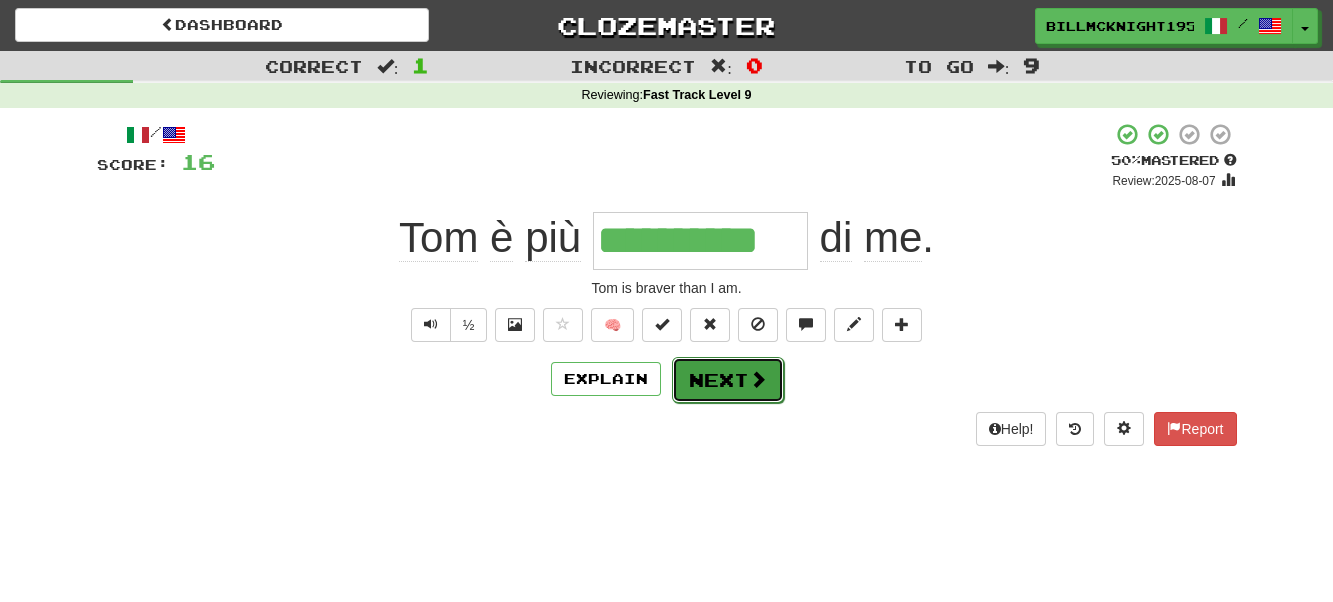 click on "Next" at bounding box center [728, 380] 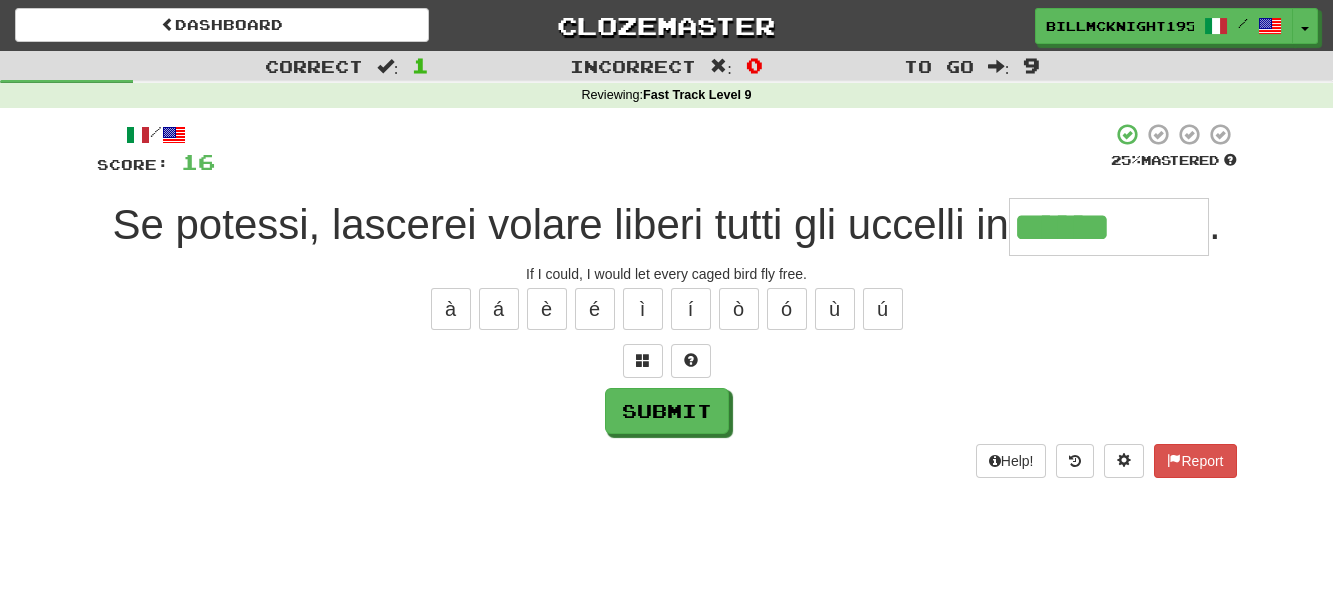 type on "******" 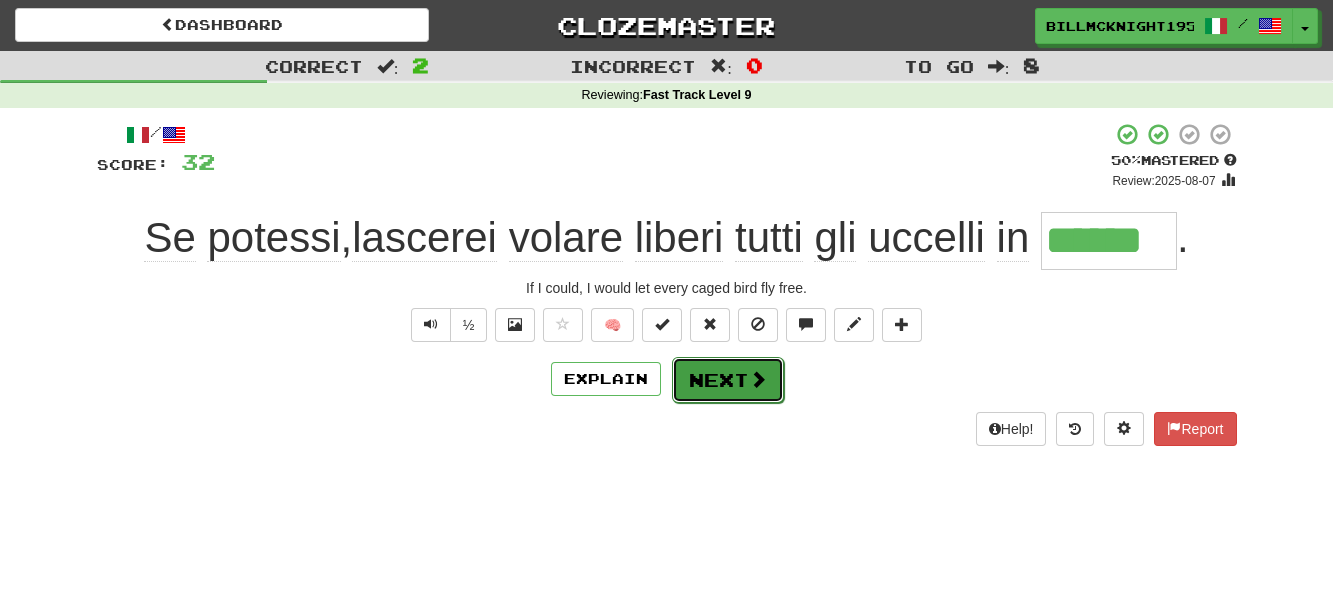 click on "Next" at bounding box center [728, 380] 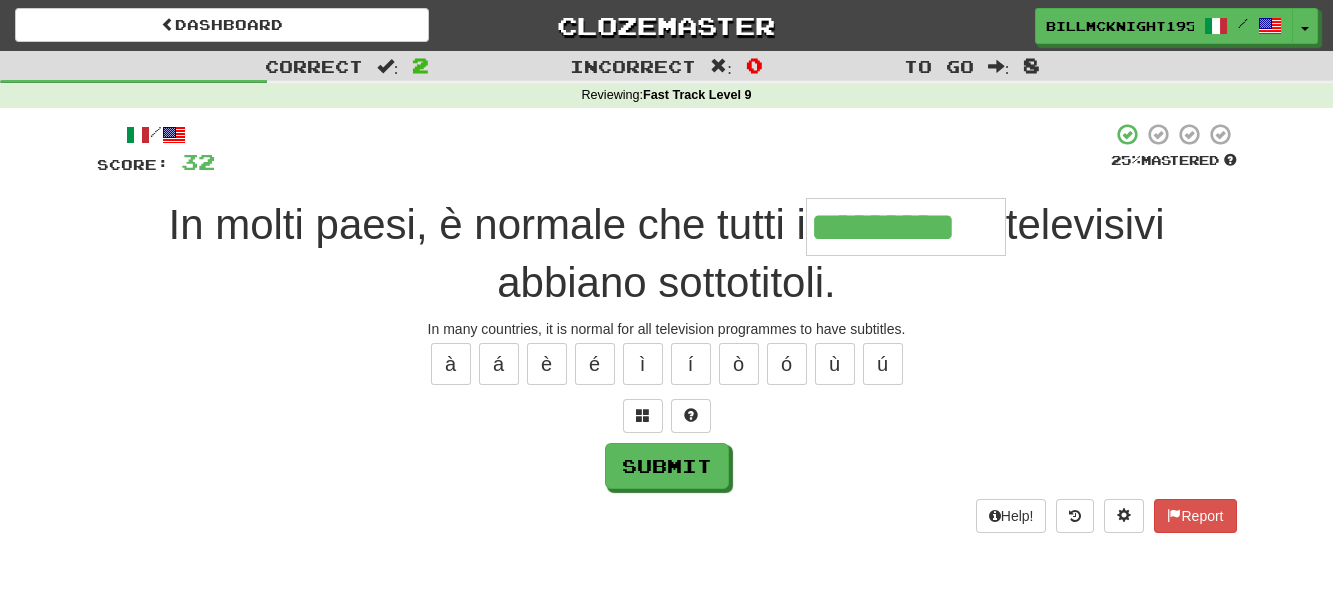 scroll, scrollTop: 0, scrollLeft: 8, axis: horizontal 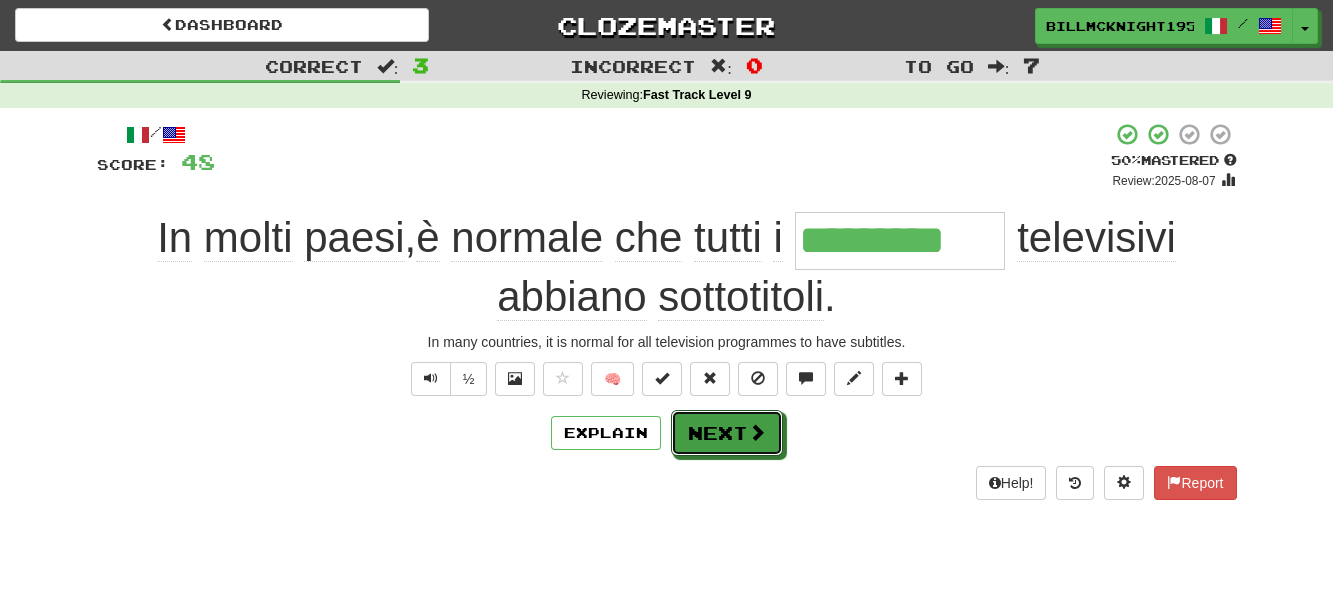 drag, startPoint x: 744, startPoint y: 422, endPoint x: 758, endPoint y: 430, distance: 16.124516 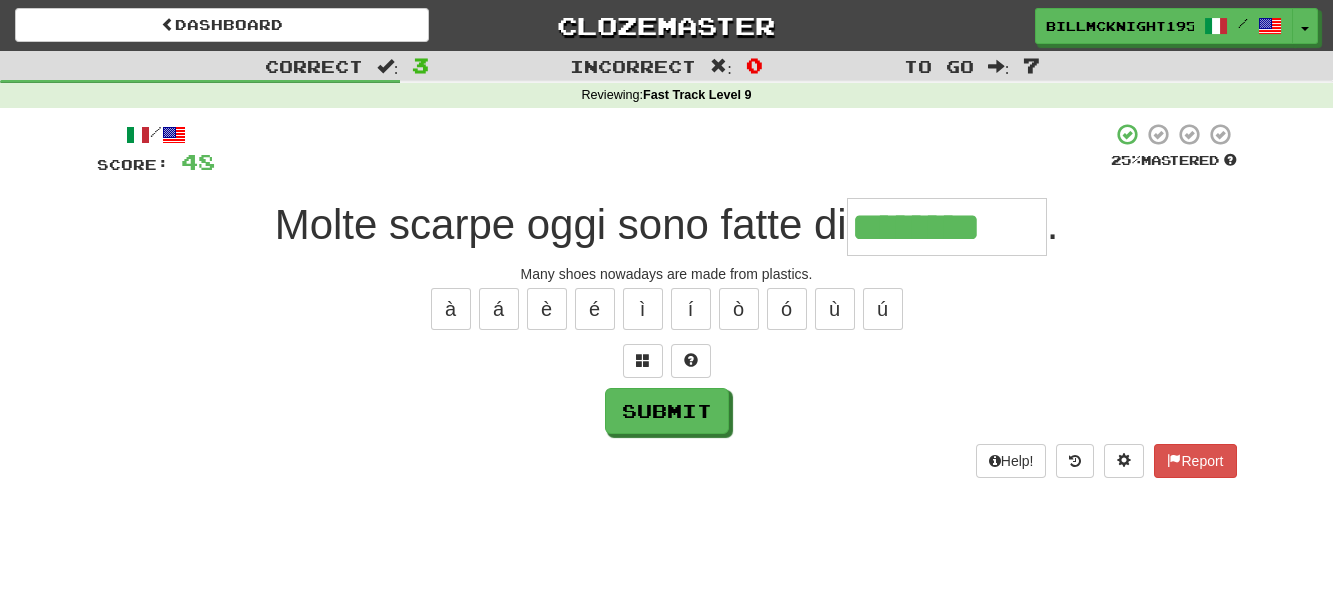 type on "********" 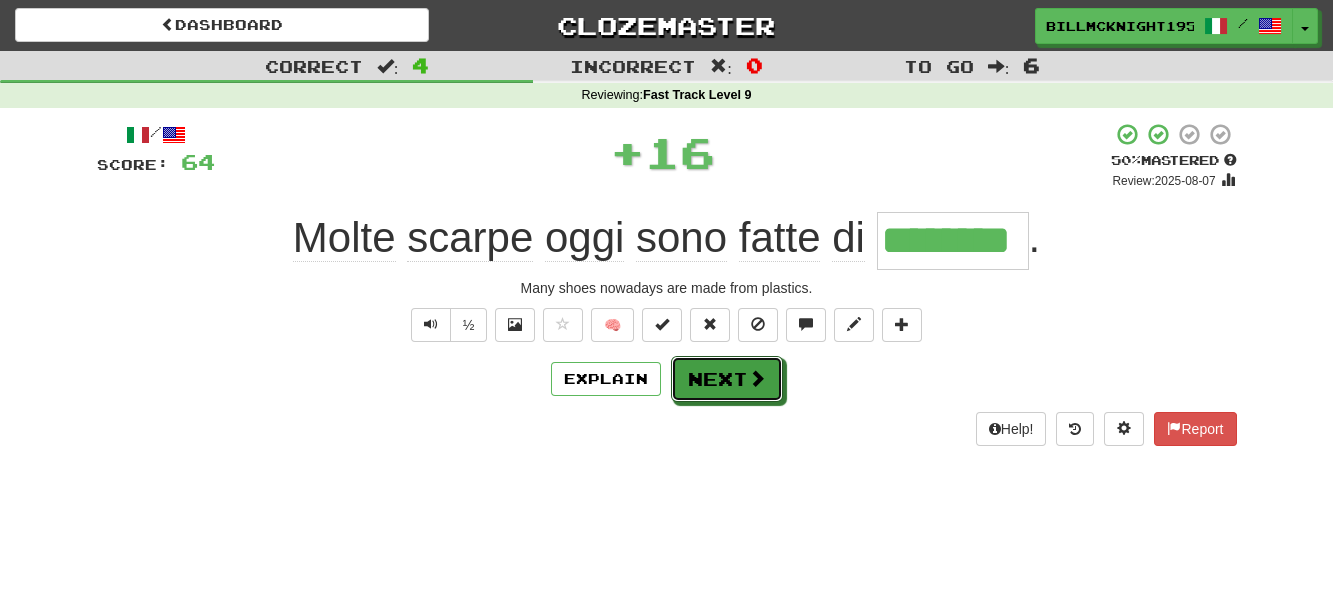 click on "Next" at bounding box center [727, 379] 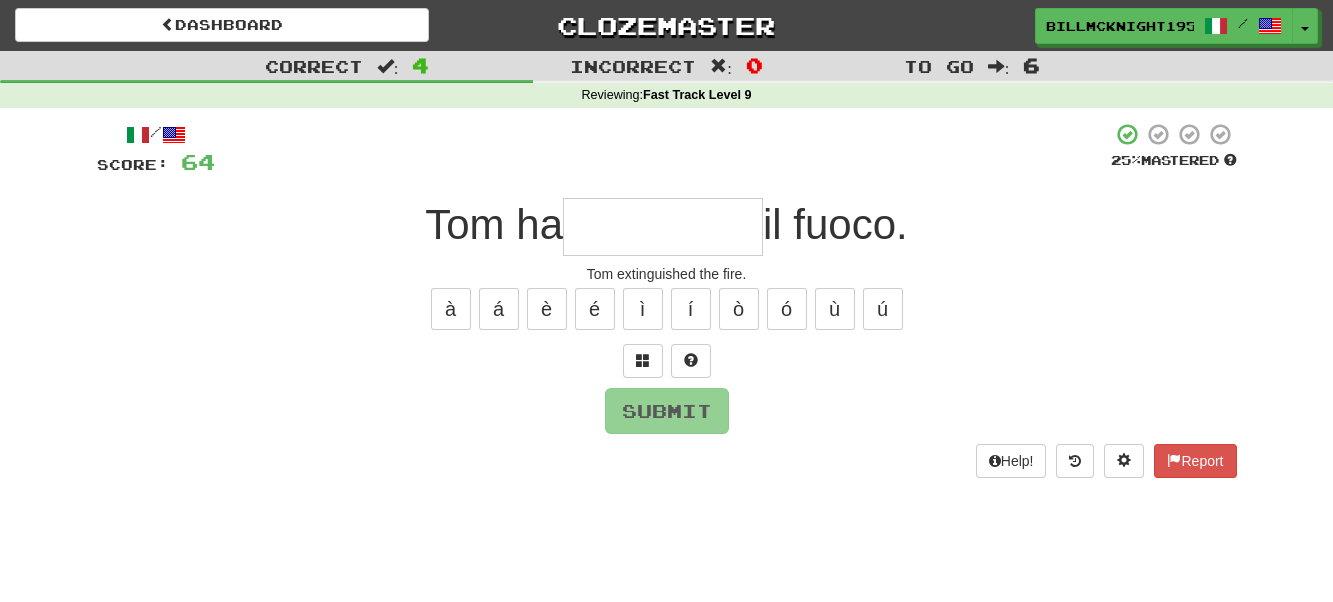 type on "*" 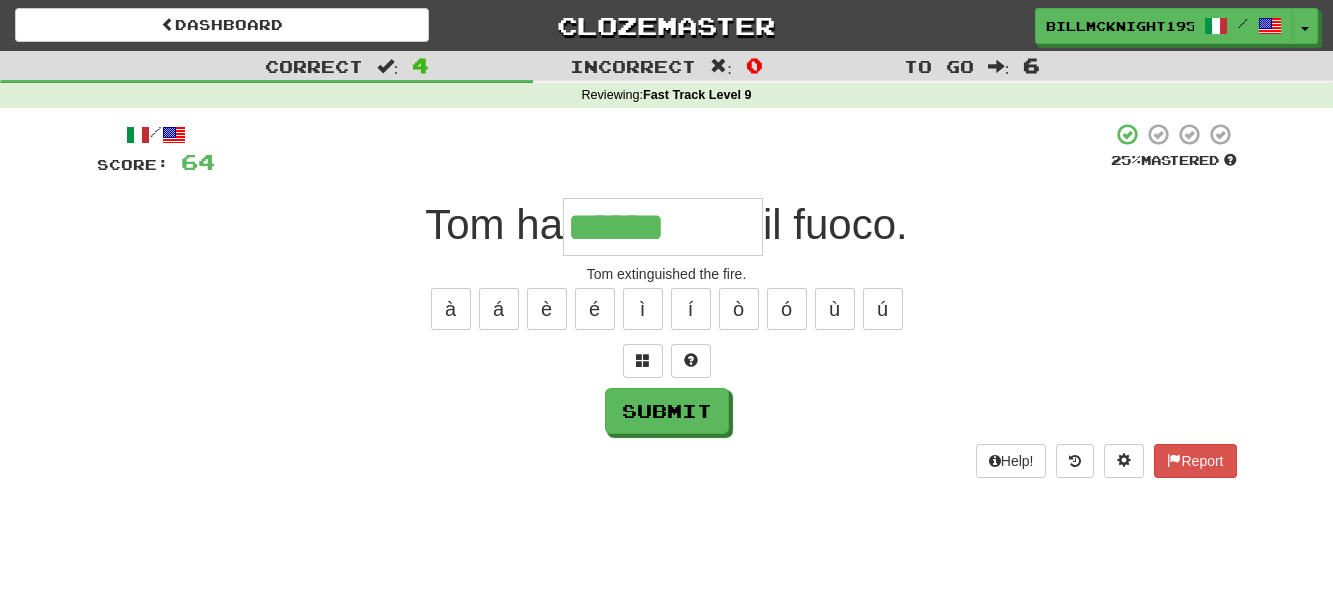 type on "******" 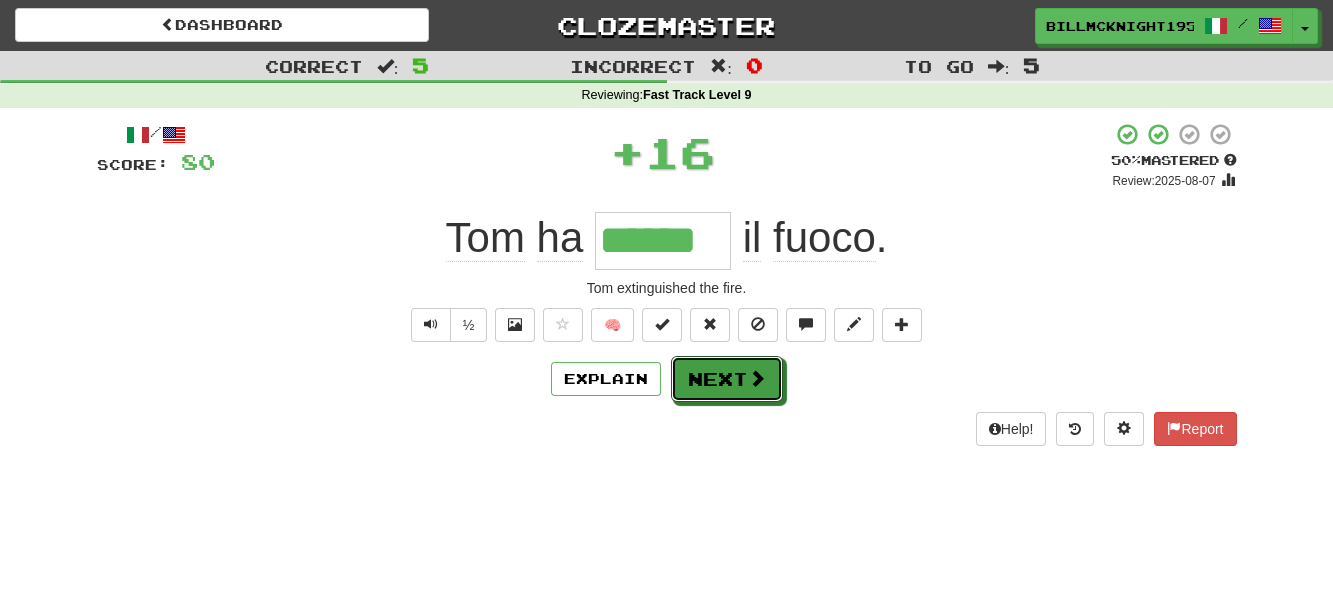 click on "Next" at bounding box center (727, 379) 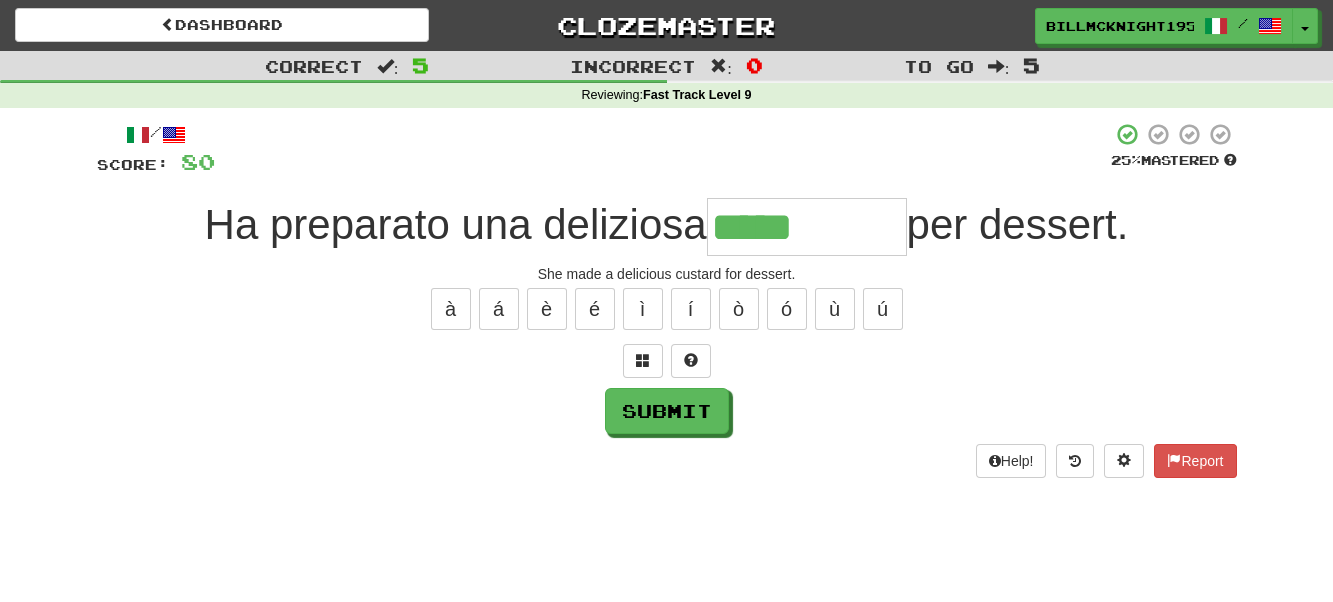 type on "*****" 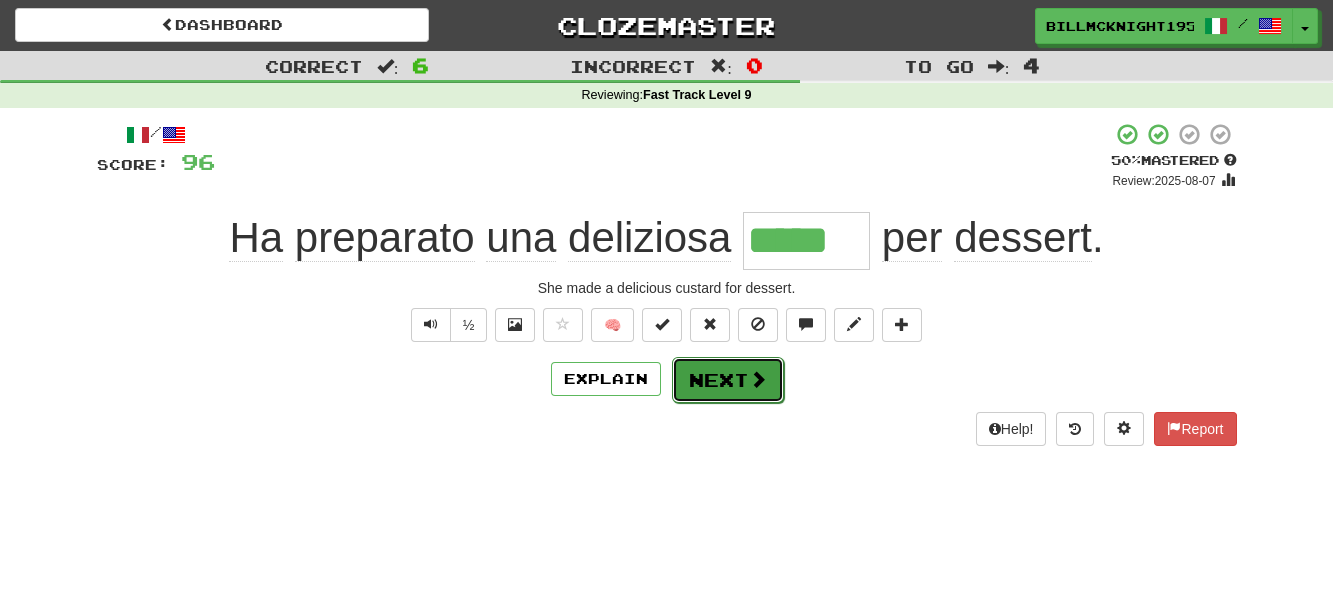 click on "Next" at bounding box center (728, 380) 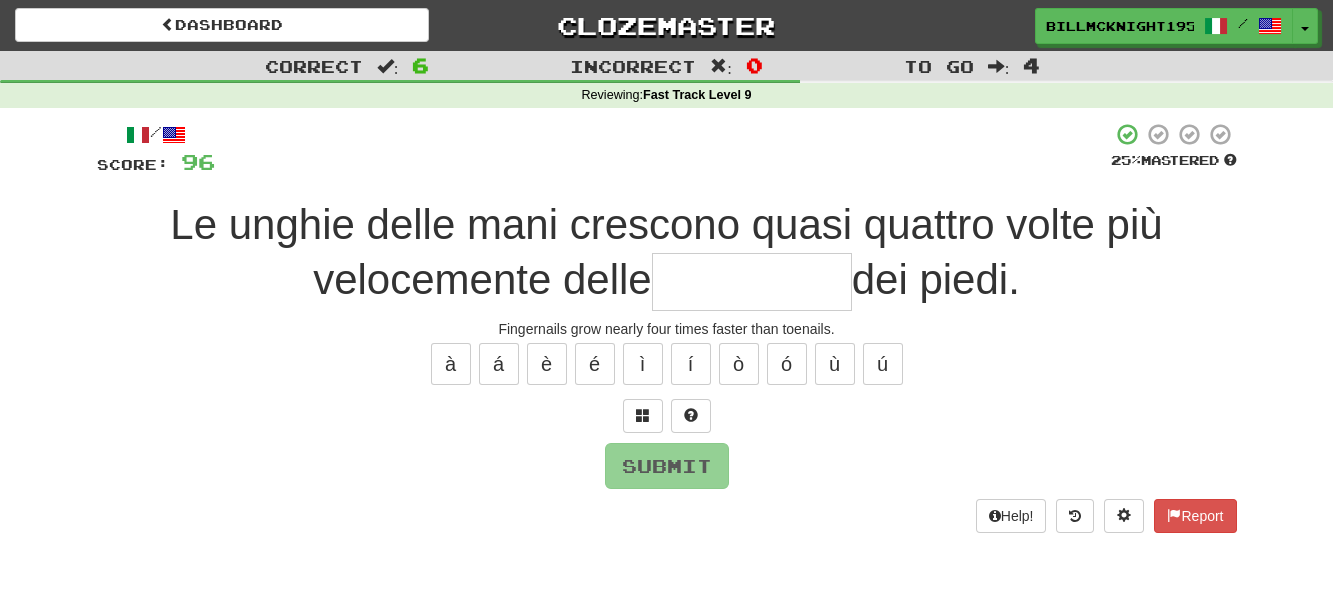type on "*" 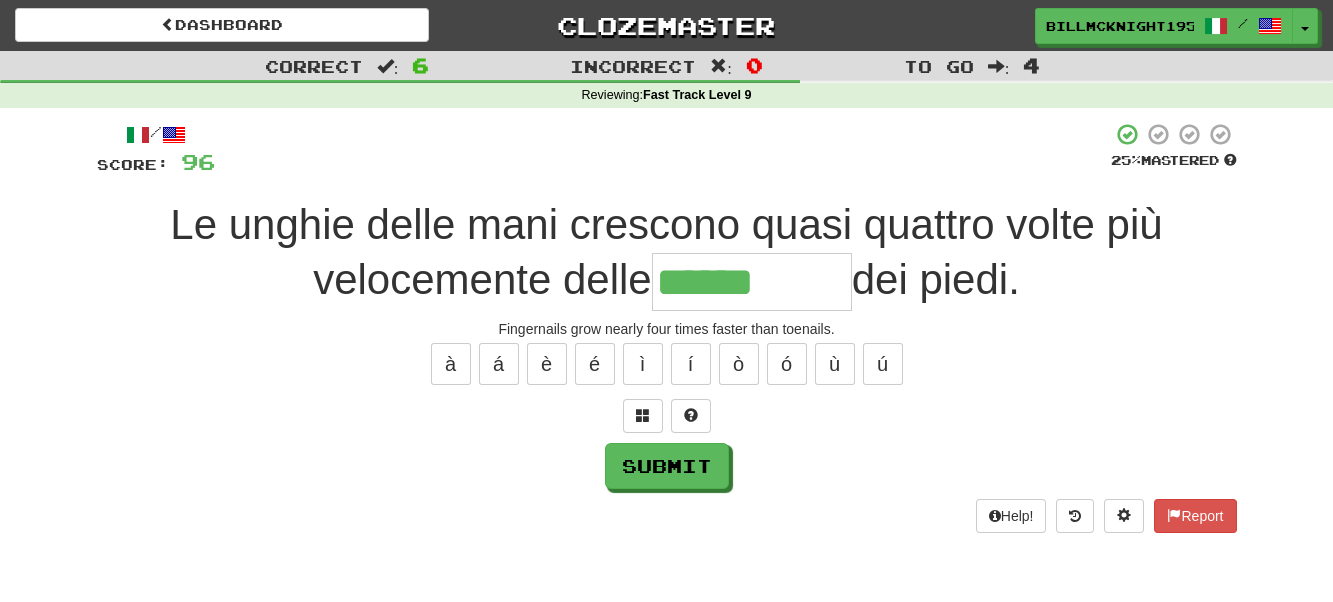 type on "******" 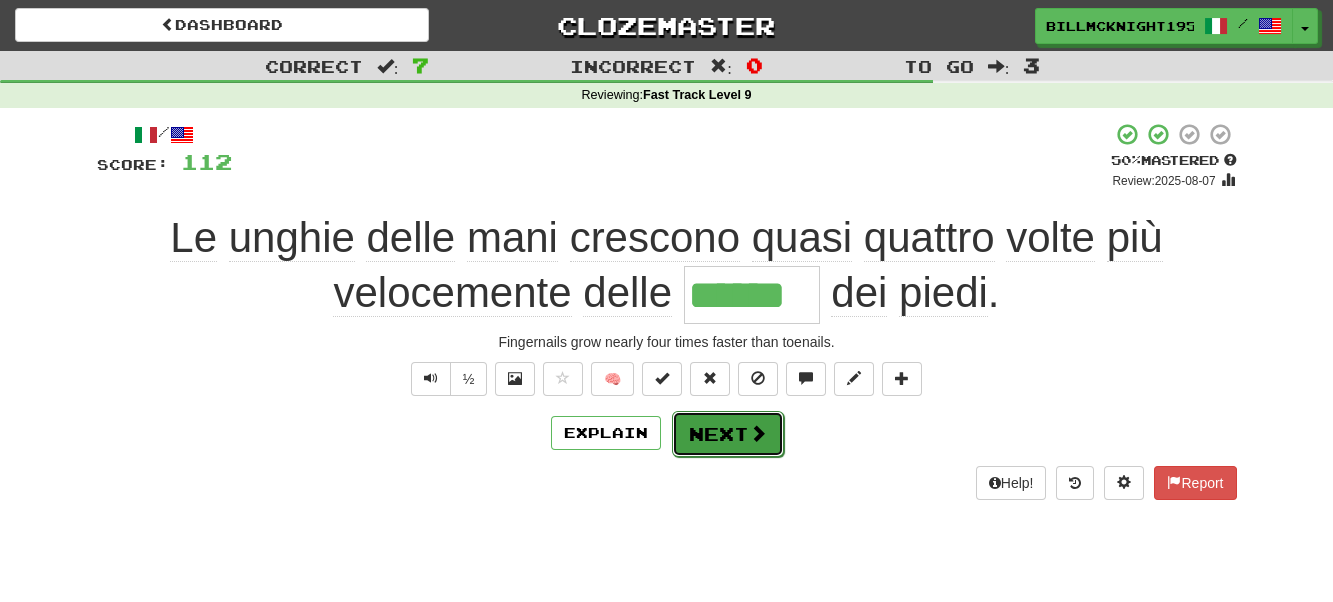 click on "Next" at bounding box center (728, 434) 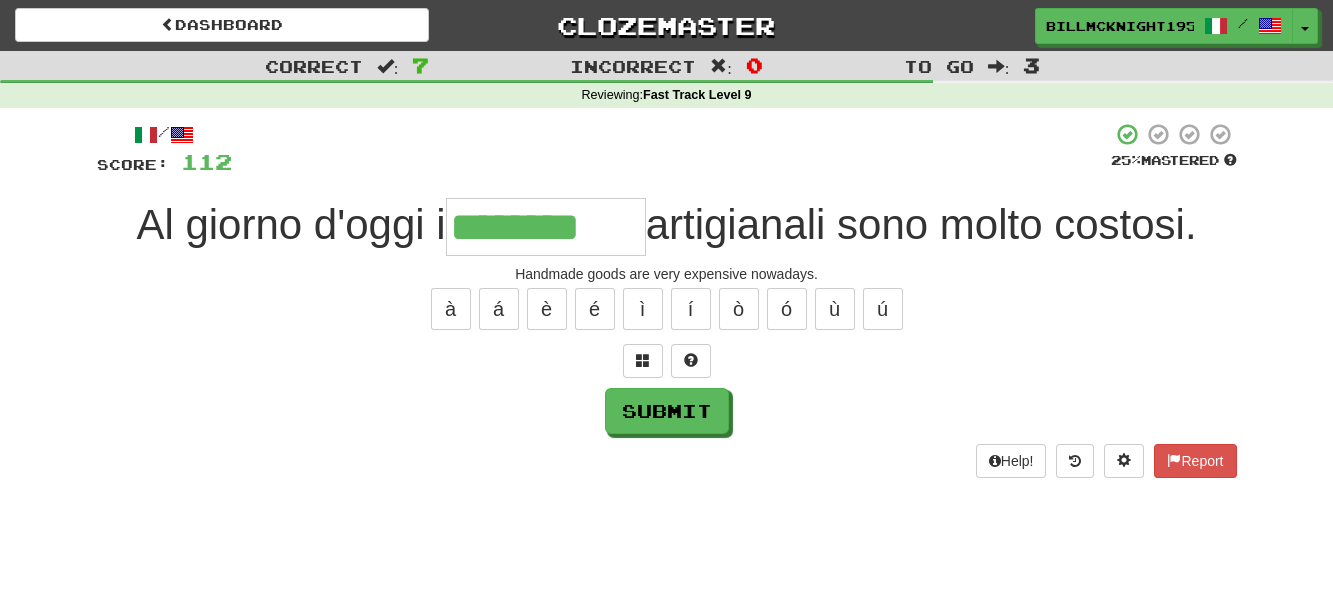 type on "********" 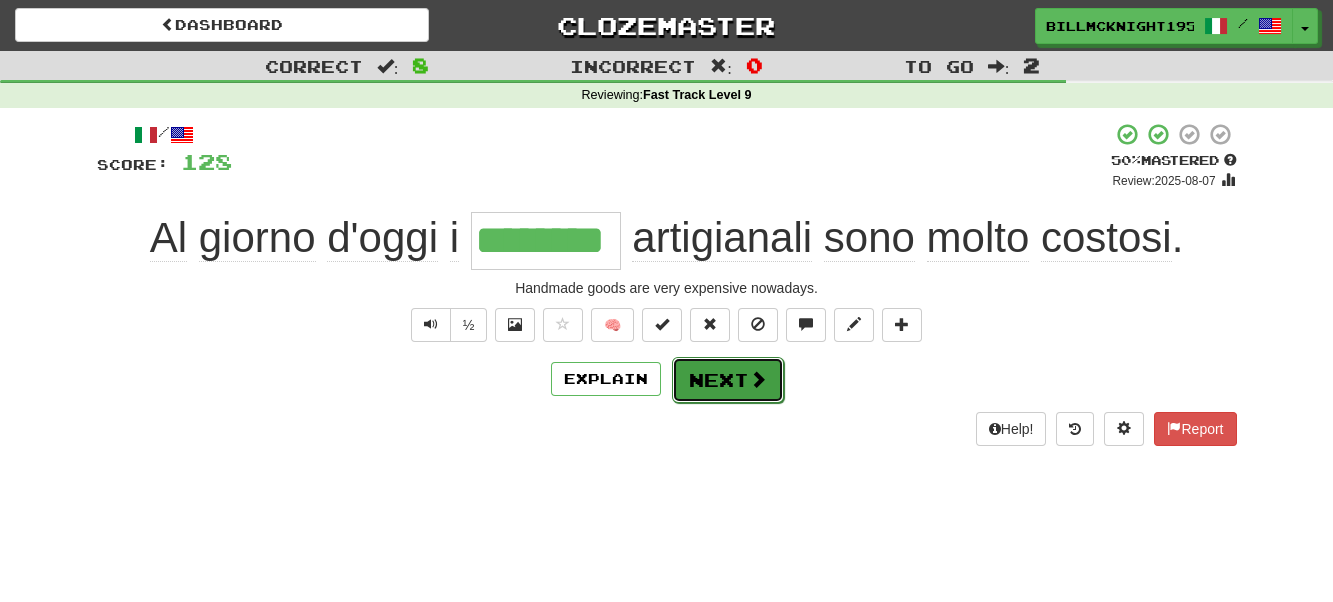 click on "Next" at bounding box center [728, 380] 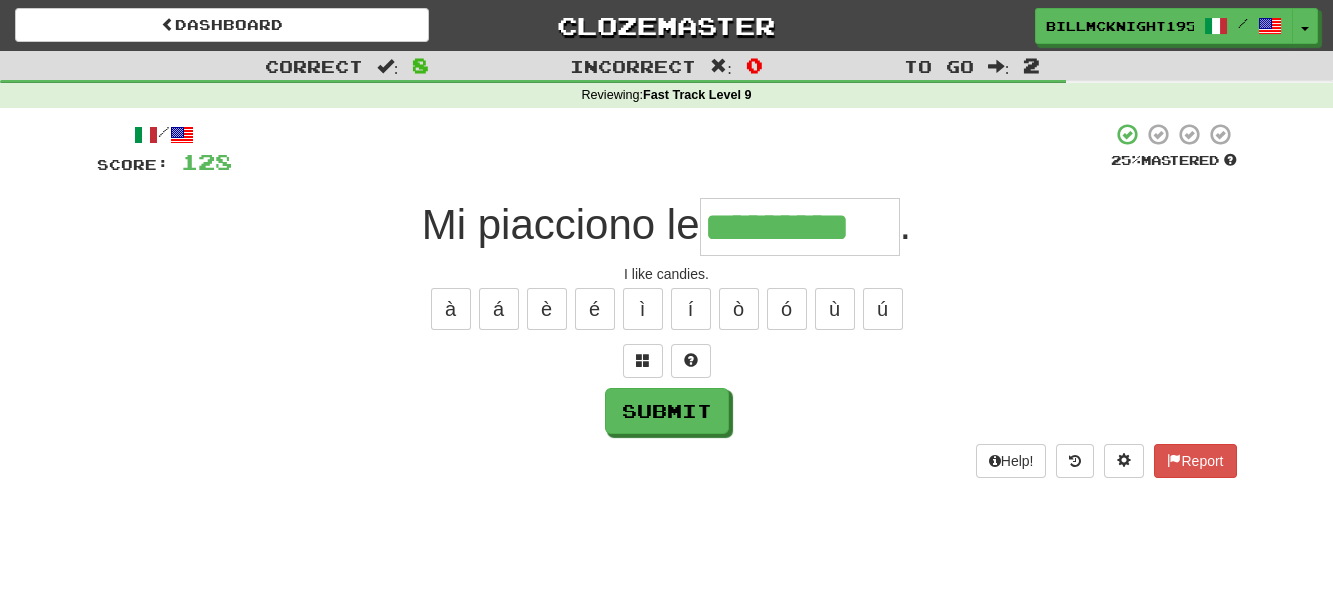 type on "*********" 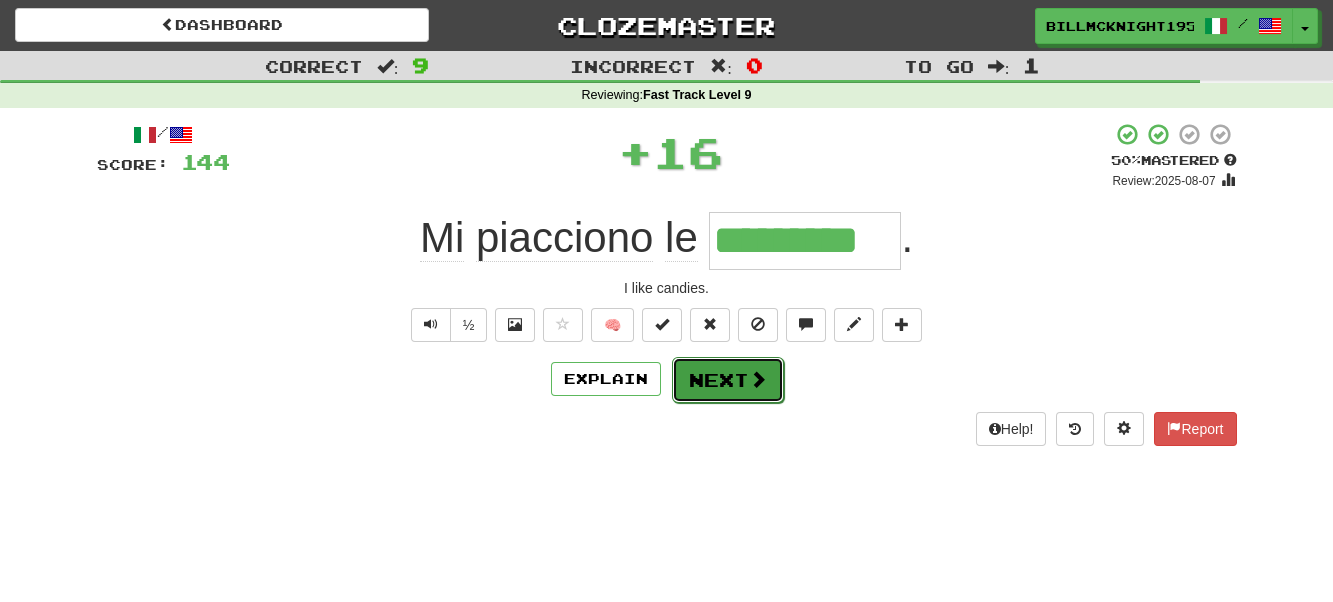 click on "Next" at bounding box center [728, 380] 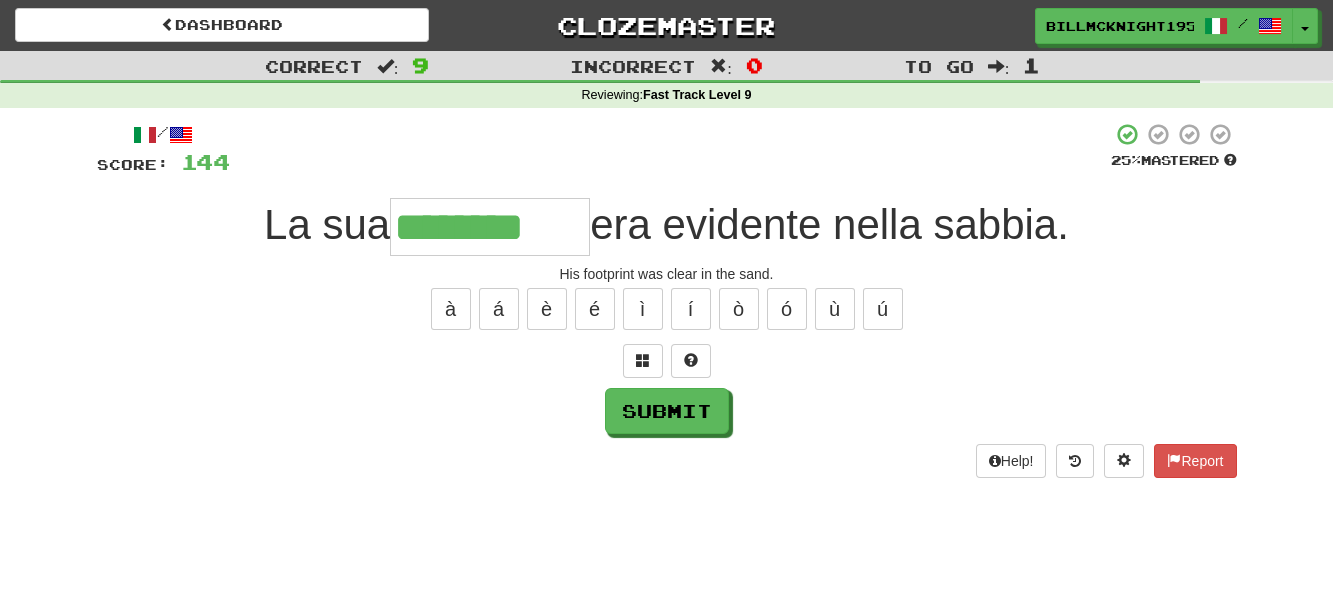 type on "********" 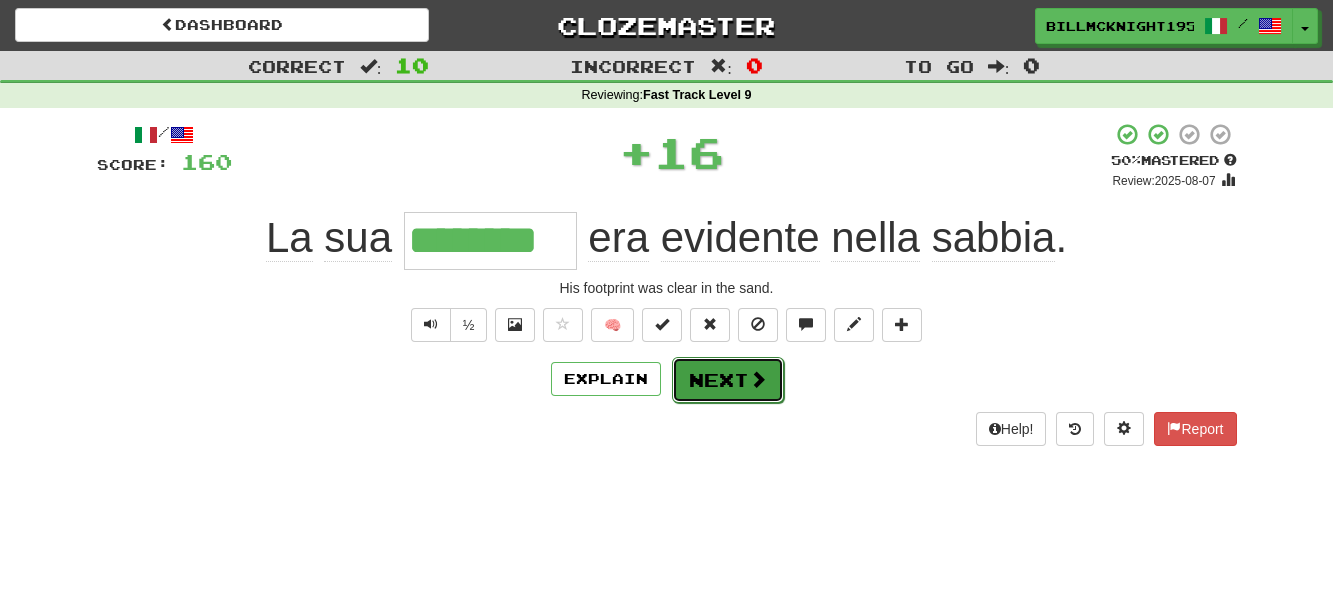click on "Next" at bounding box center (728, 380) 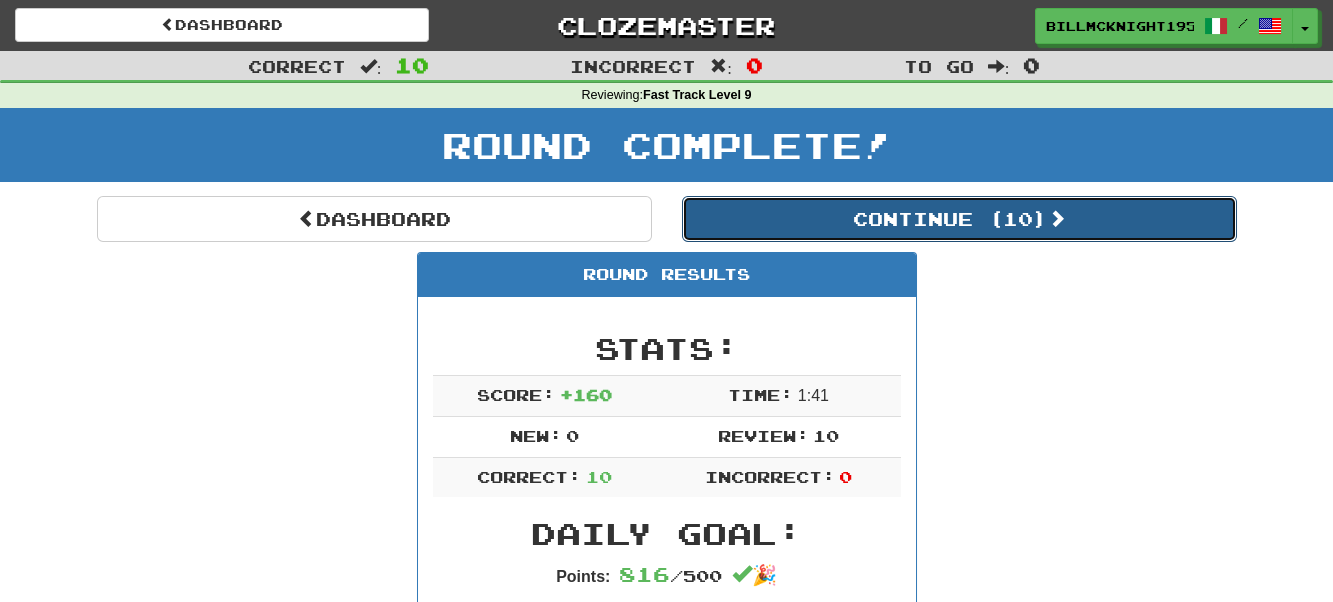 click on "Continue ( 10 )" at bounding box center (959, 219) 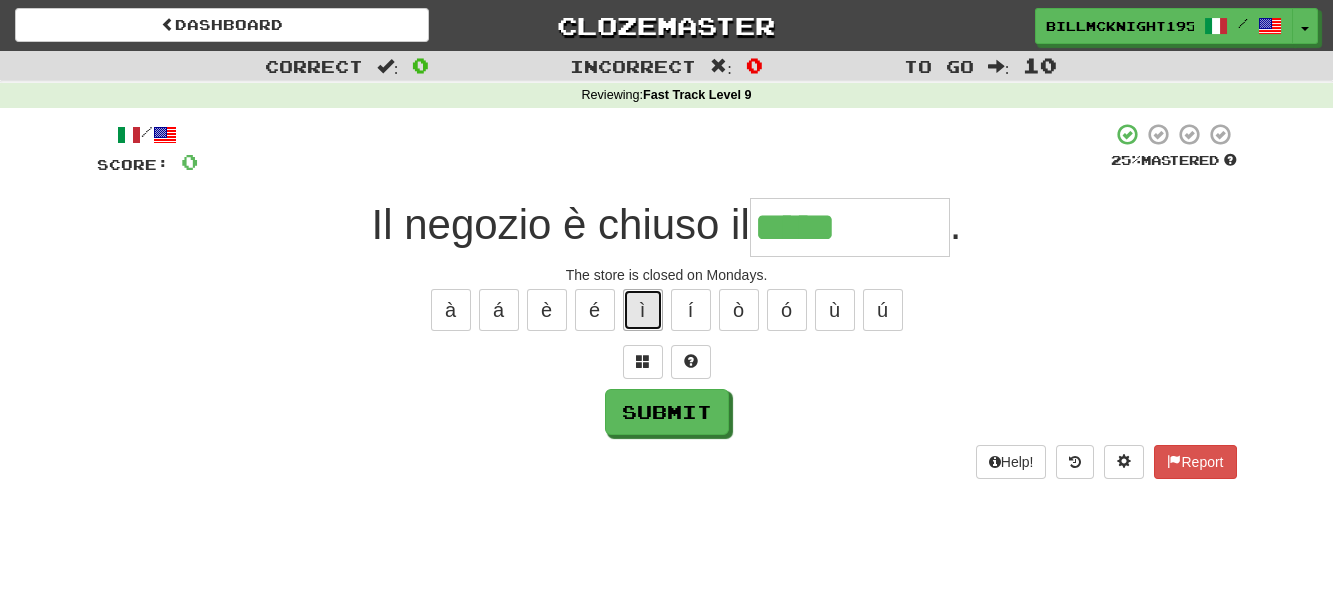click on "ì" at bounding box center [643, 310] 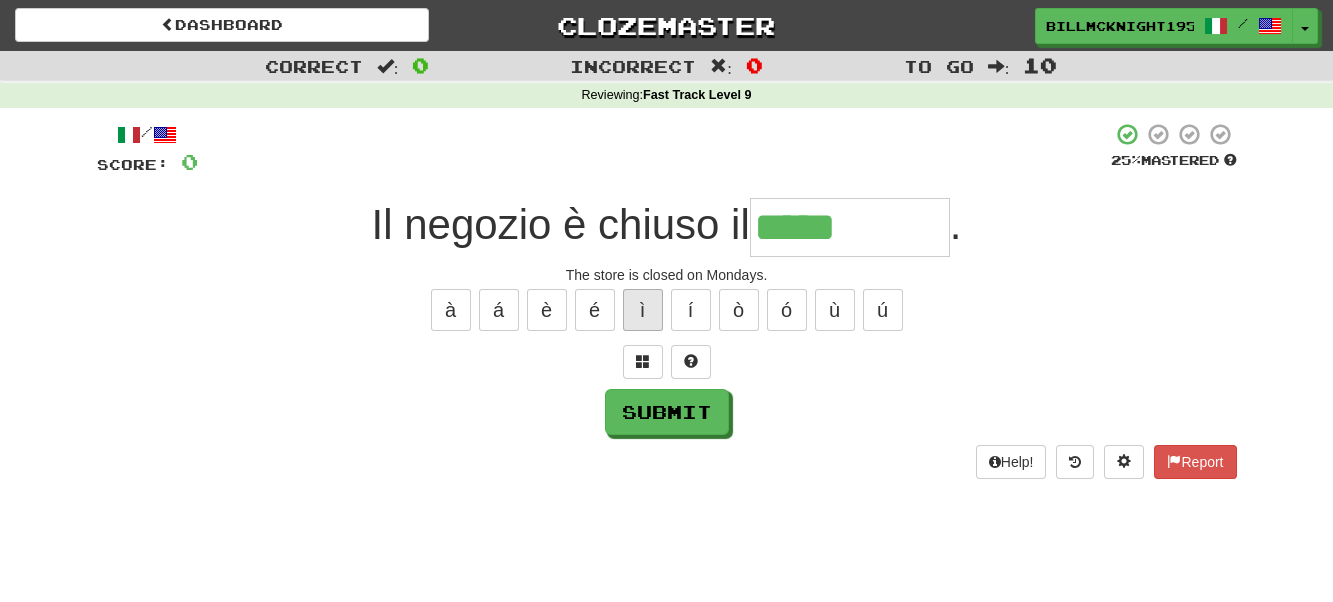 type on "******" 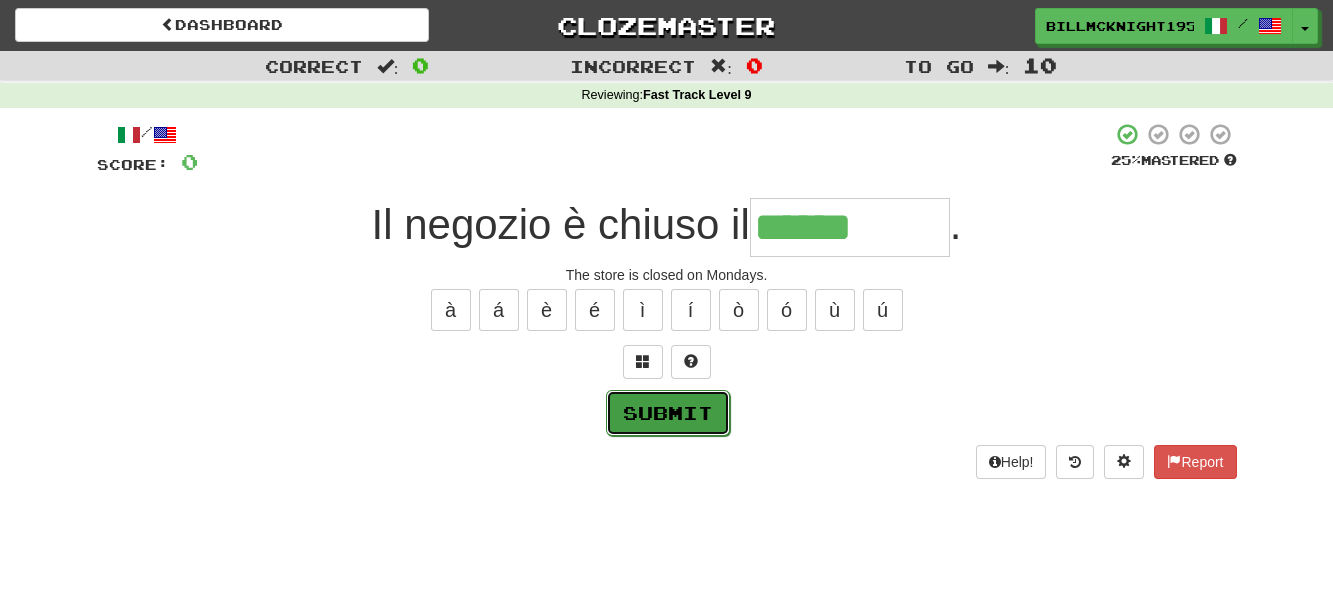 click on "Submit" at bounding box center [668, 413] 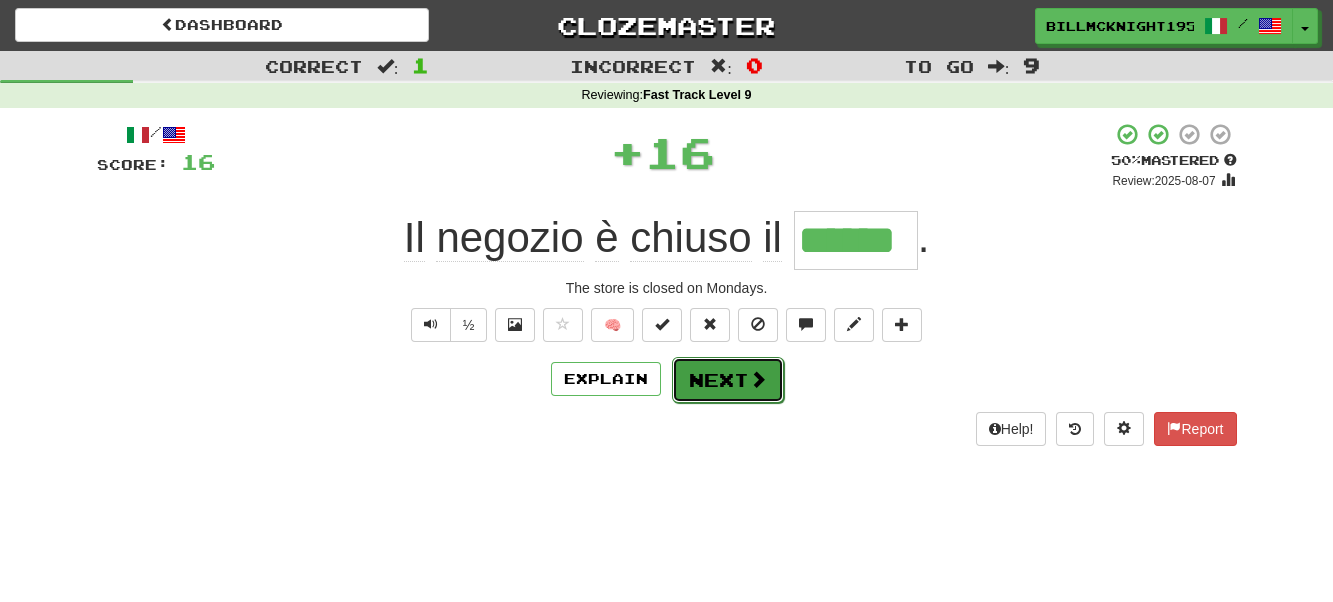 click at bounding box center (758, 379) 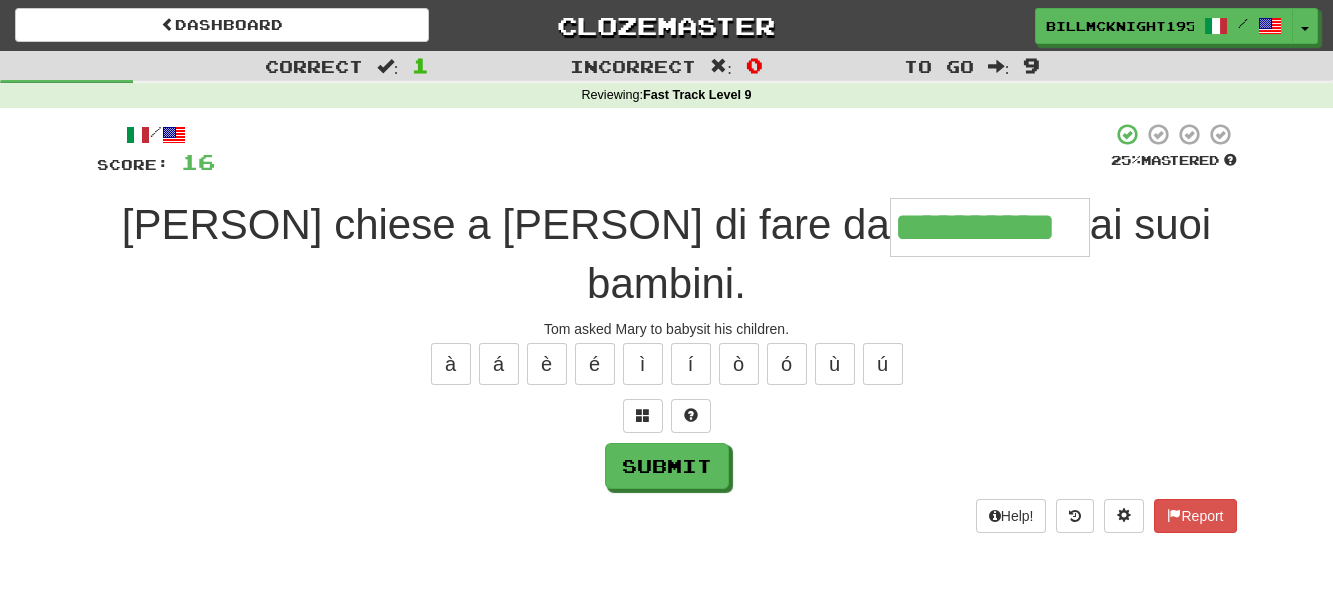 type on "**********" 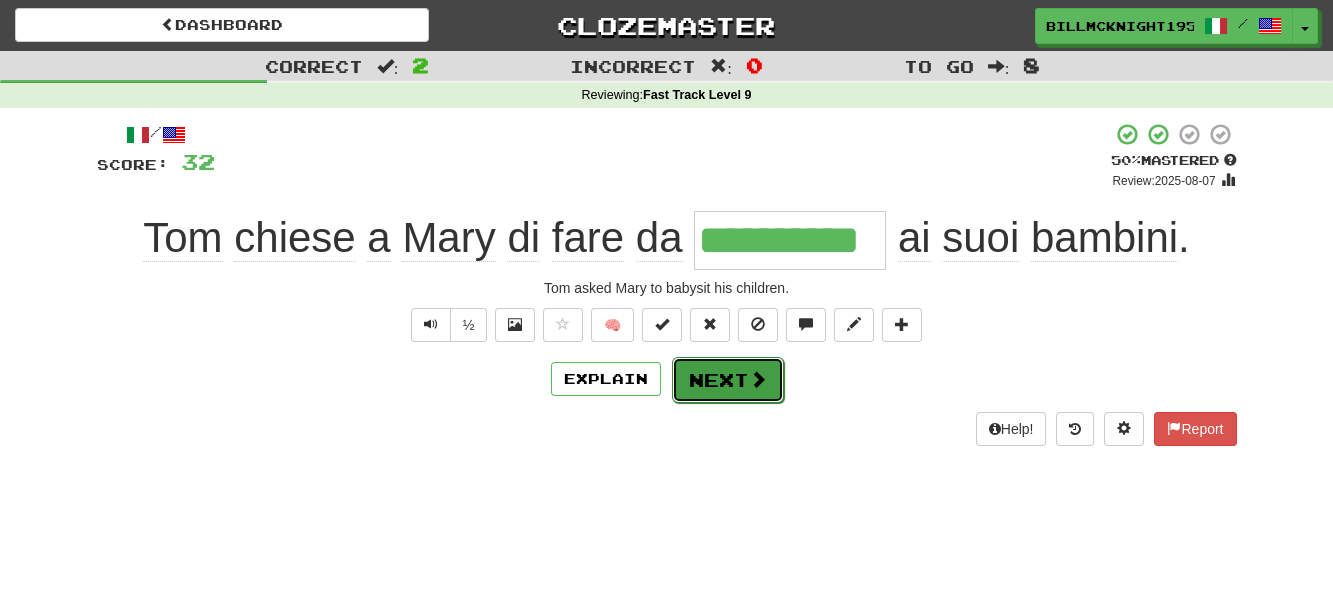 click on "Next" at bounding box center [728, 380] 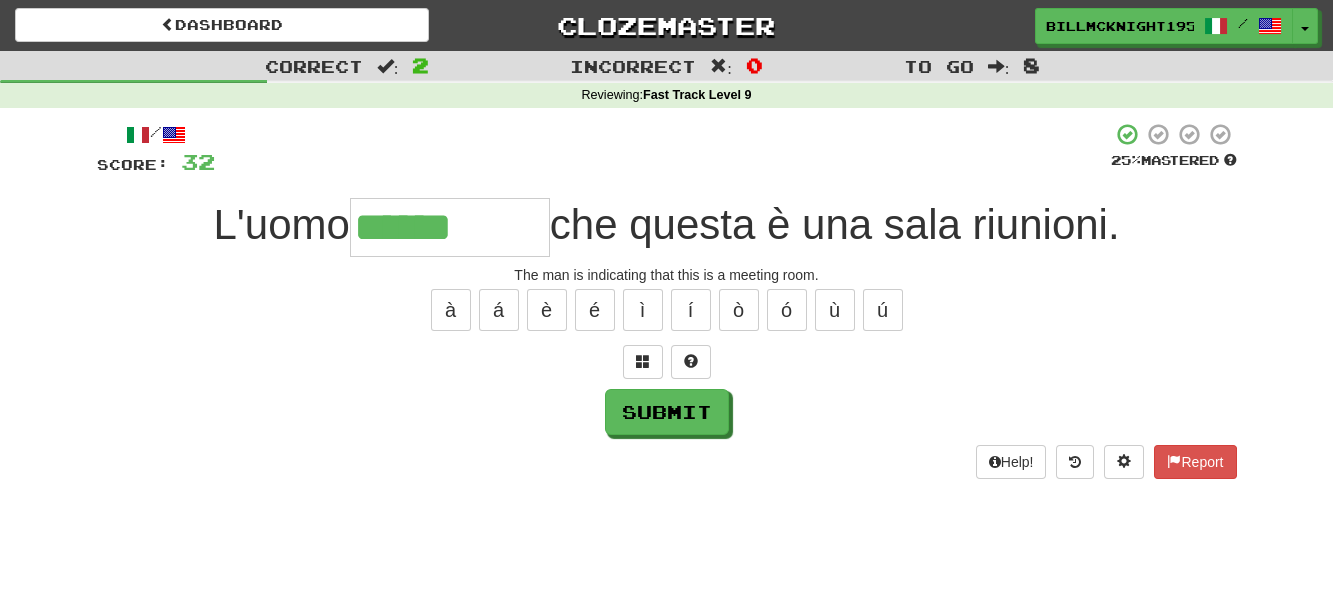 type on "******" 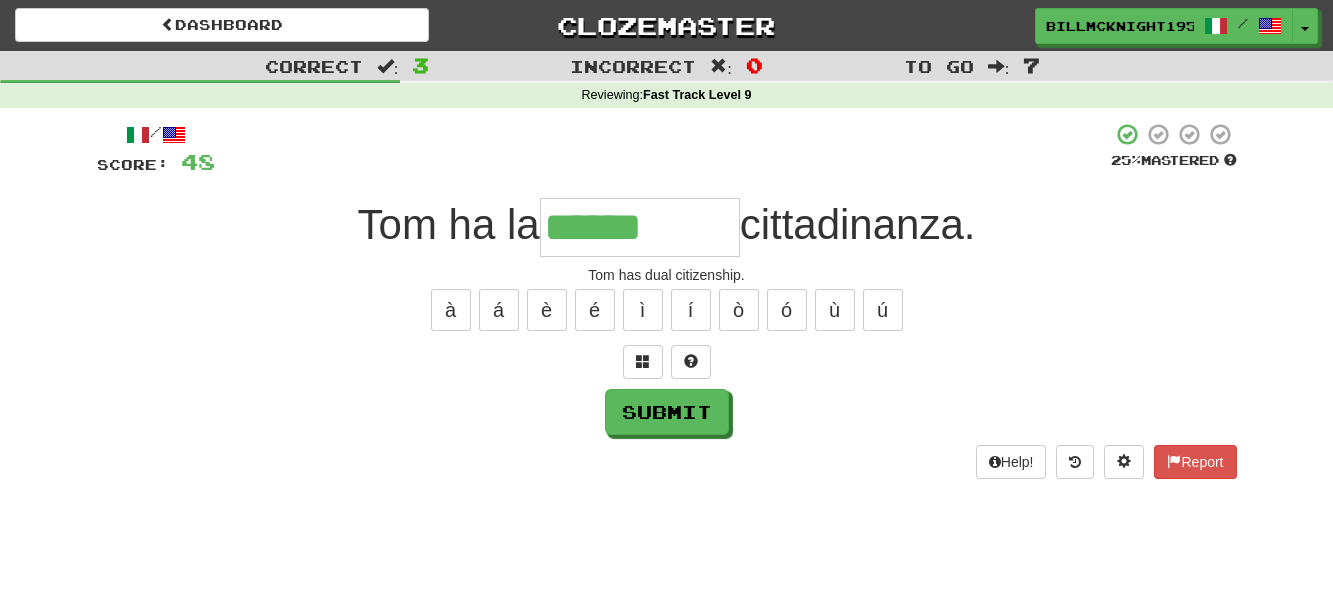 type on "******" 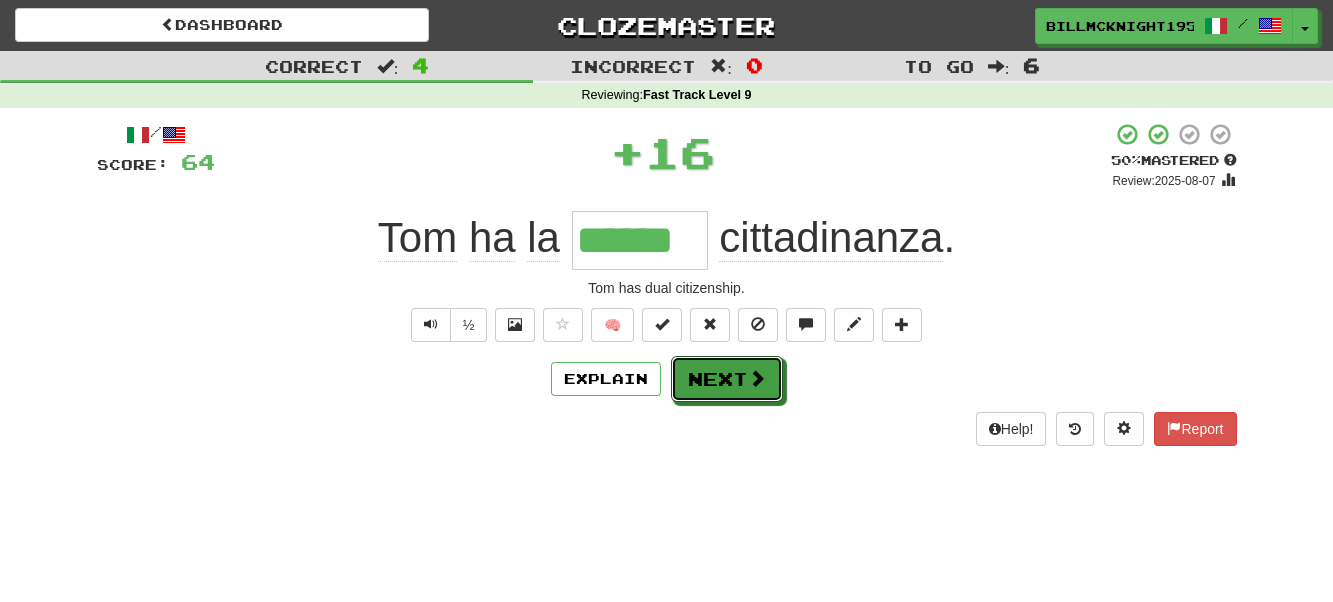 click on "Next" at bounding box center (727, 379) 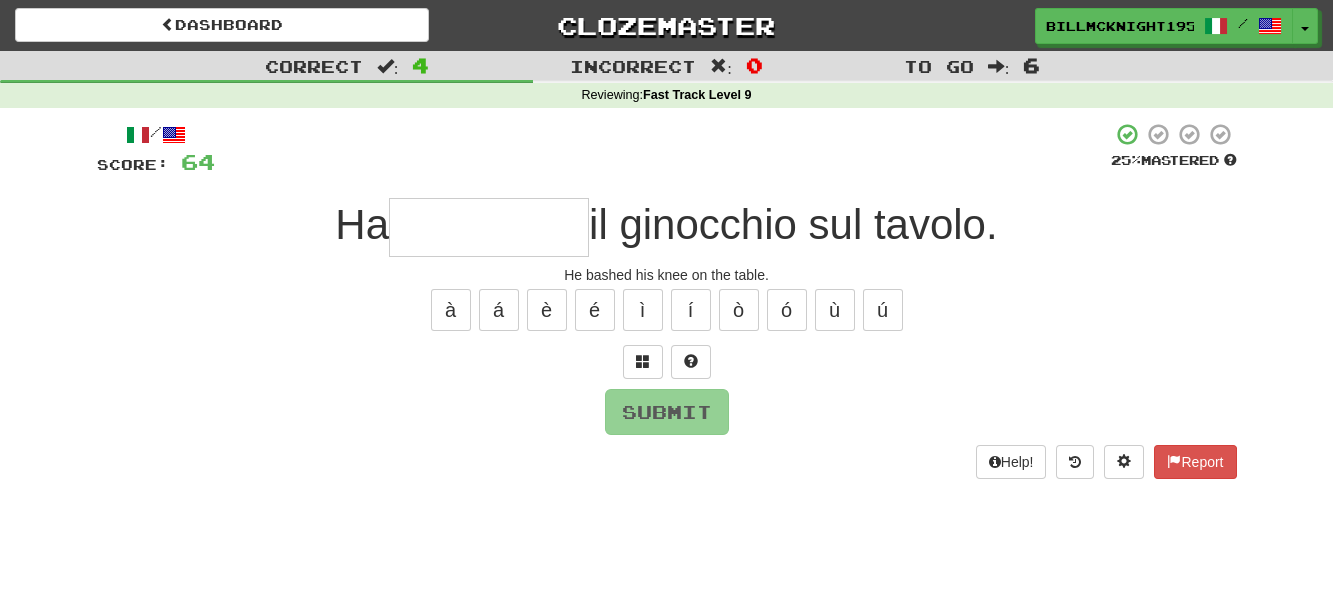 type on "*" 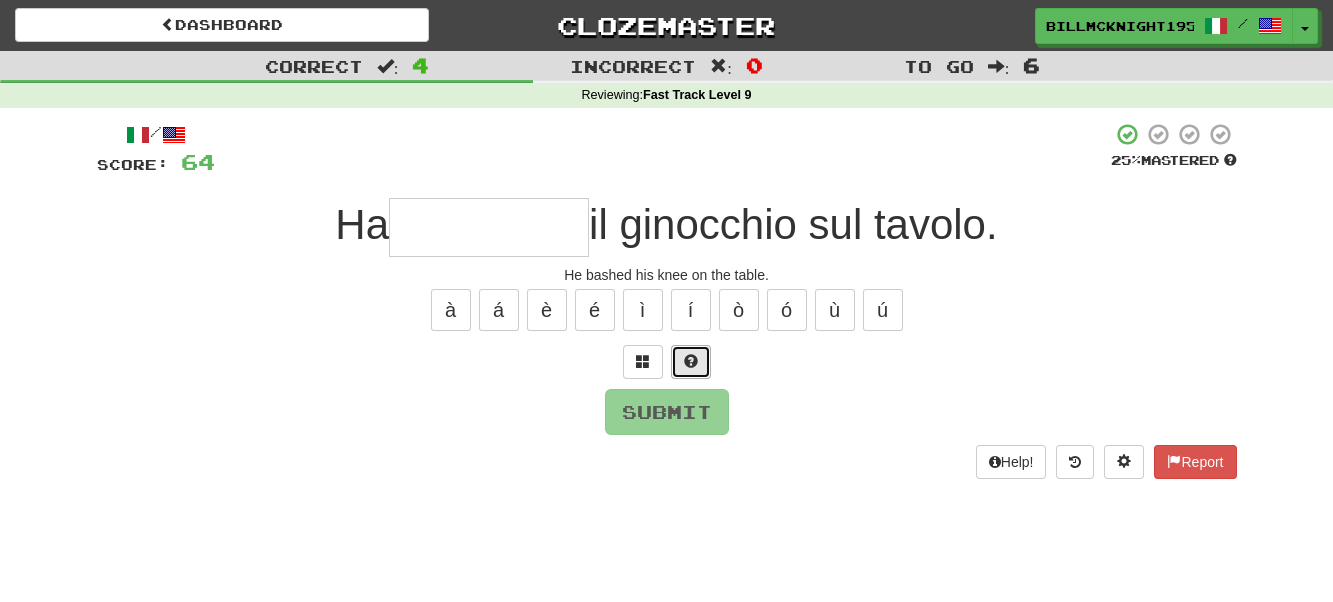click at bounding box center [691, 362] 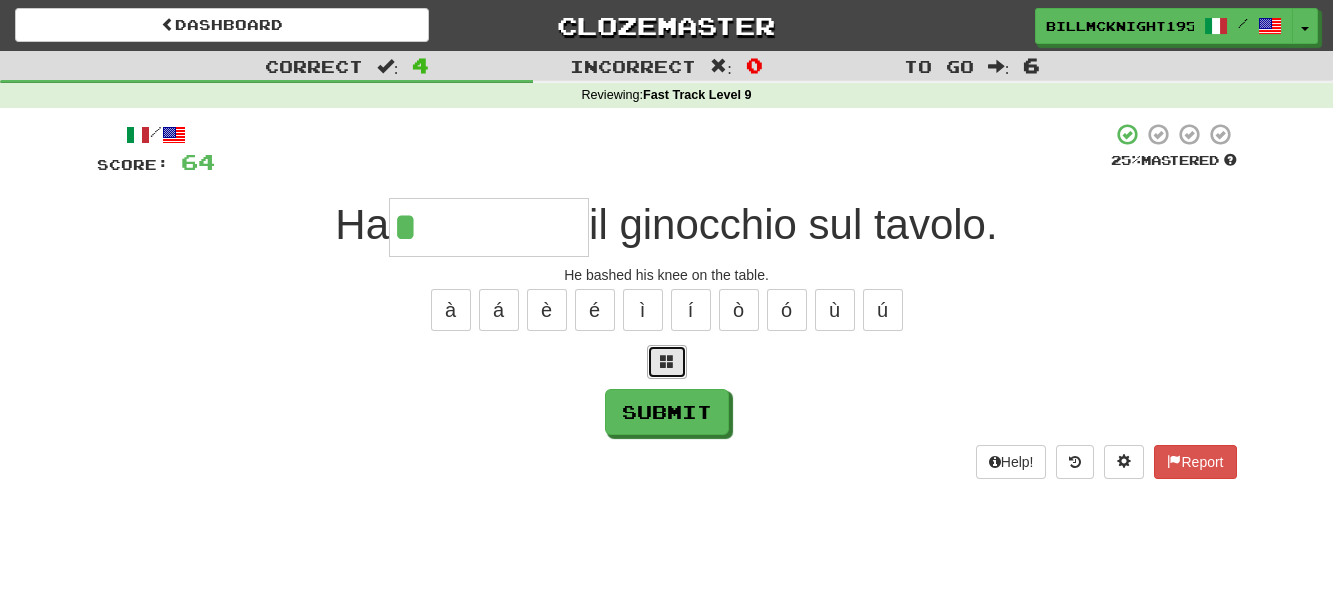click at bounding box center (667, 362) 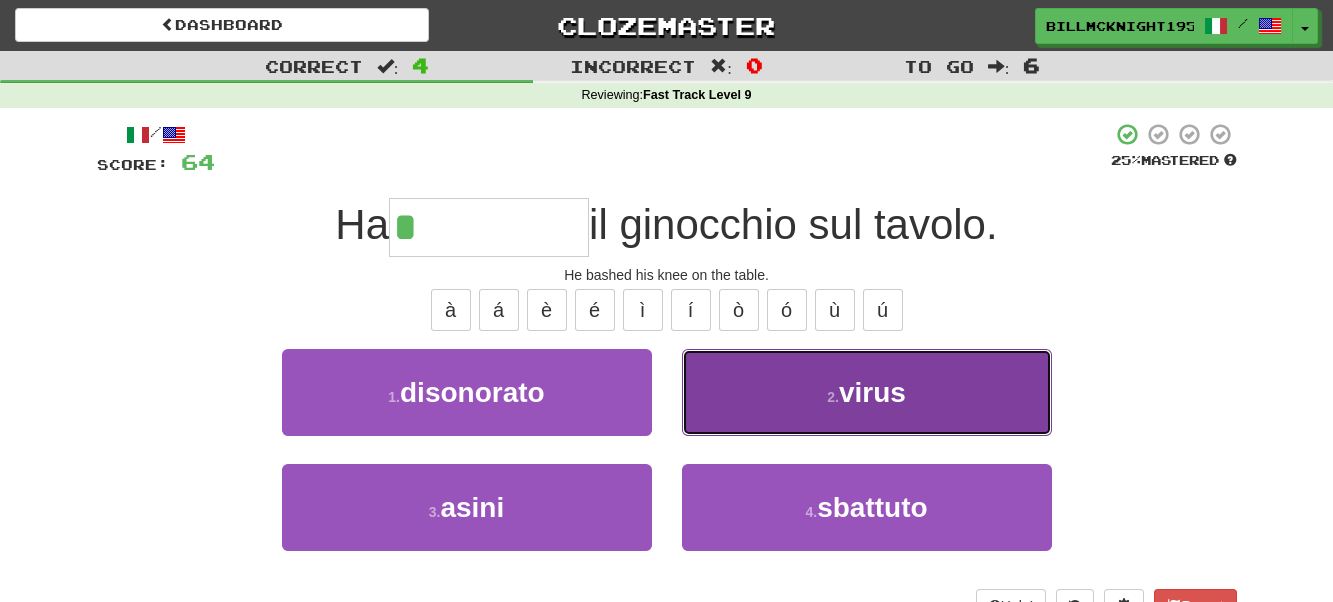 click on "virus" at bounding box center (872, 392) 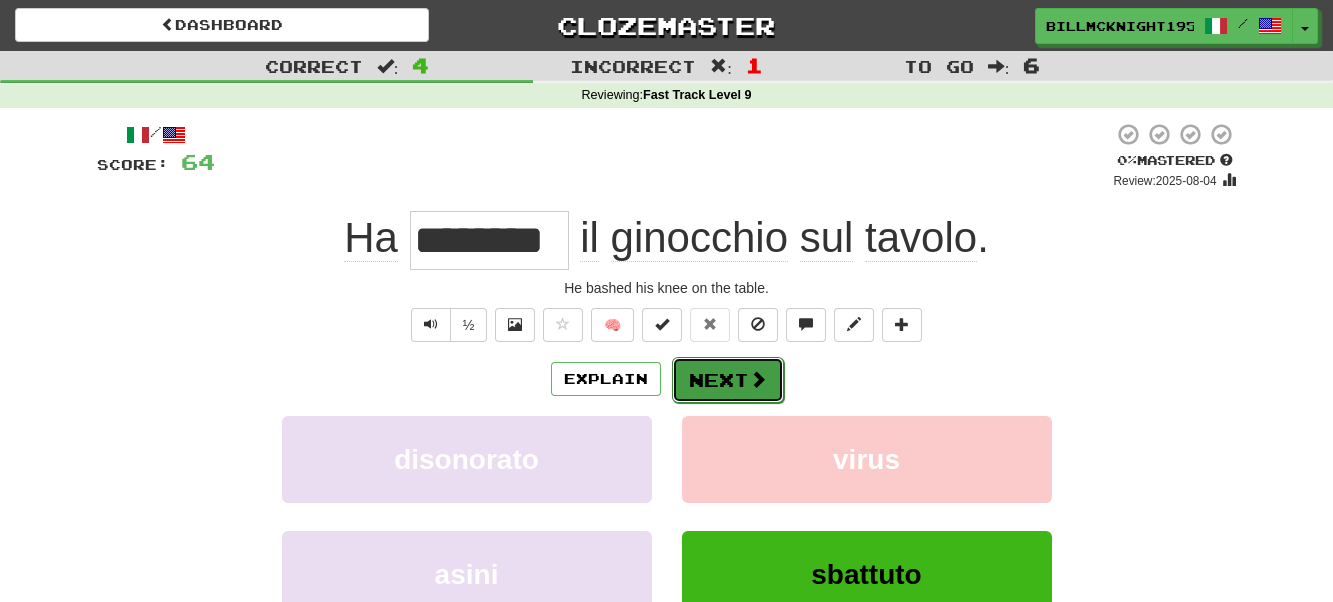 click at bounding box center [758, 379] 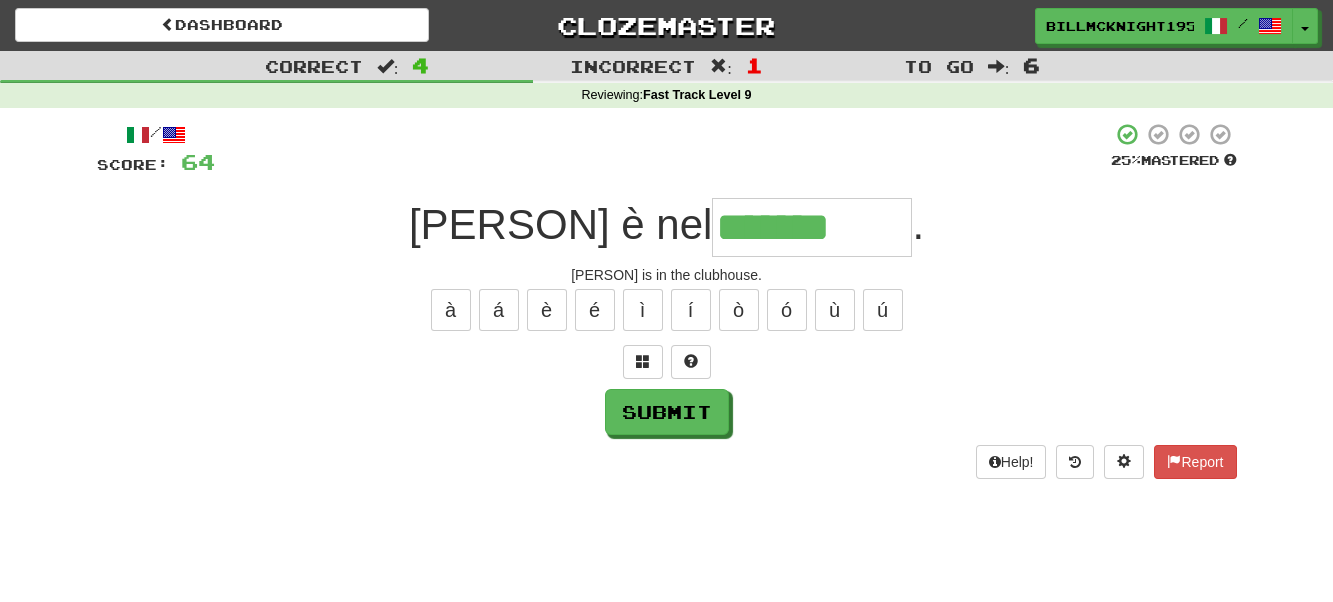 type on "*******" 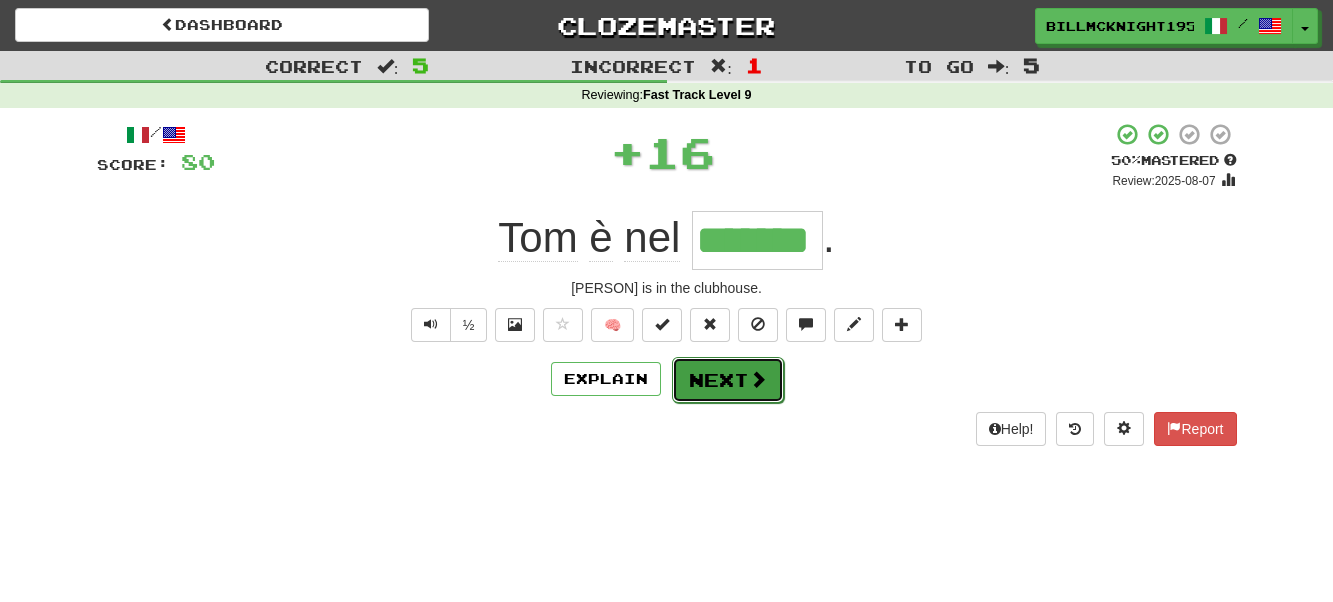 click at bounding box center [758, 379] 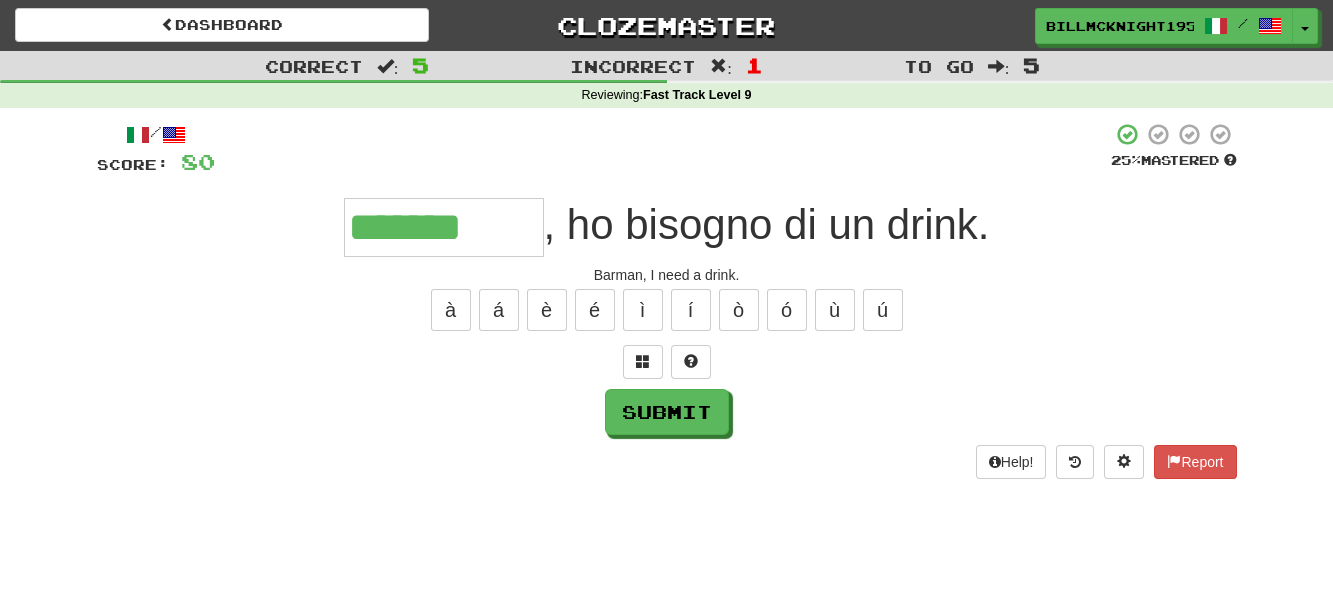 type on "*******" 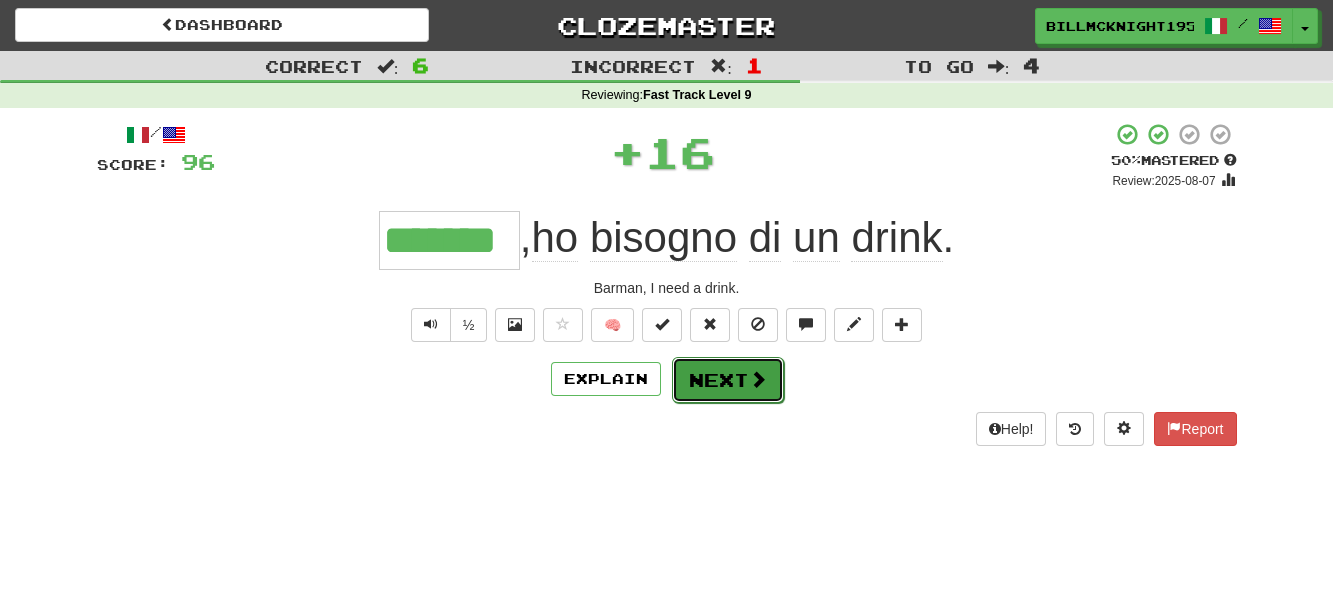 click on "Next" at bounding box center [728, 380] 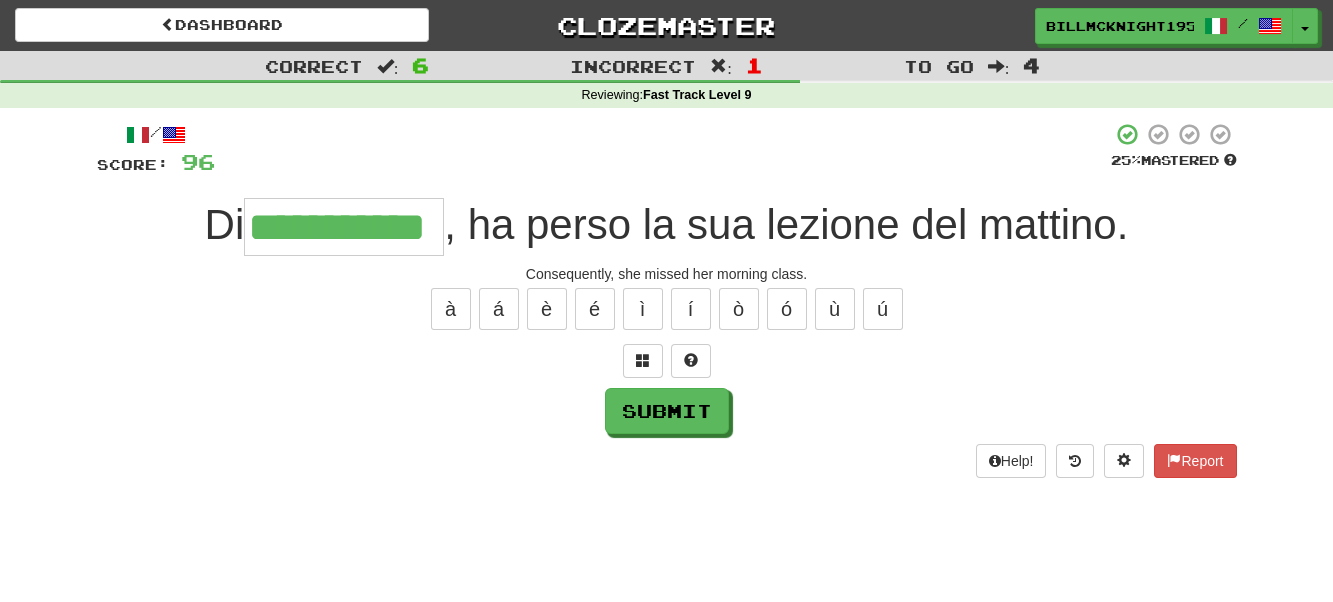 scroll, scrollTop: 0, scrollLeft: 57, axis: horizontal 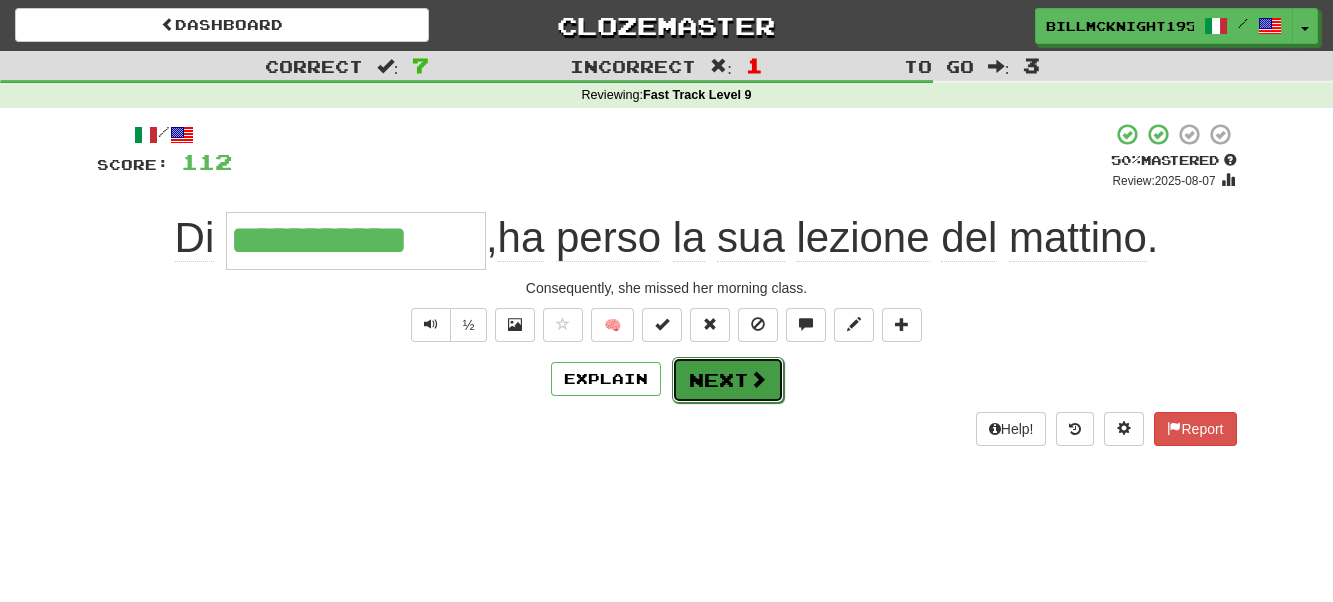 click on "Next" at bounding box center [728, 380] 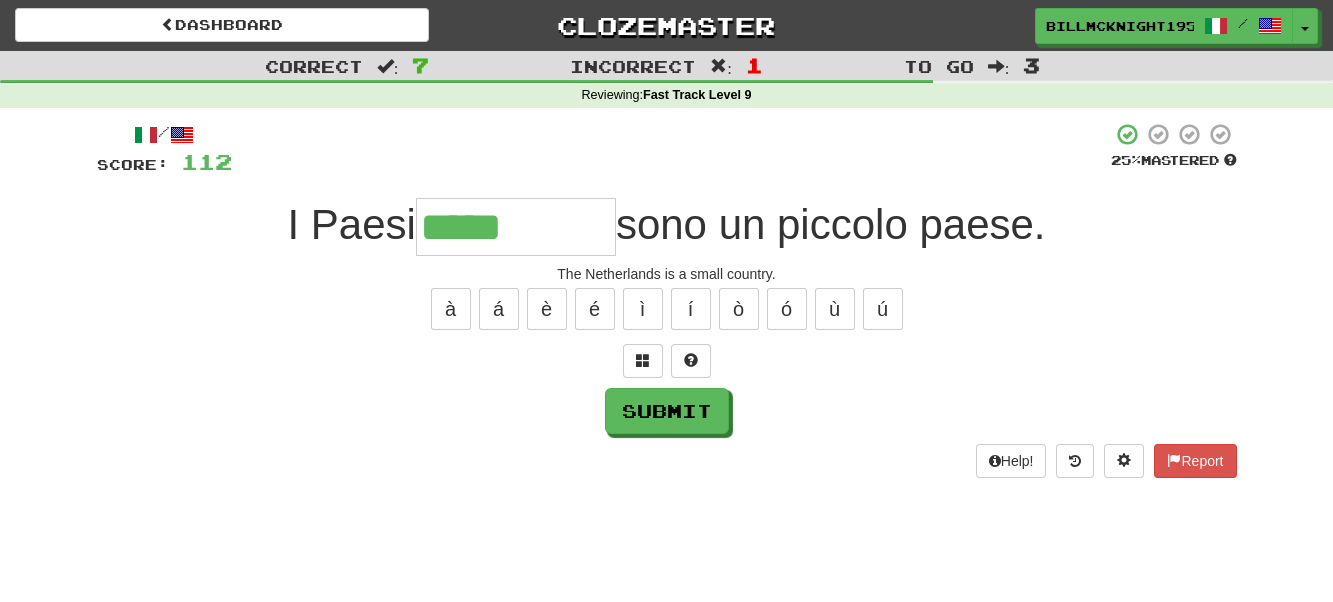 type on "*****" 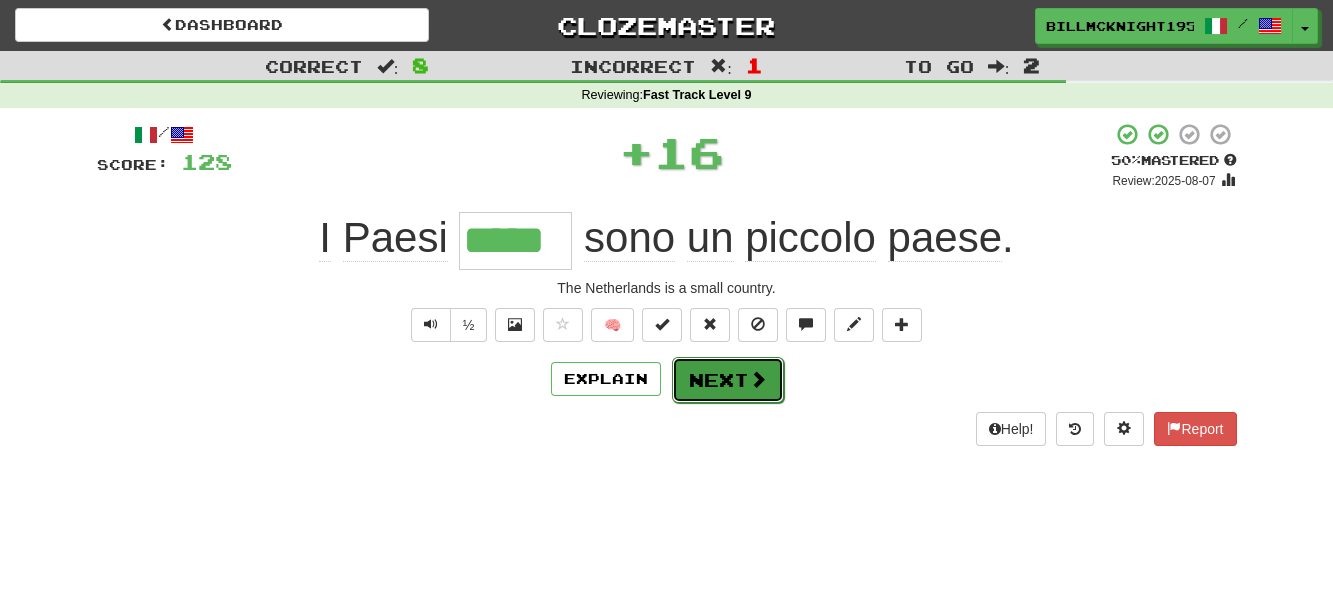 click on "Next" at bounding box center [728, 380] 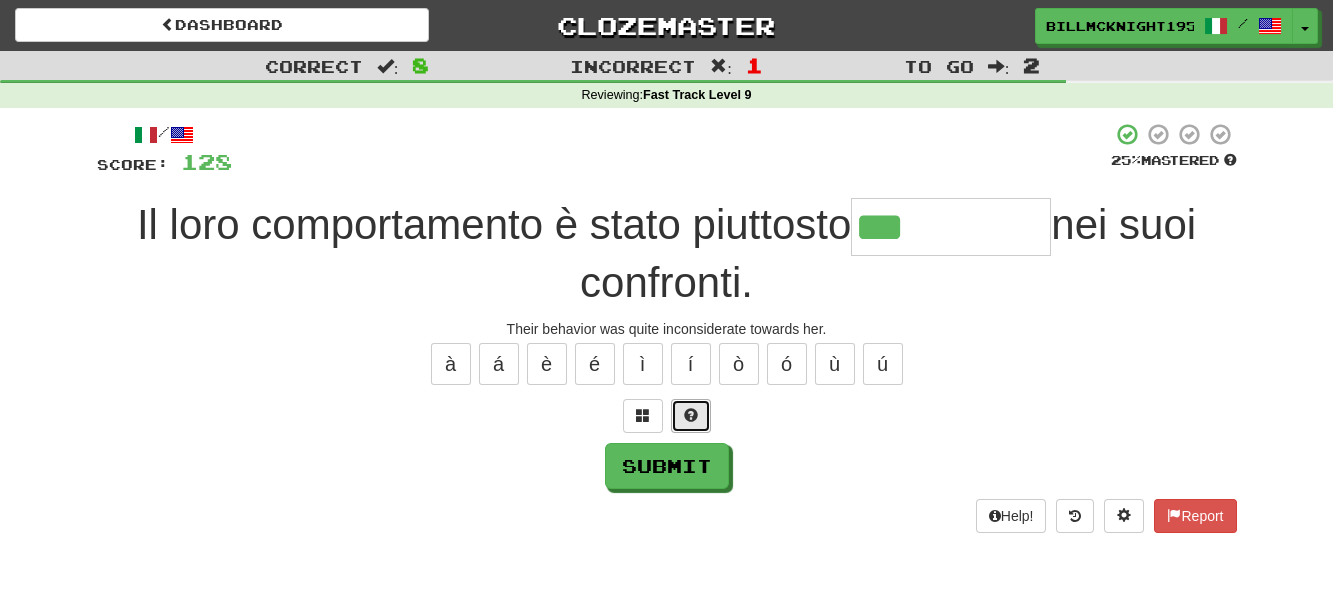 click at bounding box center [691, 415] 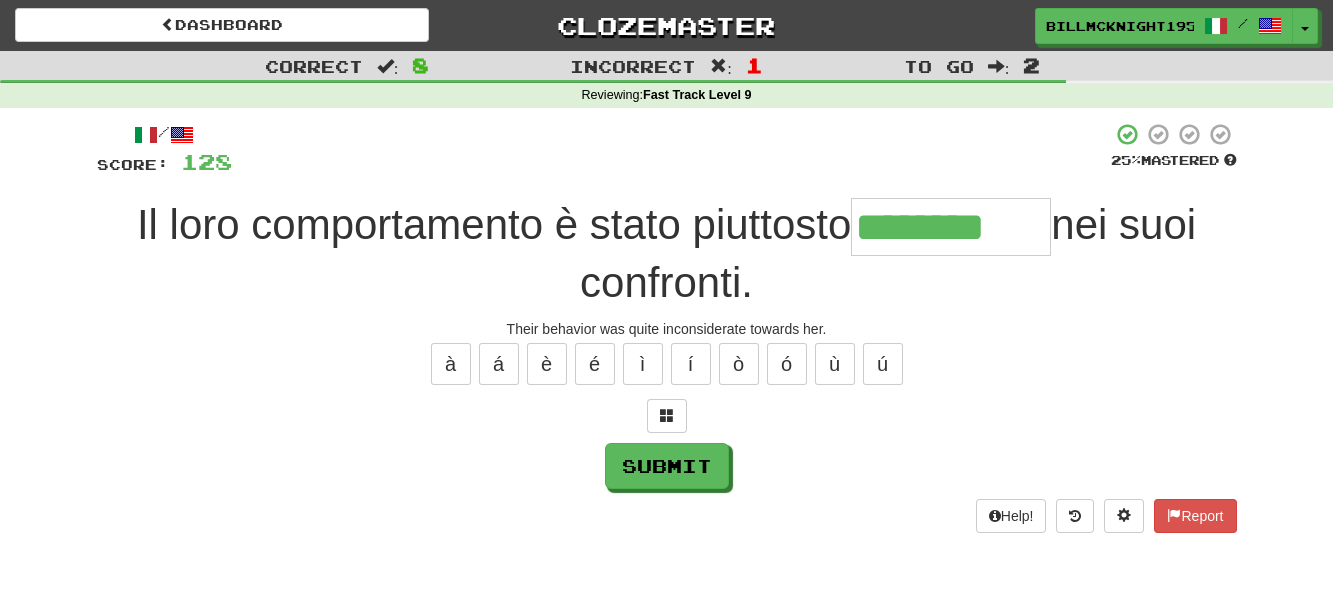 type on "********" 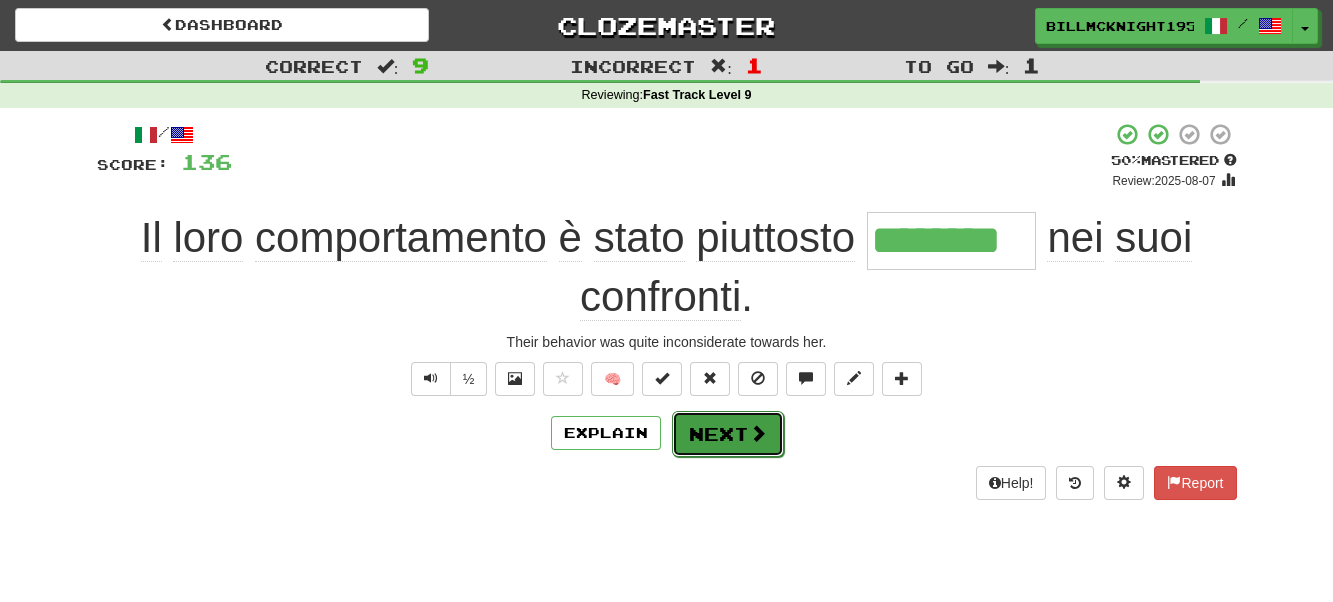 click on "Next" at bounding box center (728, 434) 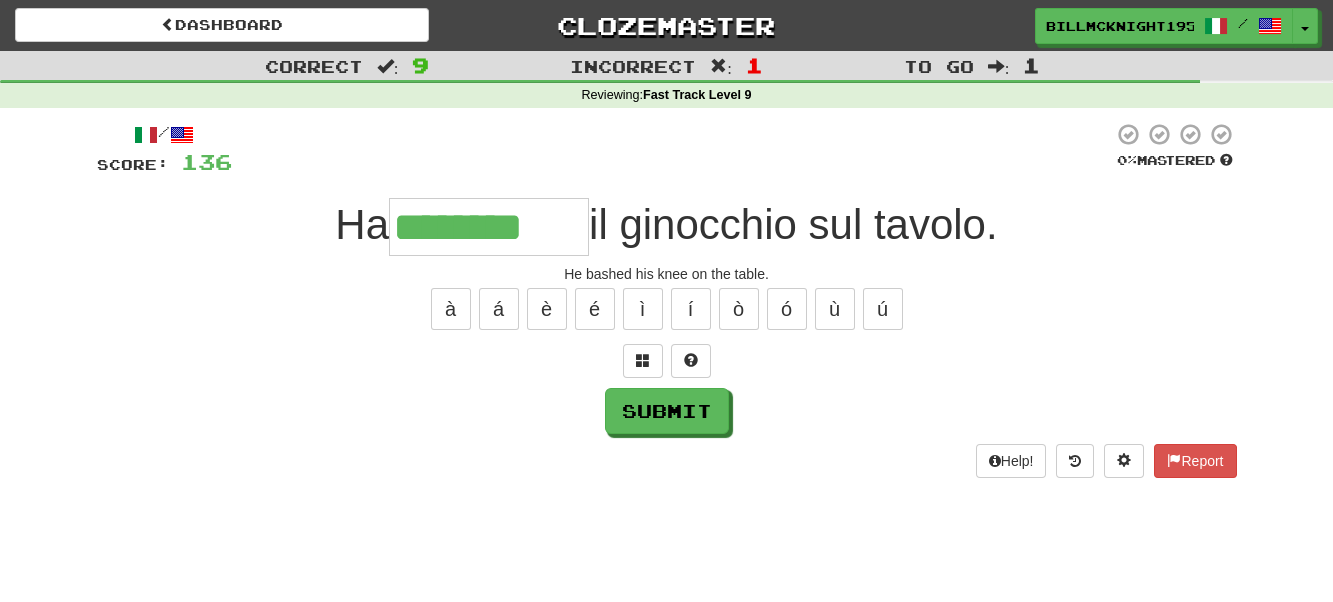 type on "********" 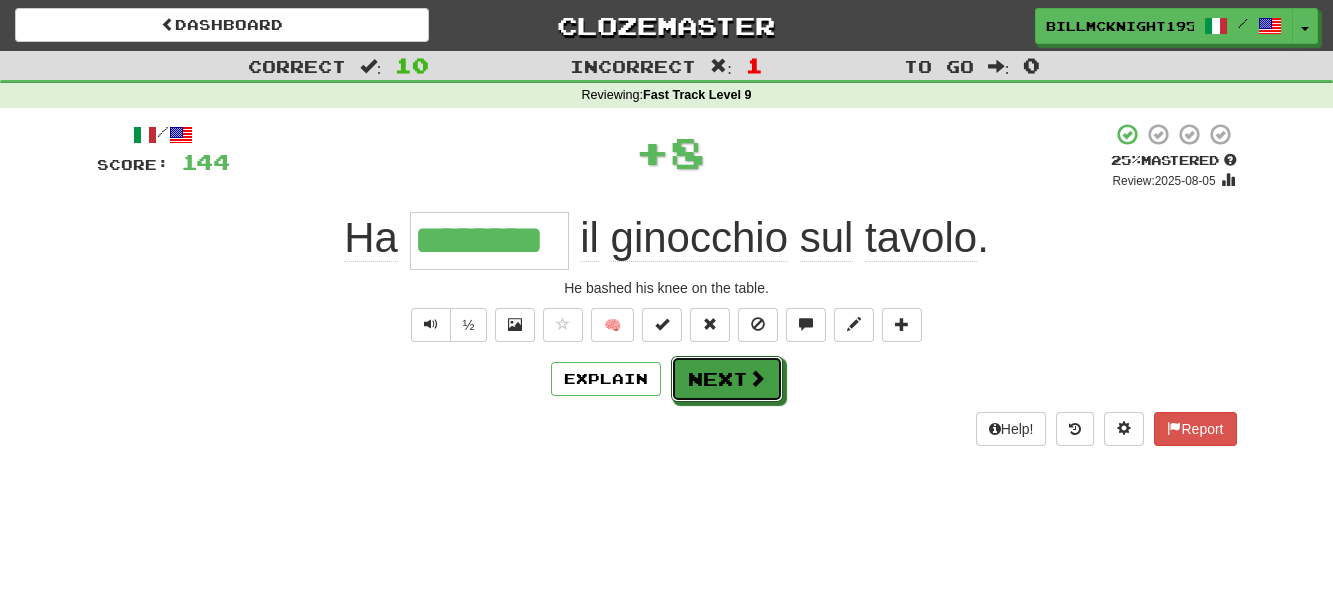 click at bounding box center [757, 378] 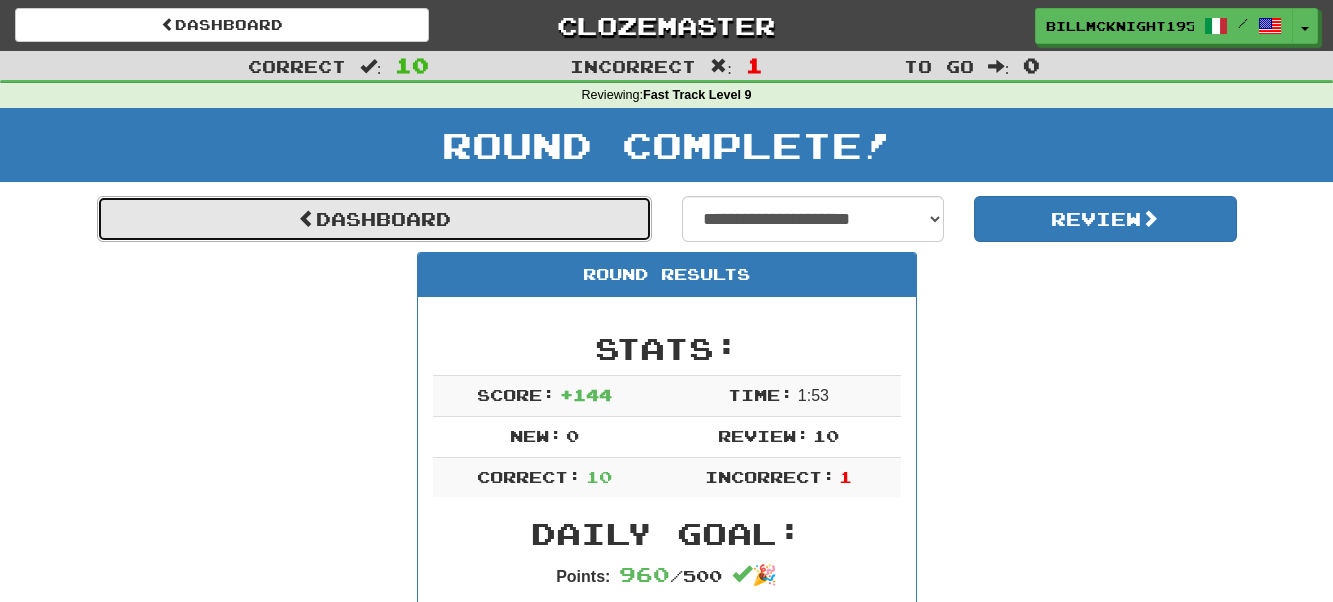 click on "Dashboard" at bounding box center [374, 219] 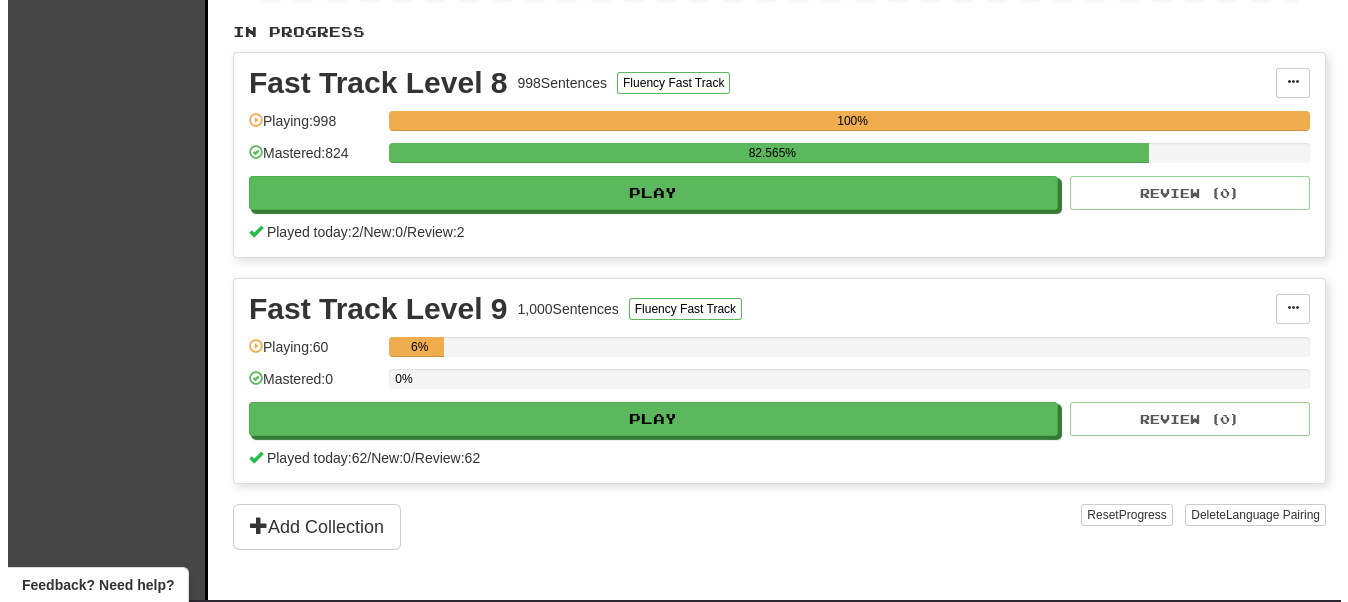 scroll, scrollTop: 400, scrollLeft: 0, axis: vertical 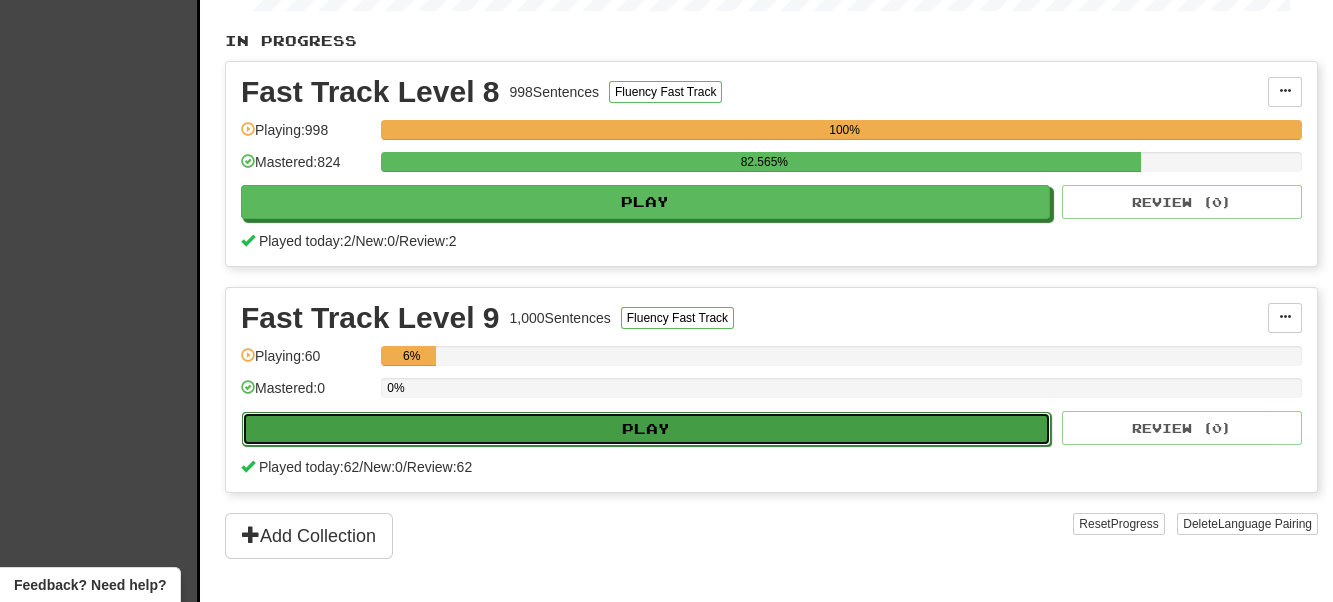 click on "Play" at bounding box center [646, 429] 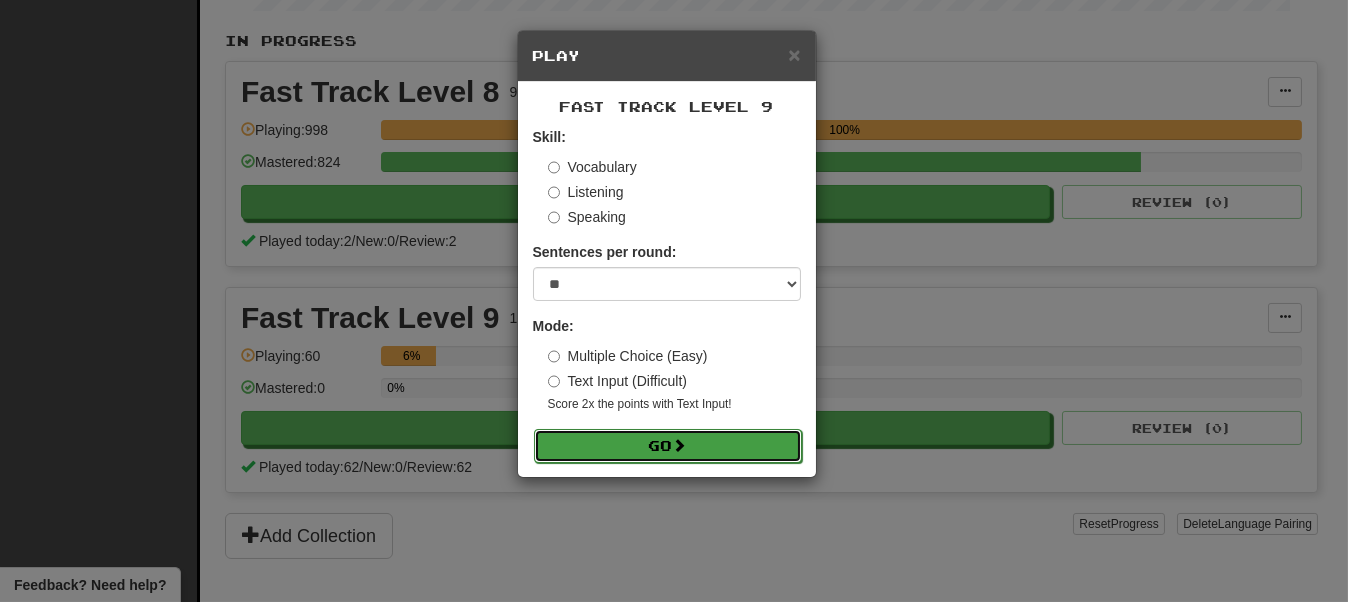 click on "Go" at bounding box center [668, 446] 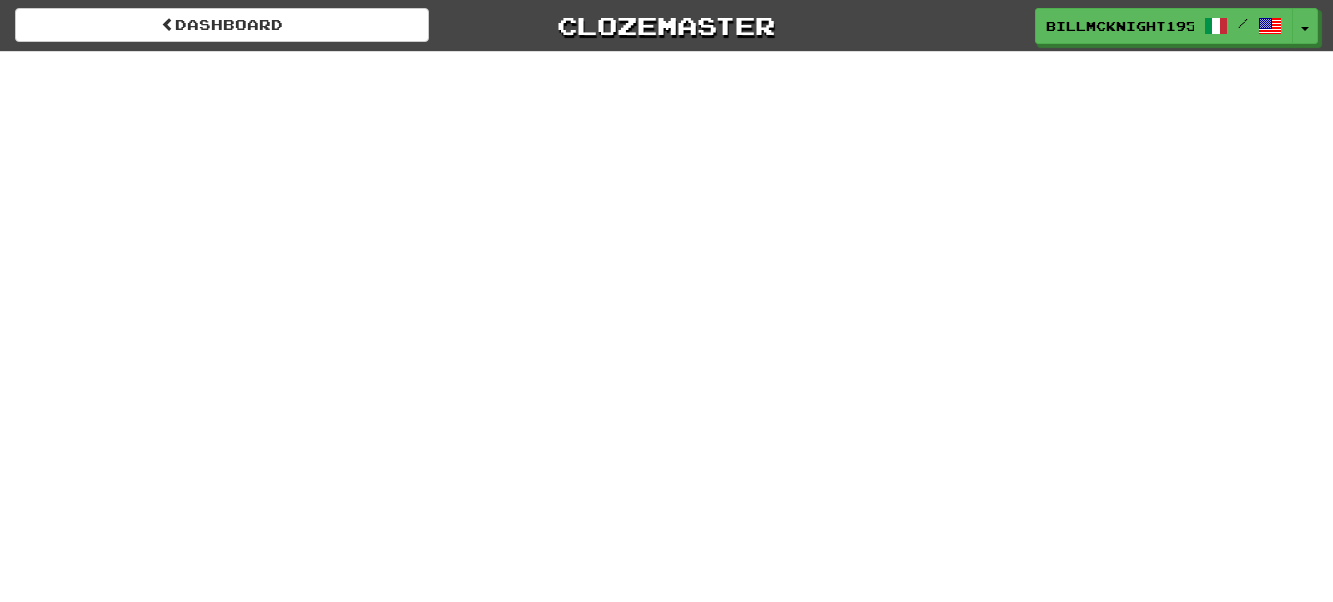 scroll, scrollTop: 0, scrollLeft: 0, axis: both 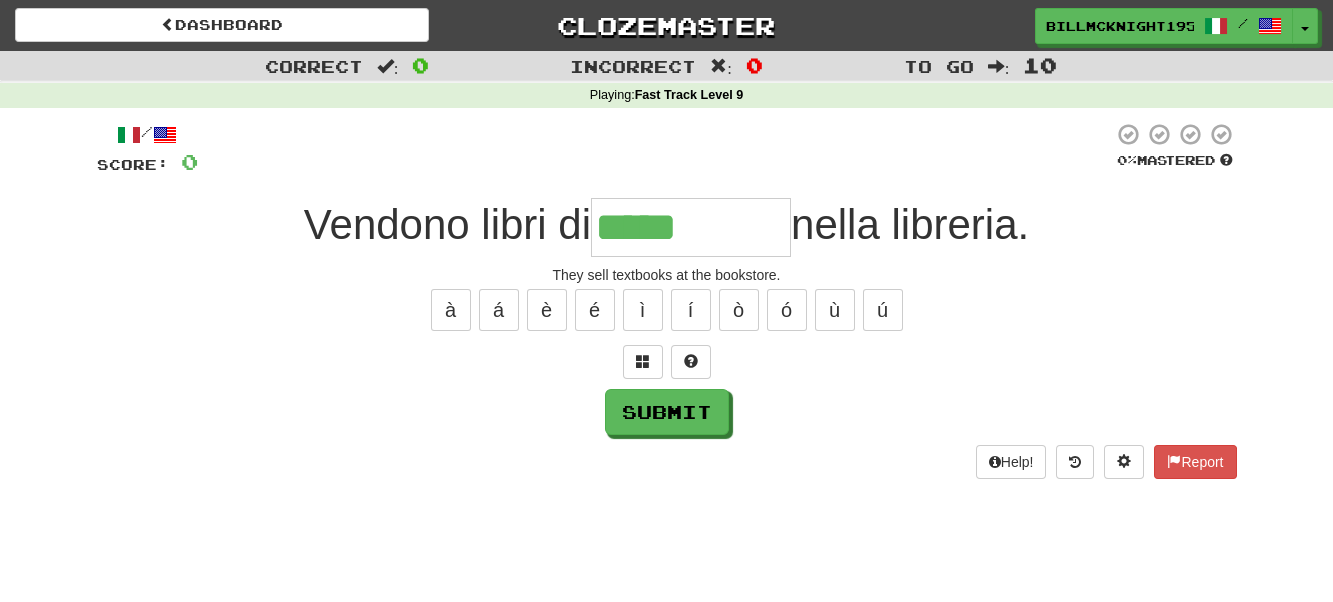 type on "*****" 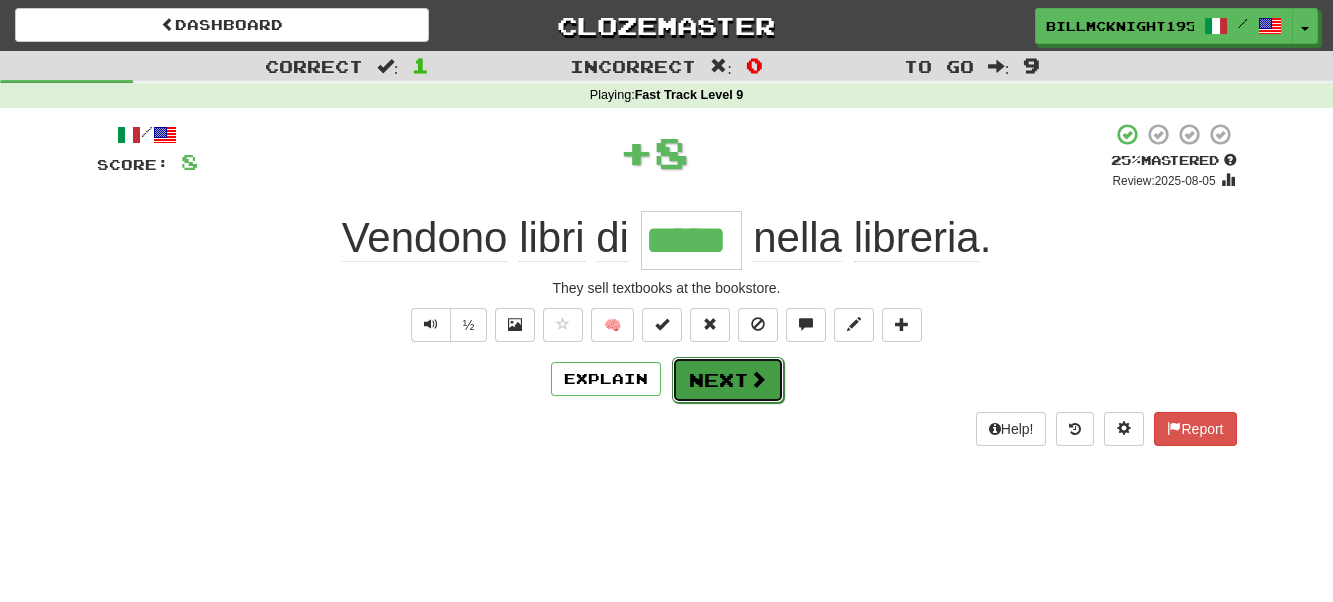 click on "Next" at bounding box center (728, 380) 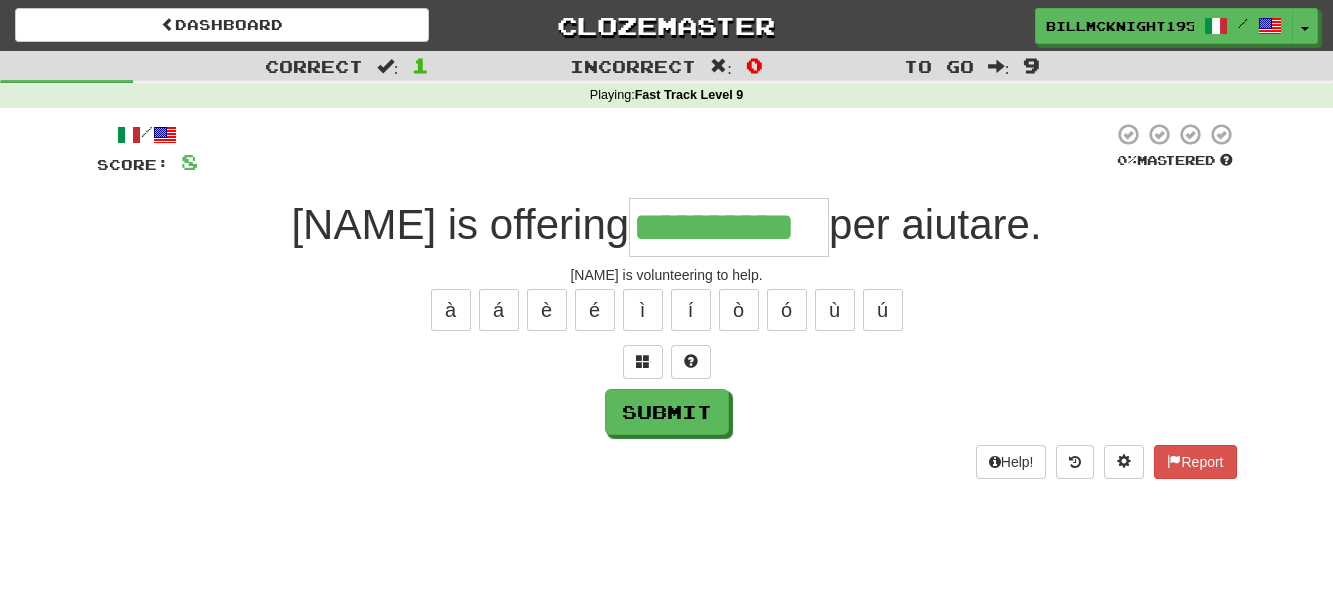 type on "**********" 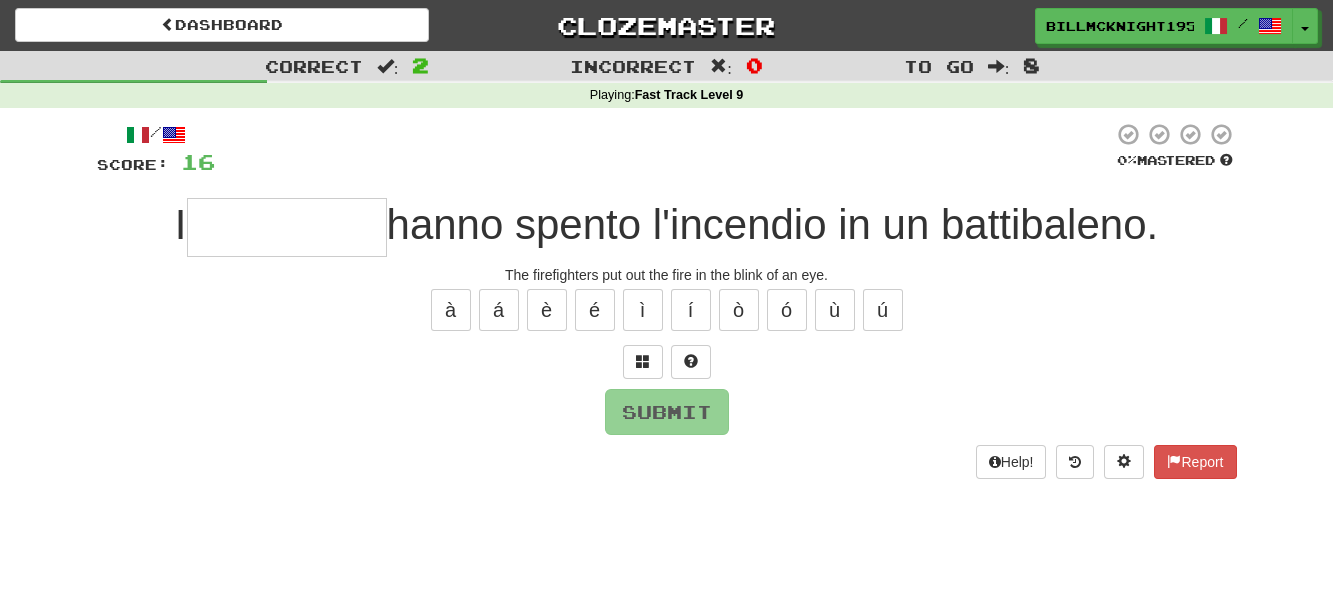 type on "*" 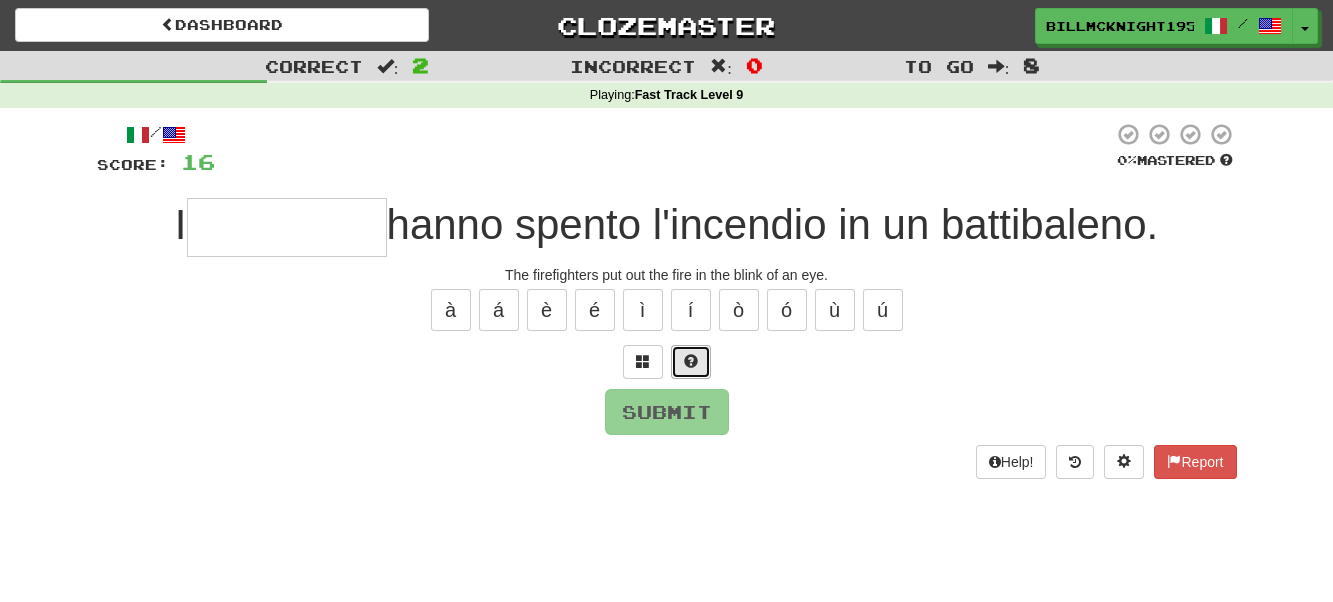 click at bounding box center (691, 361) 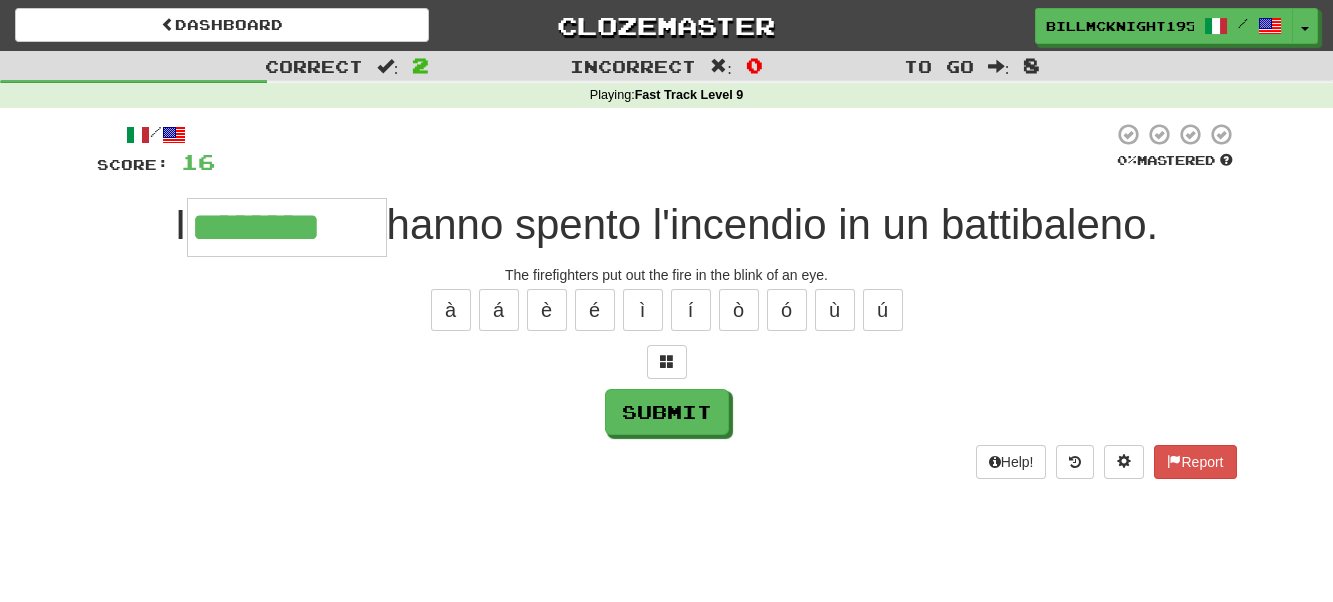 type on "********" 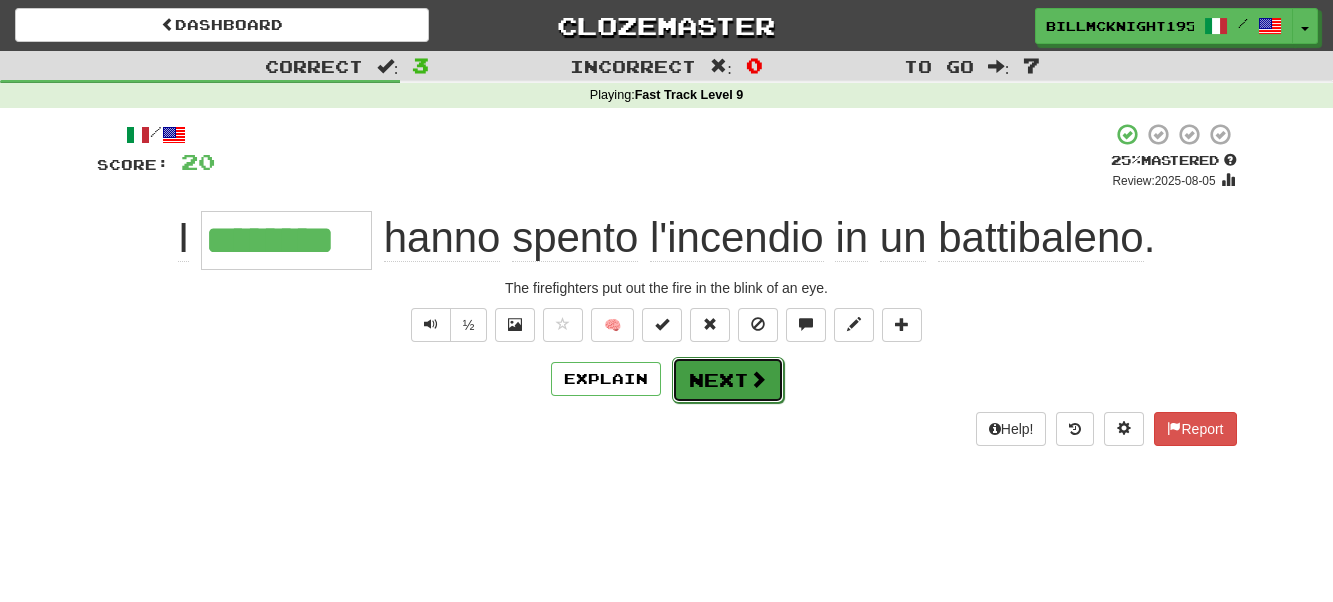 click on "Next" at bounding box center [728, 380] 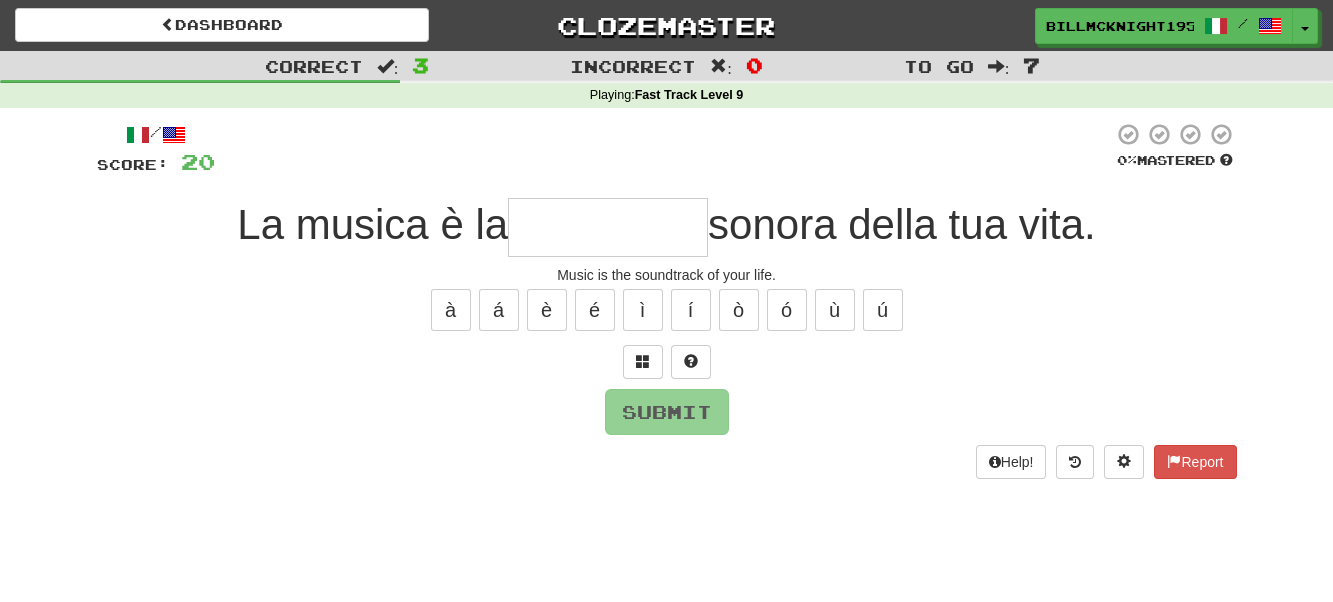 type on "*" 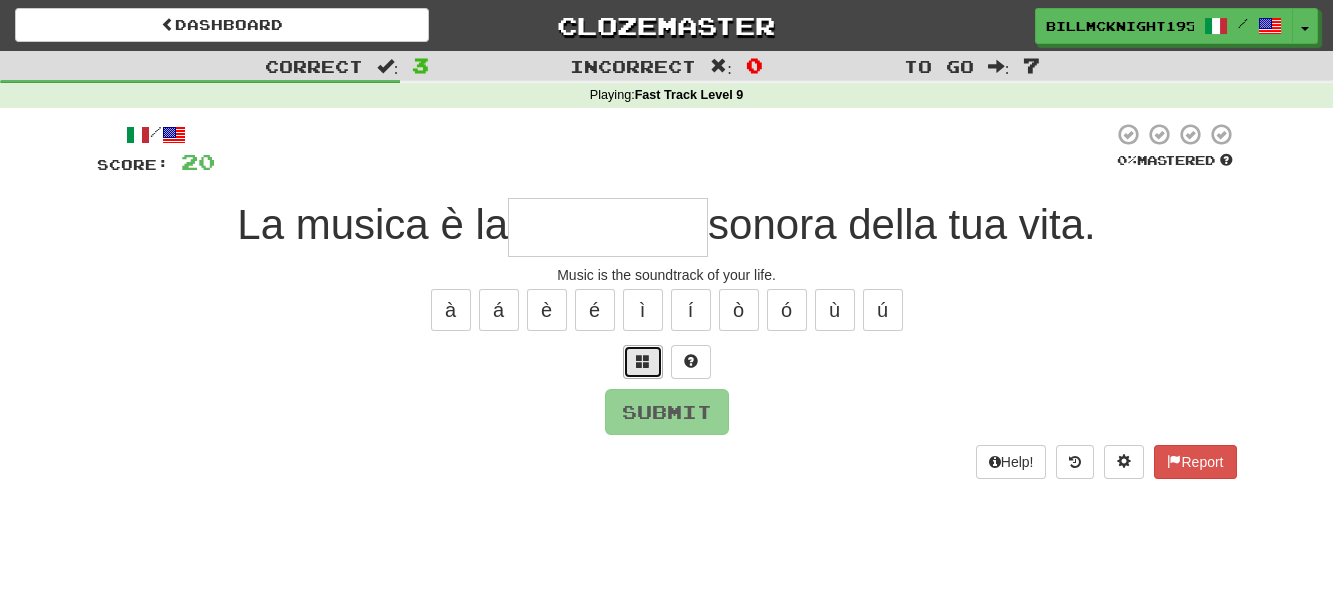 click at bounding box center [643, 361] 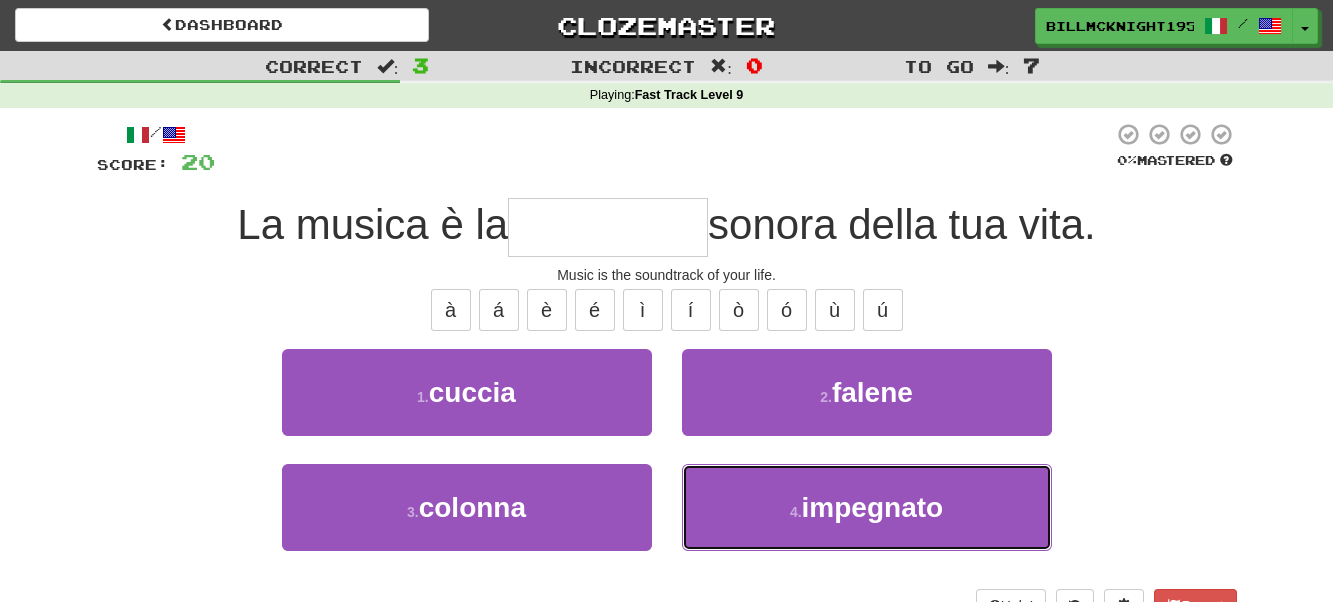 click on "impegnato" at bounding box center (873, 507) 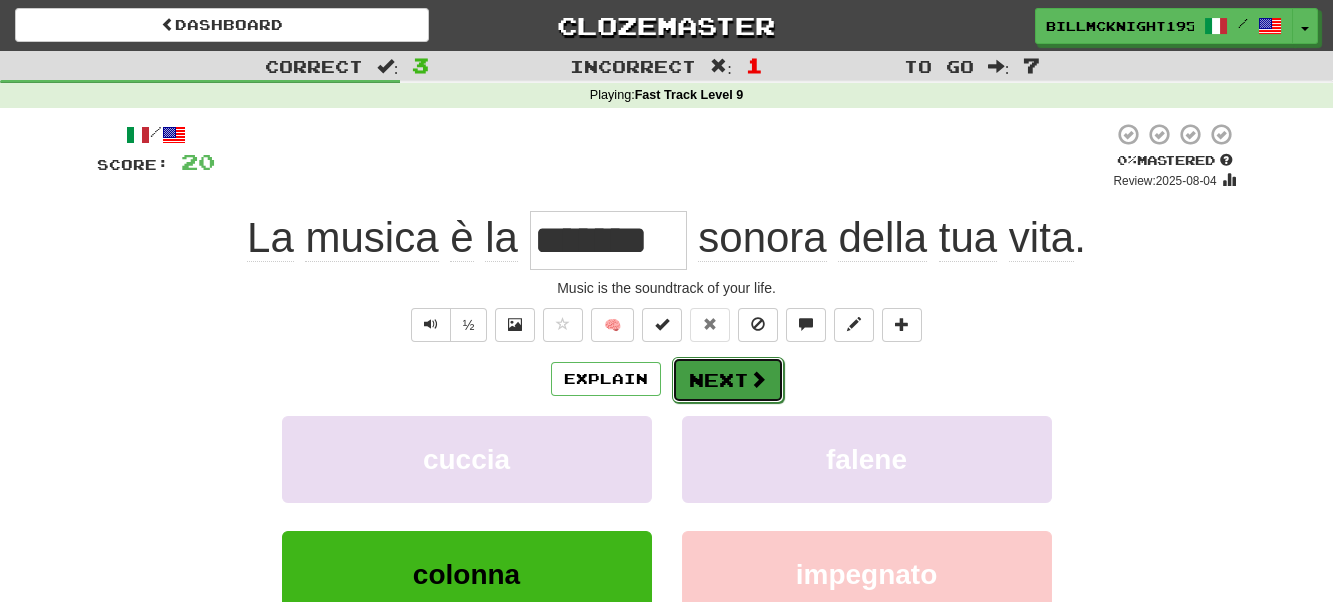 click on "Next" at bounding box center (728, 380) 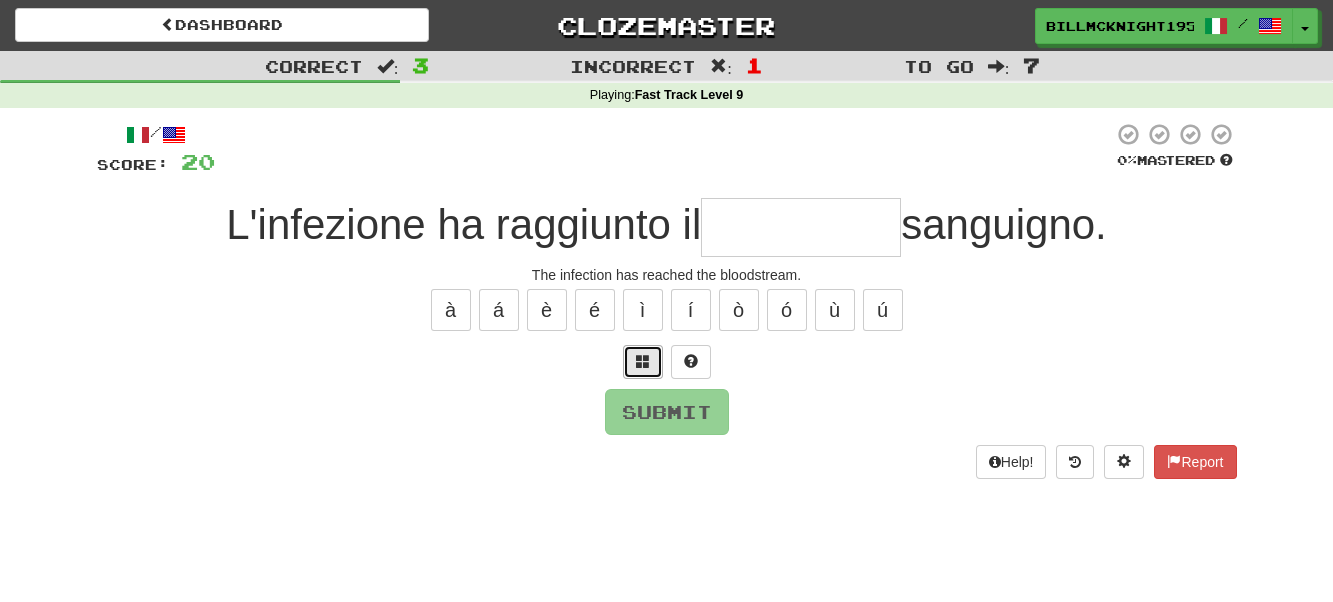 click at bounding box center (643, 361) 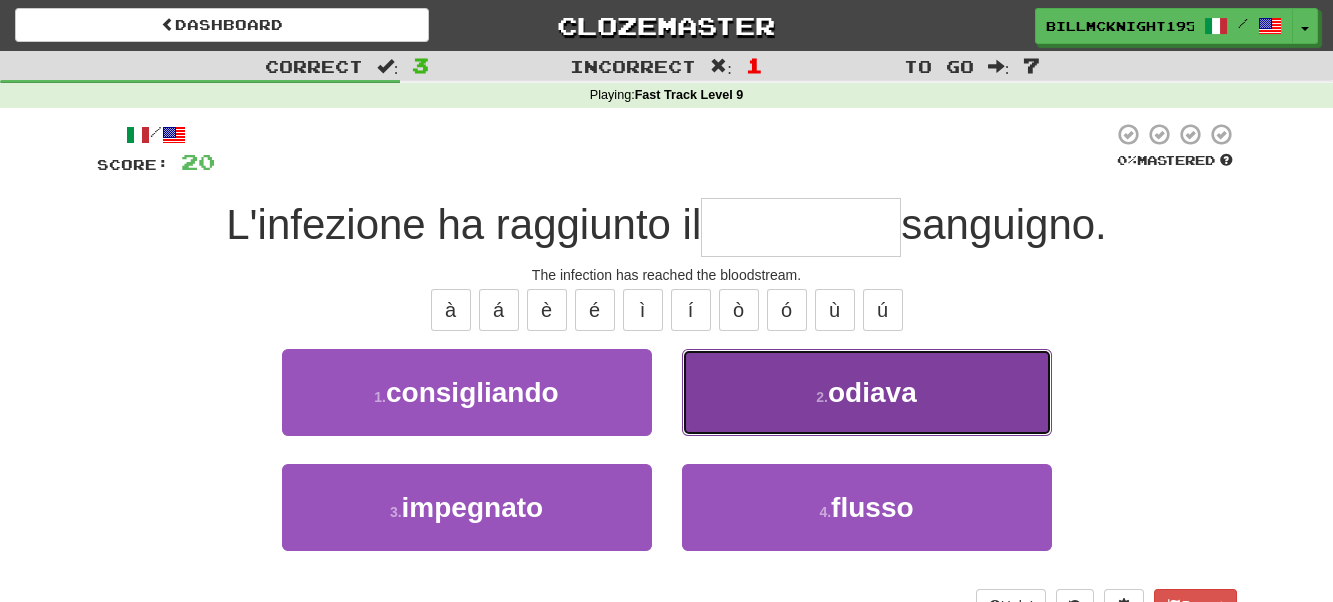click on "odiava" at bounding box center [872, 392] 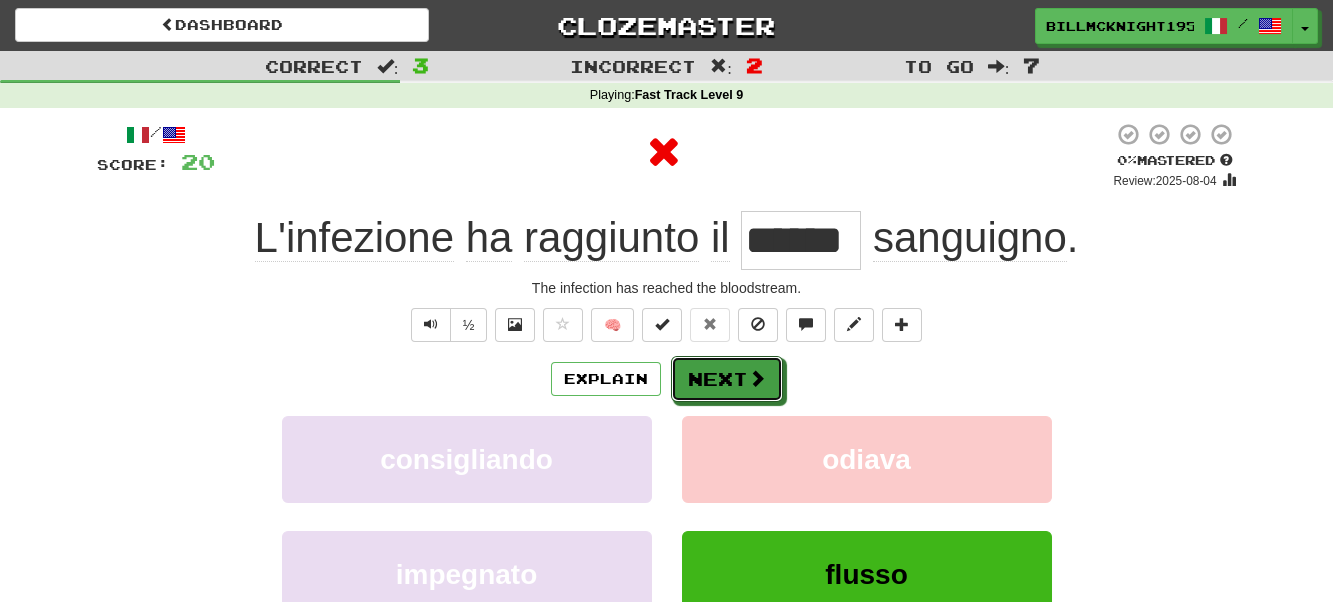 click on "Next" at bounding box center [727, 379] 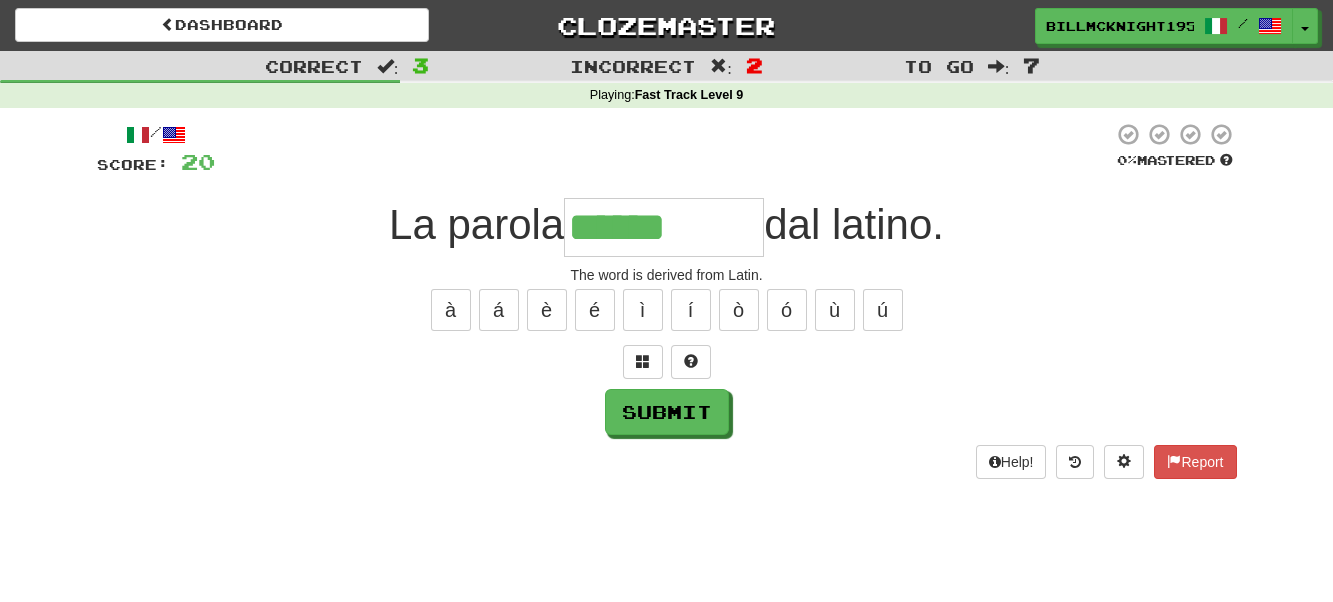 type on "******" 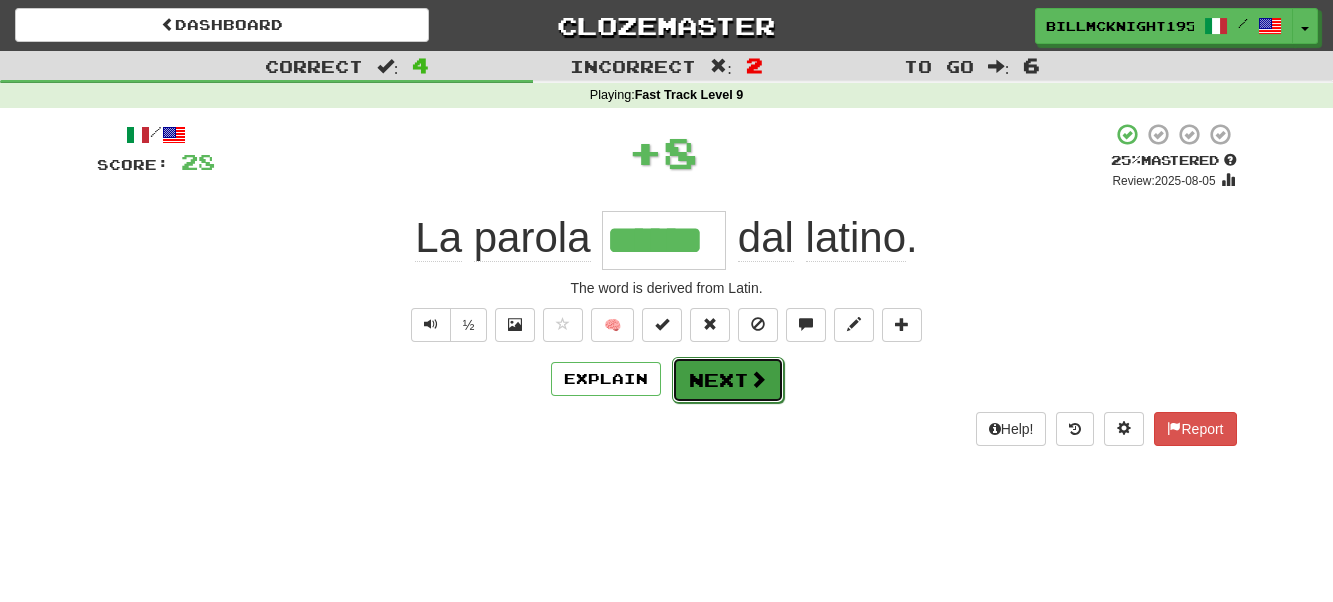 click at bounding box center (758, 379) 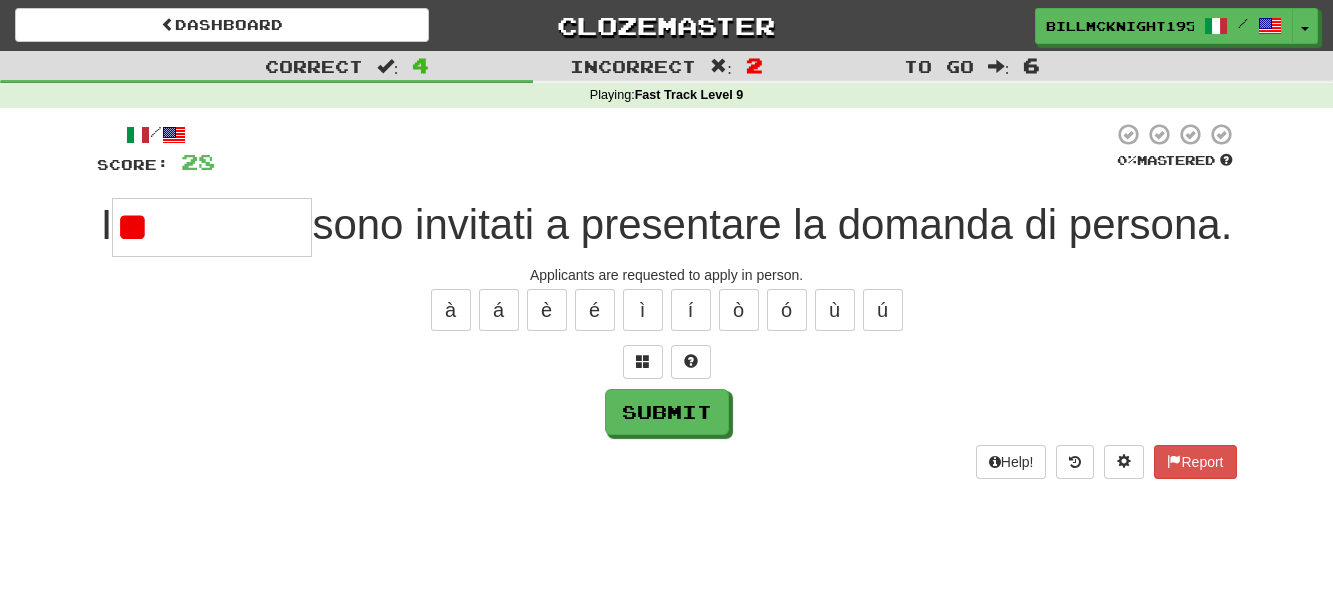 type on "*" 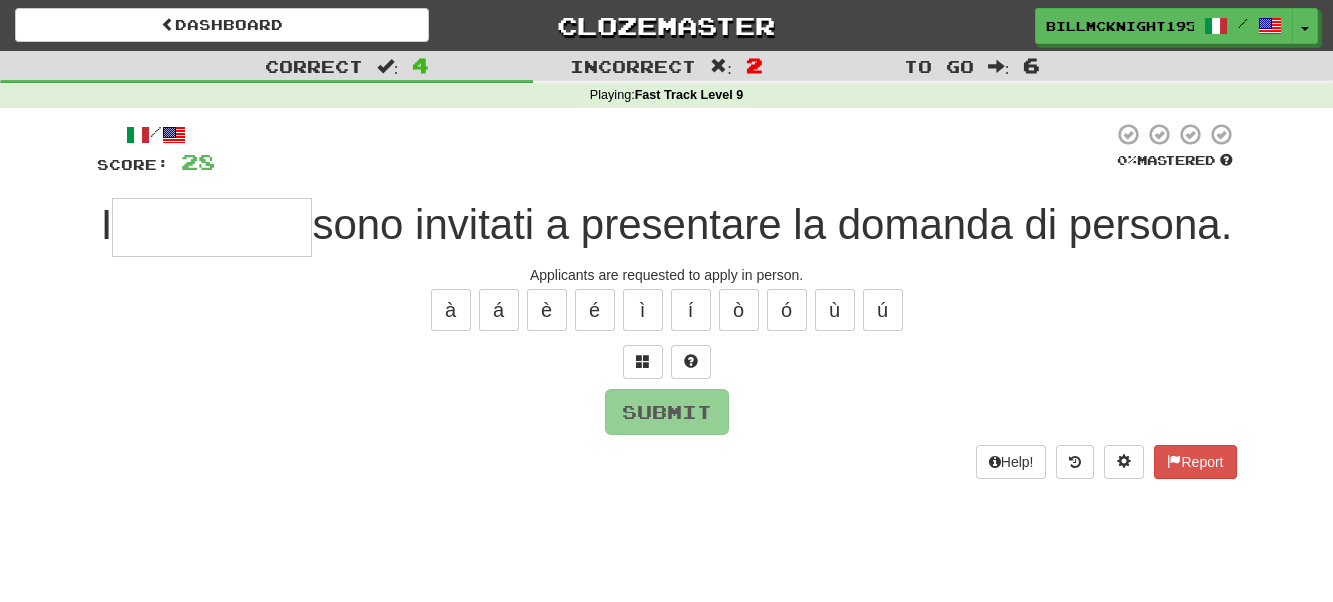 type on "*" 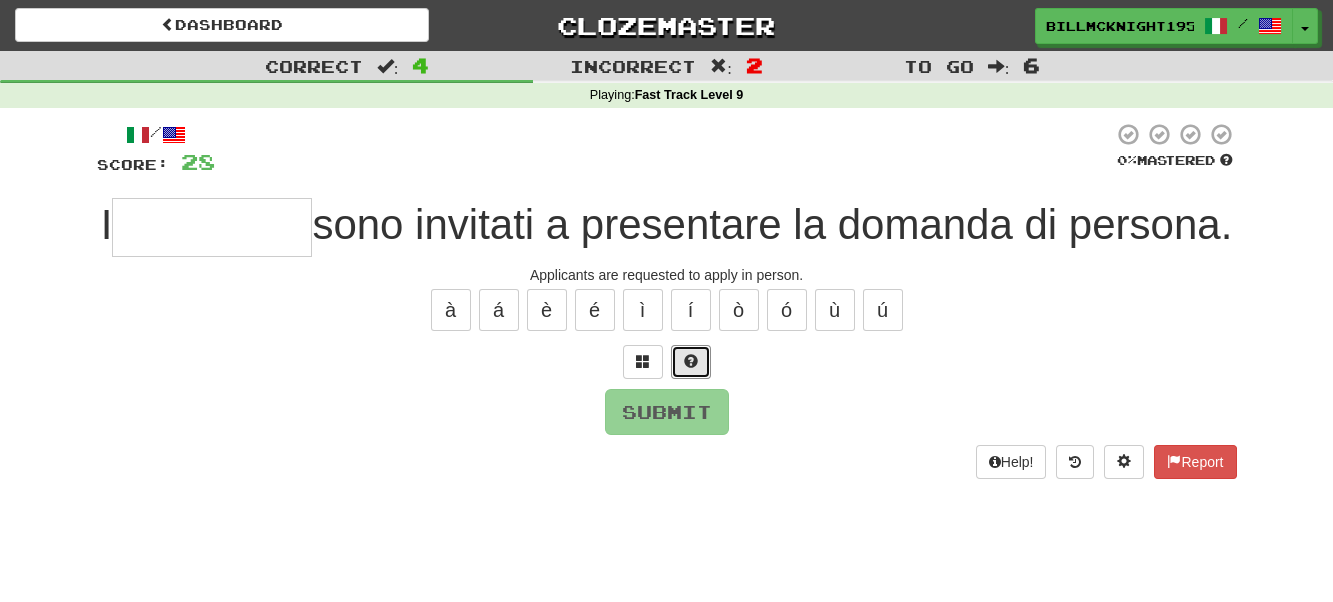 click at bounding box center [691, 362] 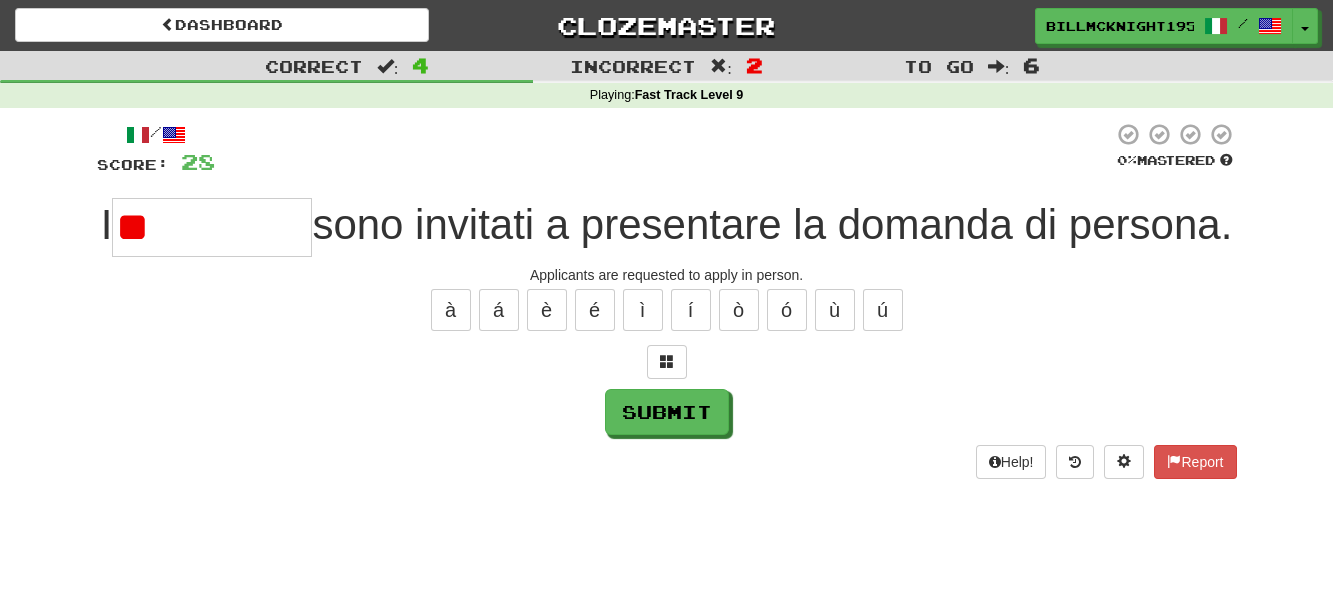 type on "*" 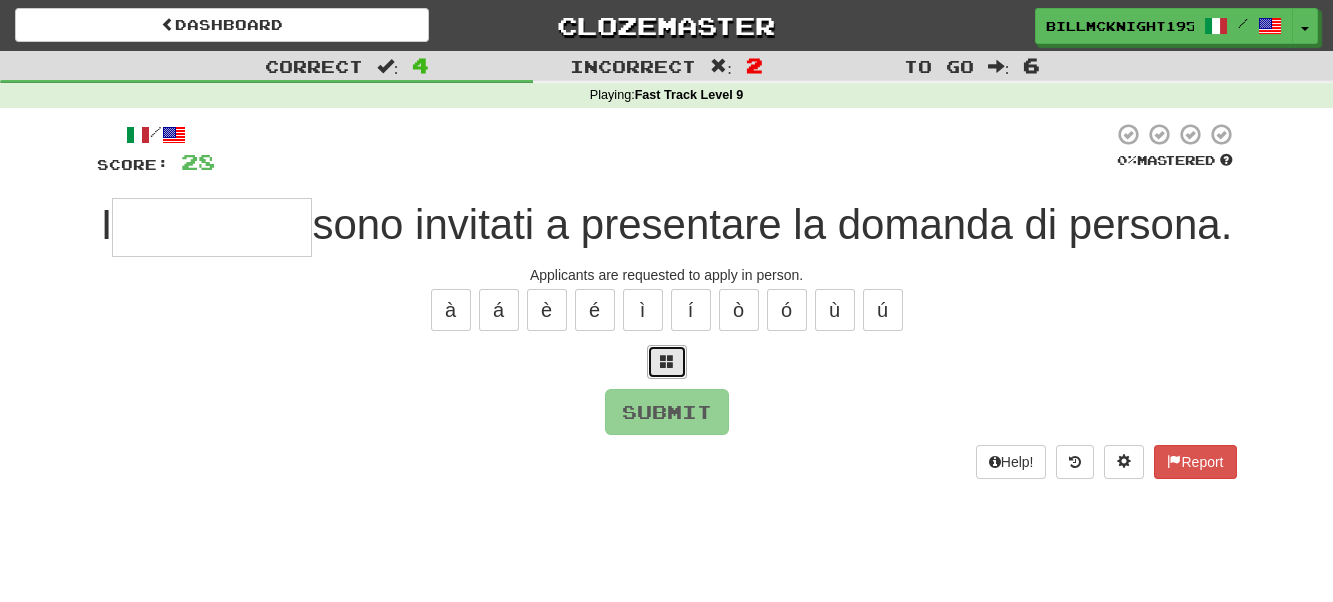 click at bounding box center [667, 361] 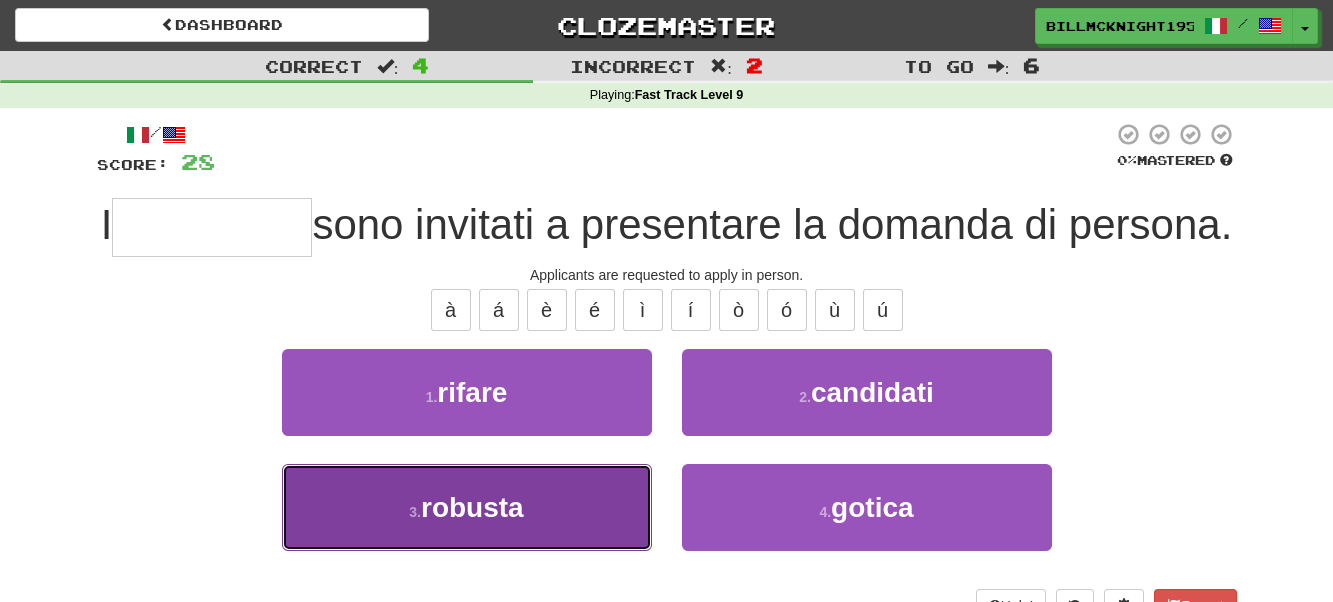 click on "robusta" at bounding box center (472, 507) 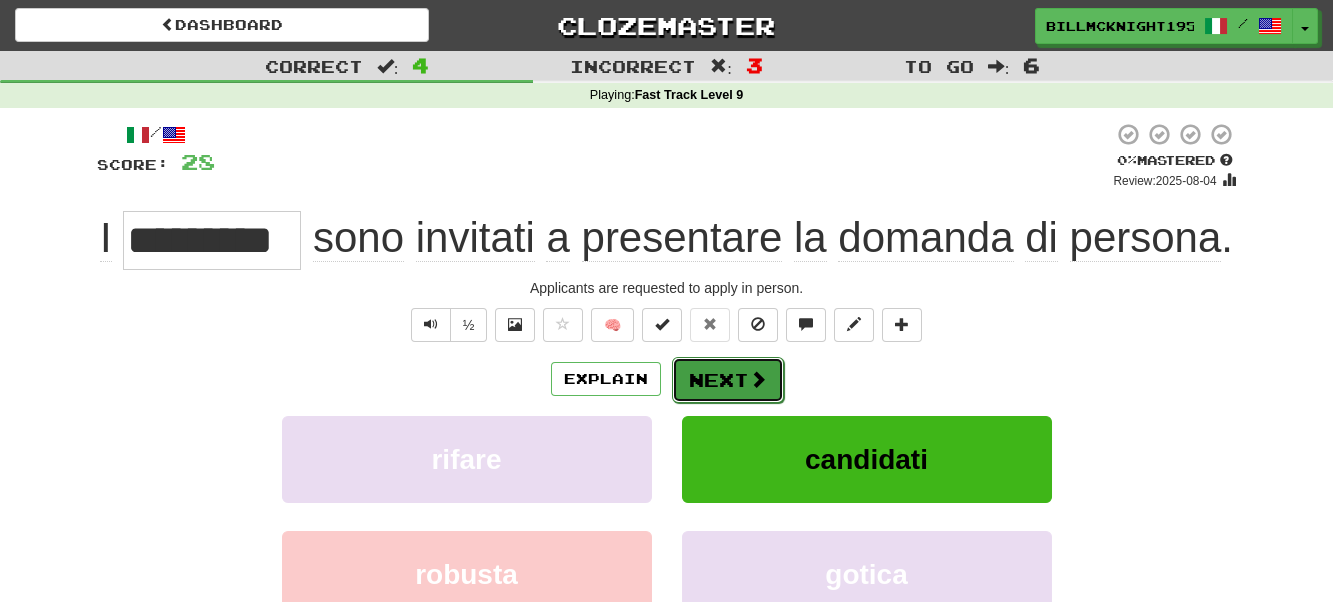 click on "Next" at bounding box center (728, 380) 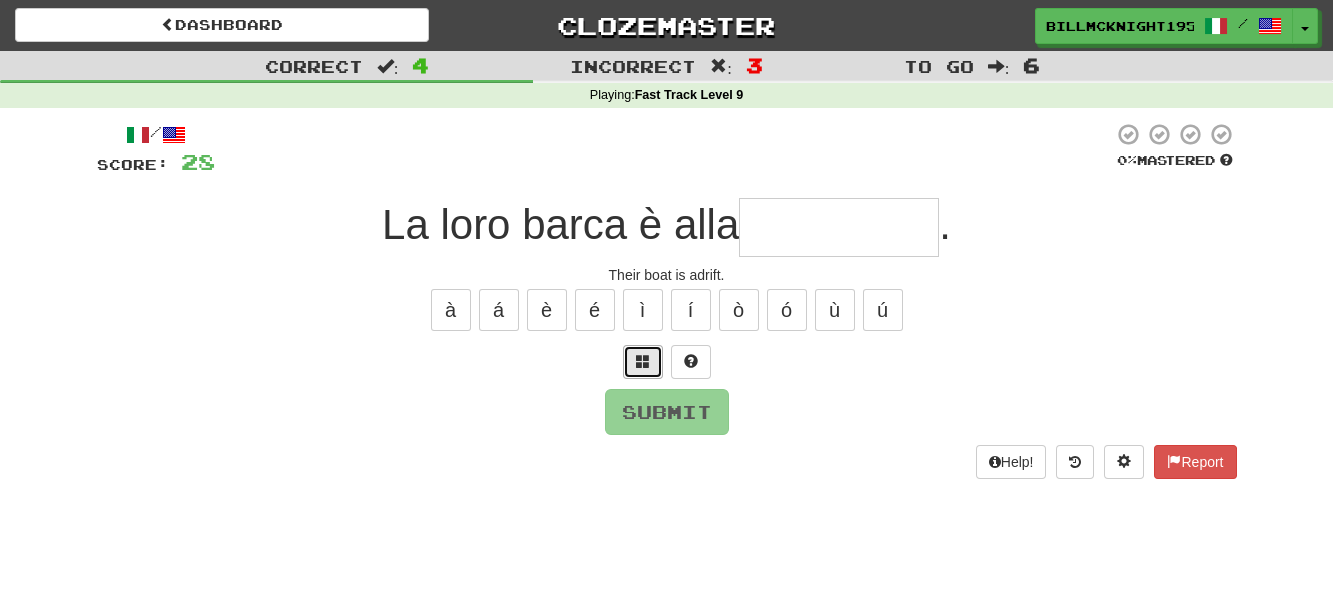 click at bounding box center [643, 361] 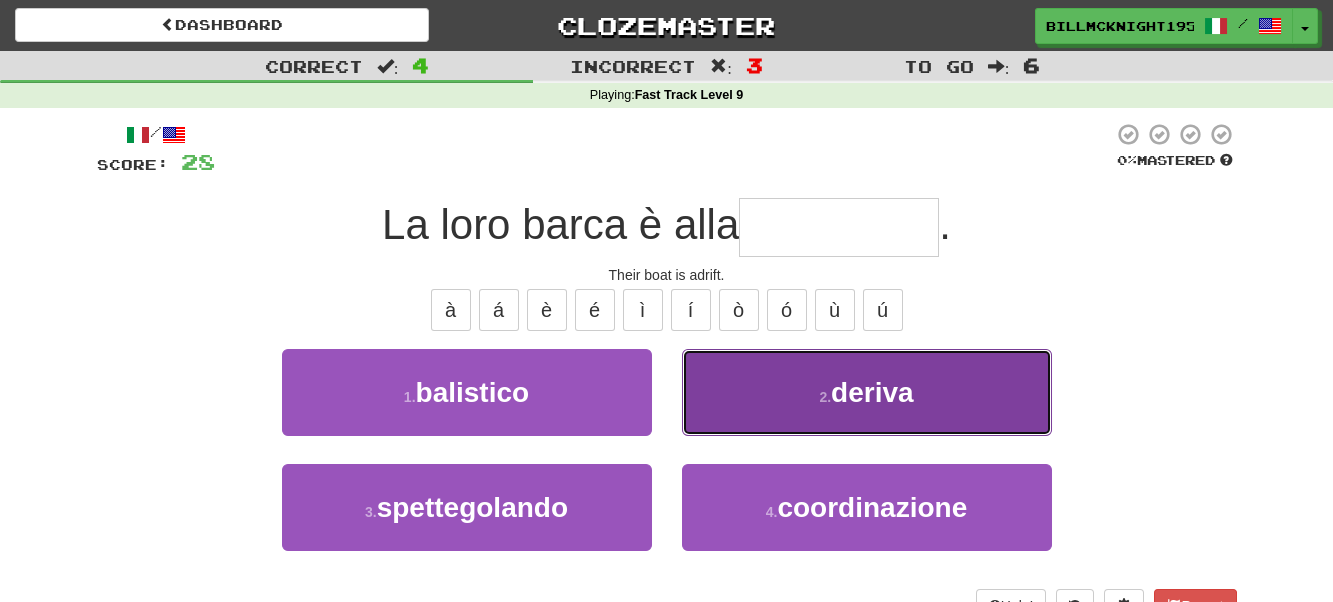 click on "2 .  deriva" at bounding box center (867, 392) 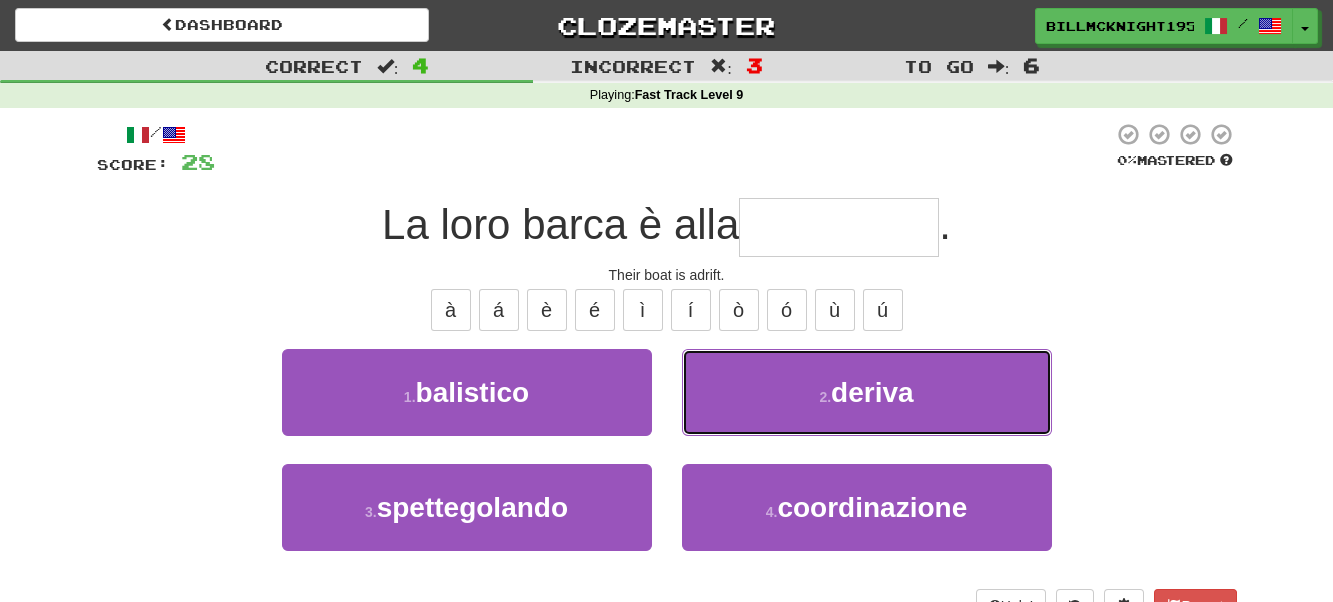 type on "******" 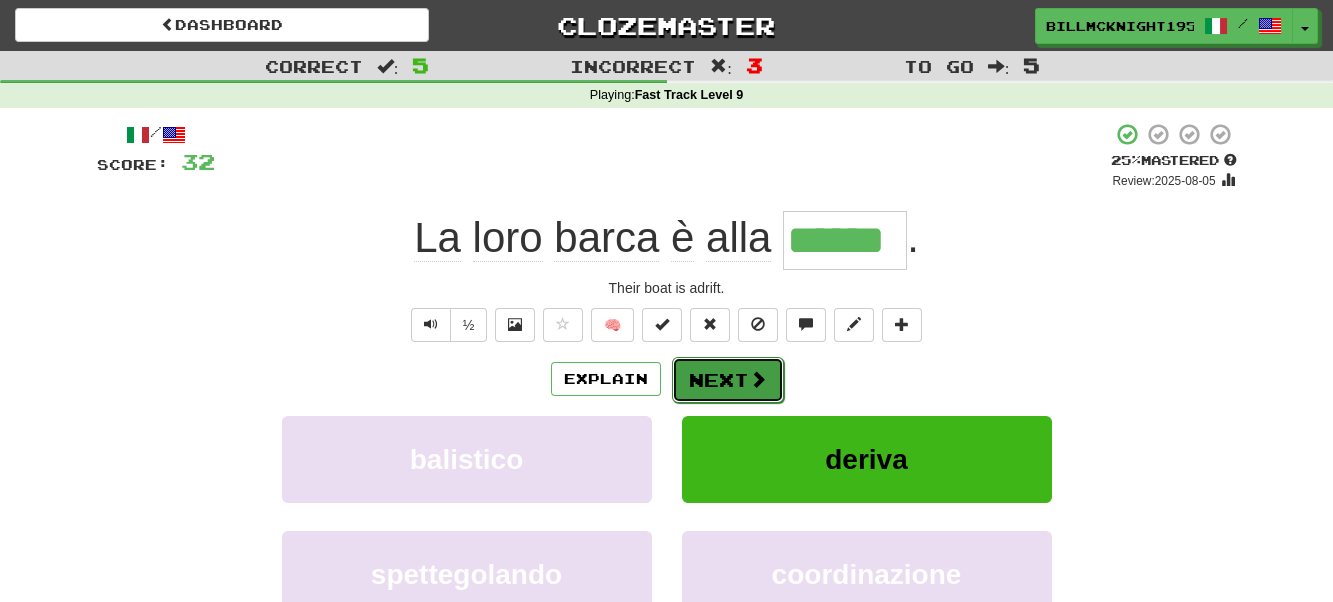 click on "Next" at bounding box center [728, 380] 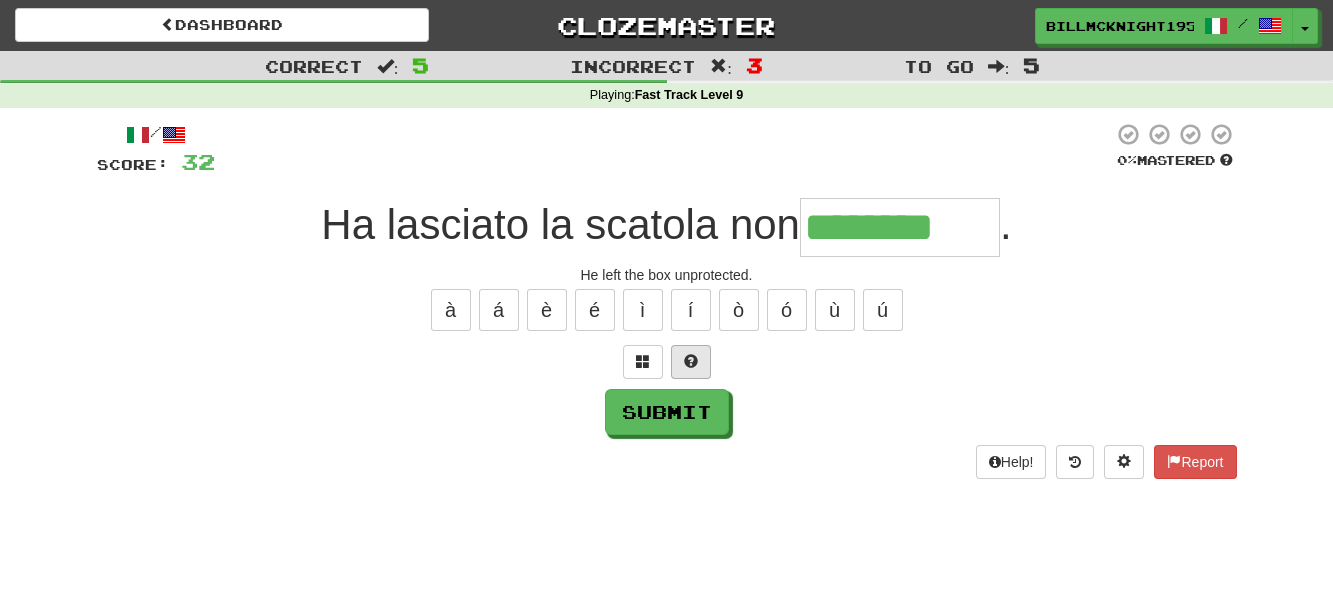 type on "********" 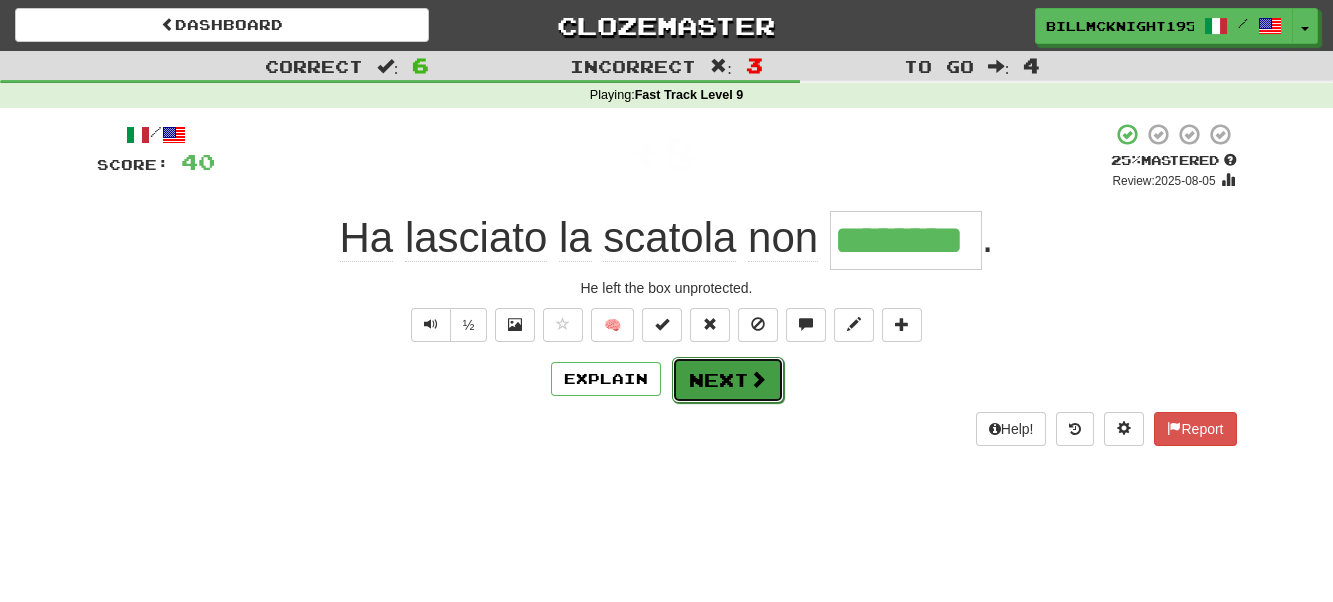click on "Next" at bounding box center (728, 380) 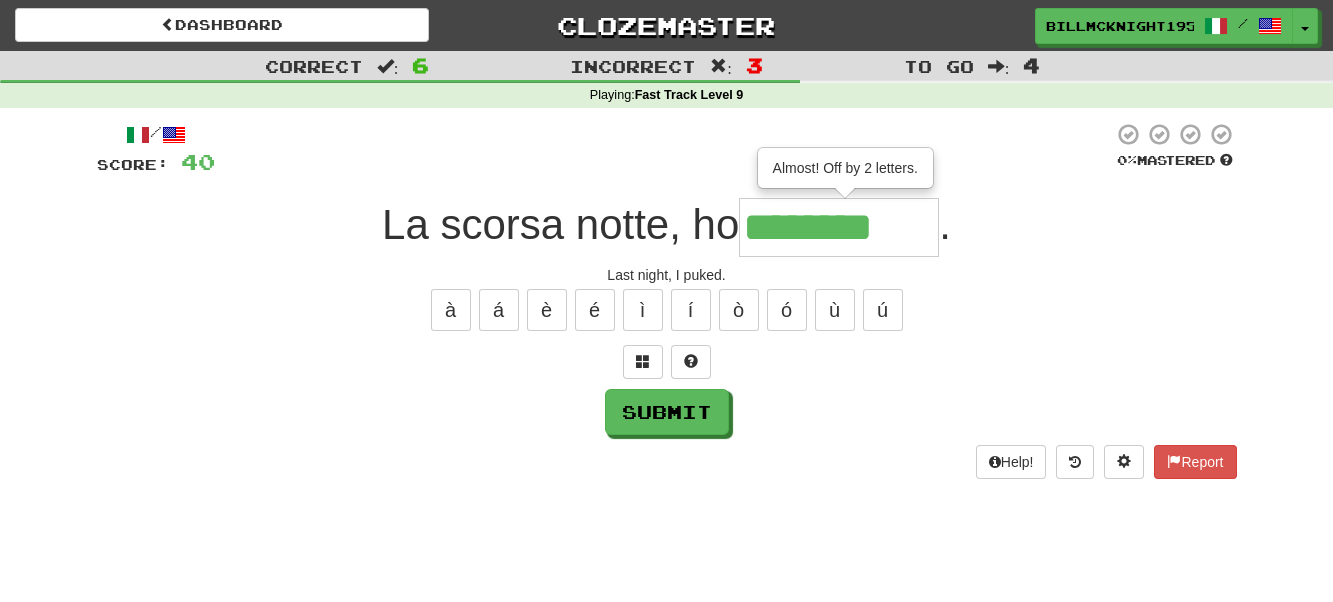 type on "********" 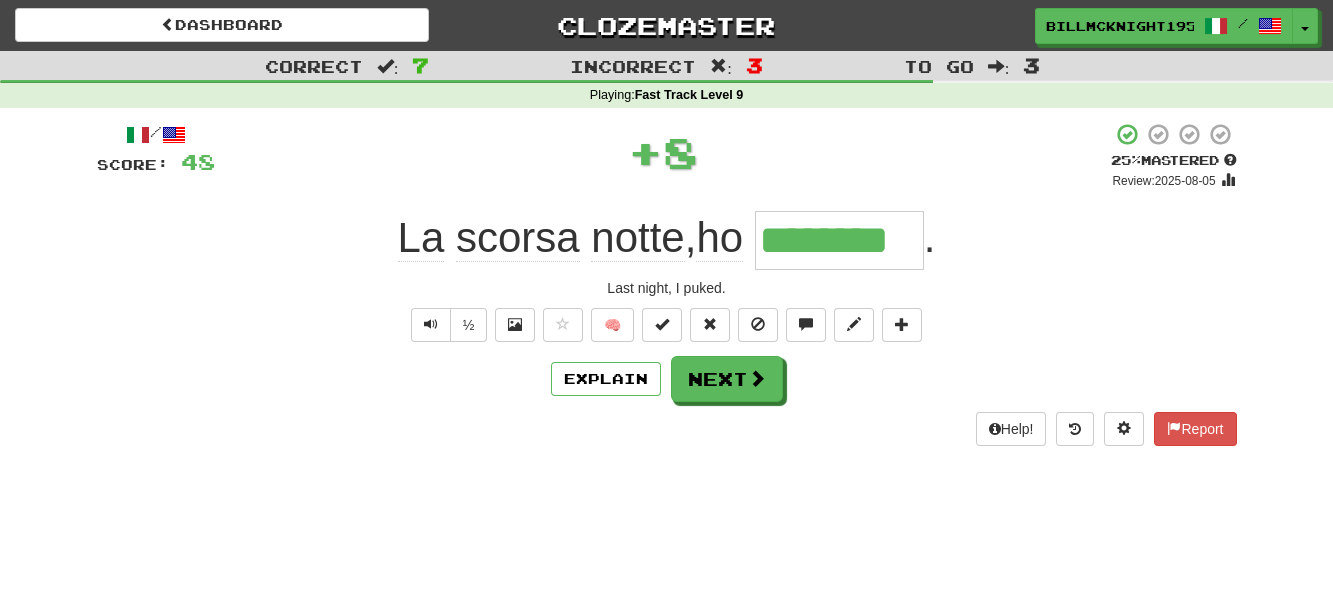 click on "/  Score:   48 + 8 25 %  Mastered Review:  2025-08-05 La   scorsa   notte ,  ho   ******** . Last night, I puked. ½ 🧠 Explain Next  Help!  Report" at bounding box center [667, 284] 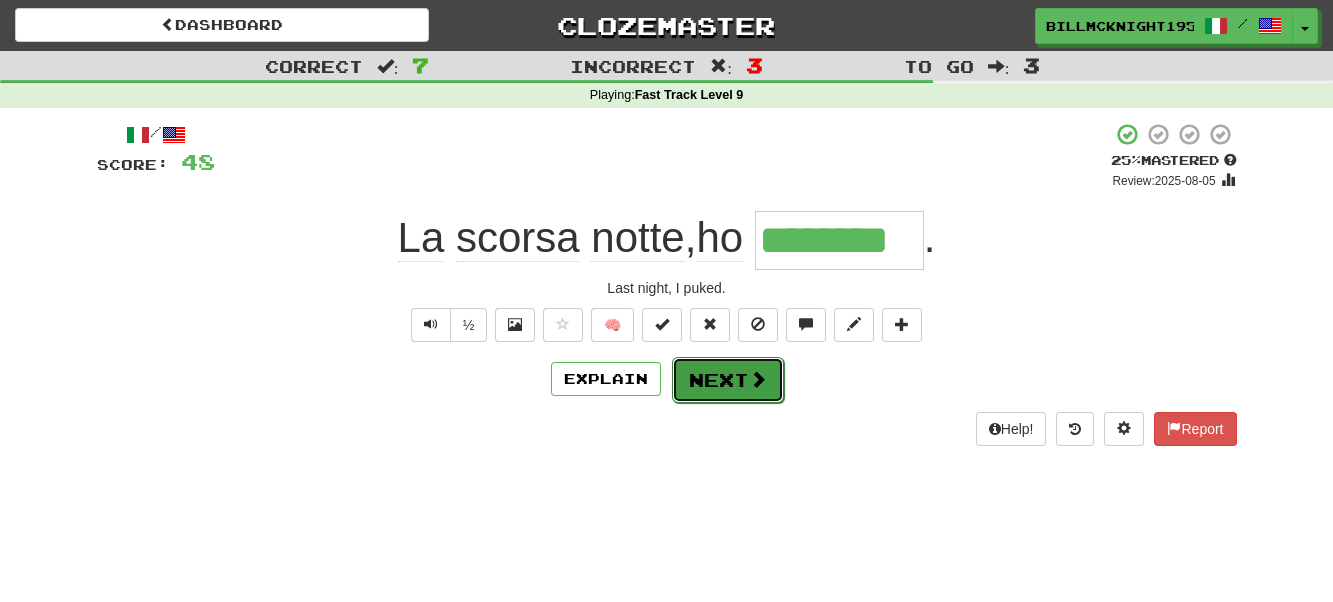 click on "Next" at bounding box center (728, 380) 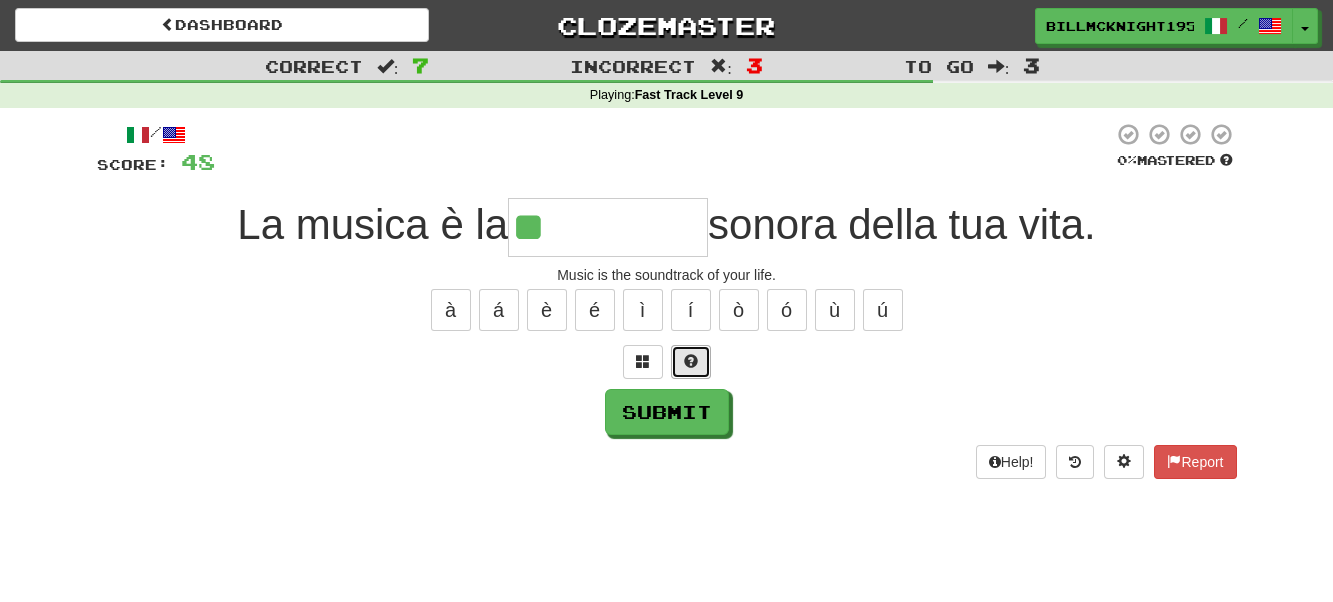 click at bounding box center [691, 362] 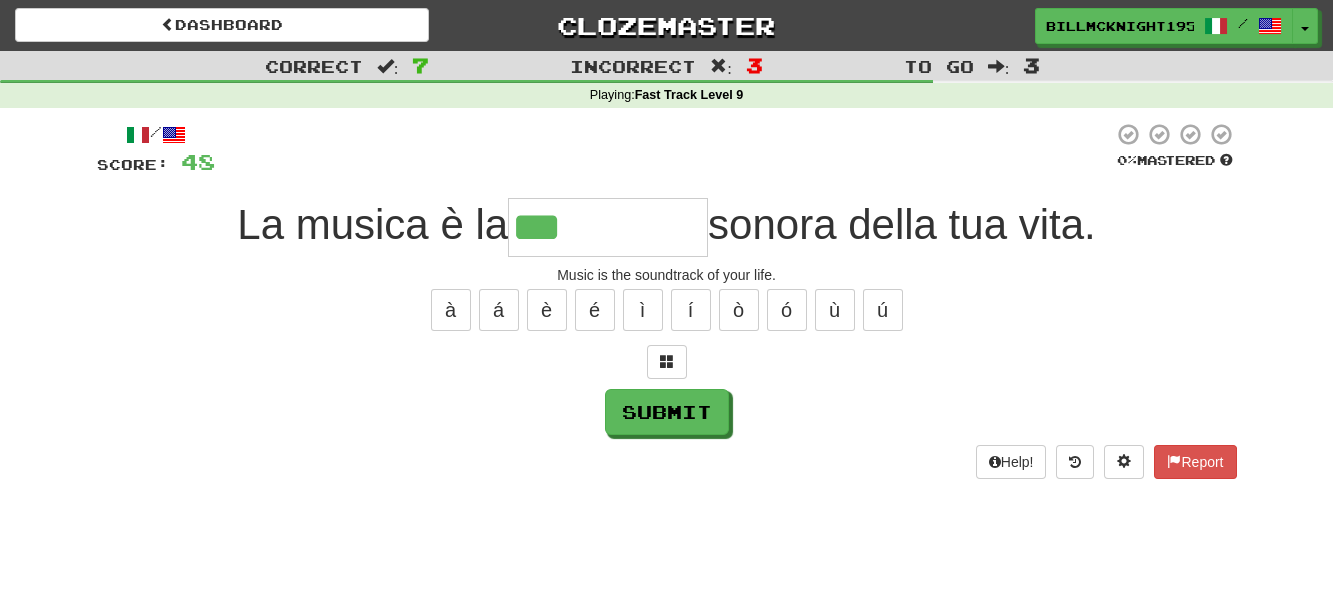 type on "*******" 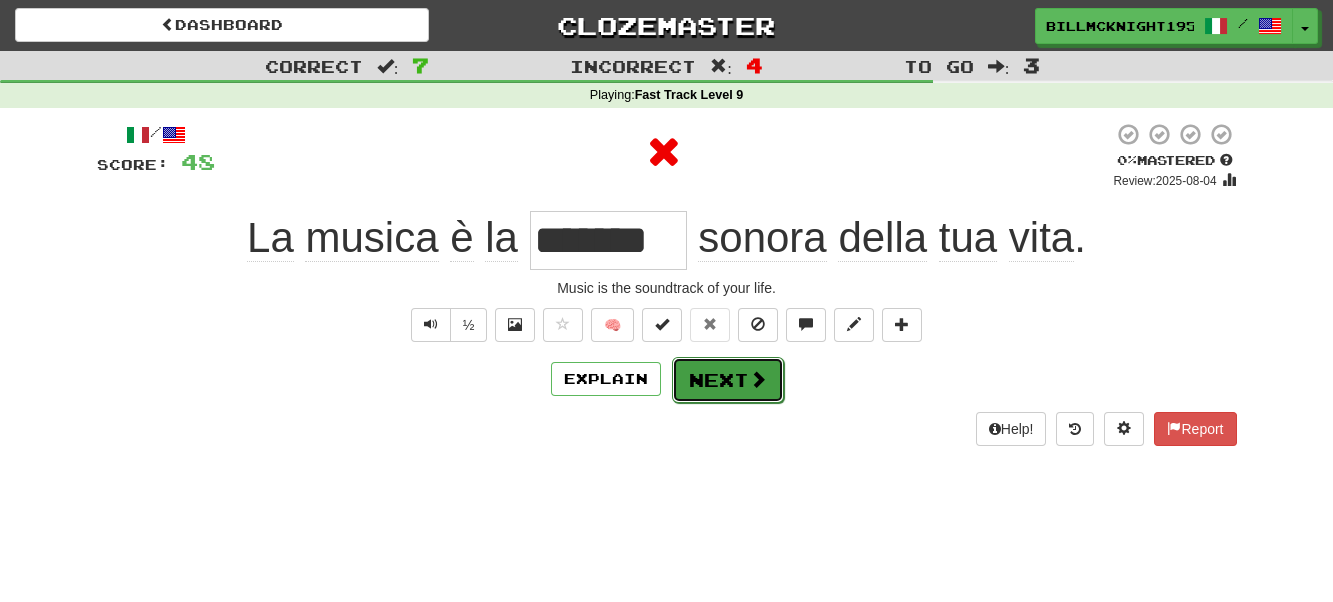 click on "Next" at bounding box center (728, 380) 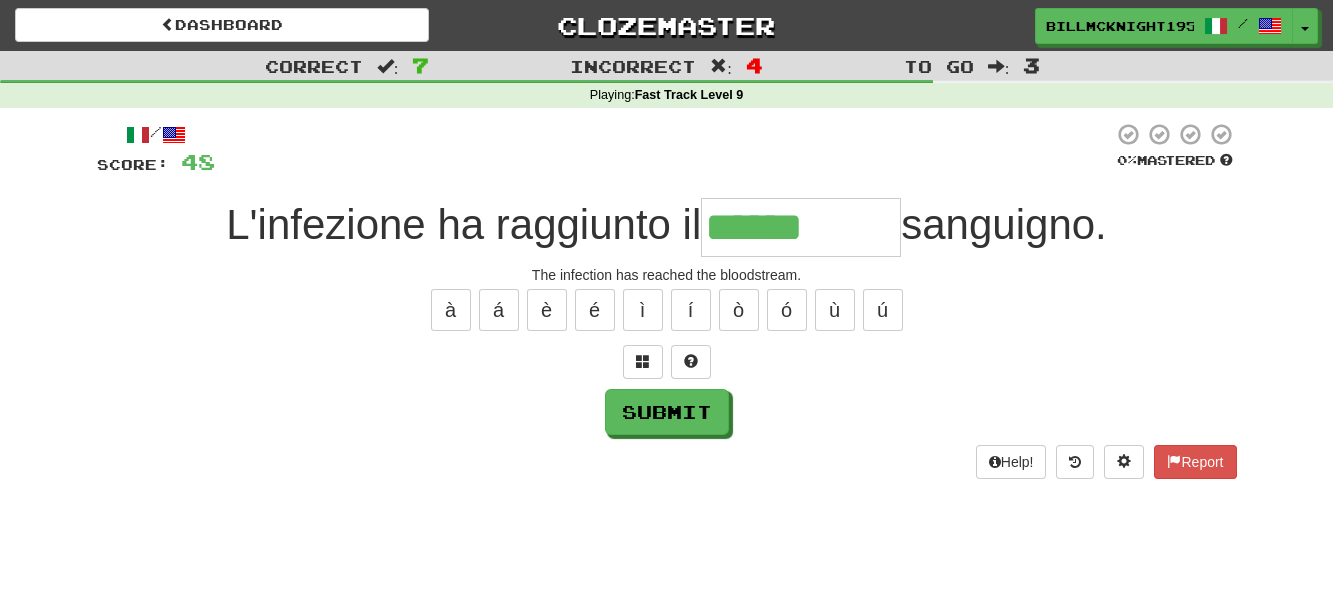 type on "******" 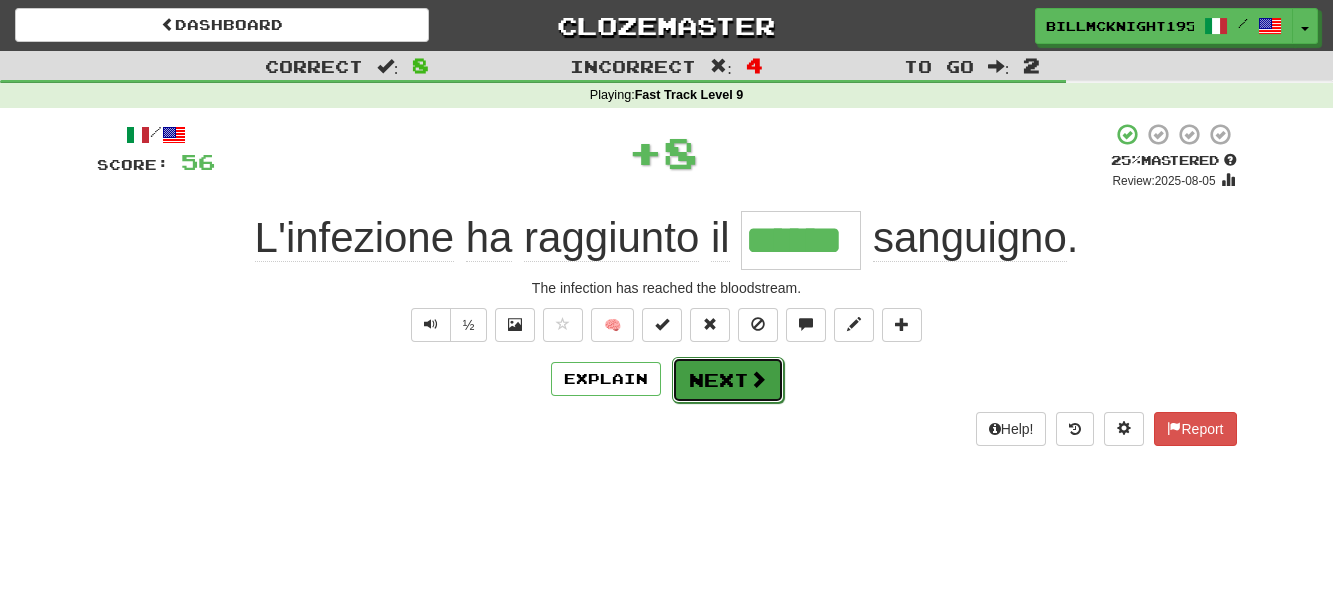 click on "Next" at bounding box center (728, 380) 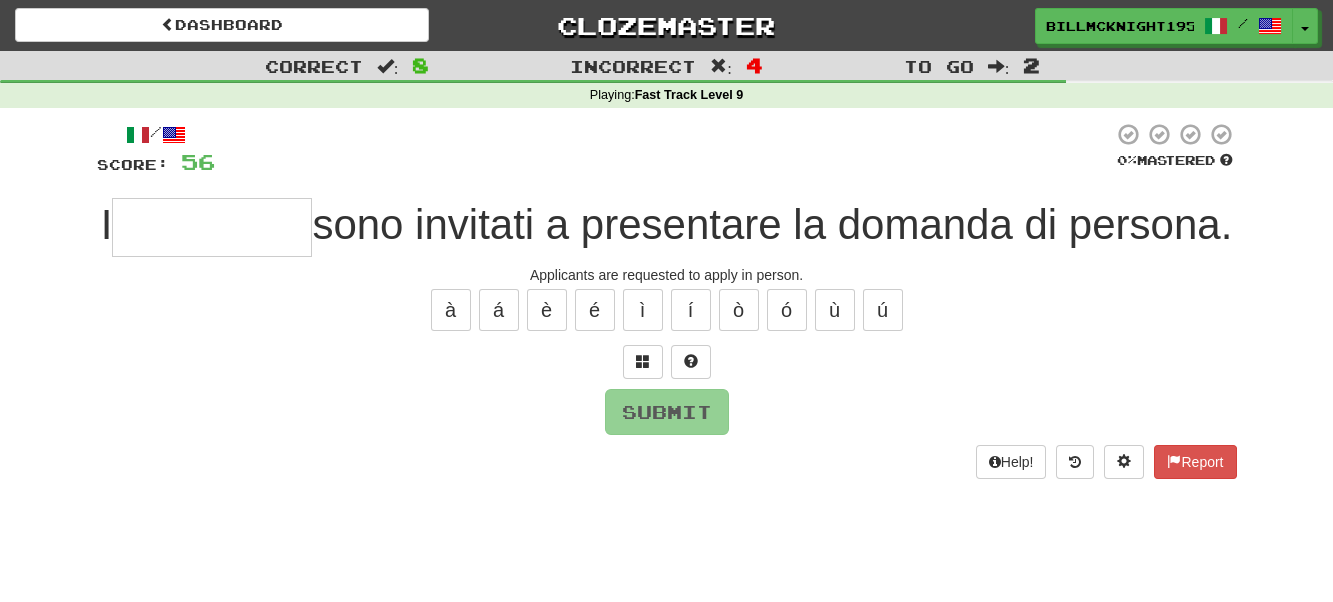 type on "*" 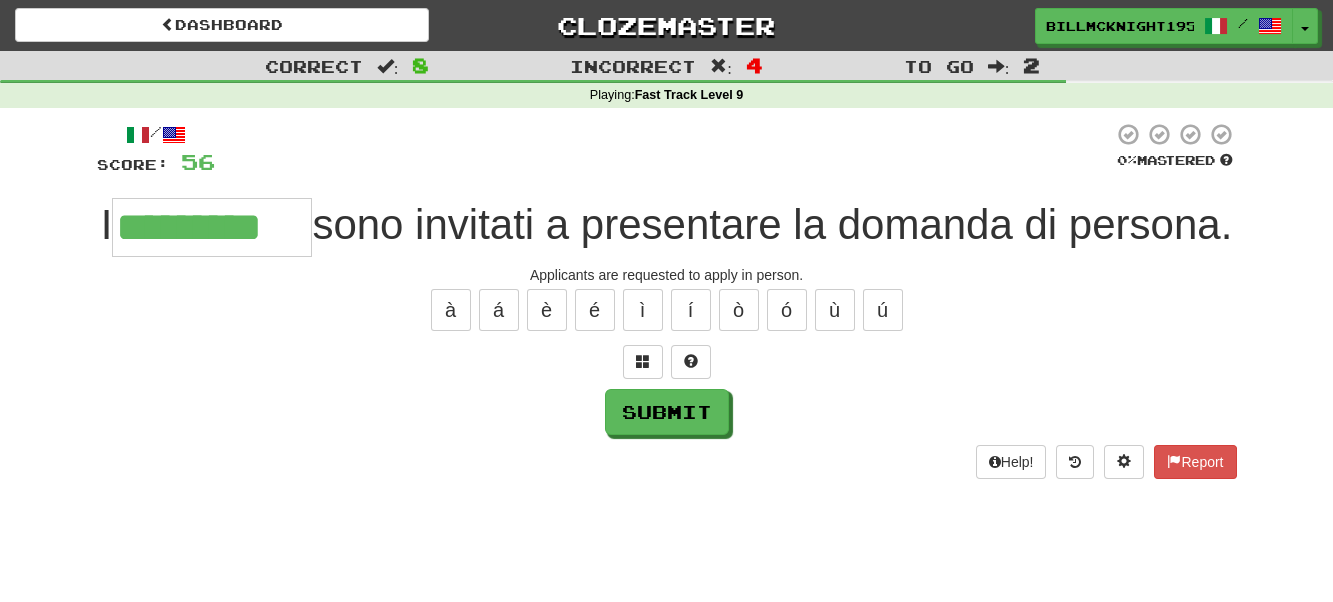 type on "*********" 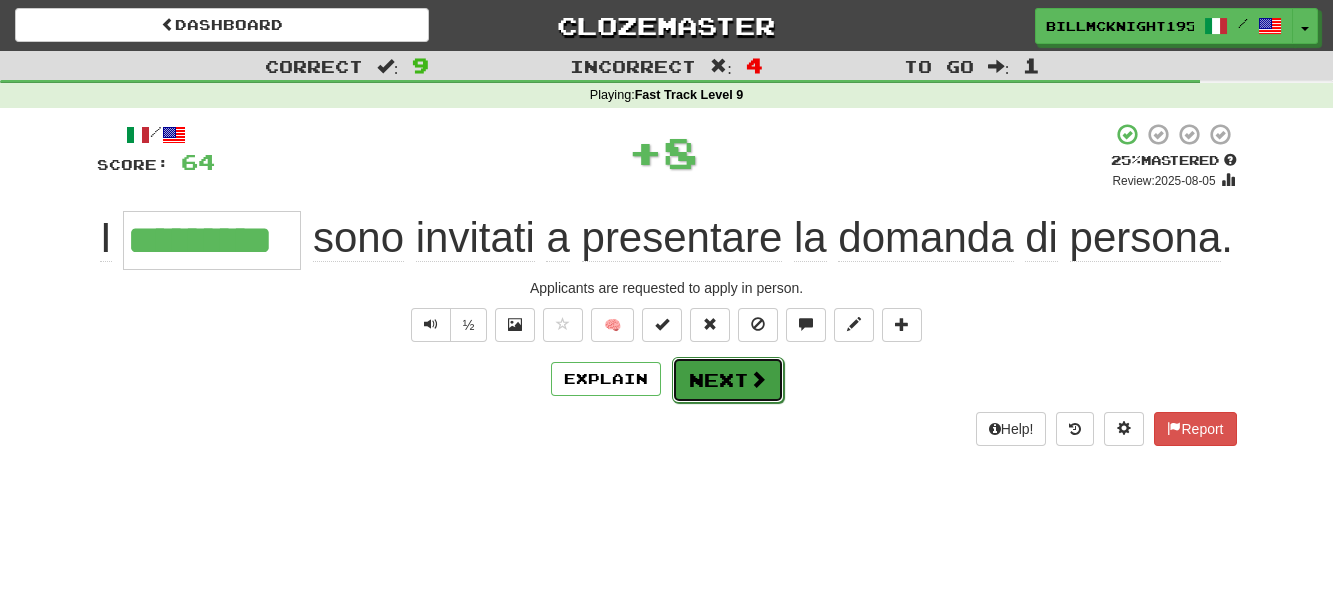 click at bounding box center [758, 379] 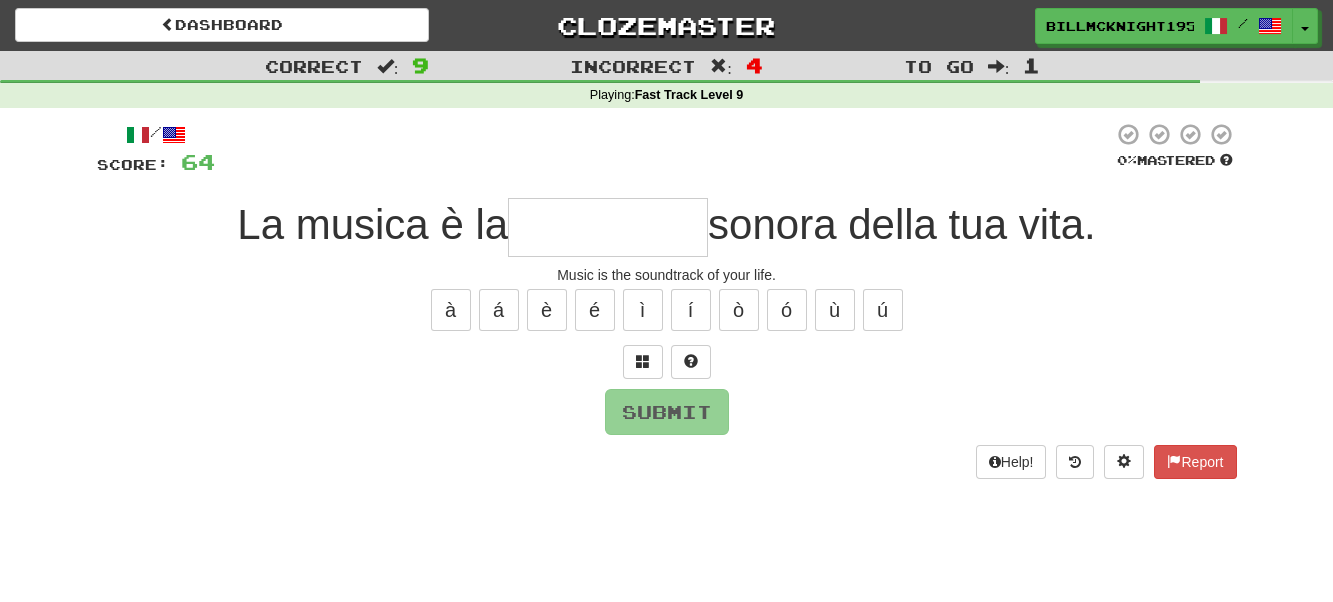 type on "*" 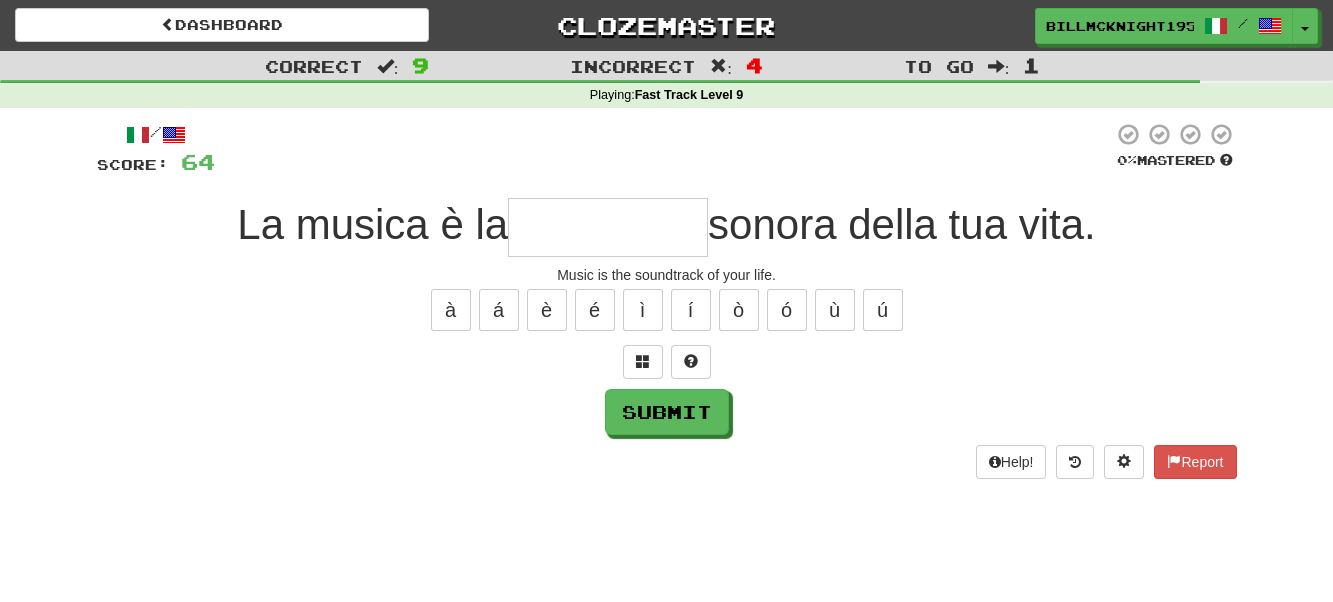 type on "*" 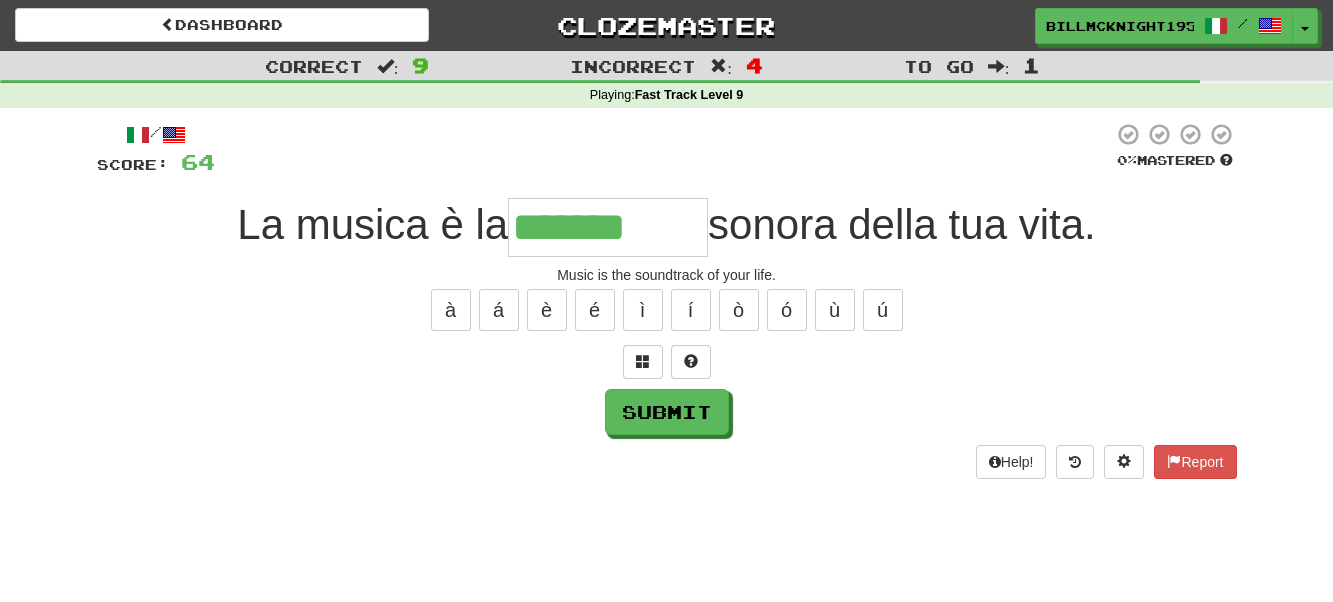 type on "*******" 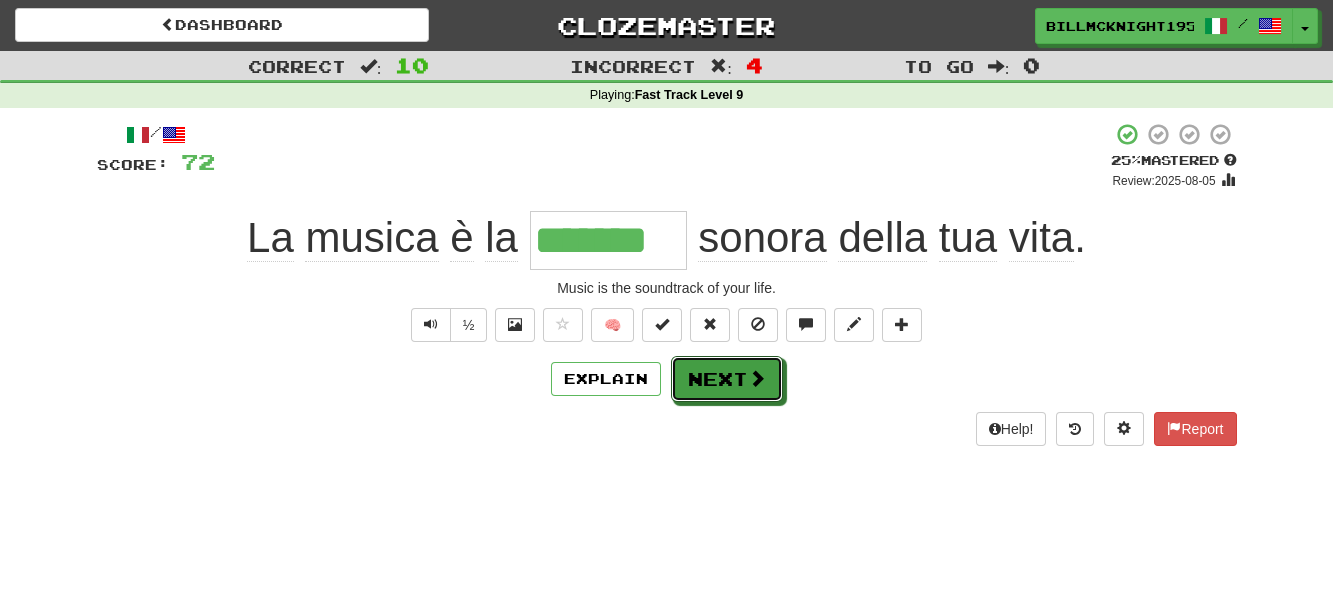click at bounding box center (757, 378) 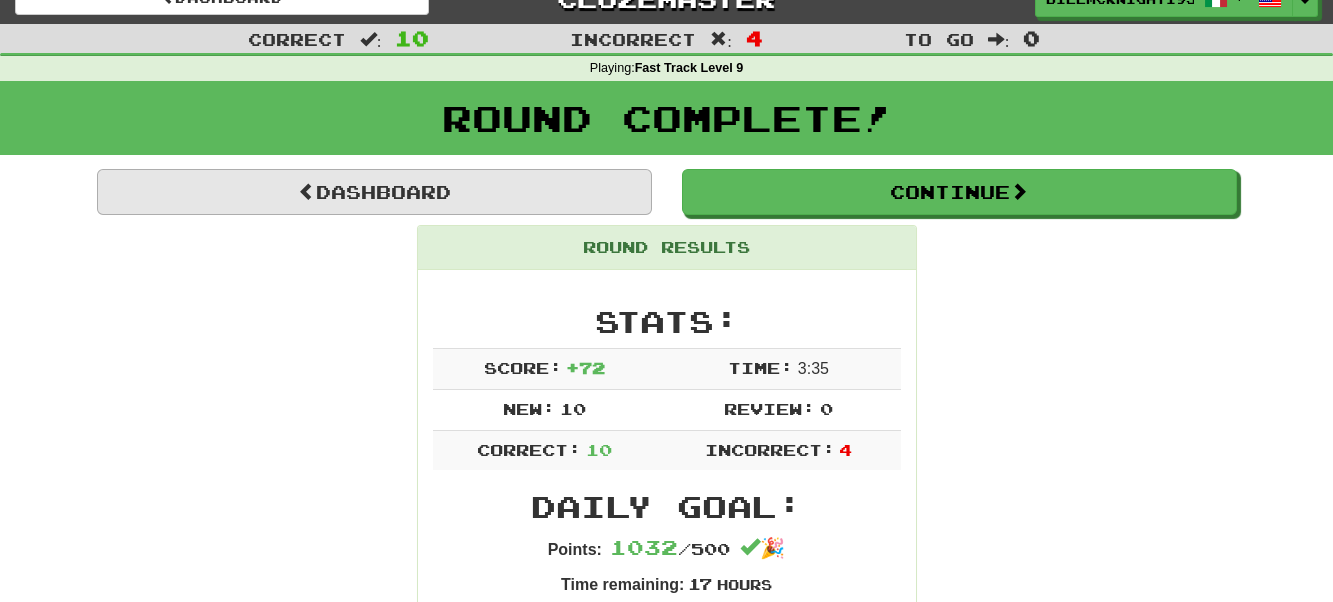 scroll, scrollTop: 0, scrollLeft: 0, axis: both 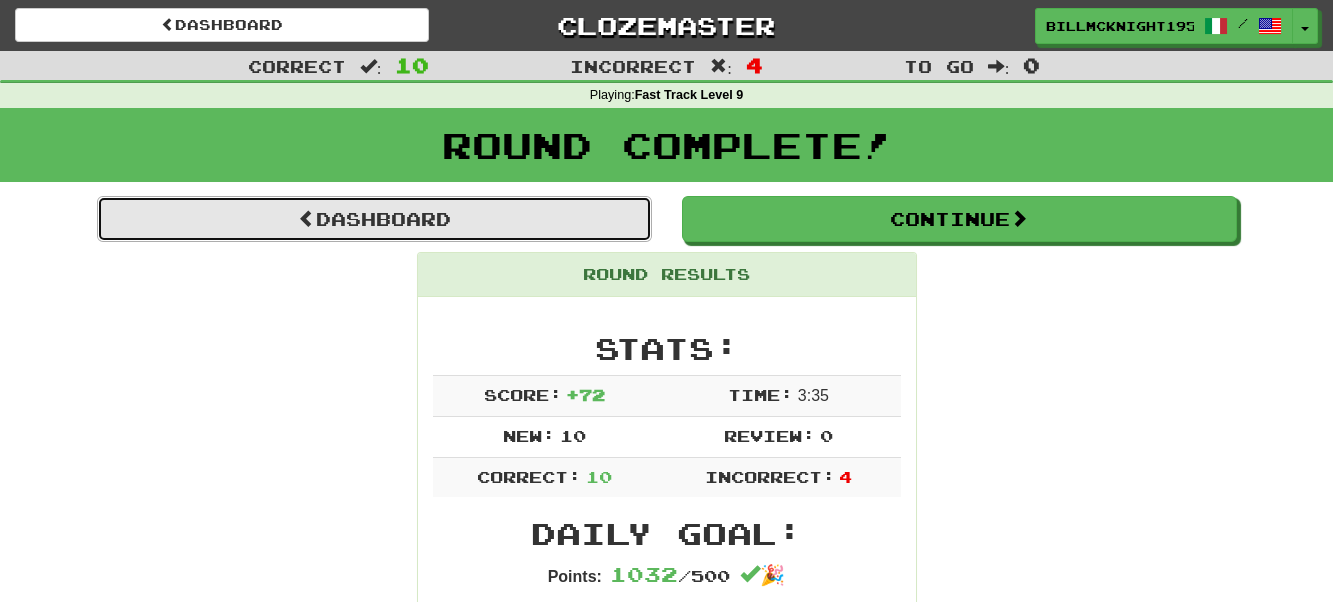 click on "Dashboard" at bounding box center (374, 219) 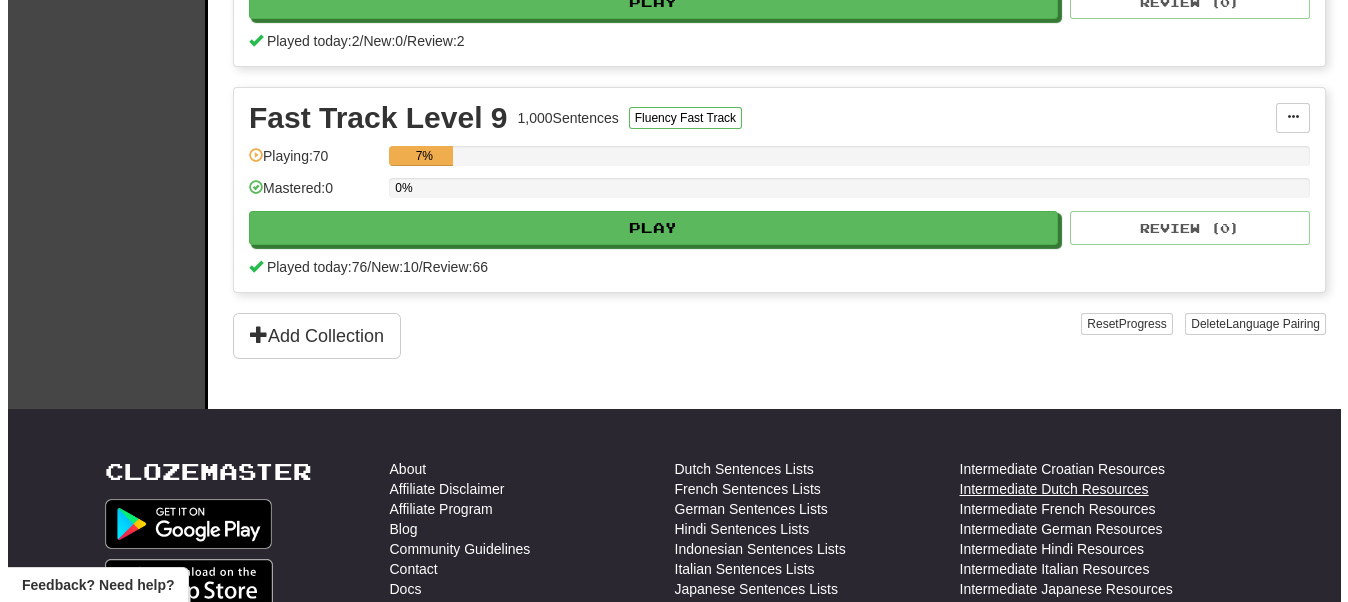 scroll, scrollTop: 200, scrollLeft: 0, axis: vertical 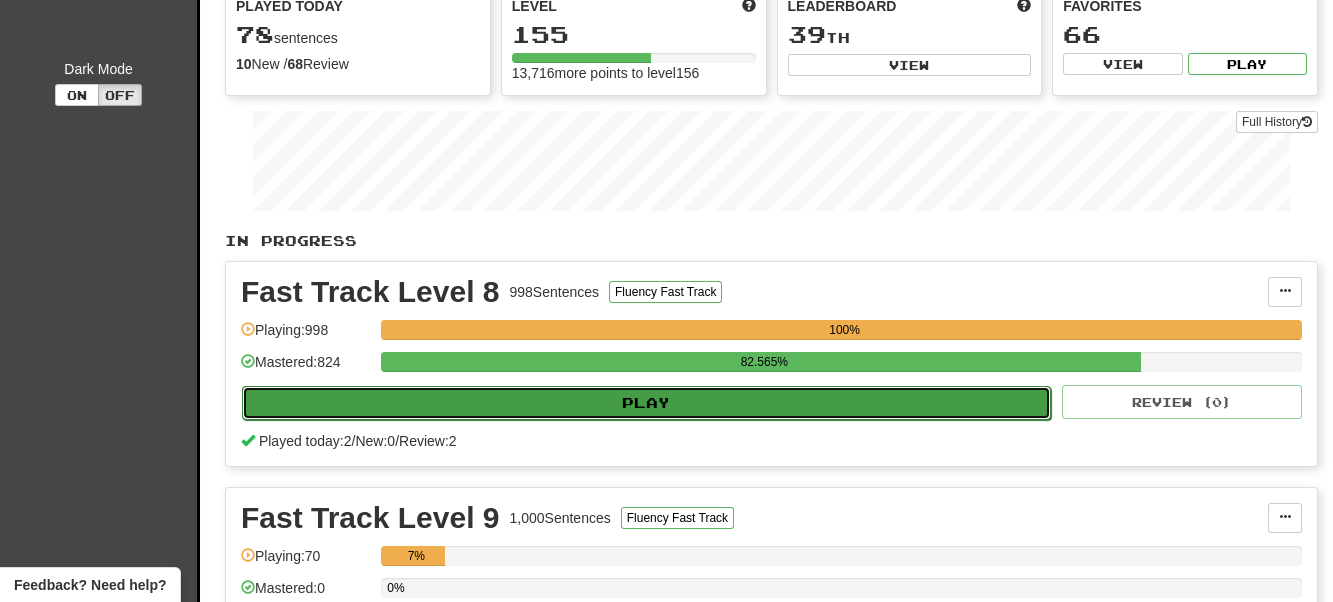 click on "Play" at bounding box center (646, 403) 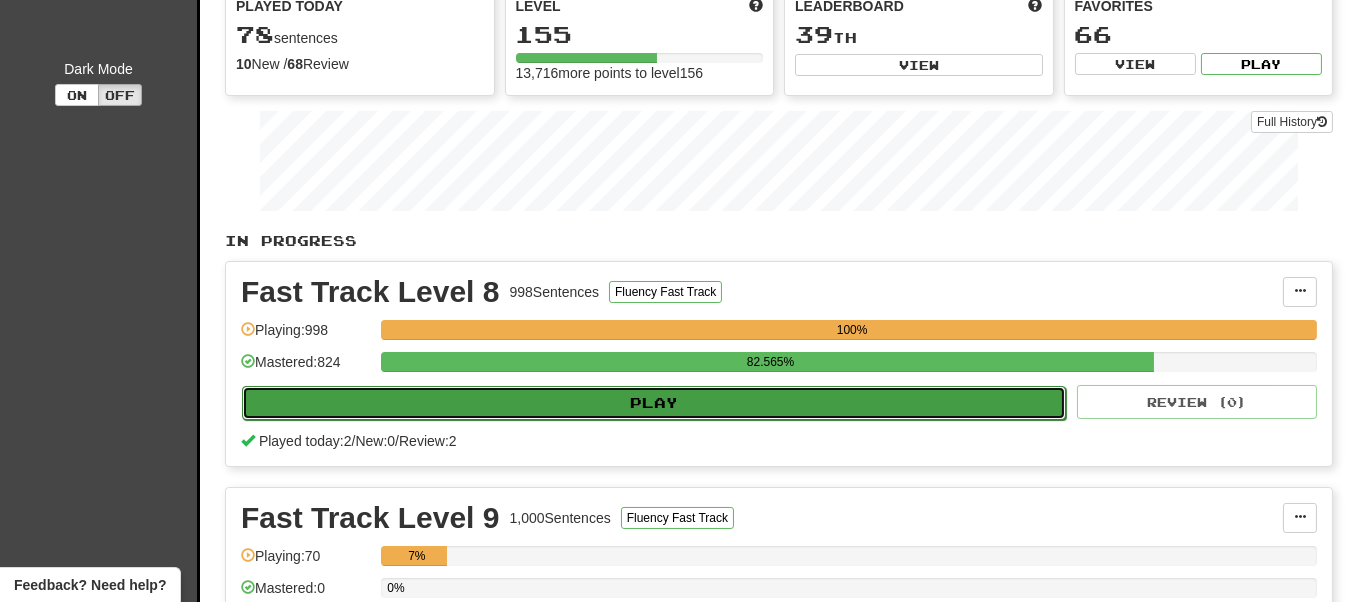 select on "**" 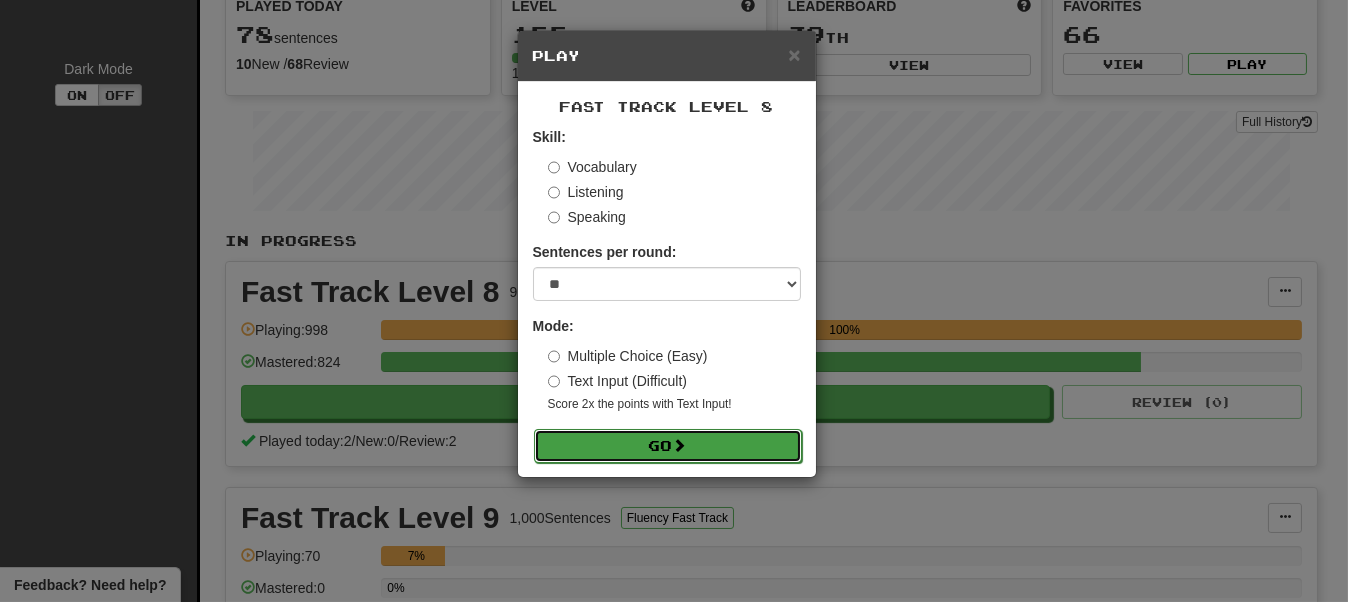 click at bounding box center (680, 445) 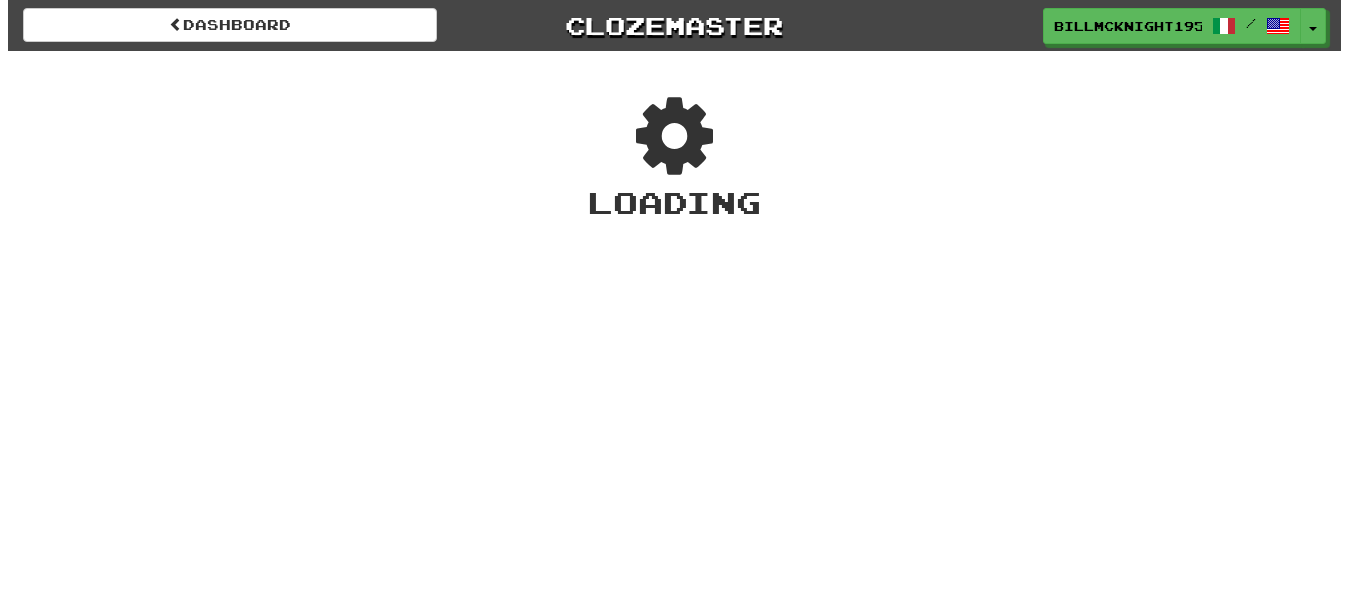 scroll, scrollTop: 0, scrollLeft: 0, axis: both 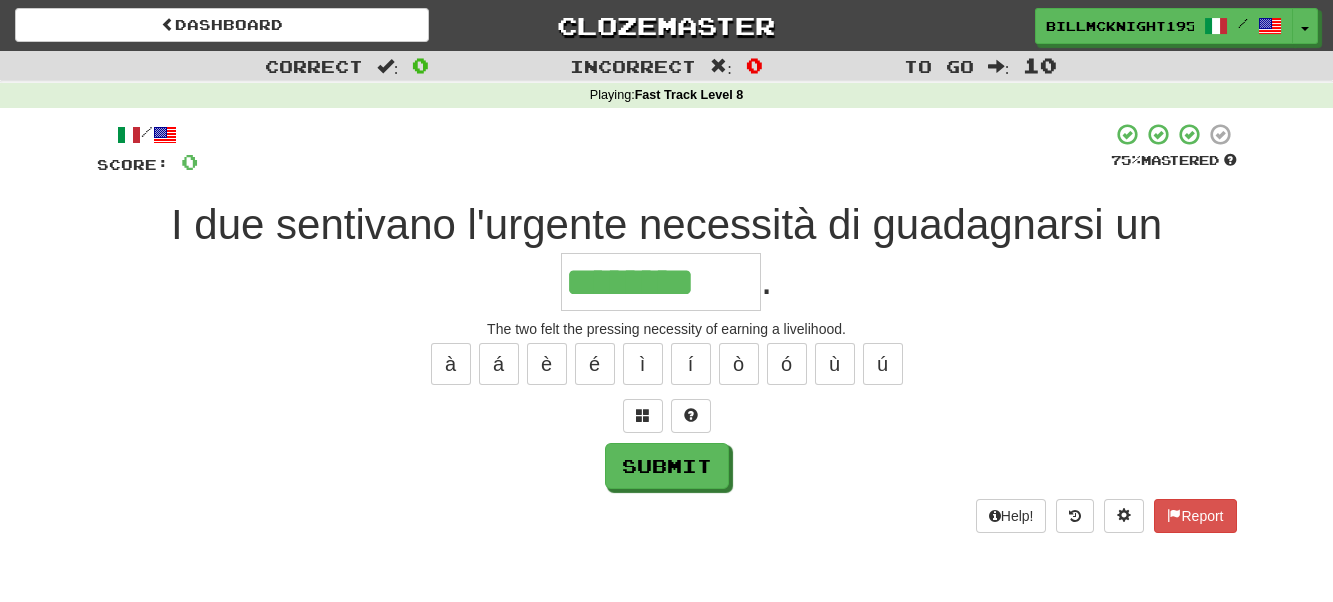 type on "**********" 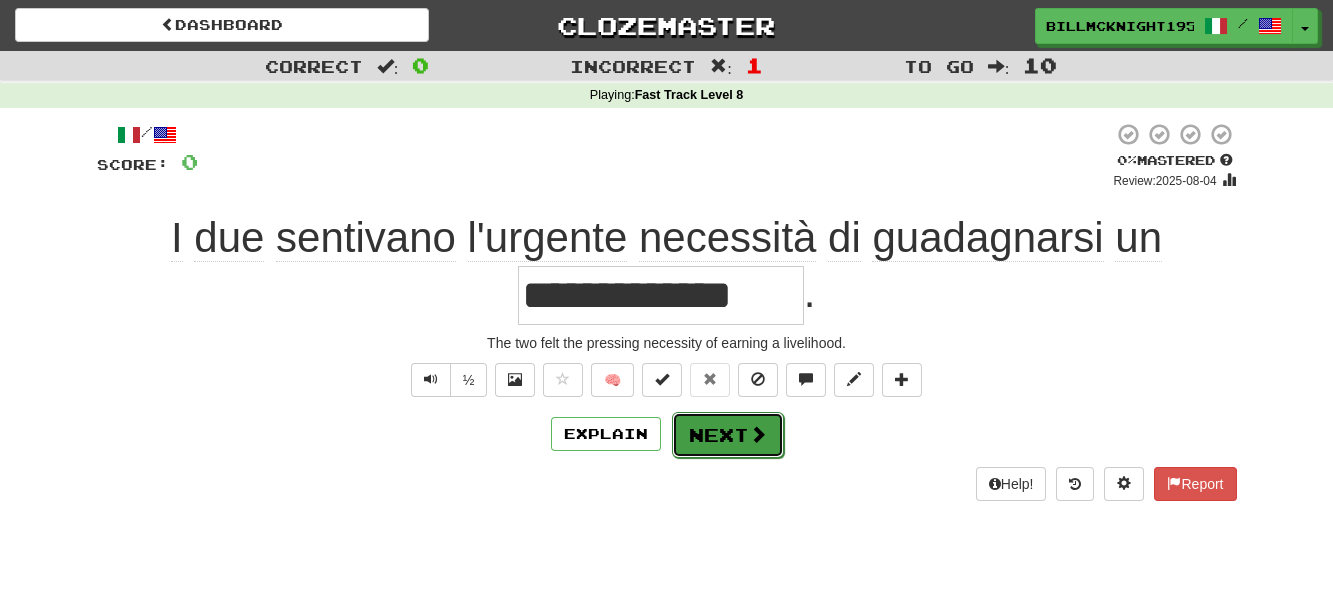 click on "Next" at bounding box center (728, 435) 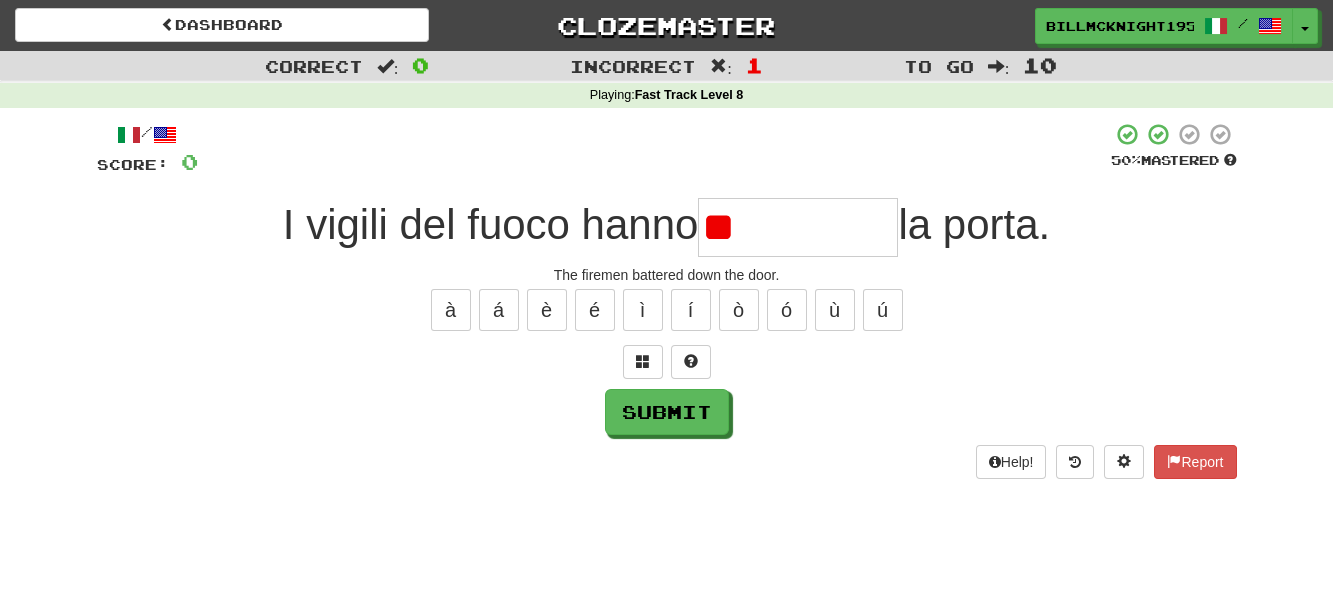 type on "*" 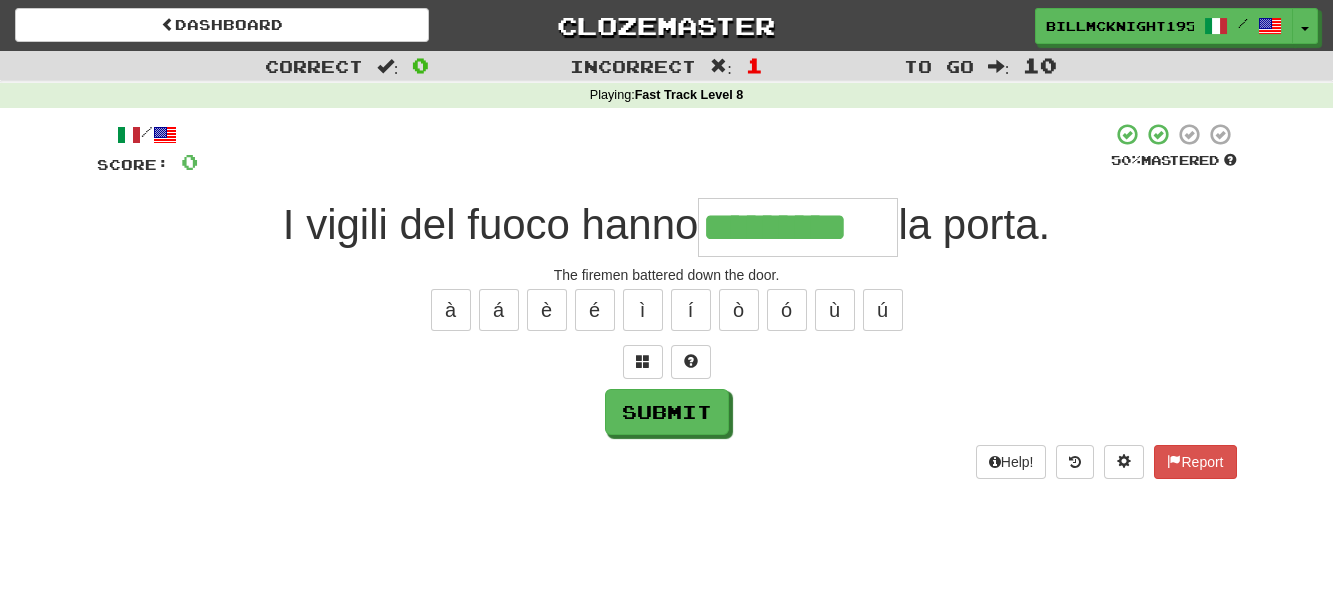 type on "*********" 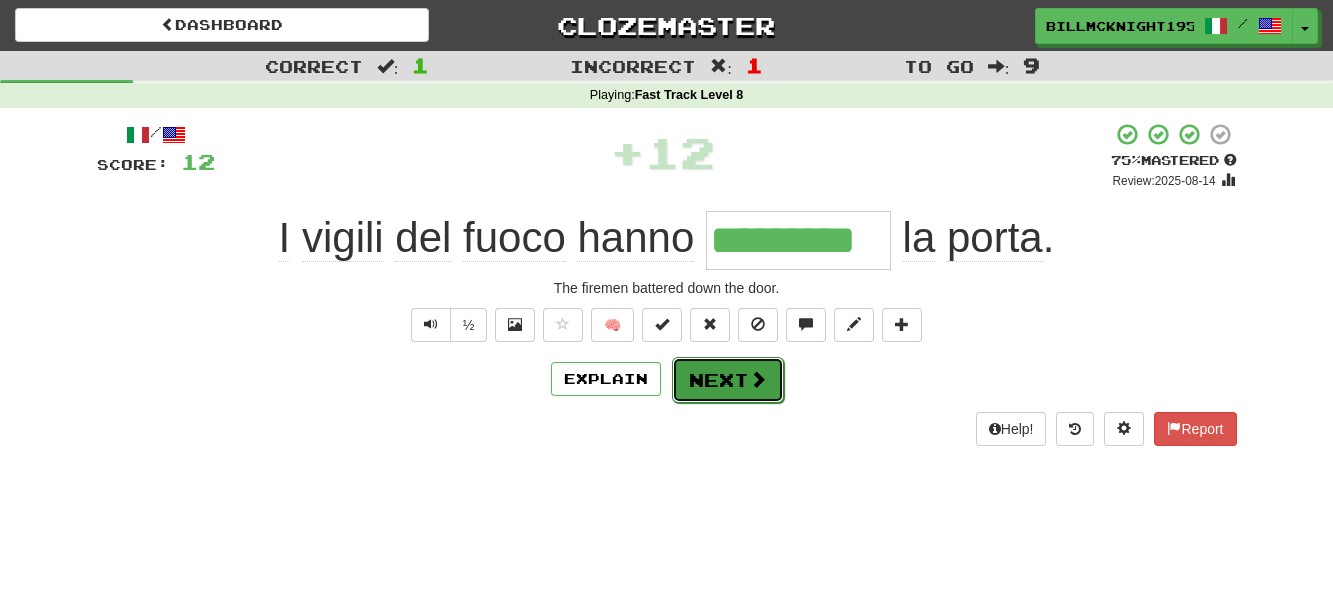 click on "Next" at bounding box center (728, 380) 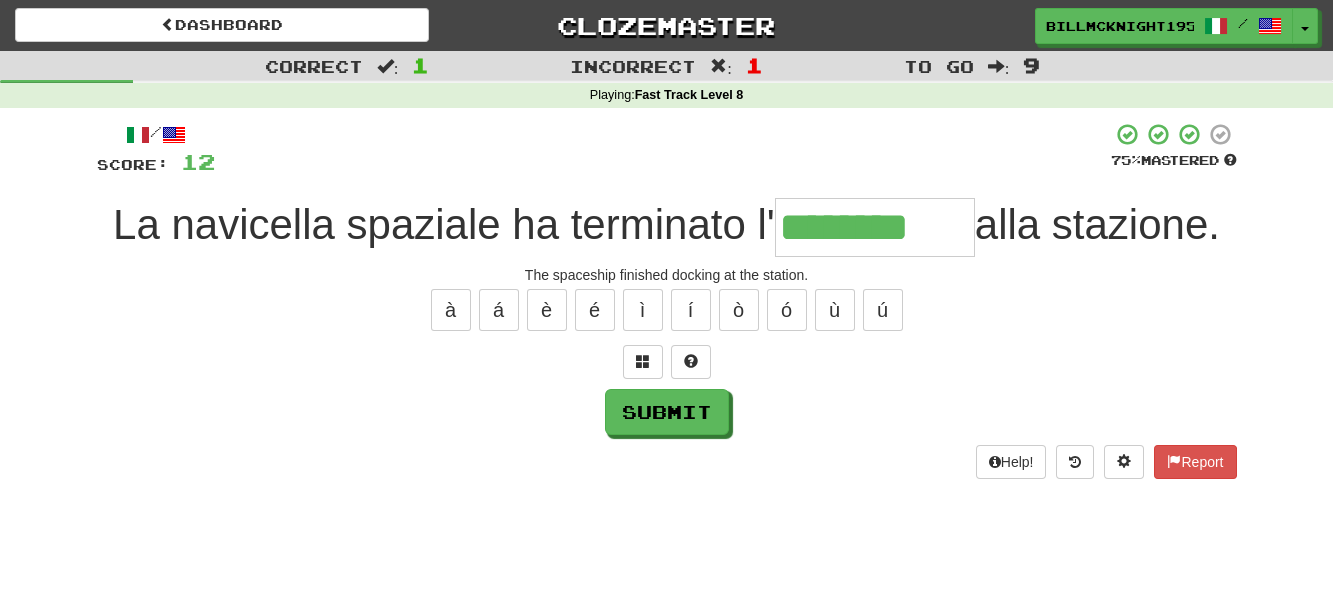 type on "********" 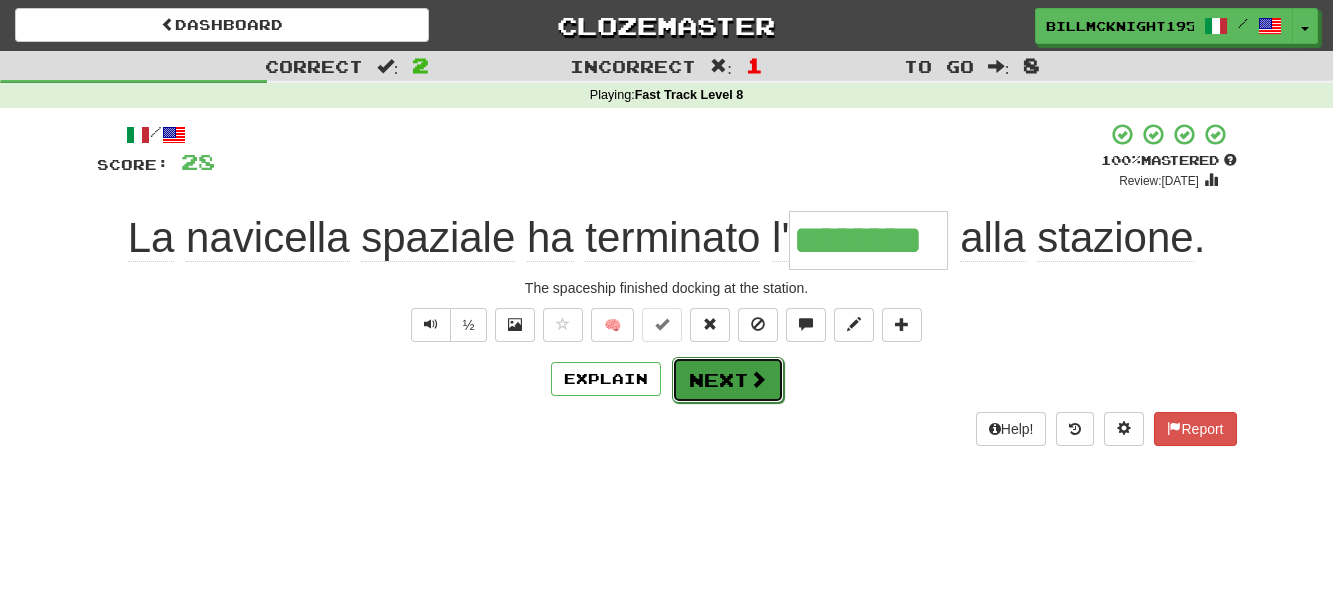 click on "Next" at bounding box center [728, 380] 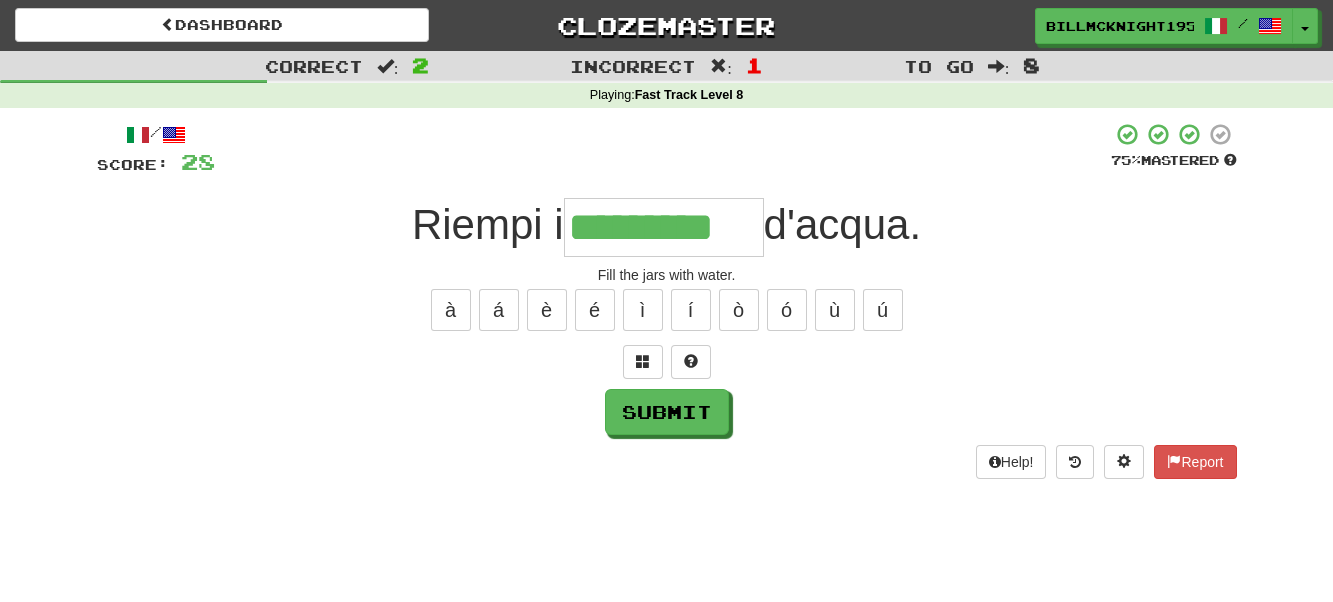 type on "*********" 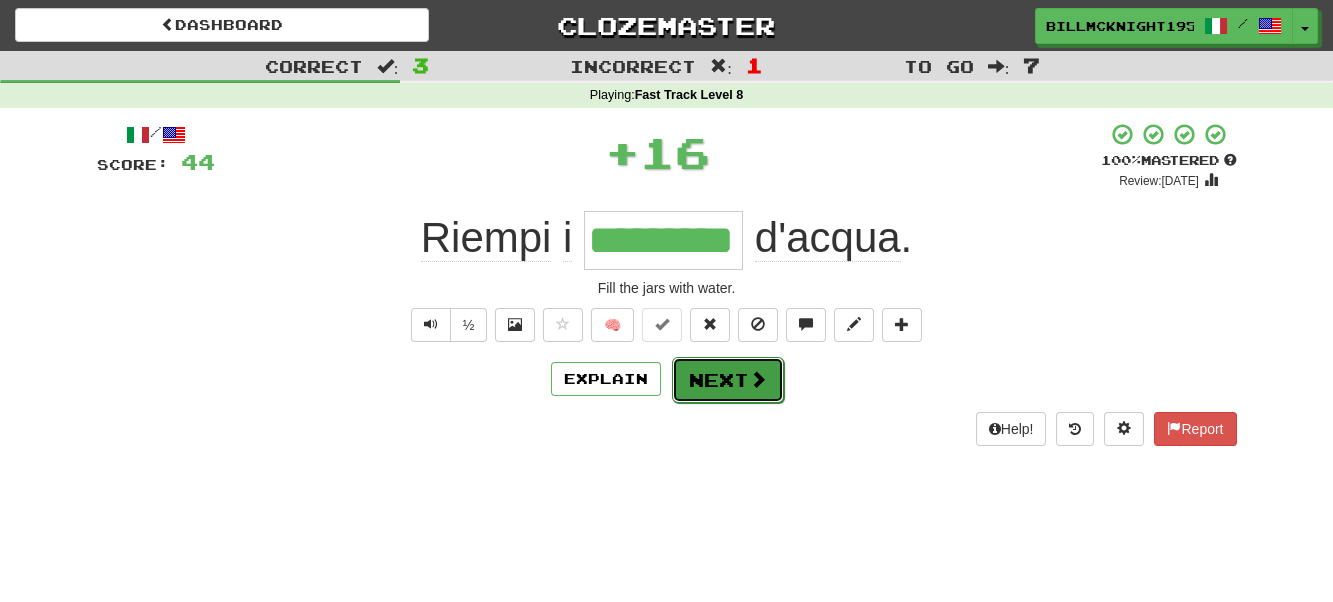 click on "Next" at bounding box center (728, 380) 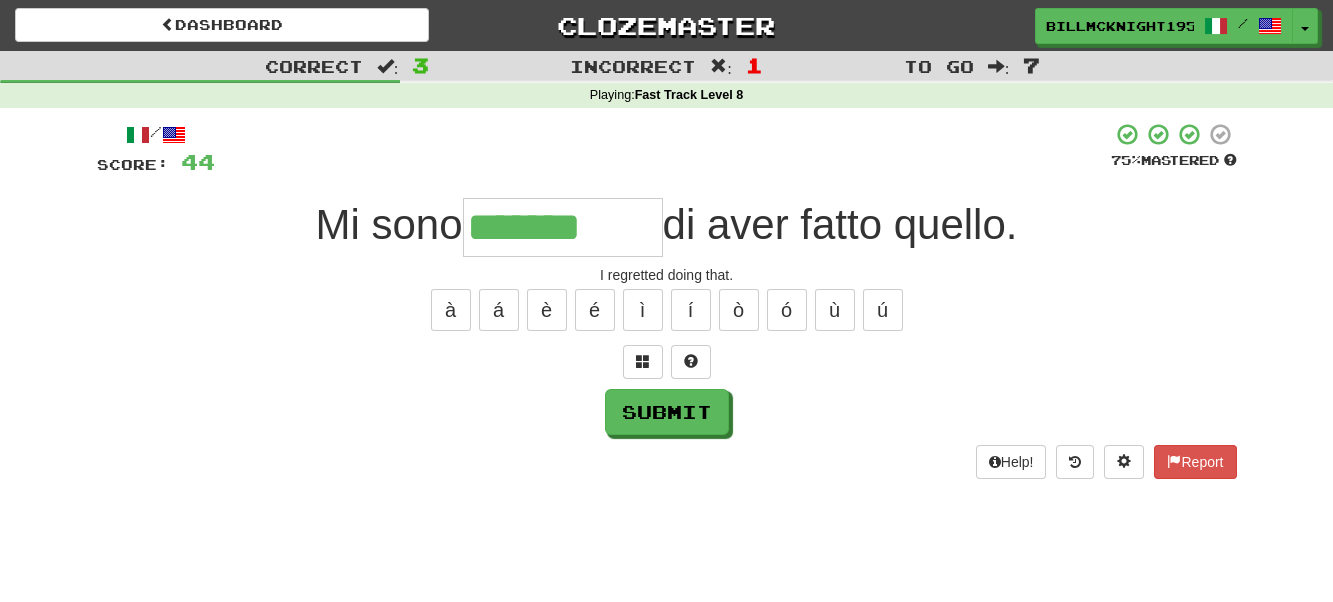 type on "*******" 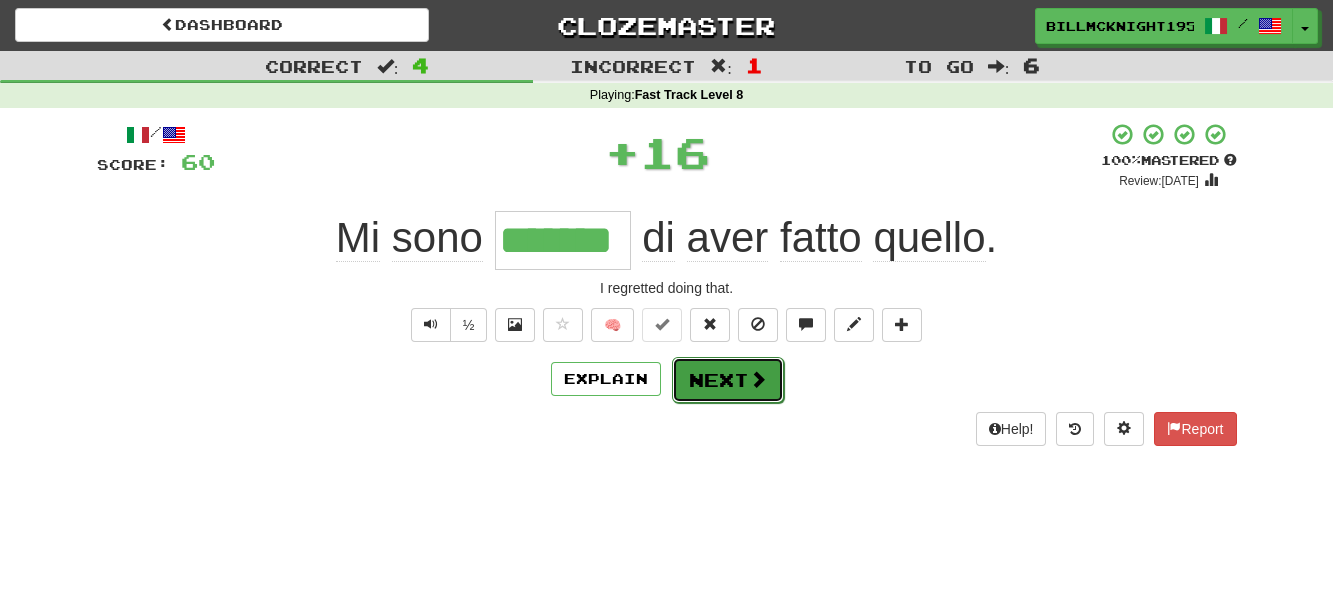 click at bounding box center [758, 379] 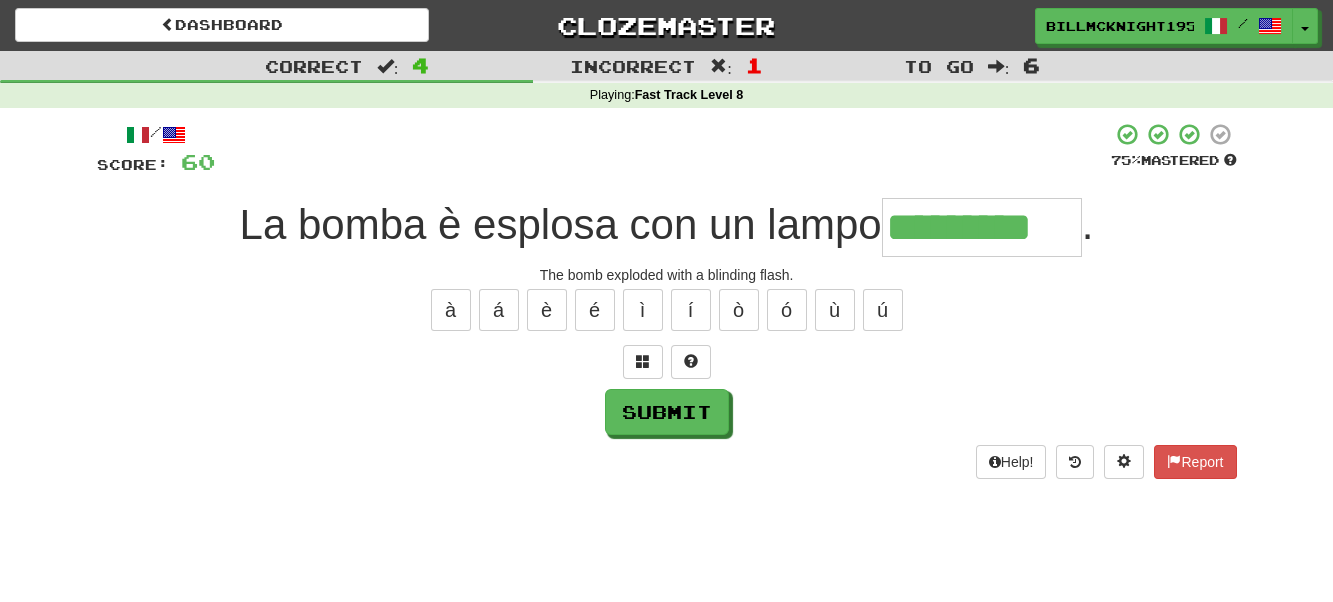 type on "*********" 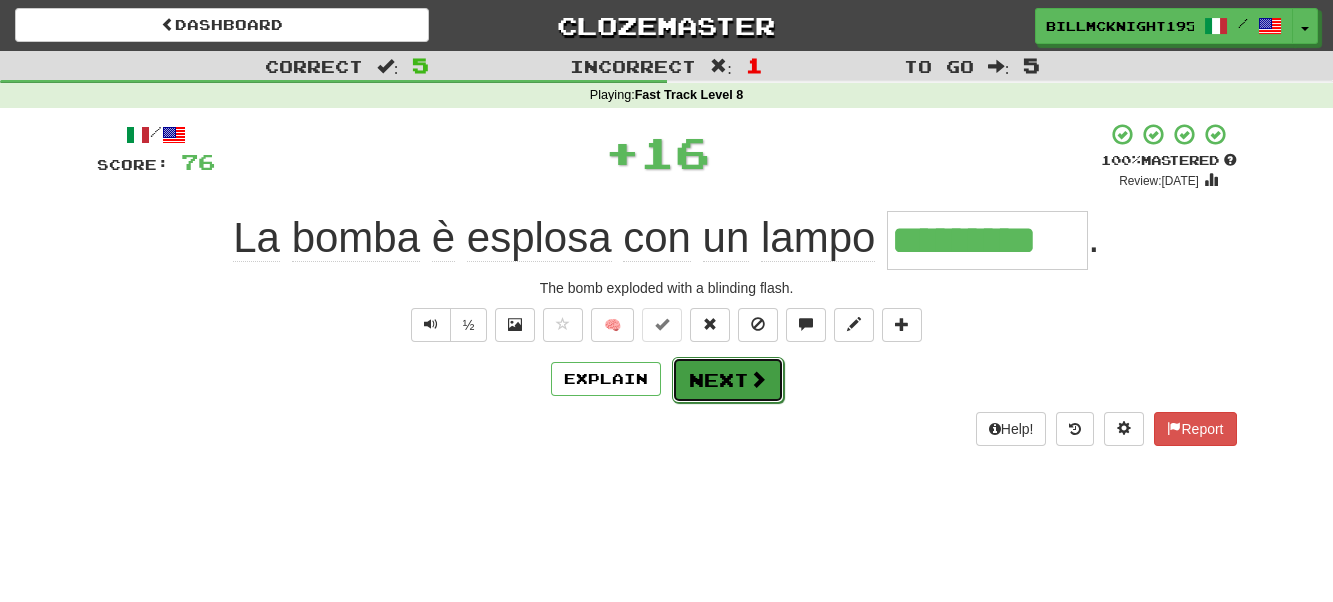 click on "Next" at bounding box center (728, 380) 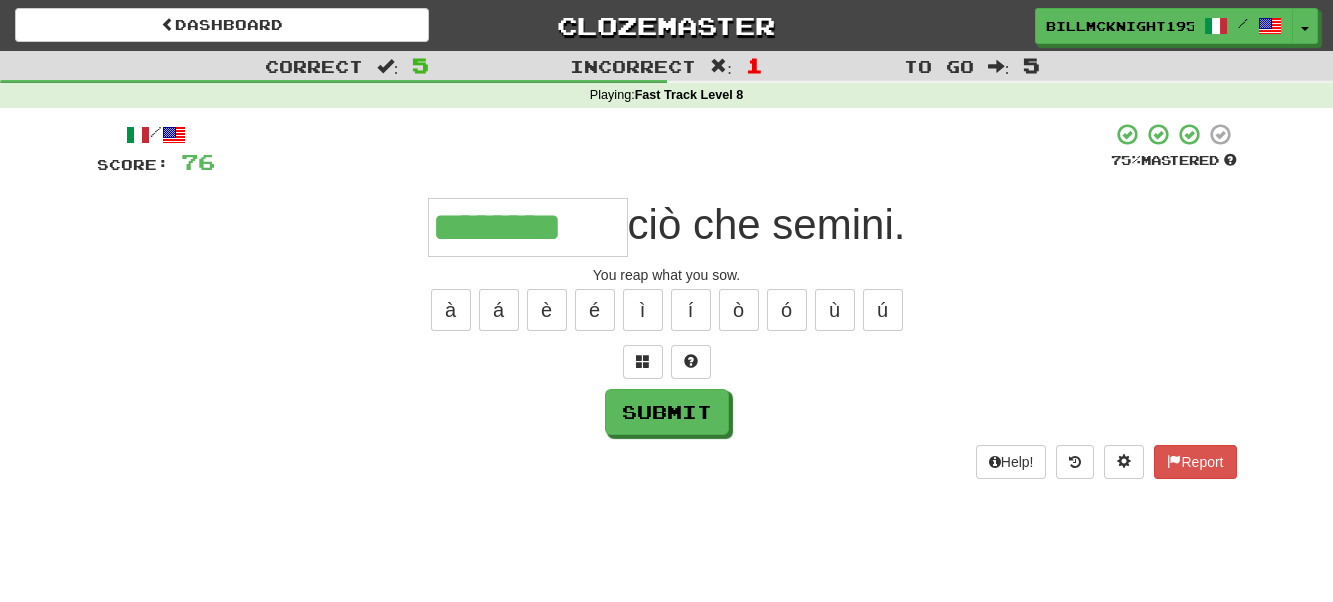 type on "********" 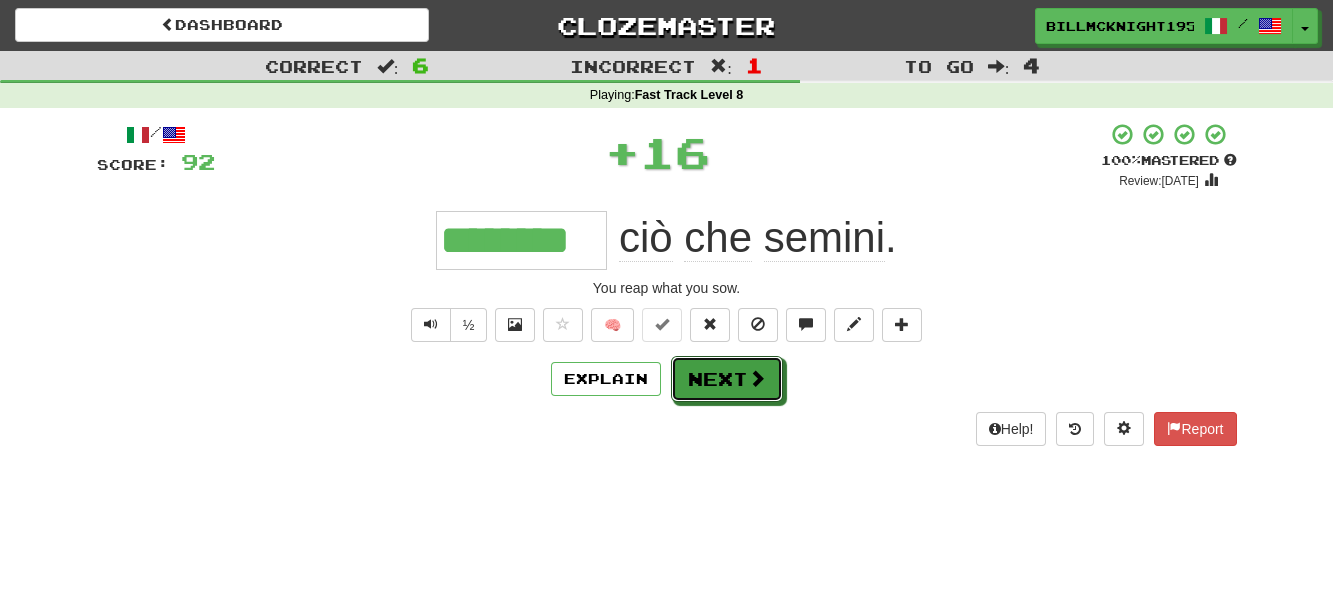 click on "Next" at bounding box center [727, 379] 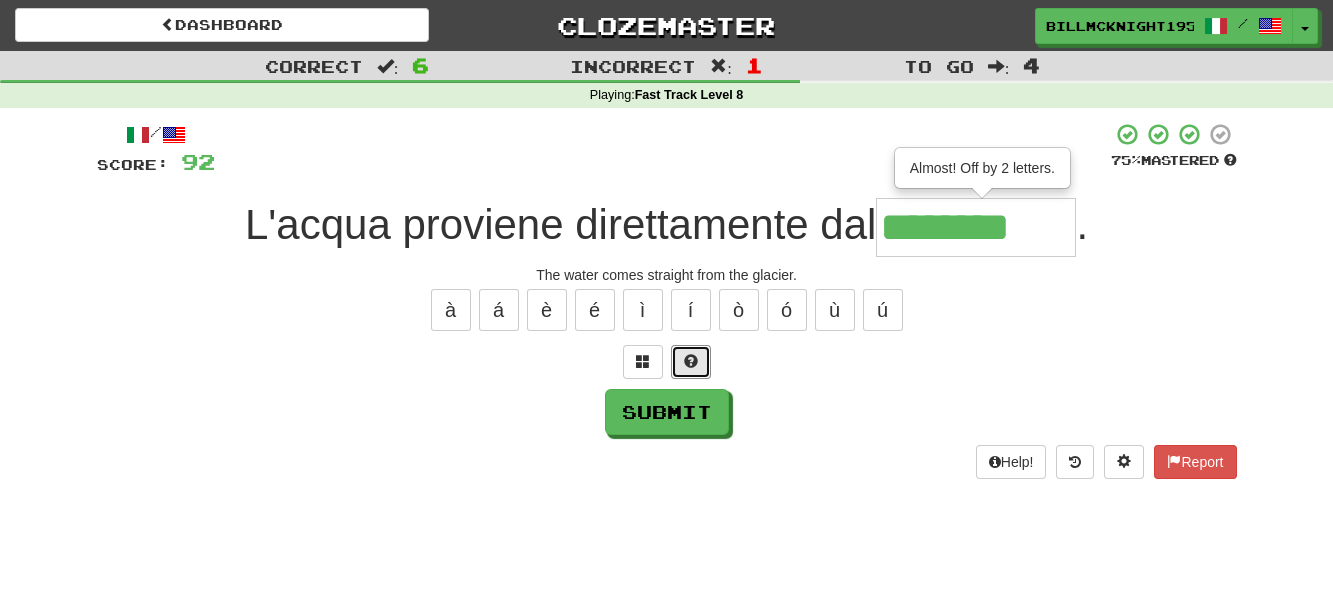 click at bounding box center [691, 361] 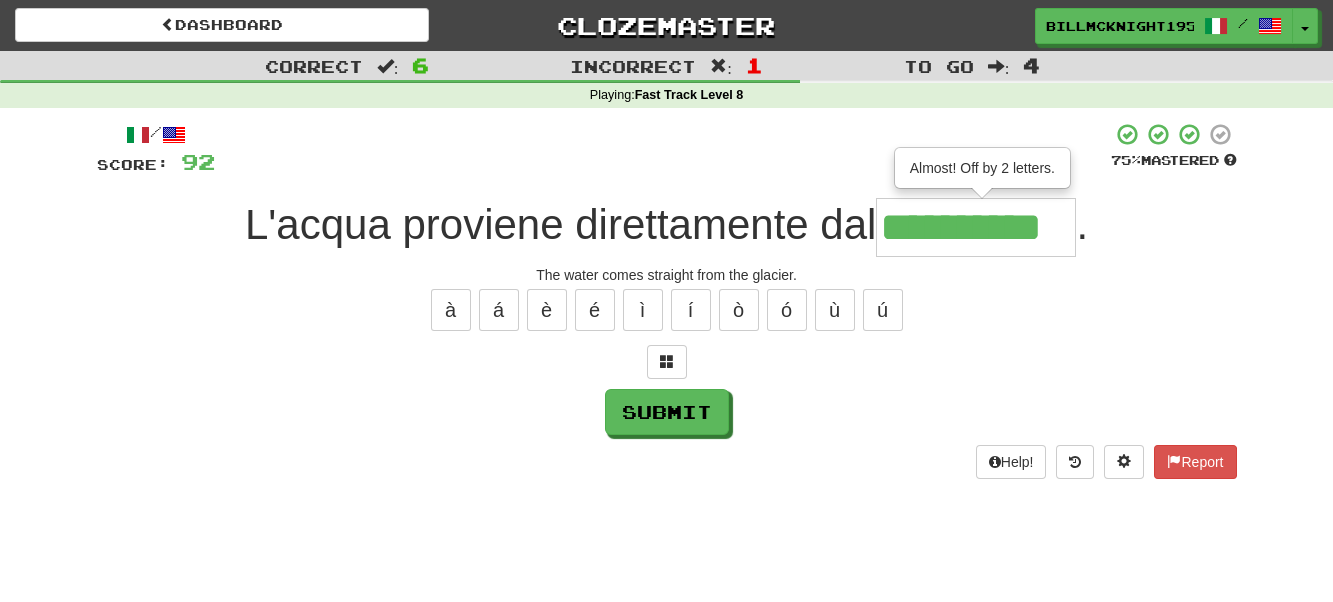 type on "**********" 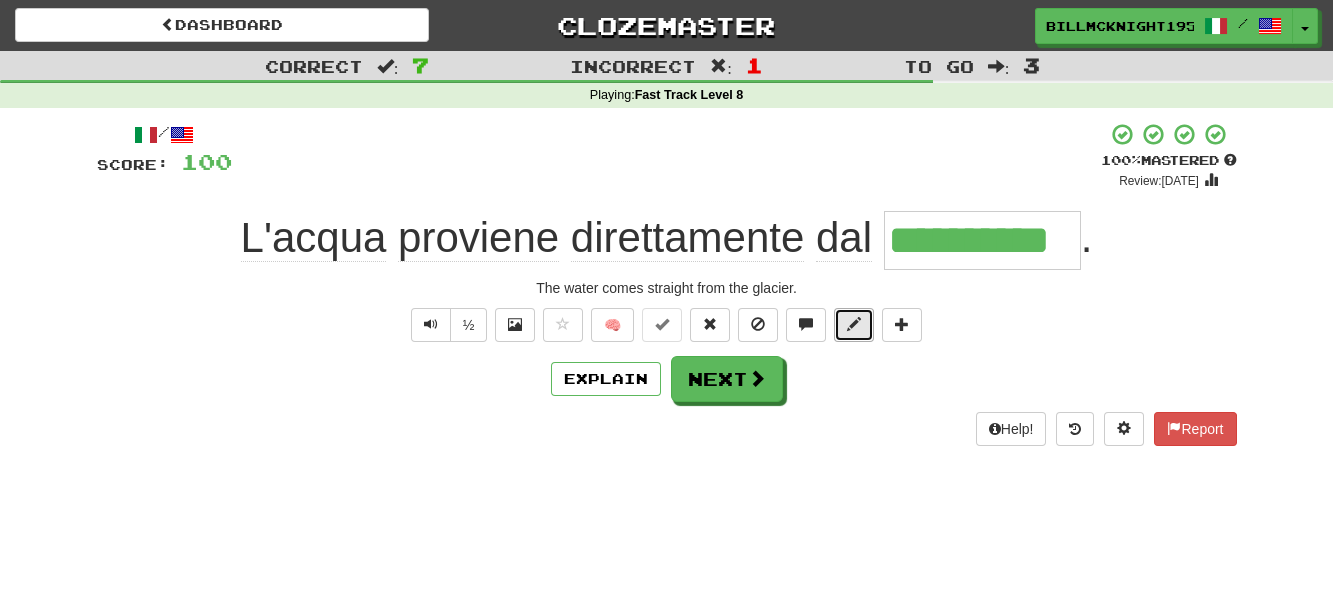 click at bounding box center (854, 324) 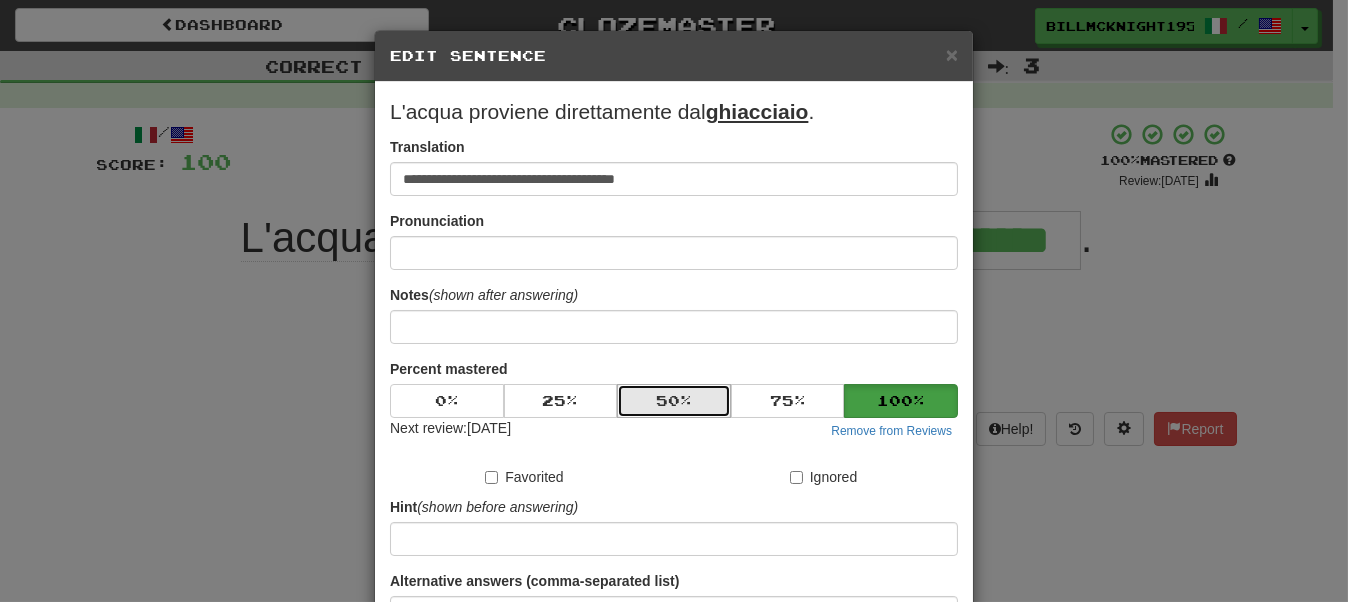 click on "50 %" at bounding box center (674, 401) 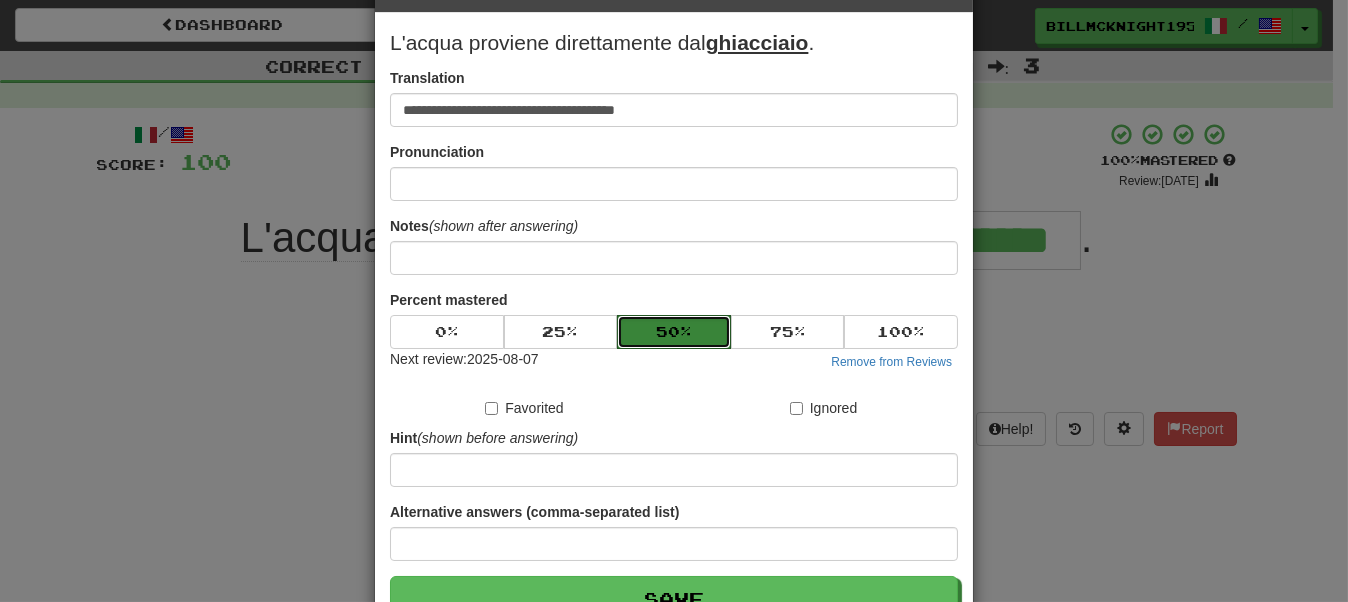 scroll, scrollTop: 196, scrollLeft: 0, axis: vertical 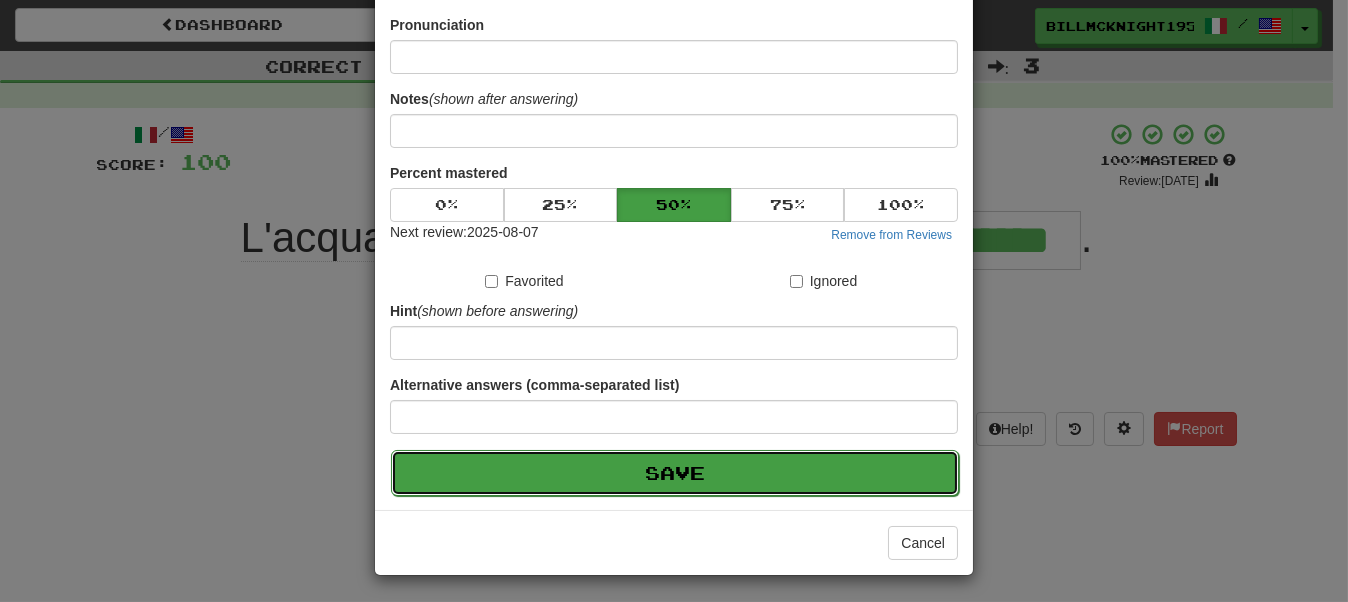 click on "Save" at bounding box center (675, 473) 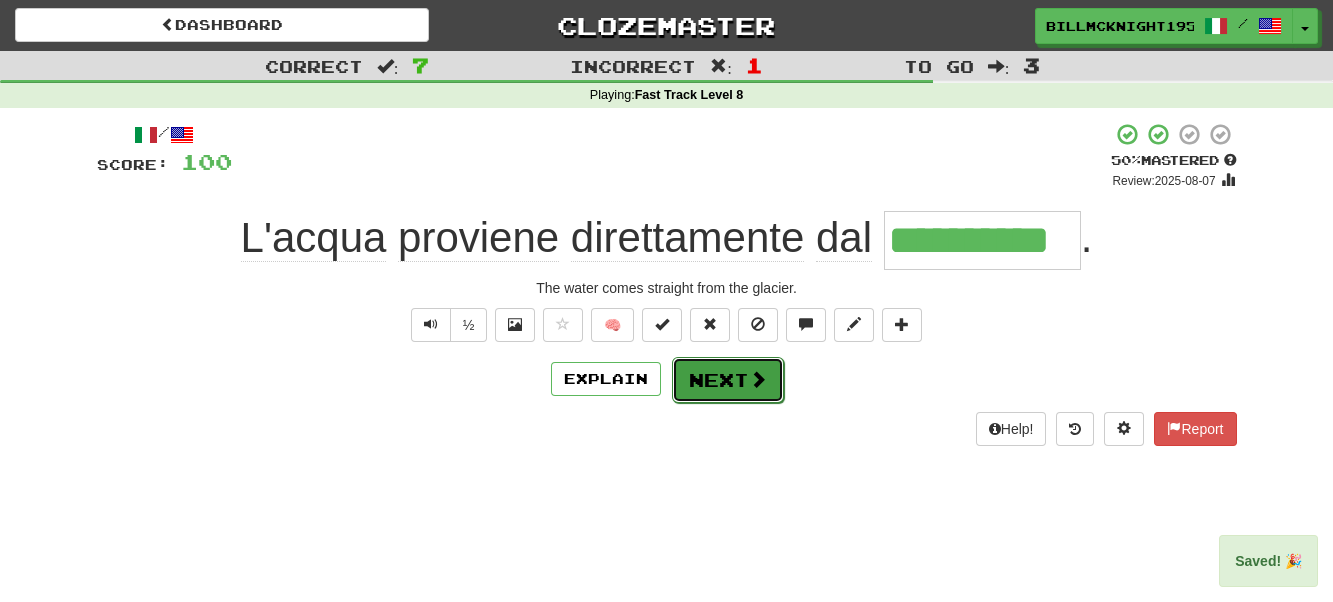 click at bounding box center [758, 379] 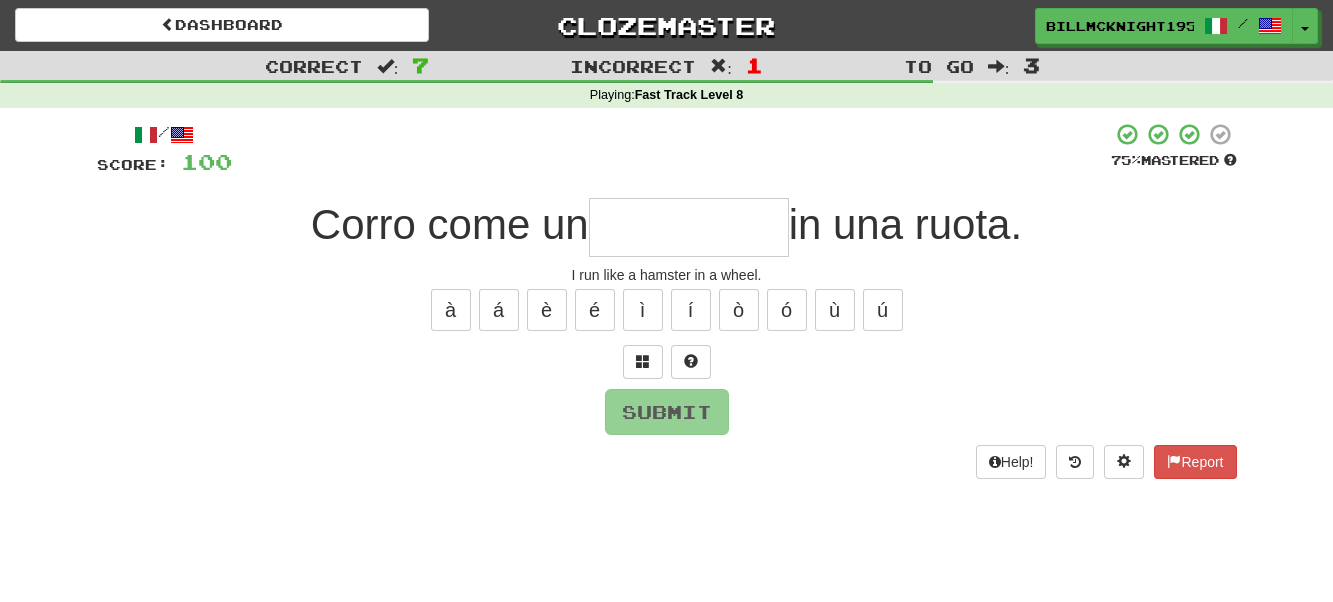 type on "*" 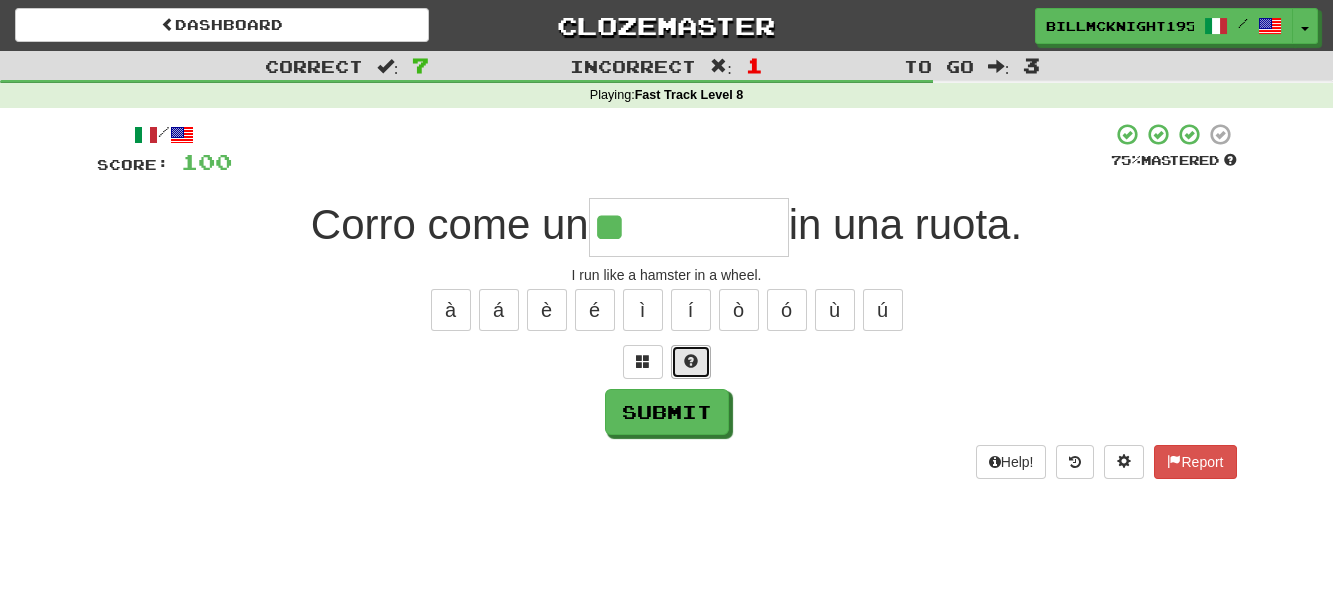 click at bounding box center (691, 361) 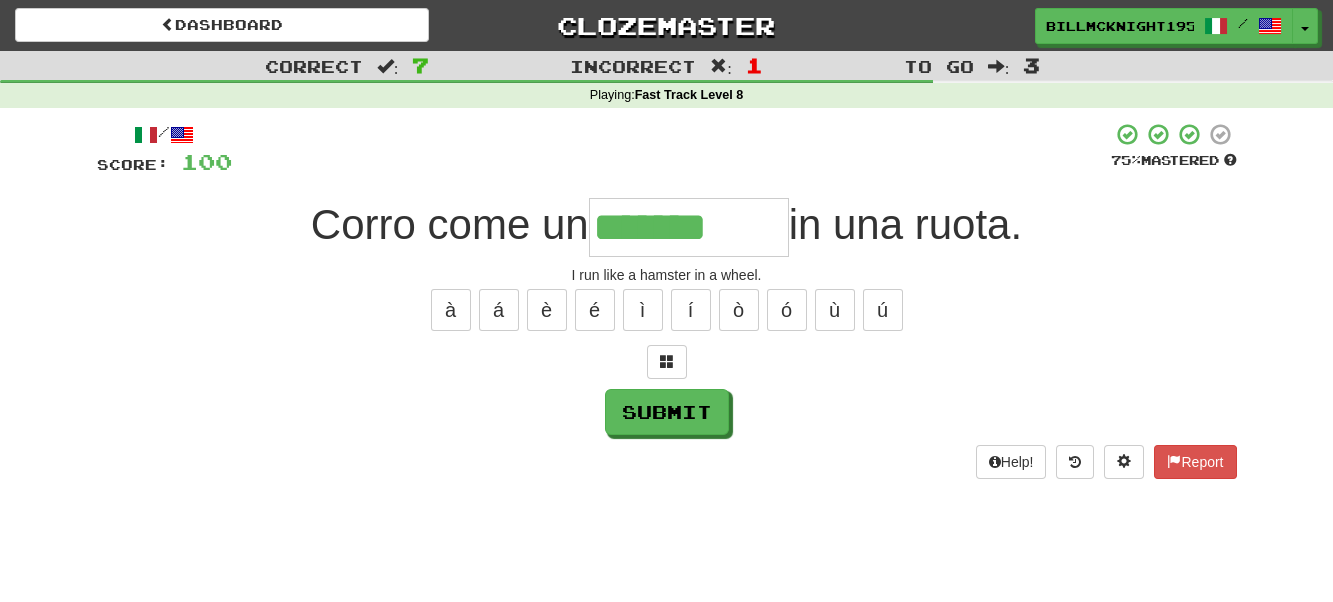type on "*******" 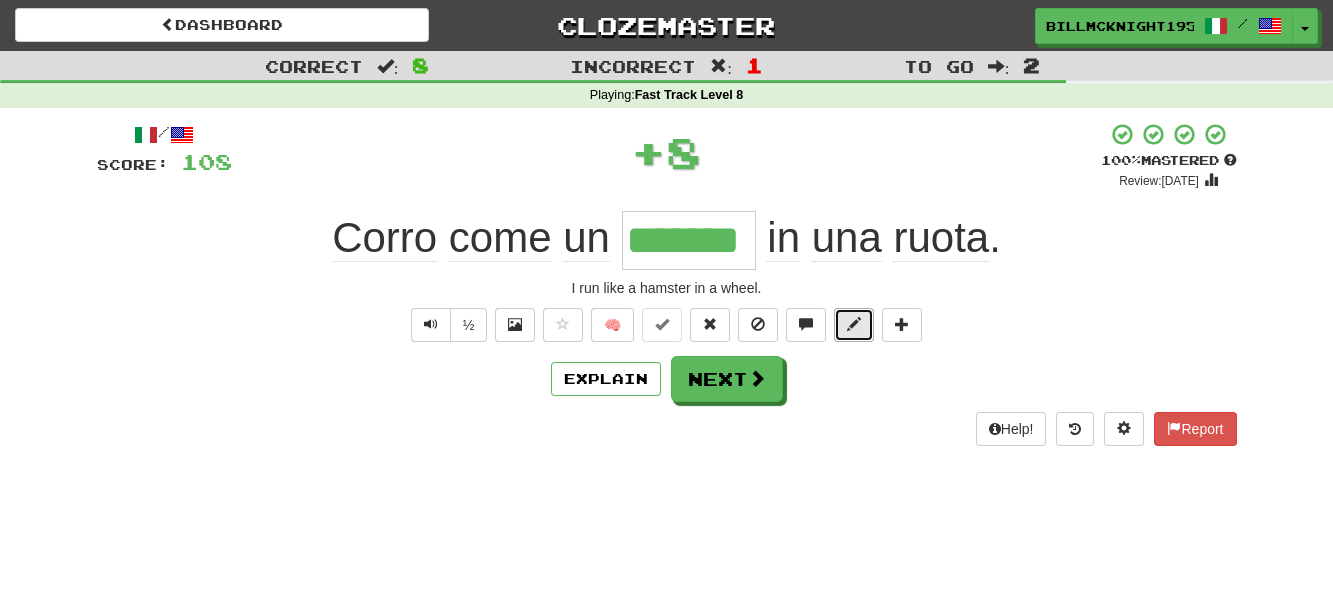 click at bounding box center [854, 325] 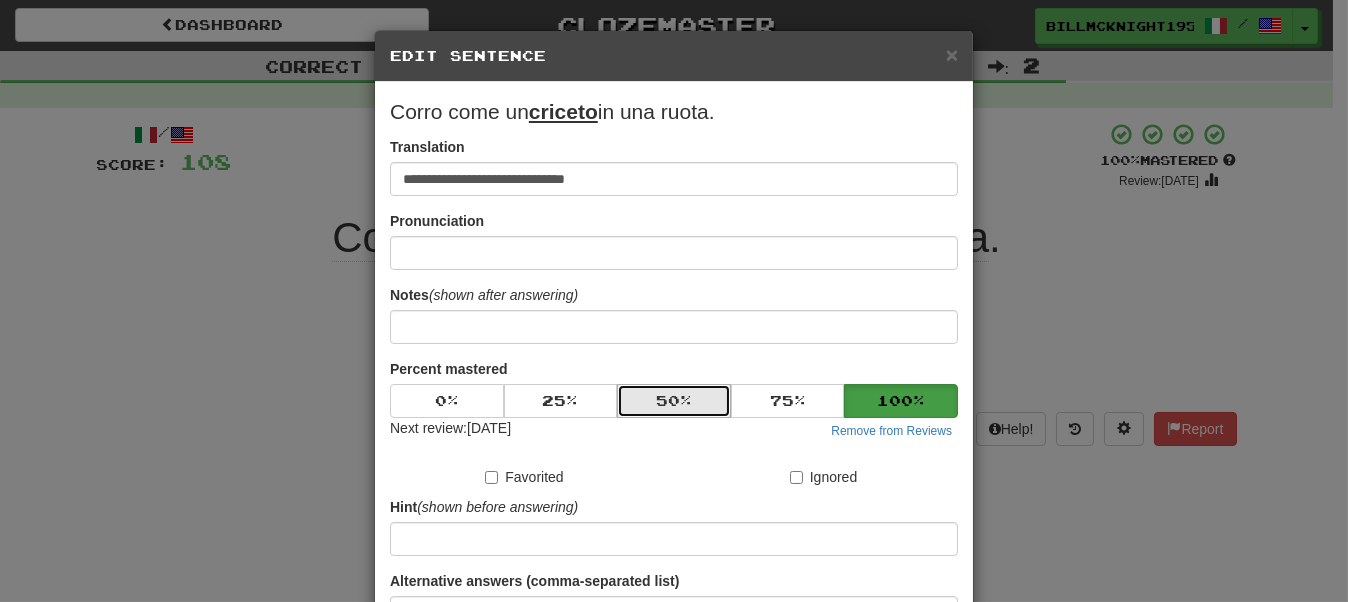 click on "50 %" at bounding box center [674, 401] 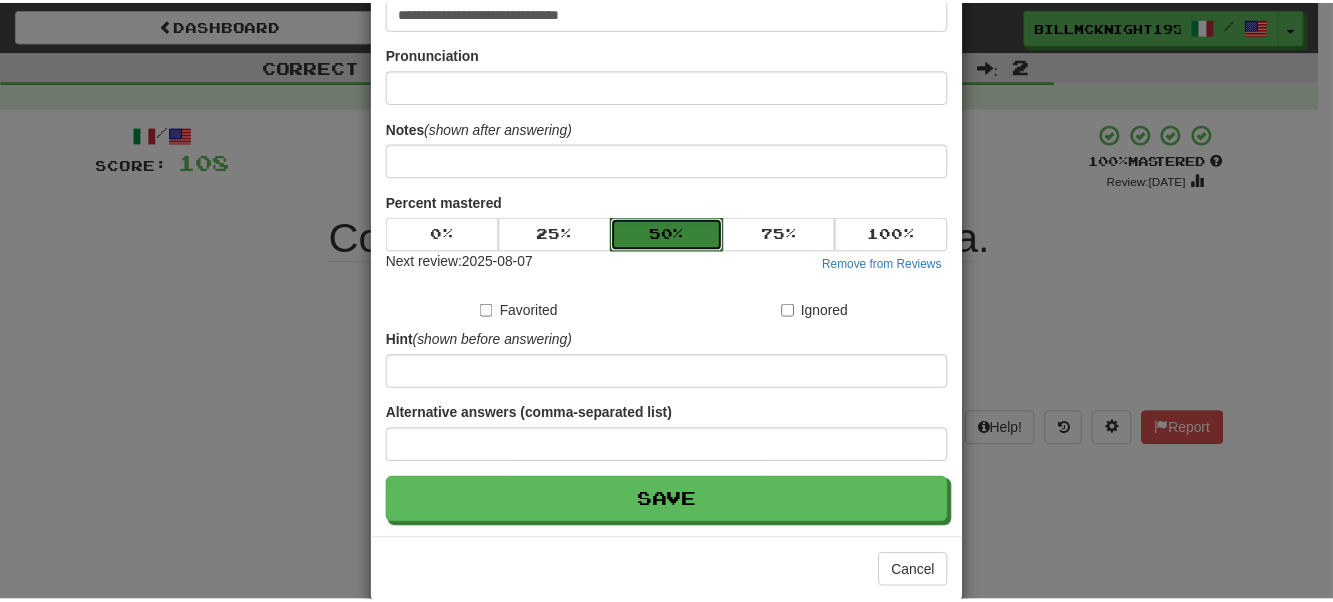scroll, scrollTop: 196, scrollLeft: 0, axis: vertical 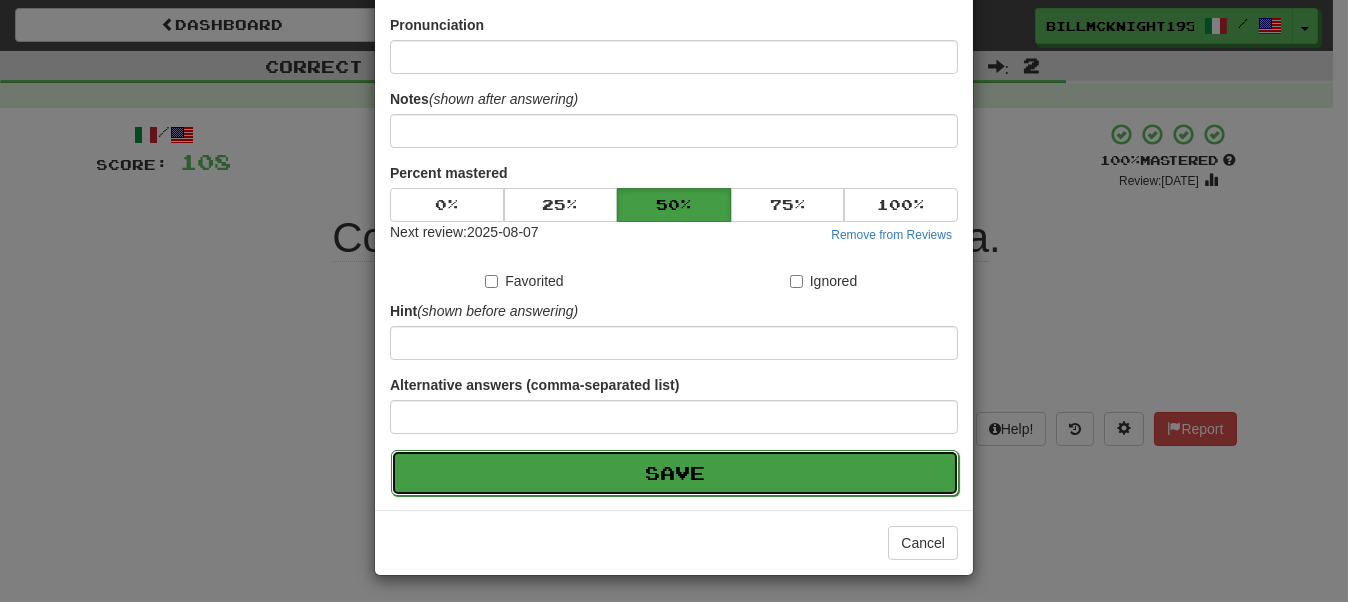 click on "Save" at bounding box center [675, 473] 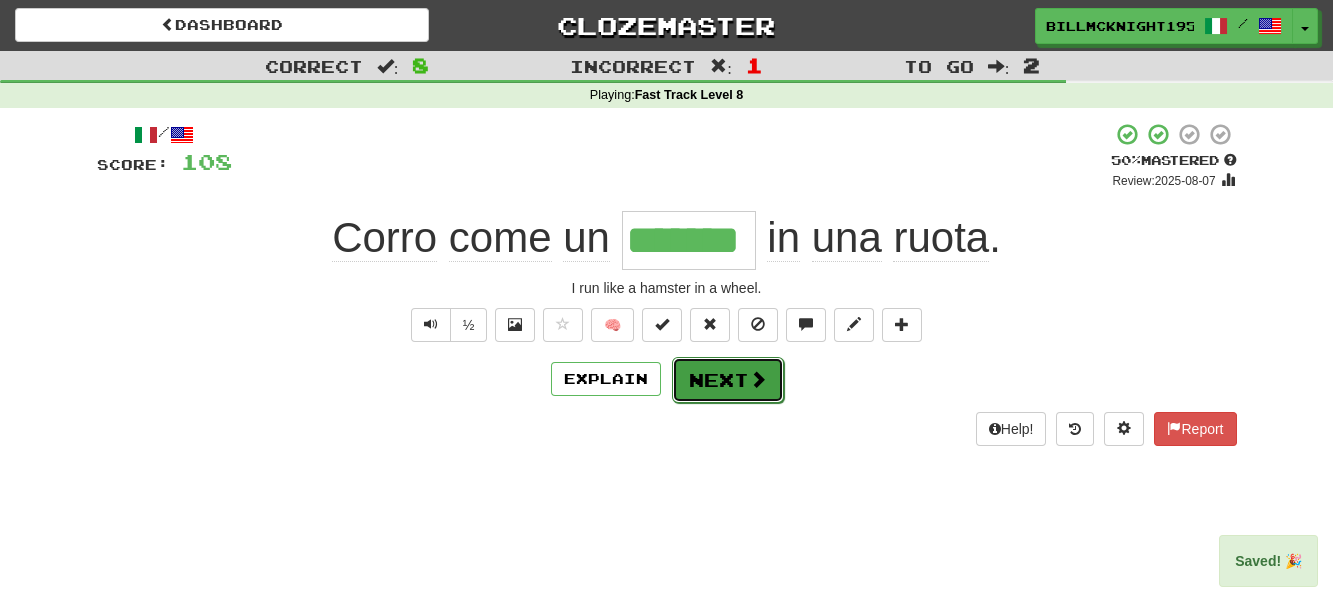 click on "Next" at bounding box center (728, 380) 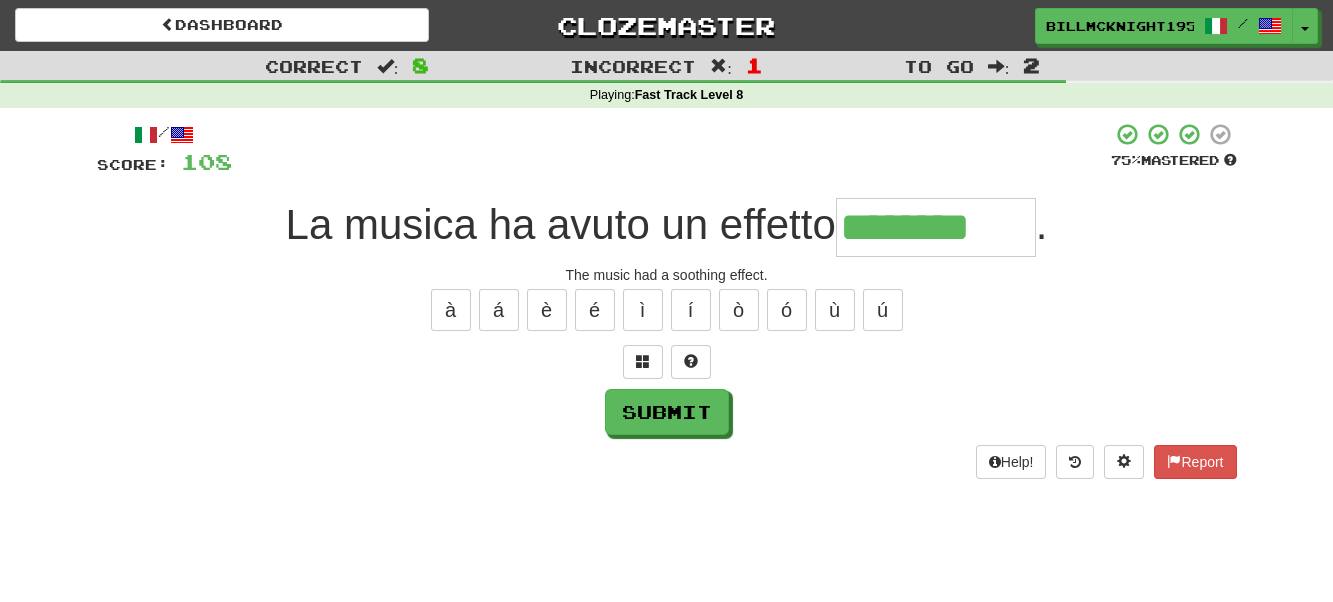 type on "********" 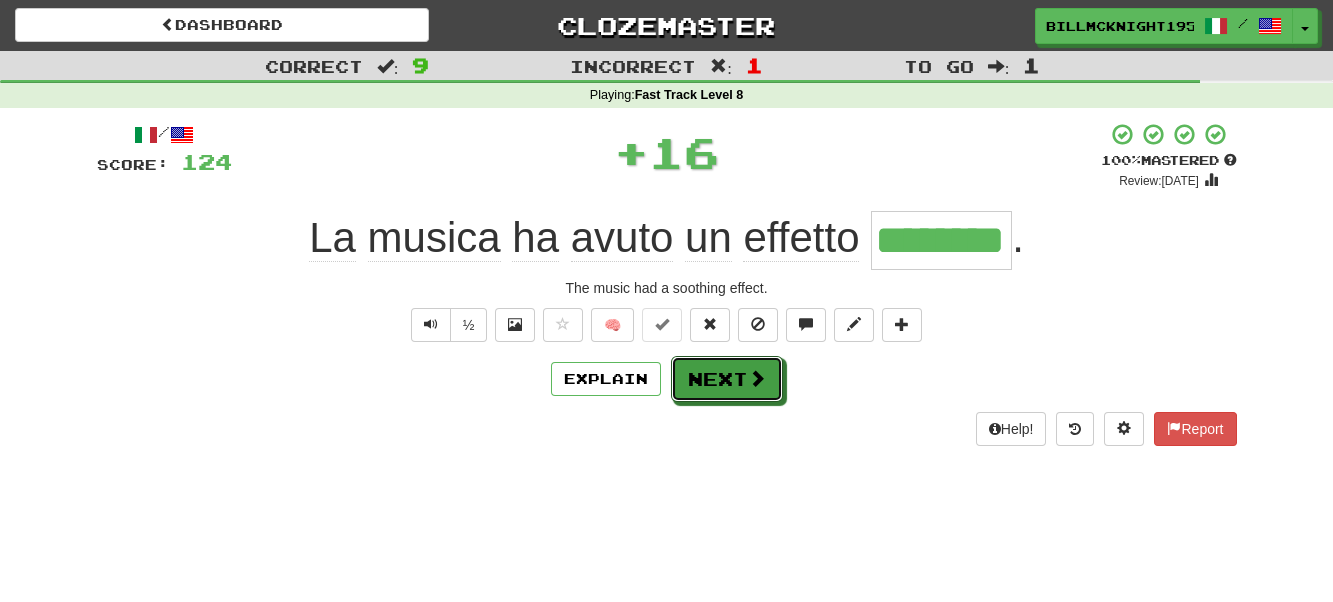 click on "Next" at bounding box center [727, 379] 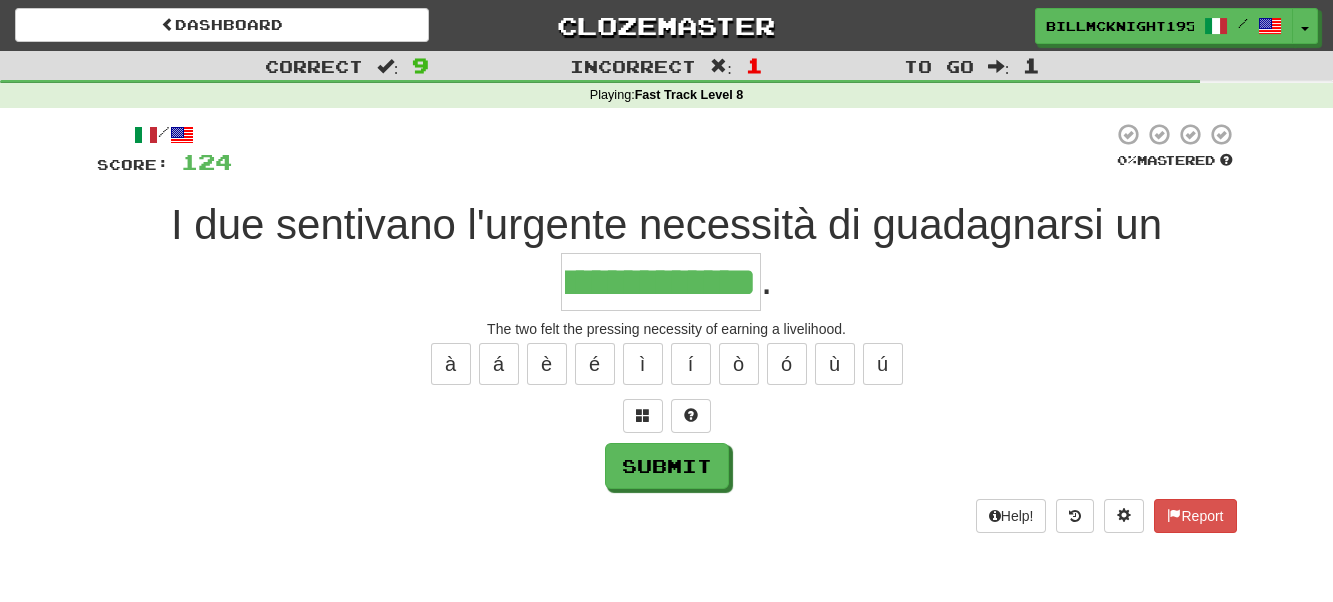 scroll, scrollTop: 0, scrollLeft: 82, axis: horizontal 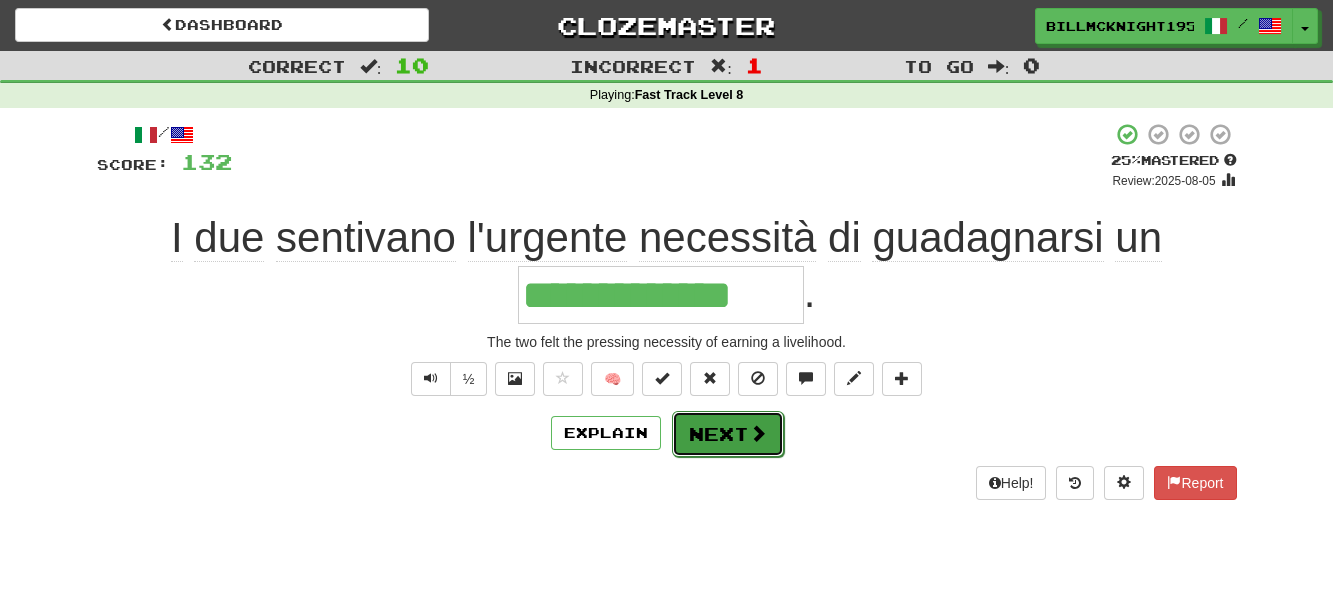 click at bounding box center (758, 433) 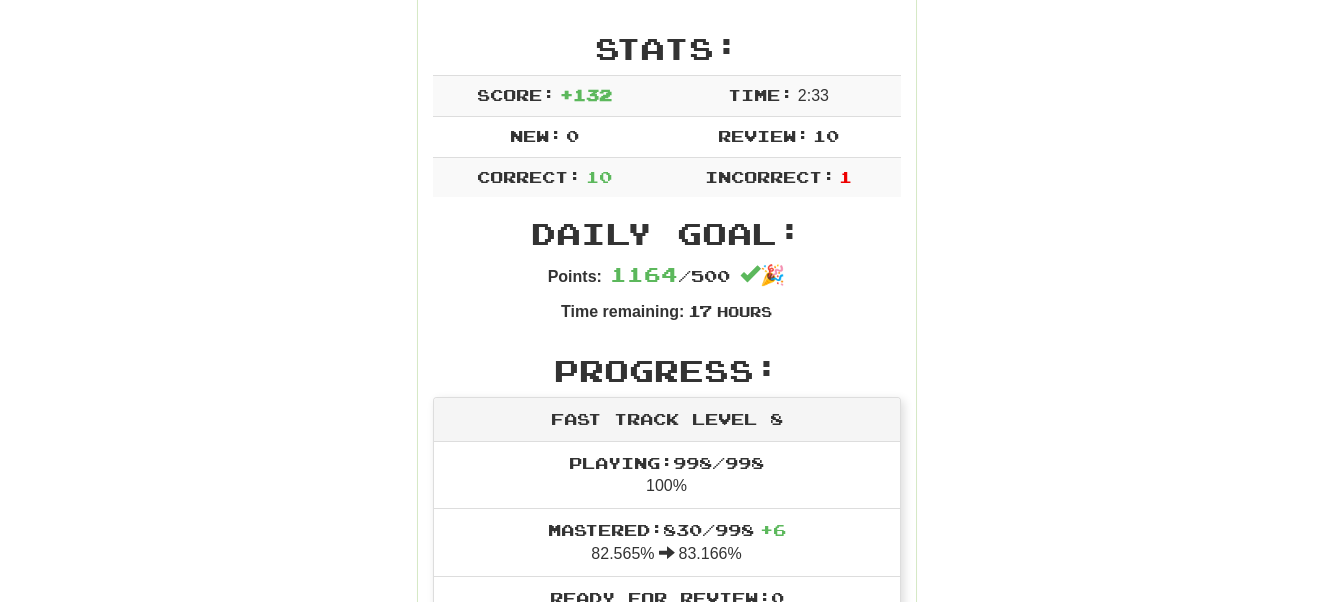 scroll, scrollTop: 0, scrollLeft: 0, axis: both 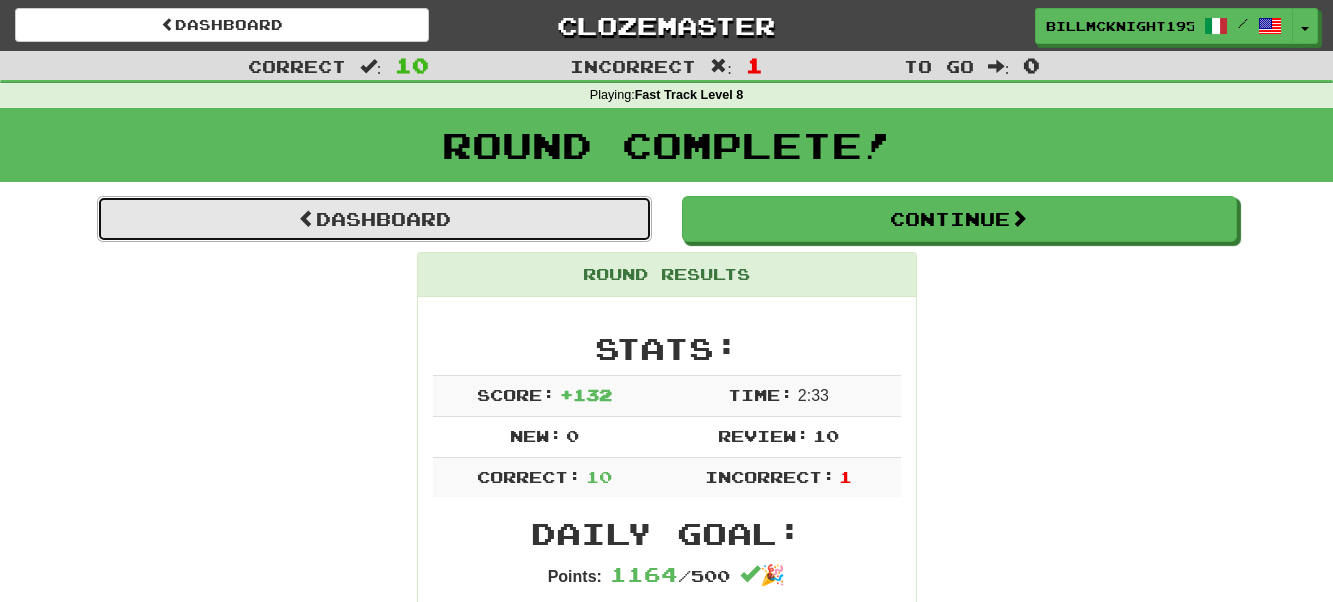 click on "Dashboard" at bounding box center (374, 219) 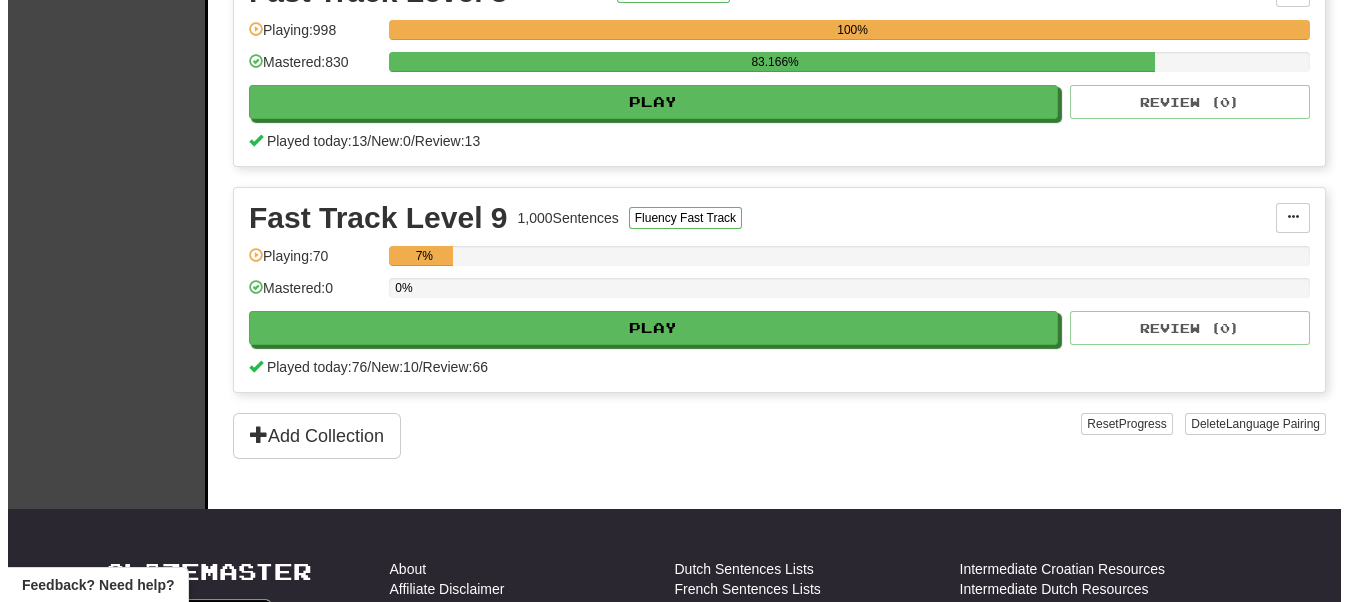 scroll, scrollTop: 400, scrollLeft: 0, axis: vertical 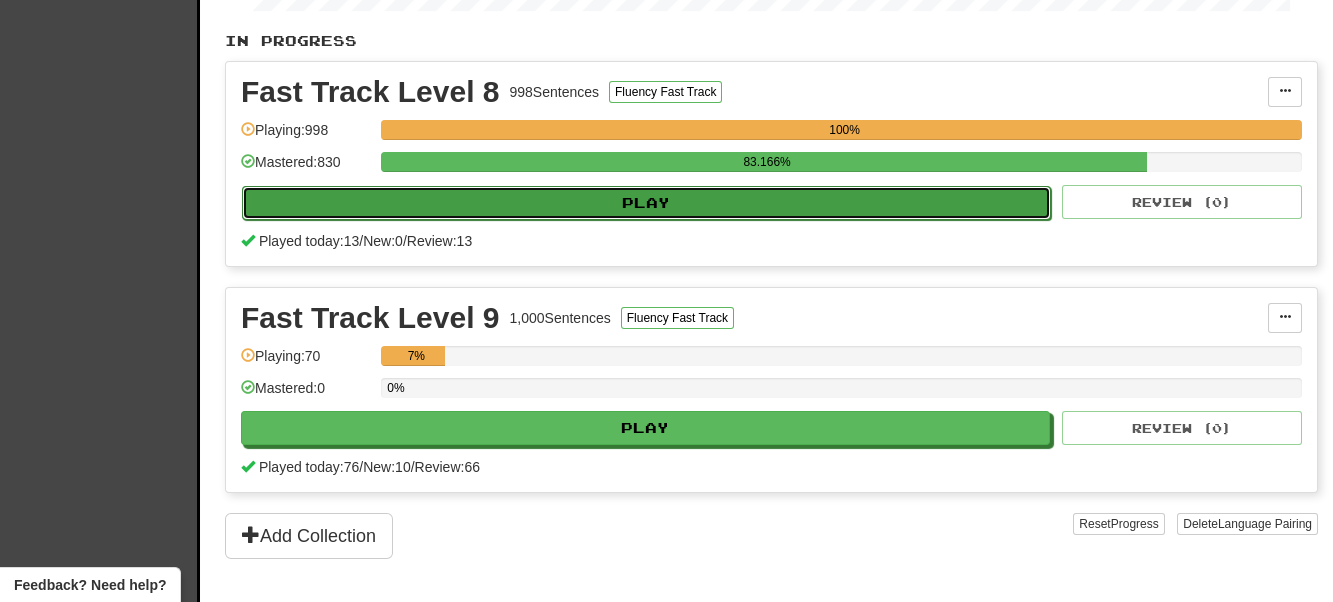 click on "Play" at bounding box center [646, 203] 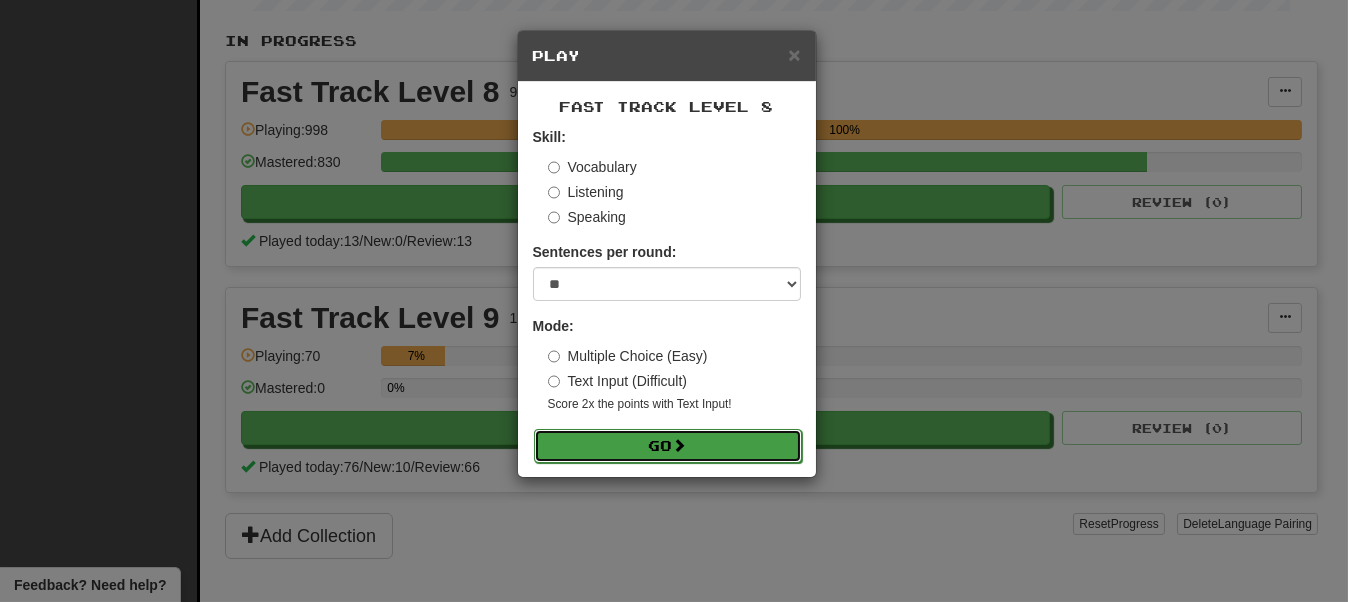 click on "Go" at bounding box center [668, 446] 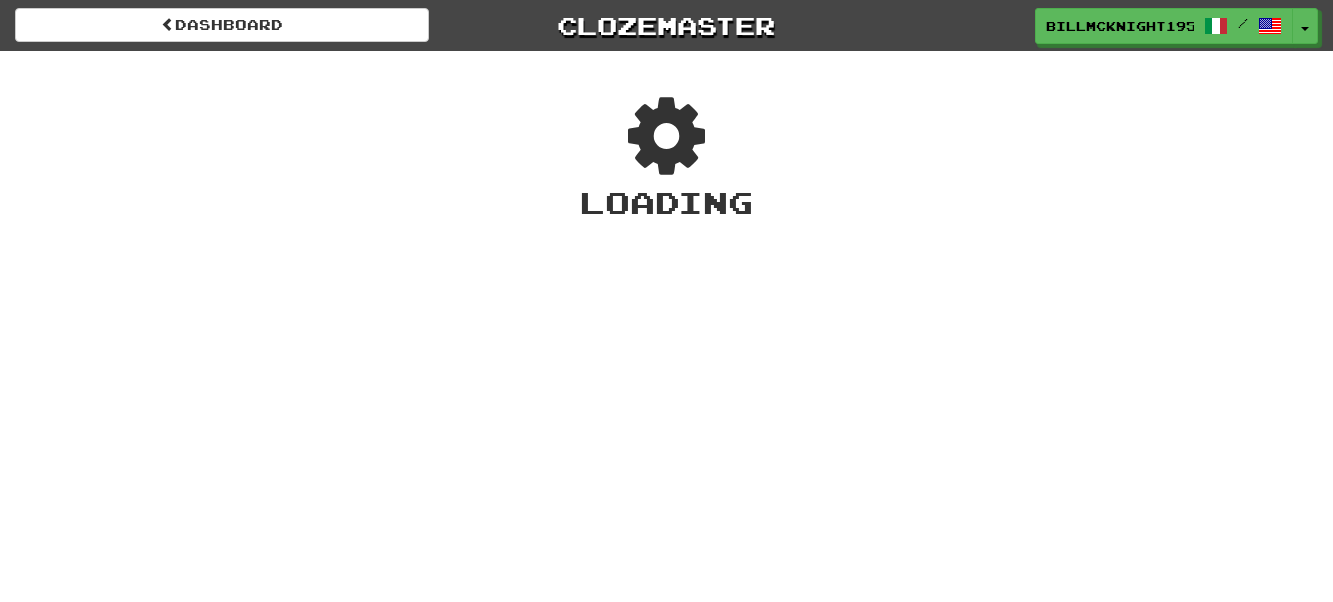 scroll, scrollTop: 0, scrollLeft: 0, axis: both 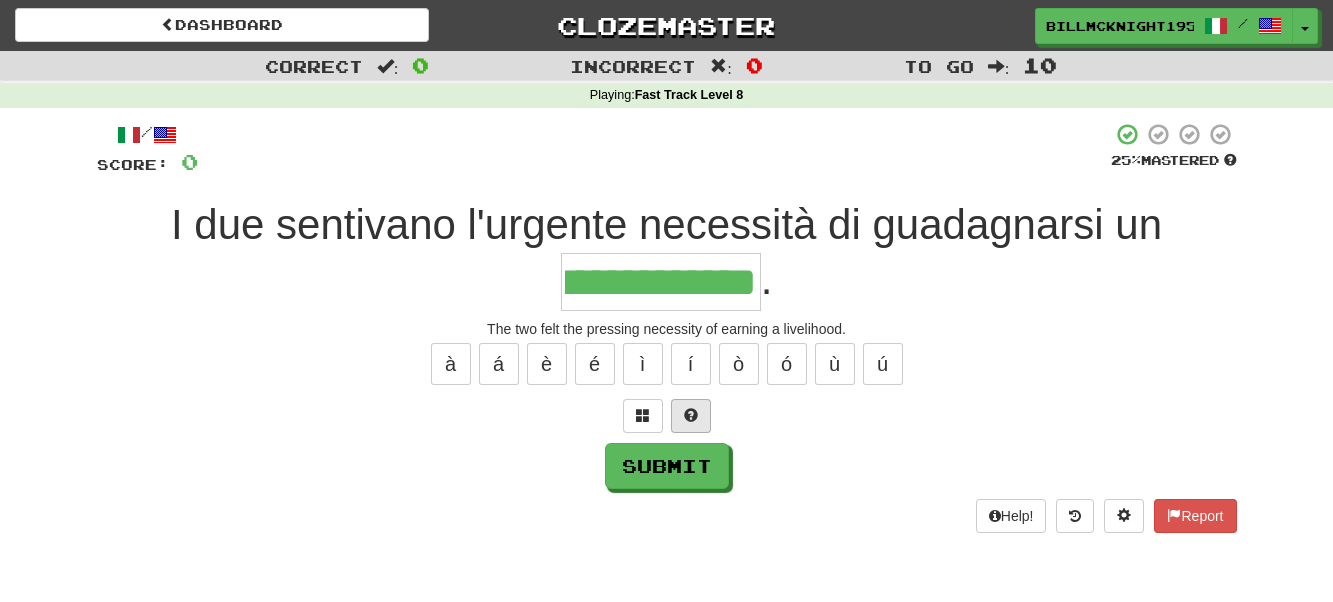 type on "**********" 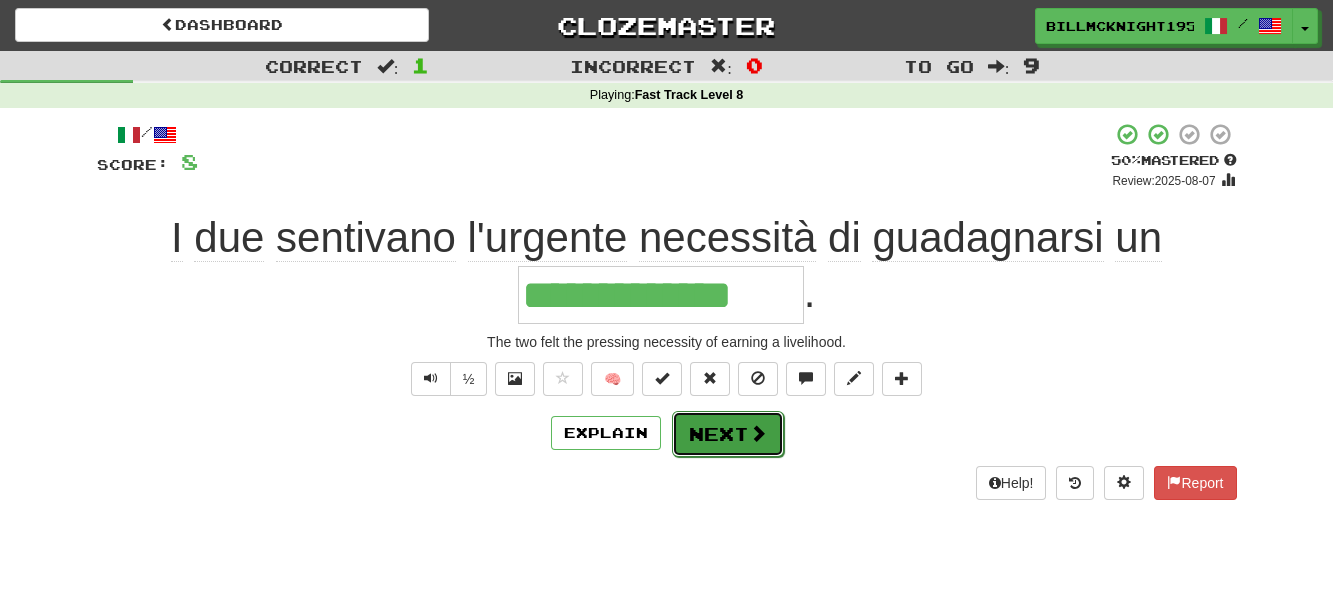 click on "Next" at bounding box center (728, 434) 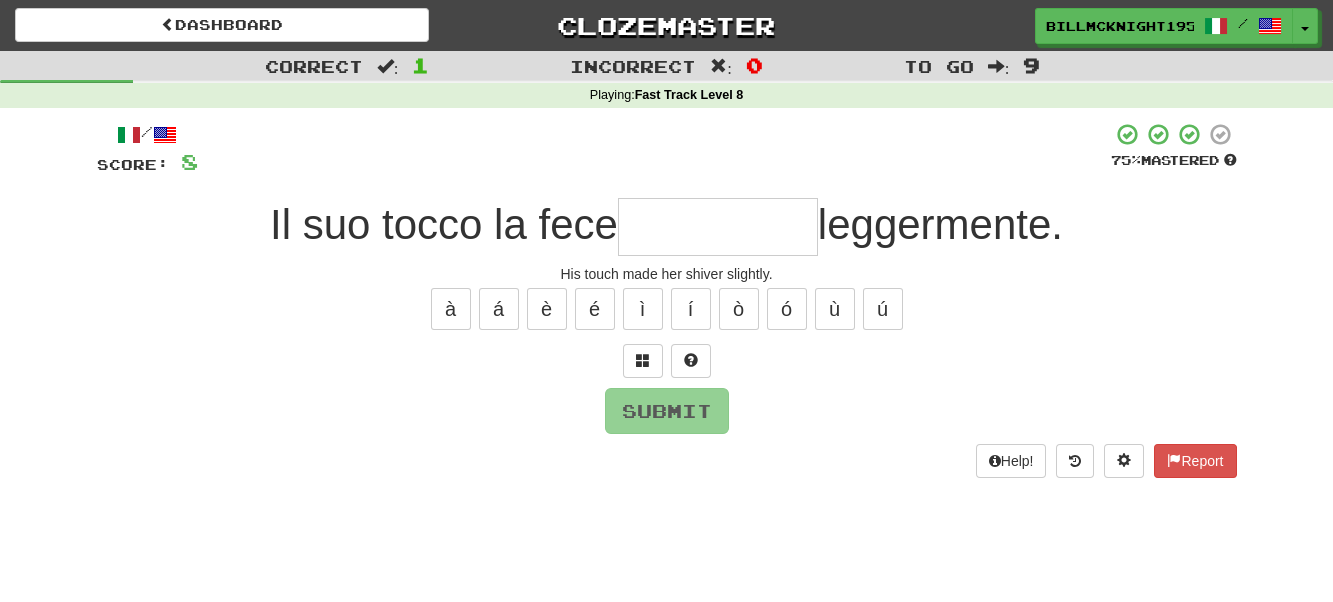 type on "*" 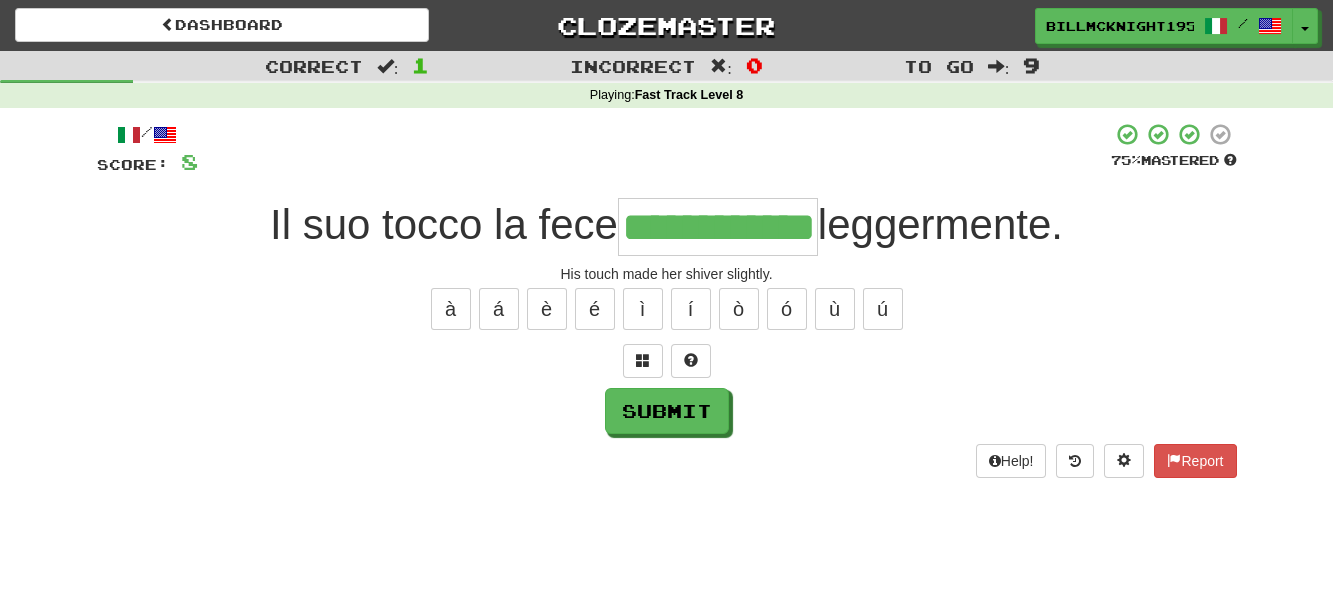 scroll, scrollTop: 0, scrollLeft: 15, axis: horizontal 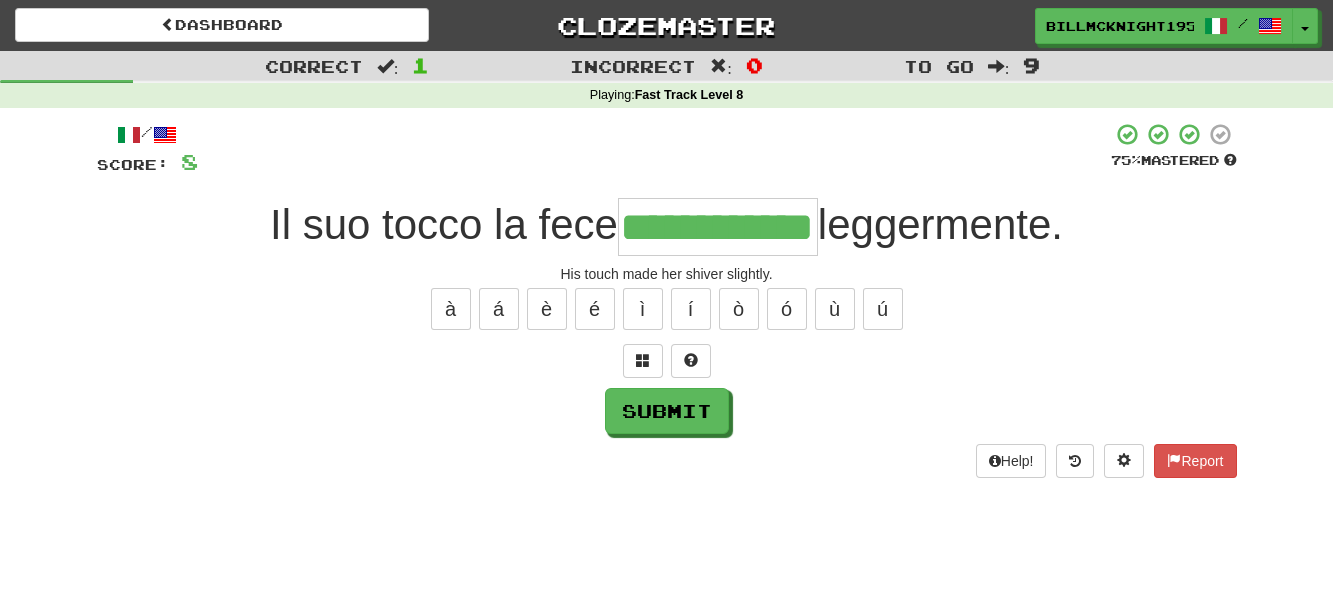 type on "**********" 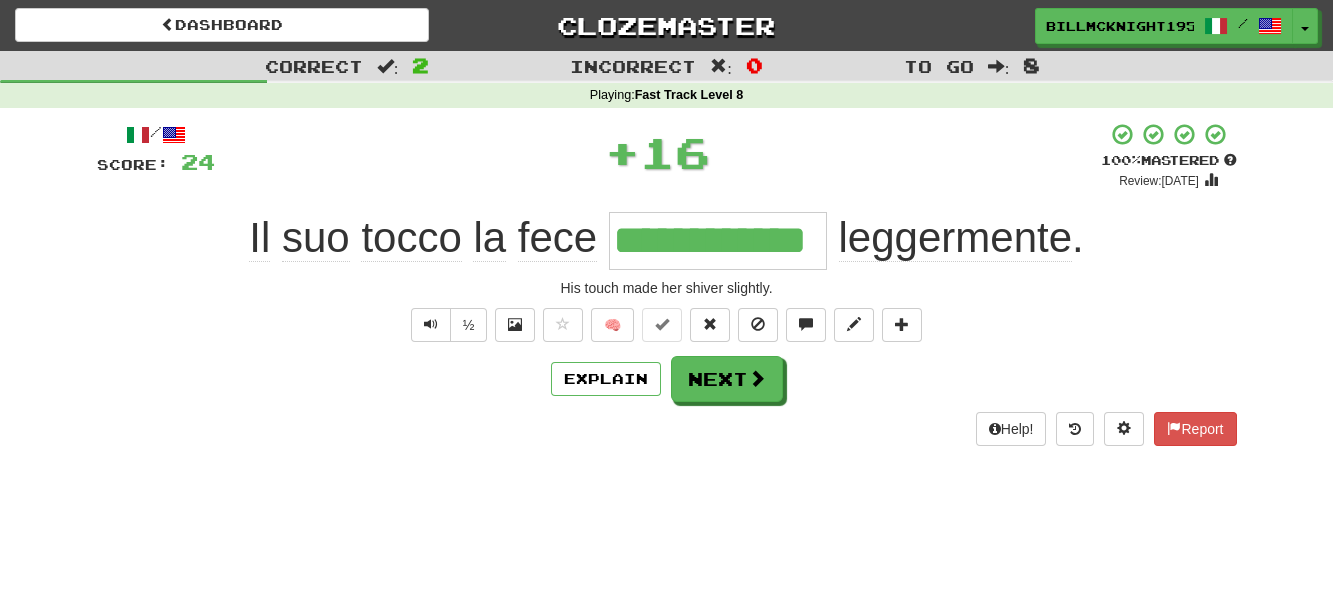 scroll, scrollTop: 0, scrollLeft: 0, axis: both 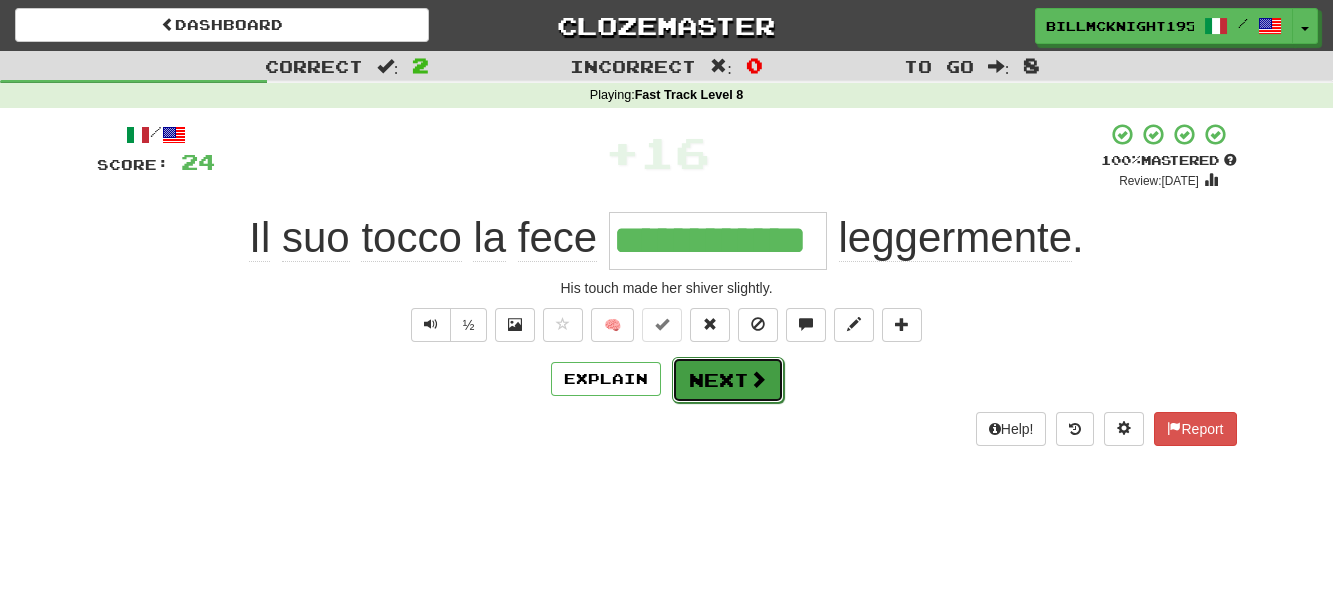 click on "Next" at bounding box center (728, 380) 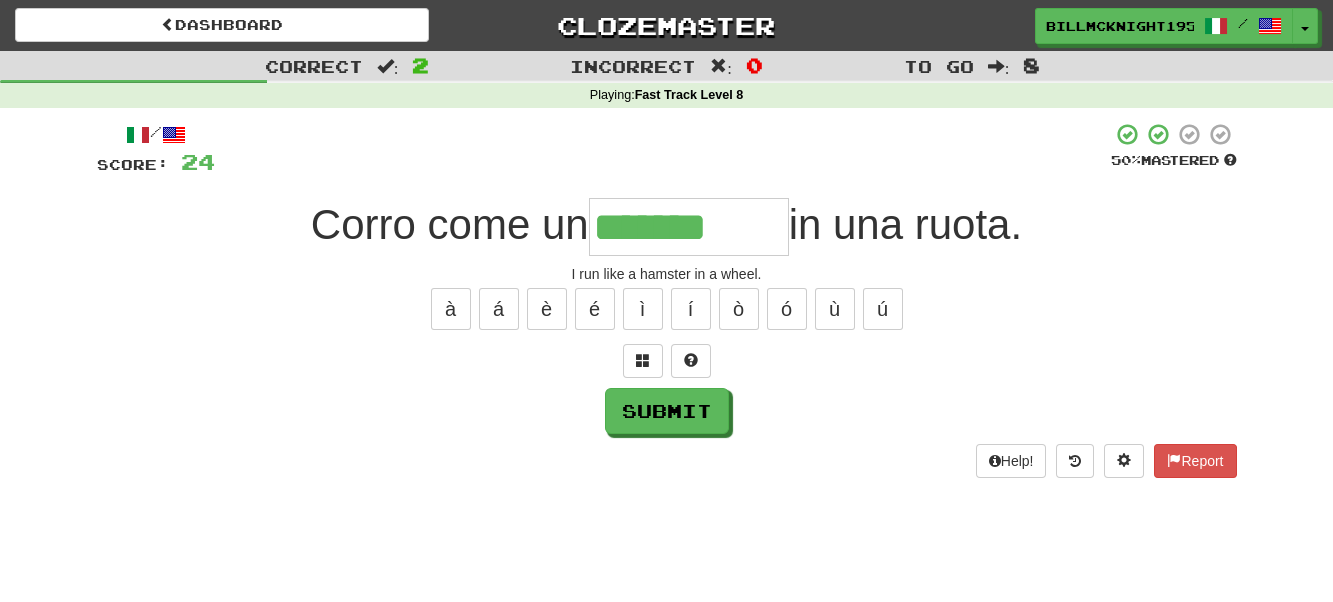 type on "*******" 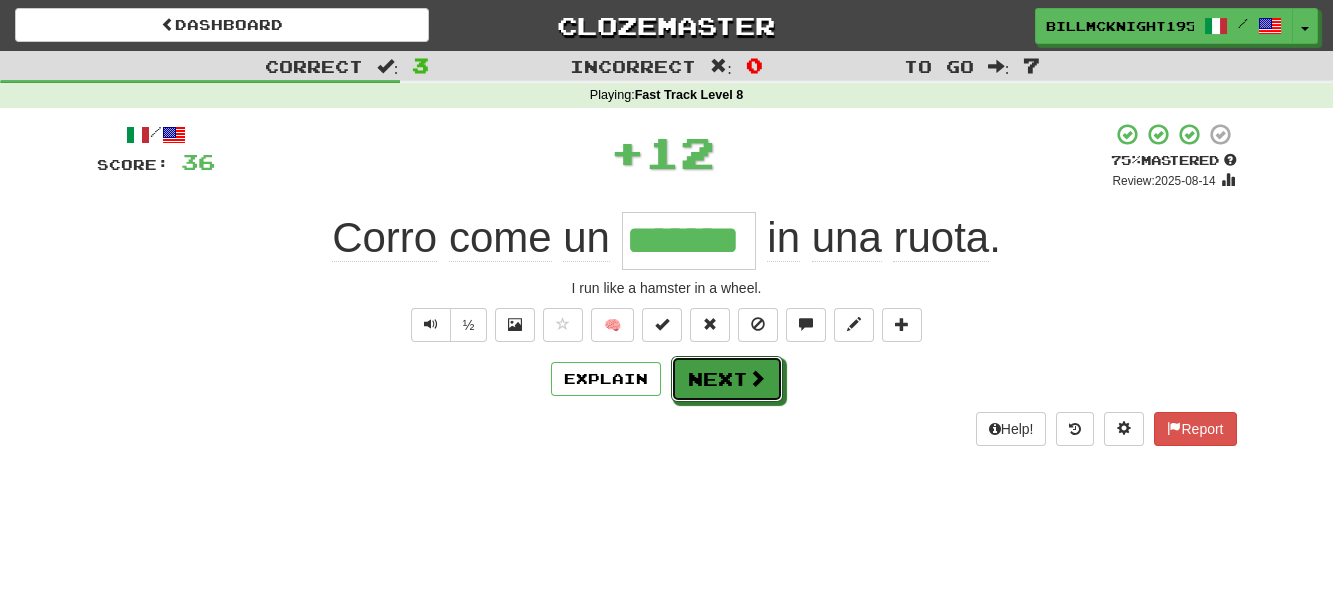 click on "Next" at bounding box center [727, 379] 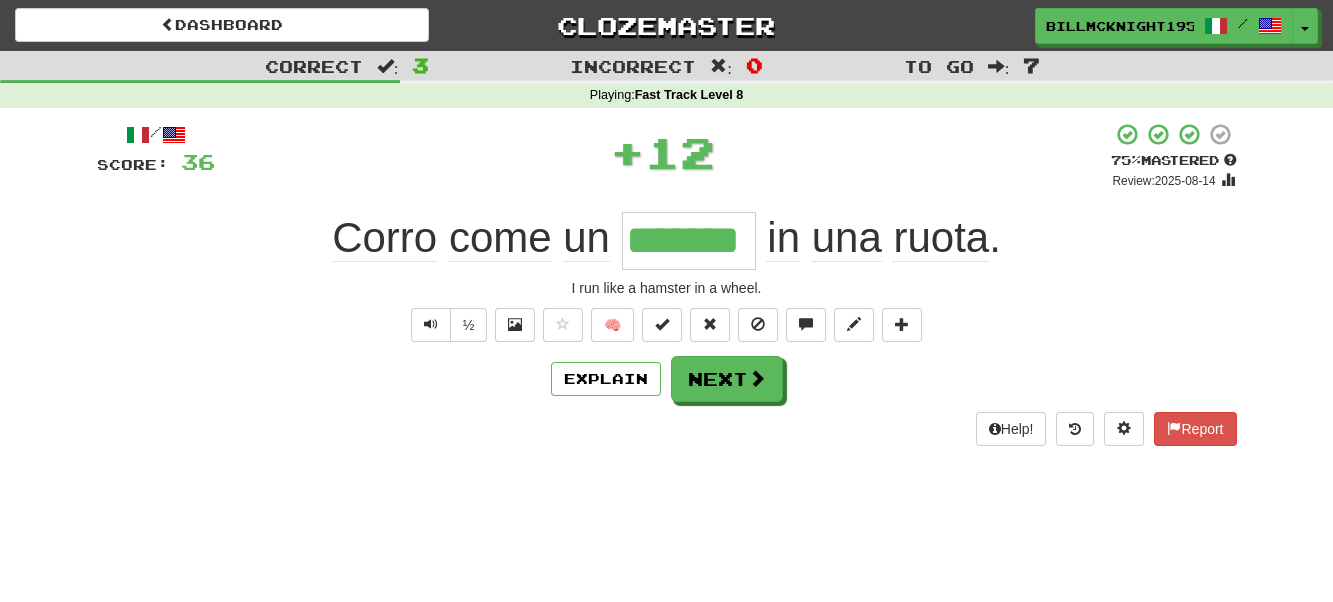 type 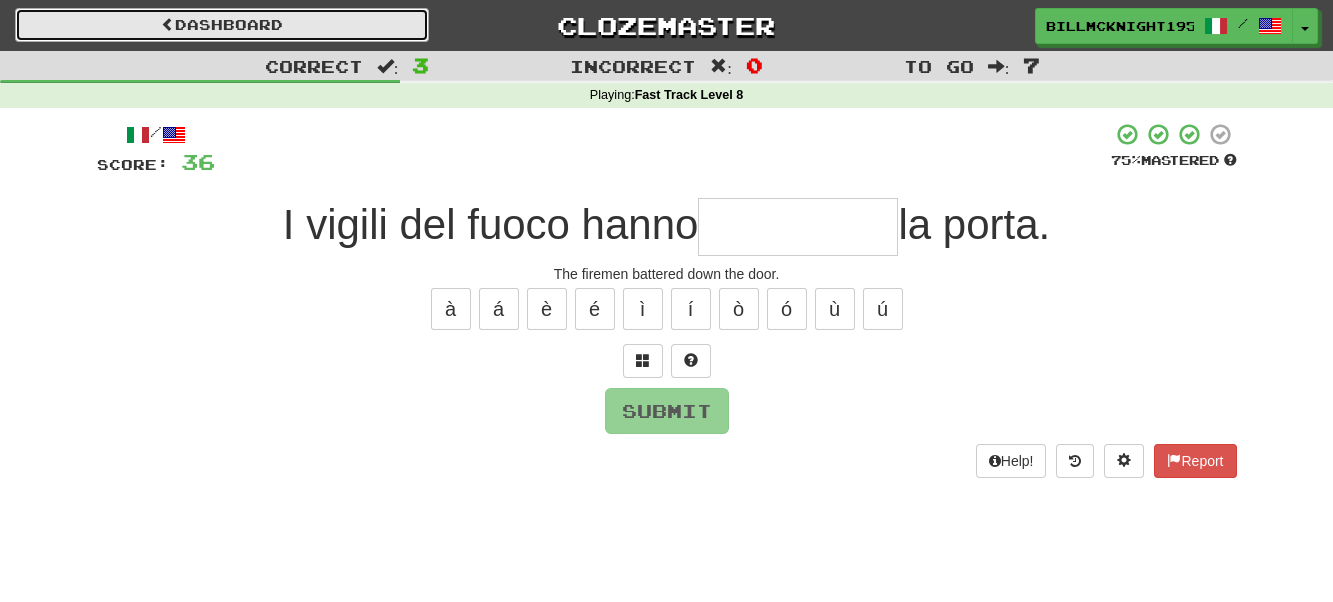click on "Dashboard" at bounding box center (222, 25) 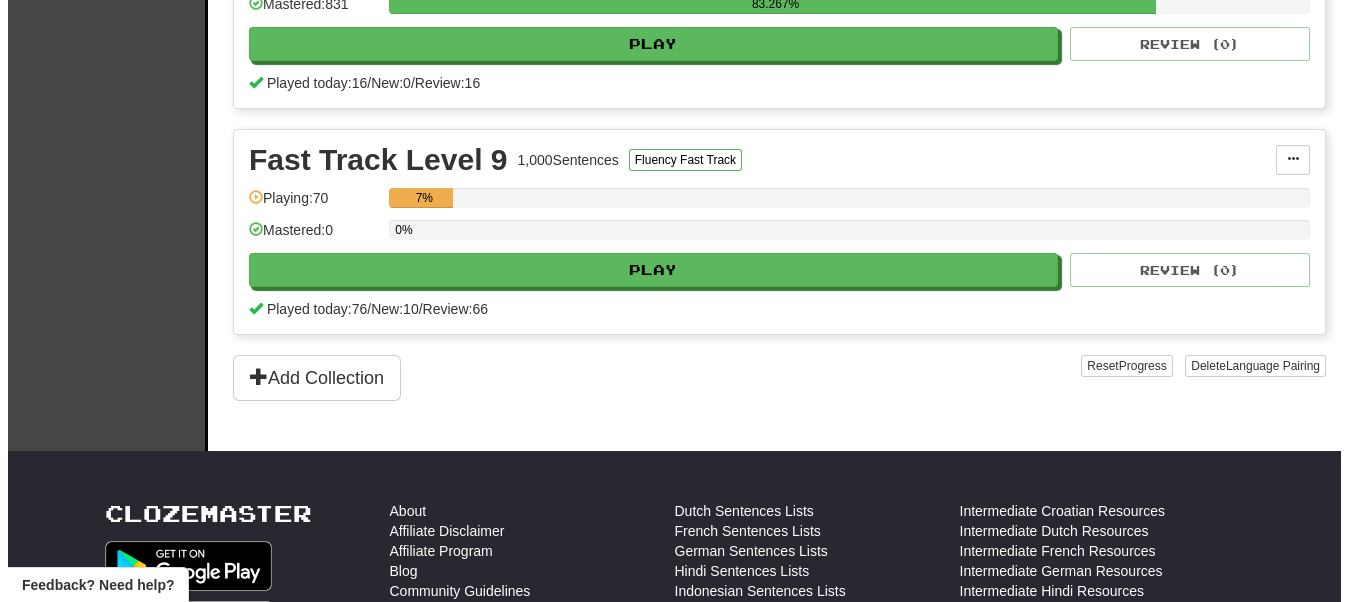 scroll, scrollTop: 600, scrollLeft: 0, axis: vertical 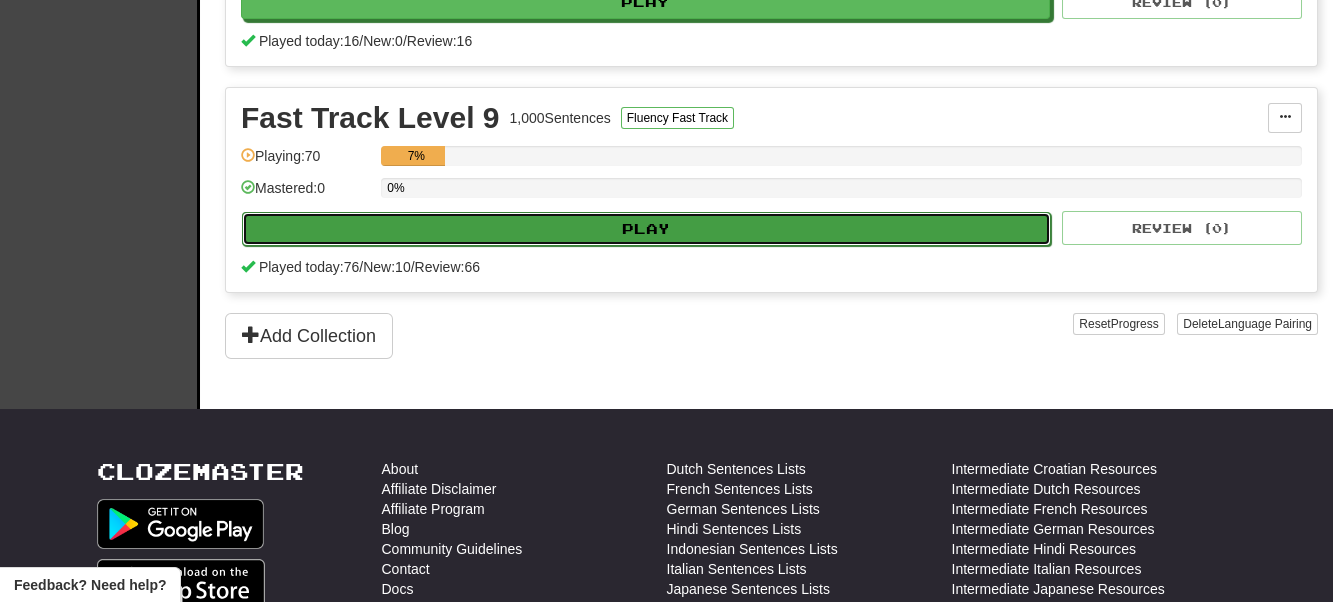 click on "Play" at bounding box center (646, 229) 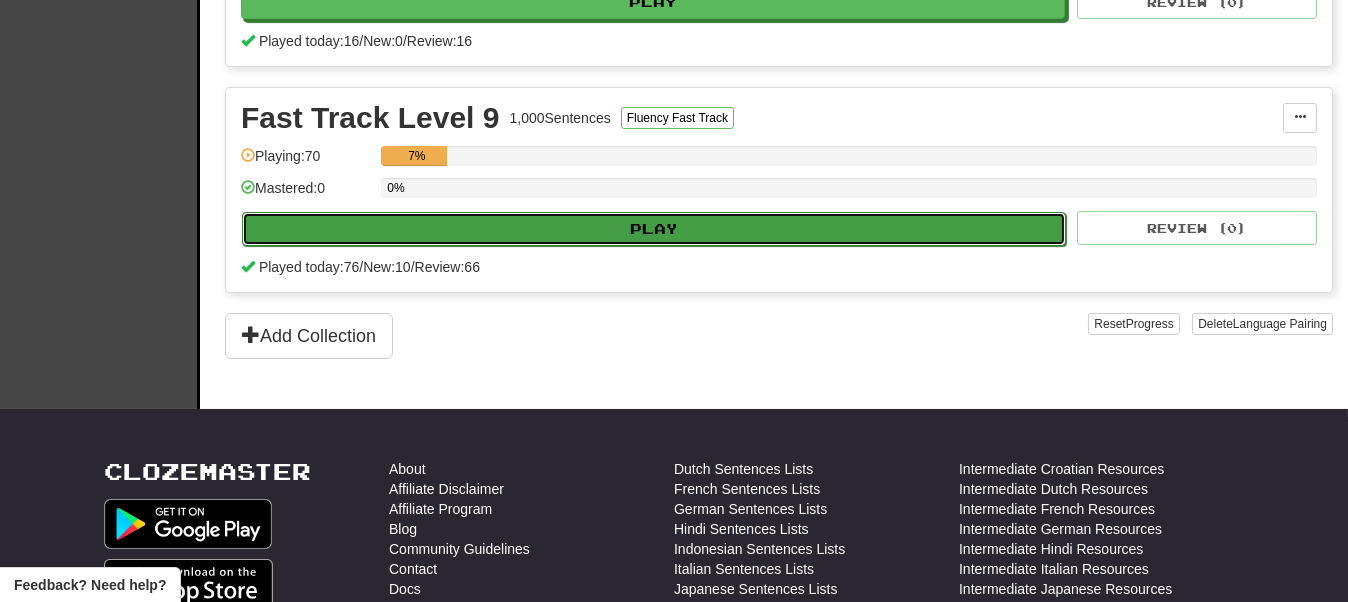 select on "**" 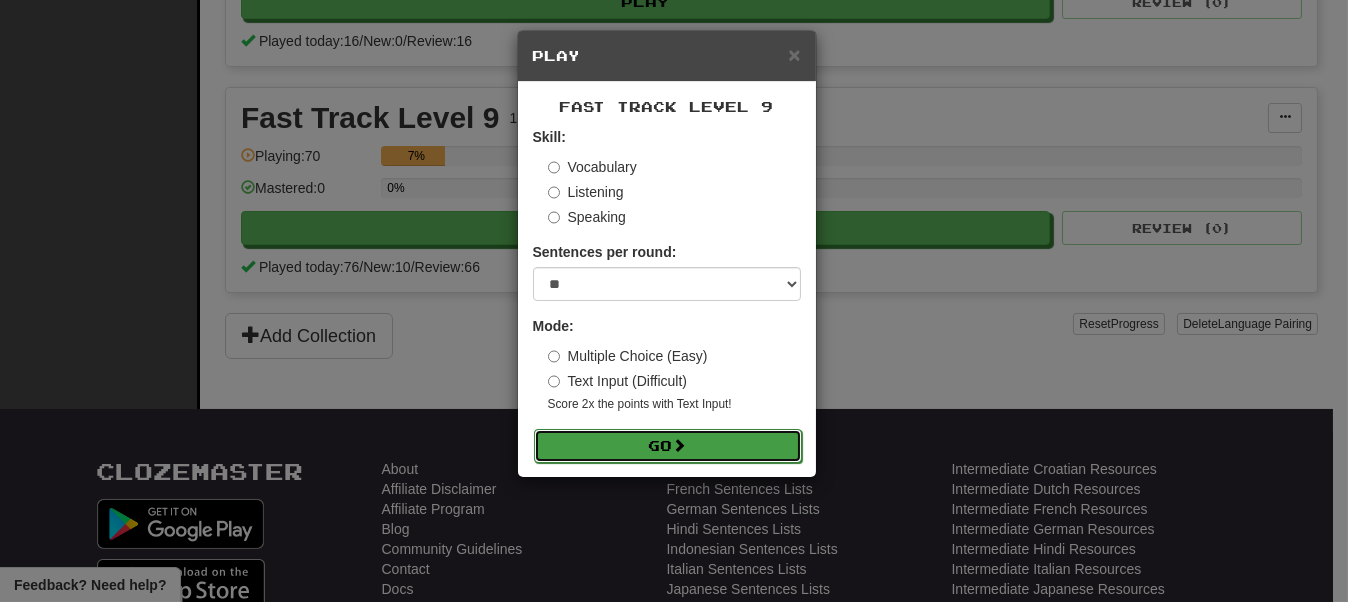 click on "Go" at bounding box center (668, 446) 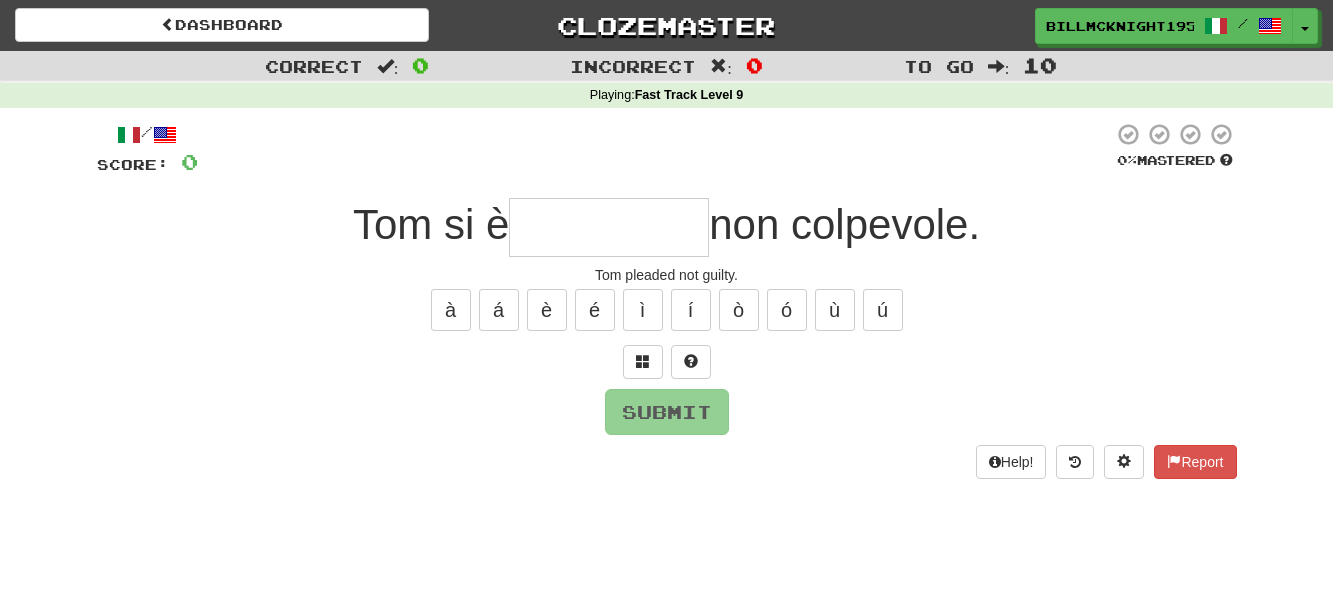 scroll, scrollTop: 0, scrollLeft: 0, axis: both 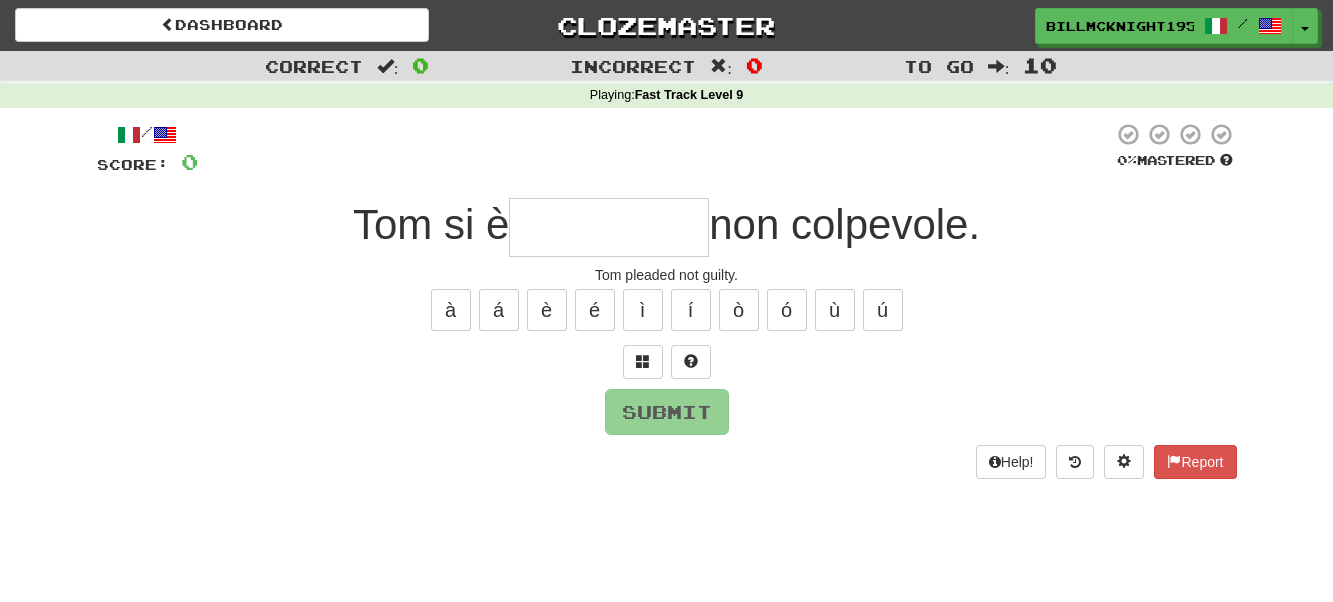 type on "*" 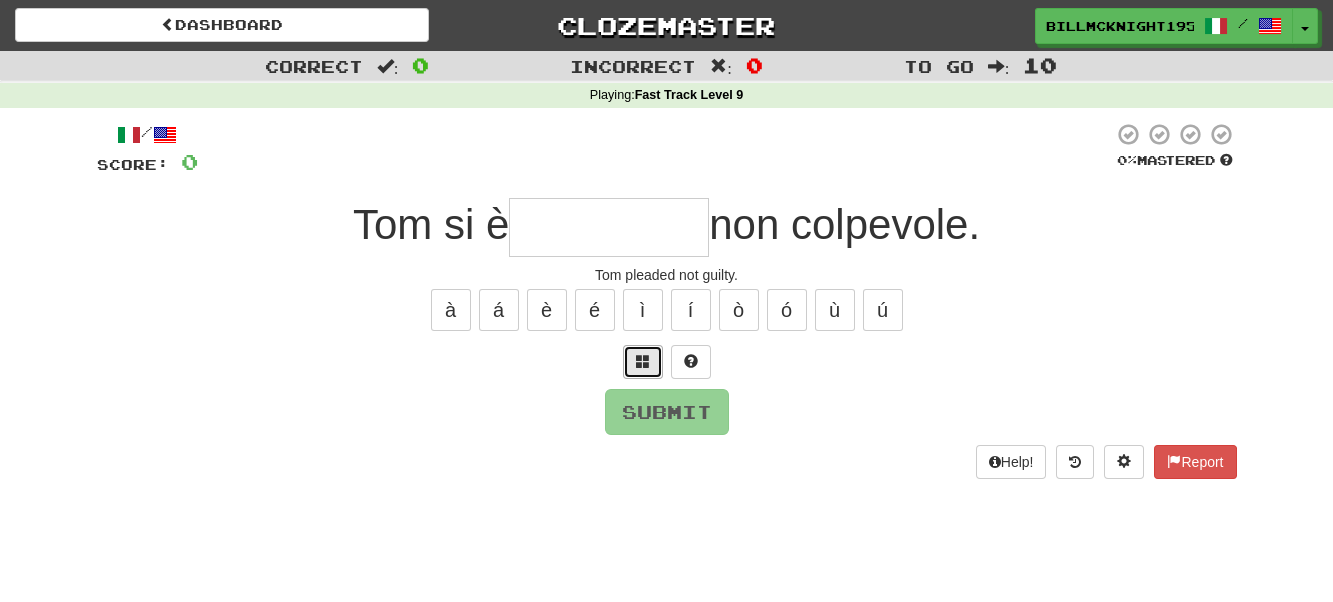 click at bounding box center [643, 362] 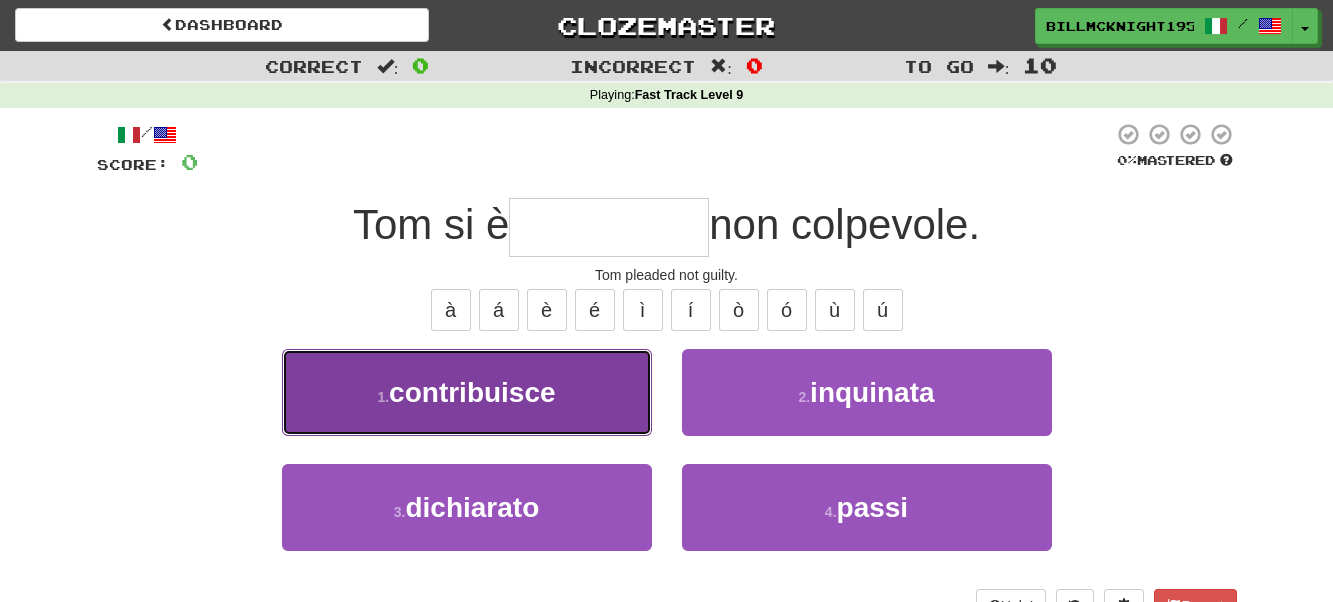 click on "1 .  contribuisce" at bounding box center (467, 392) 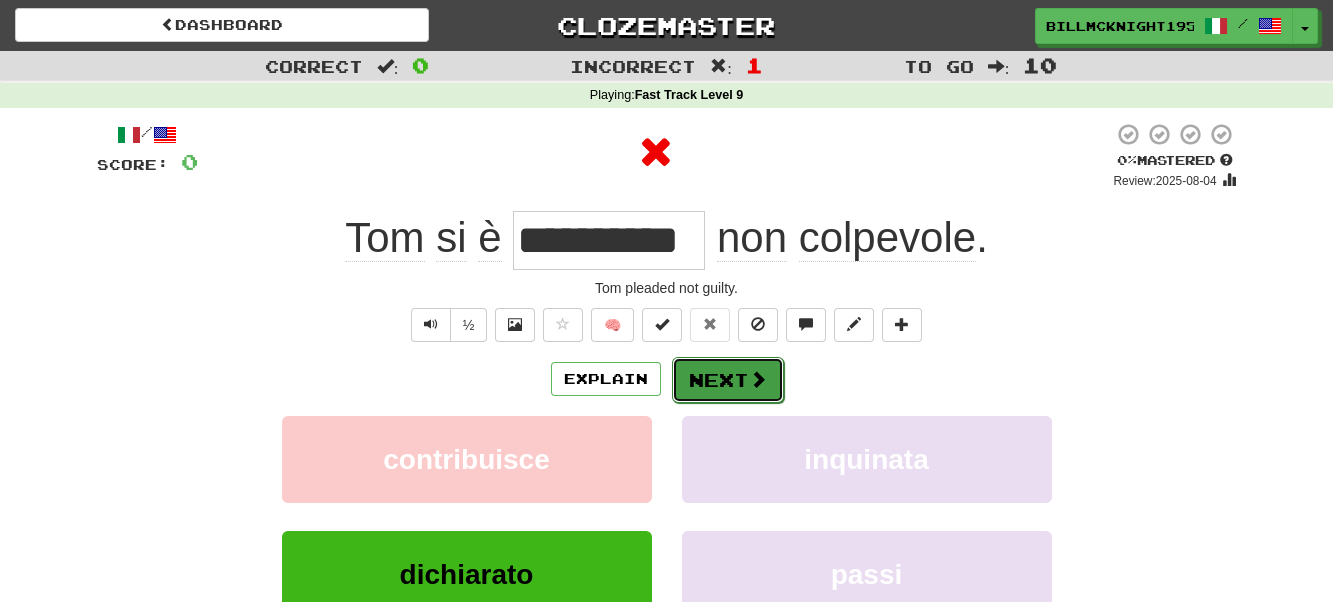 click on "Next" at bounding box center (728, 380) 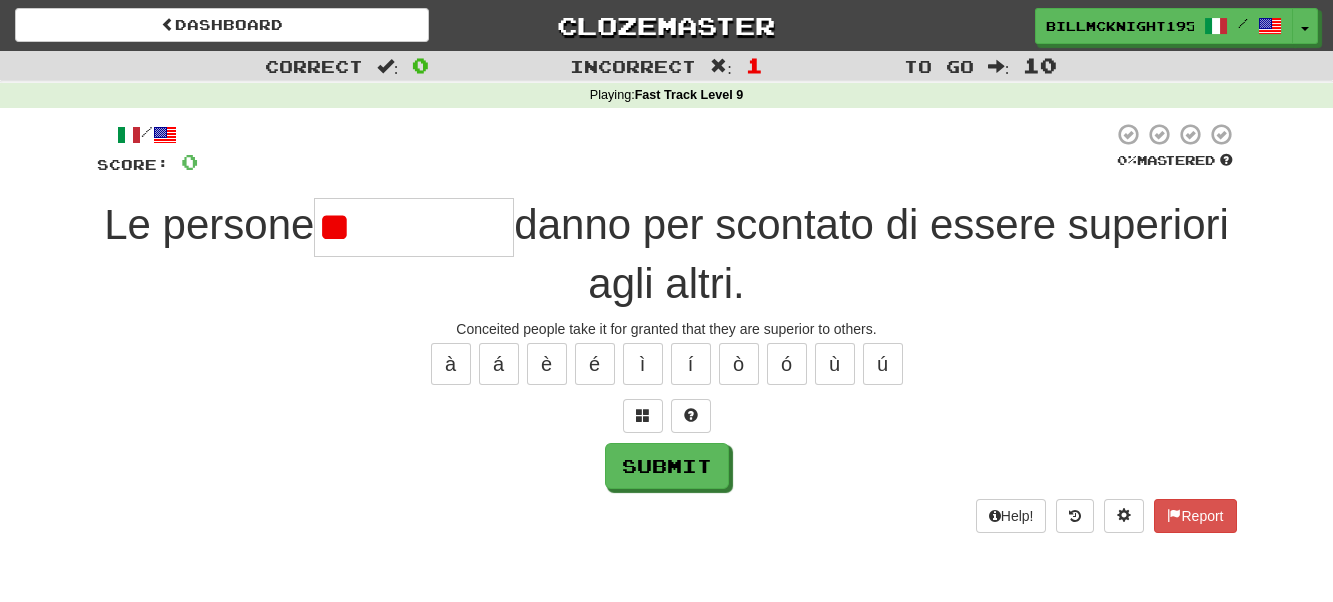 type on "*" 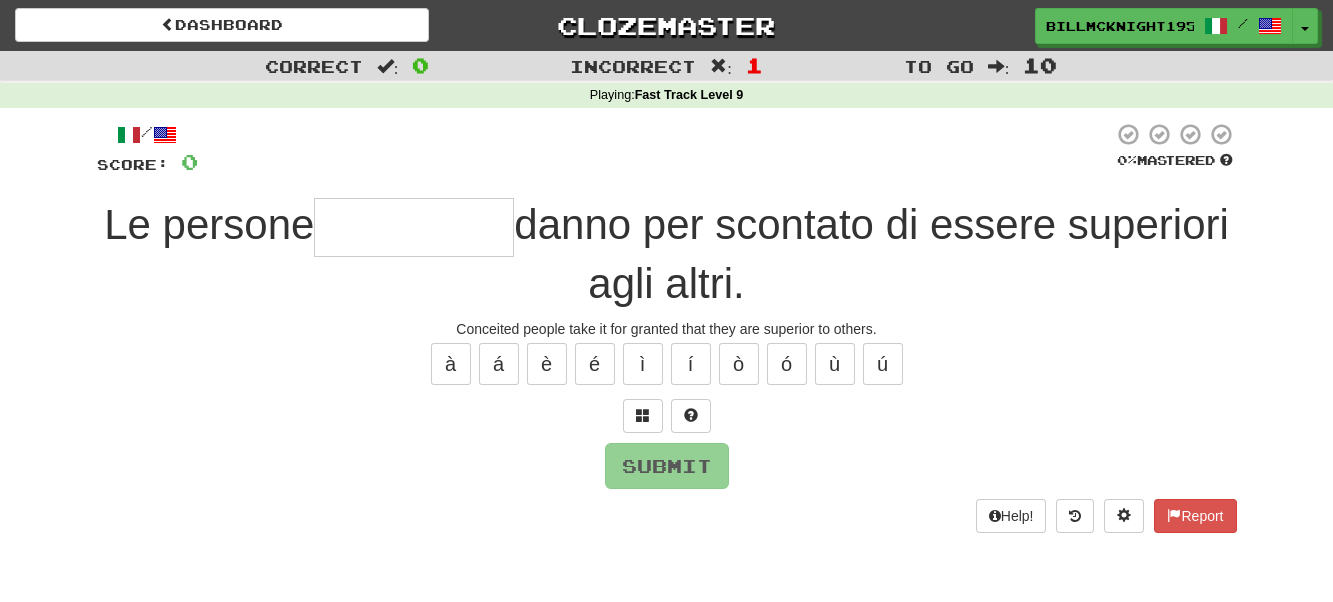 type on "*" 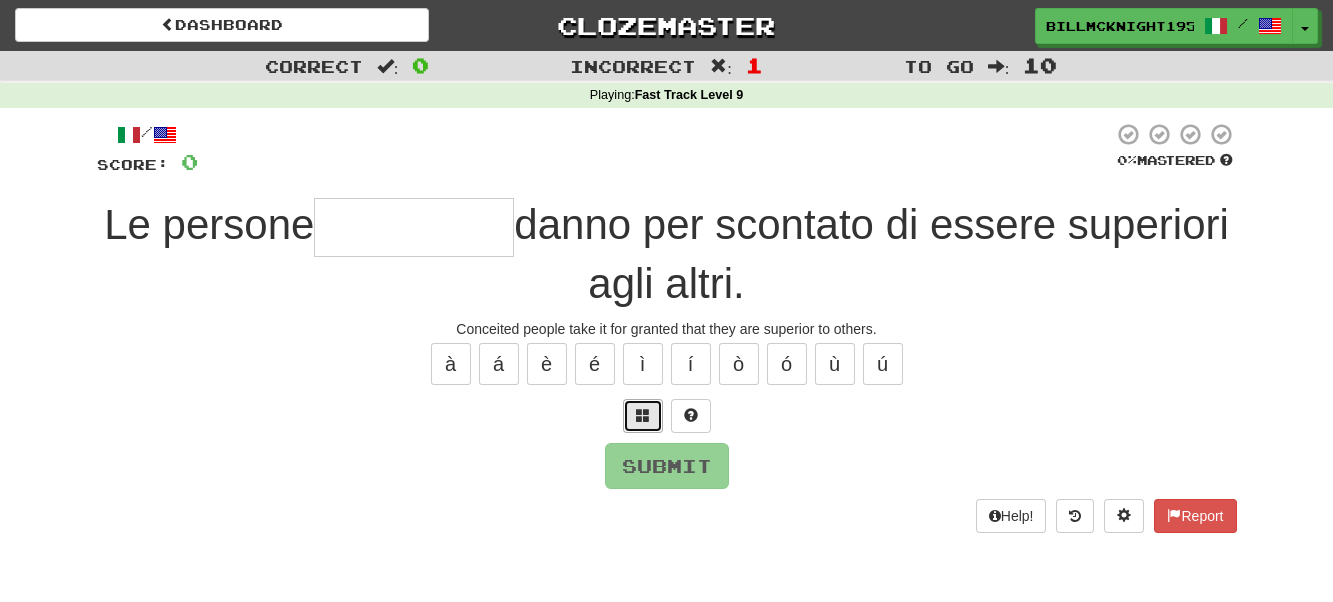 click at bounding box center (643, 415) 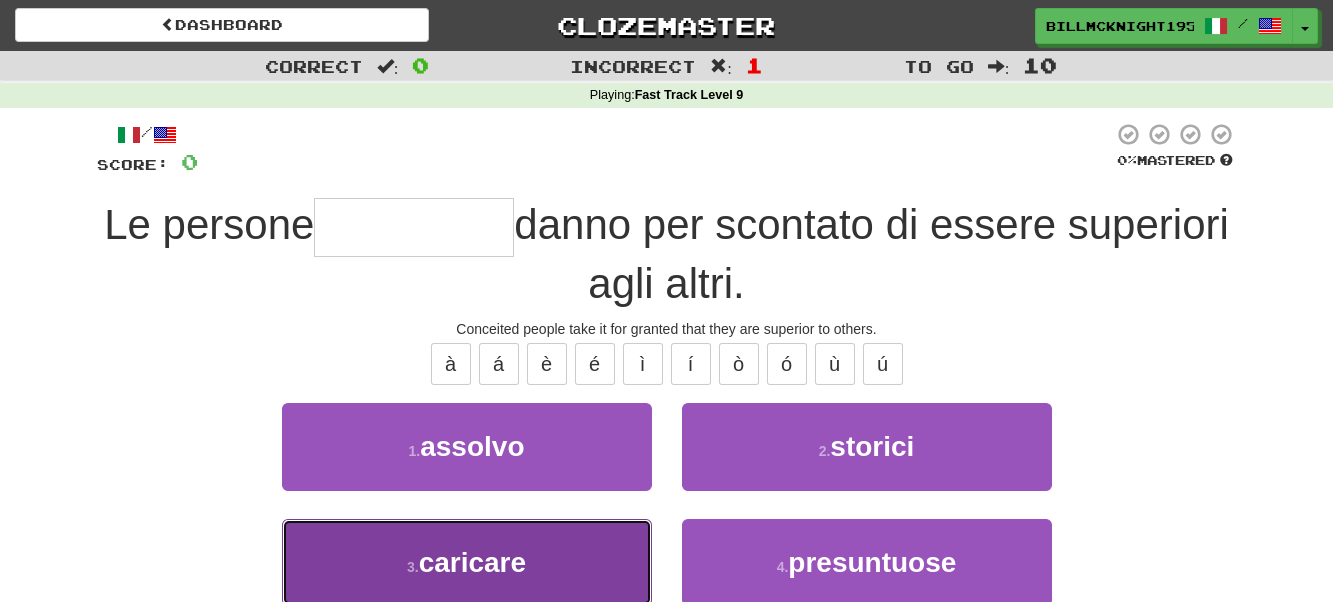 click on "caricare" at bounding box center [472, 562] 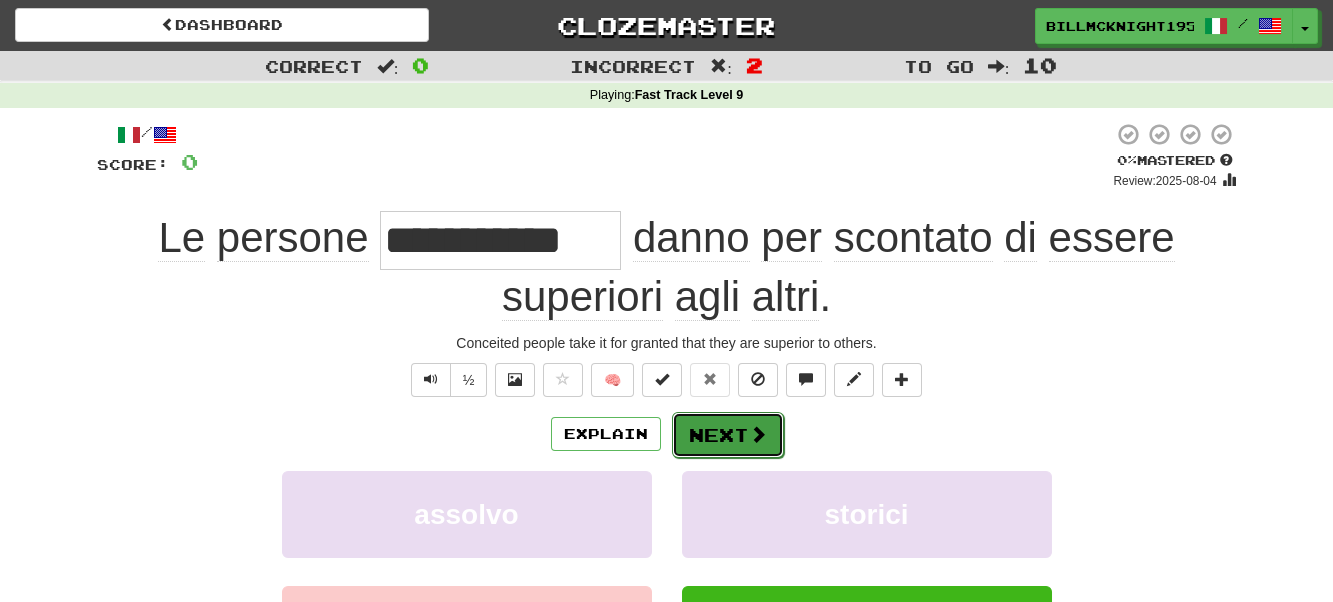 click on "Next" at bounding box center (728, 435) 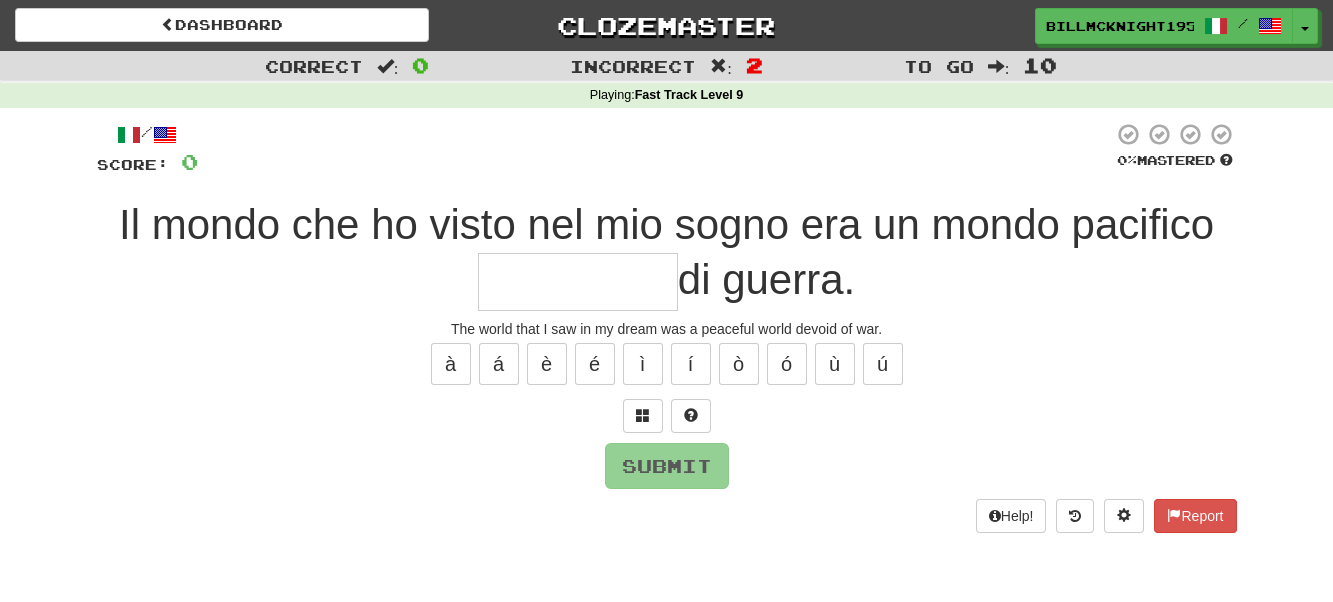 type on "*" 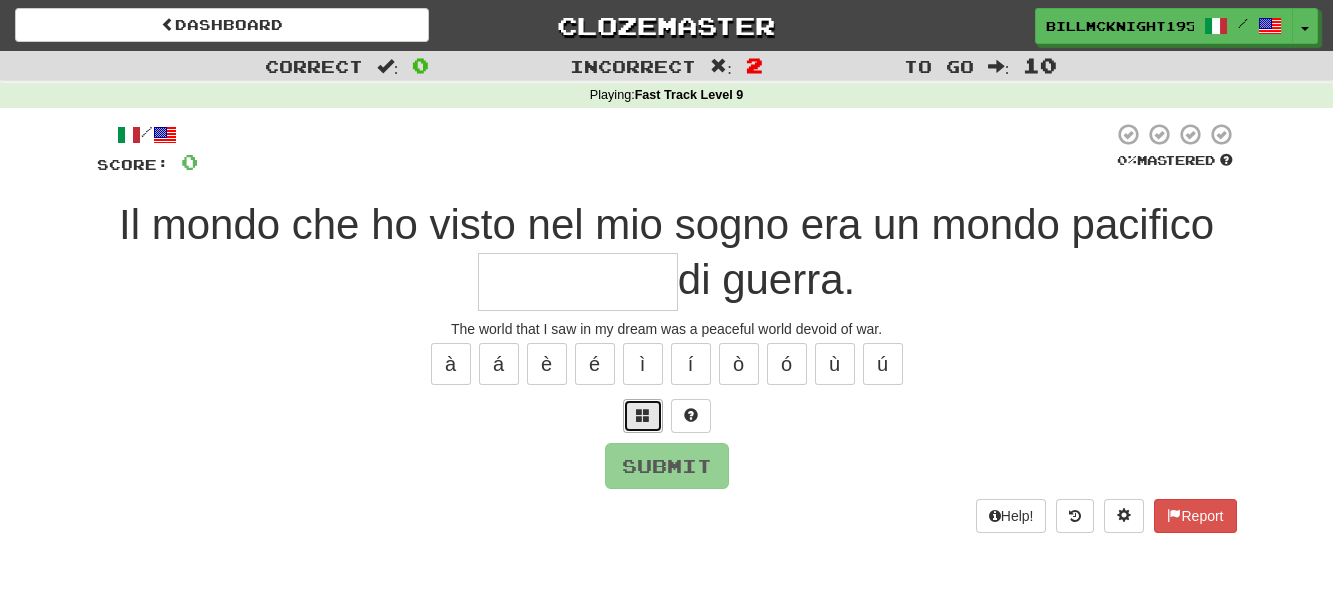 click at bounding box center (643, 415) 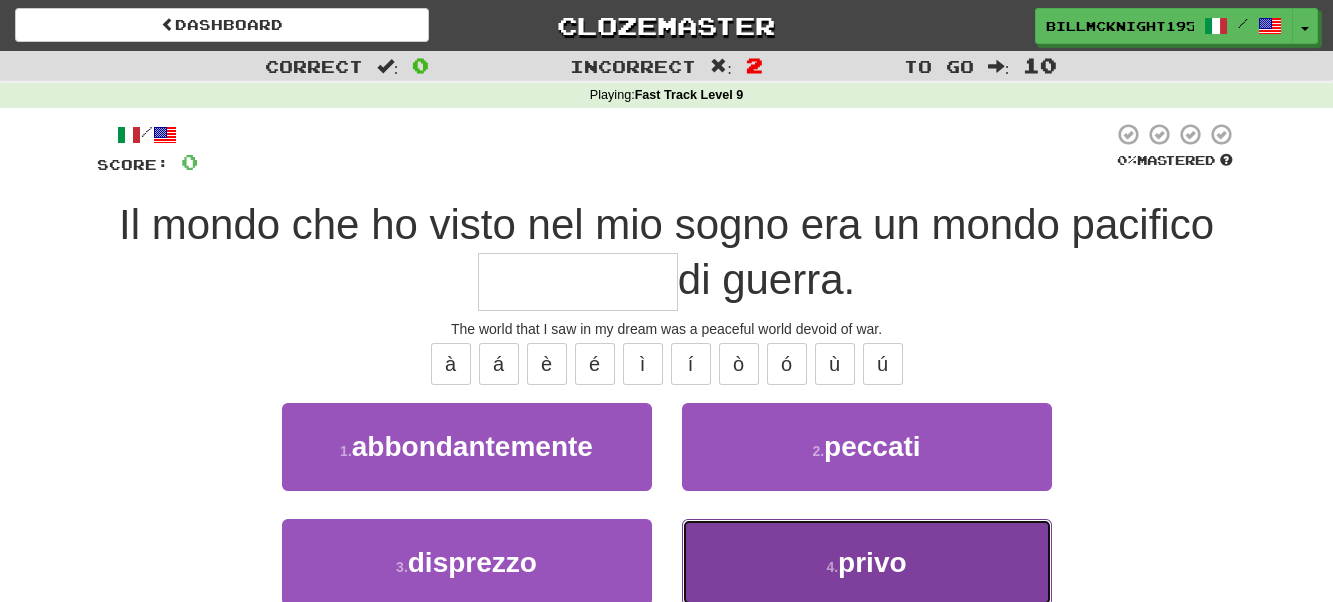 click on "4 .  privo" at bounding box center [867, 562] 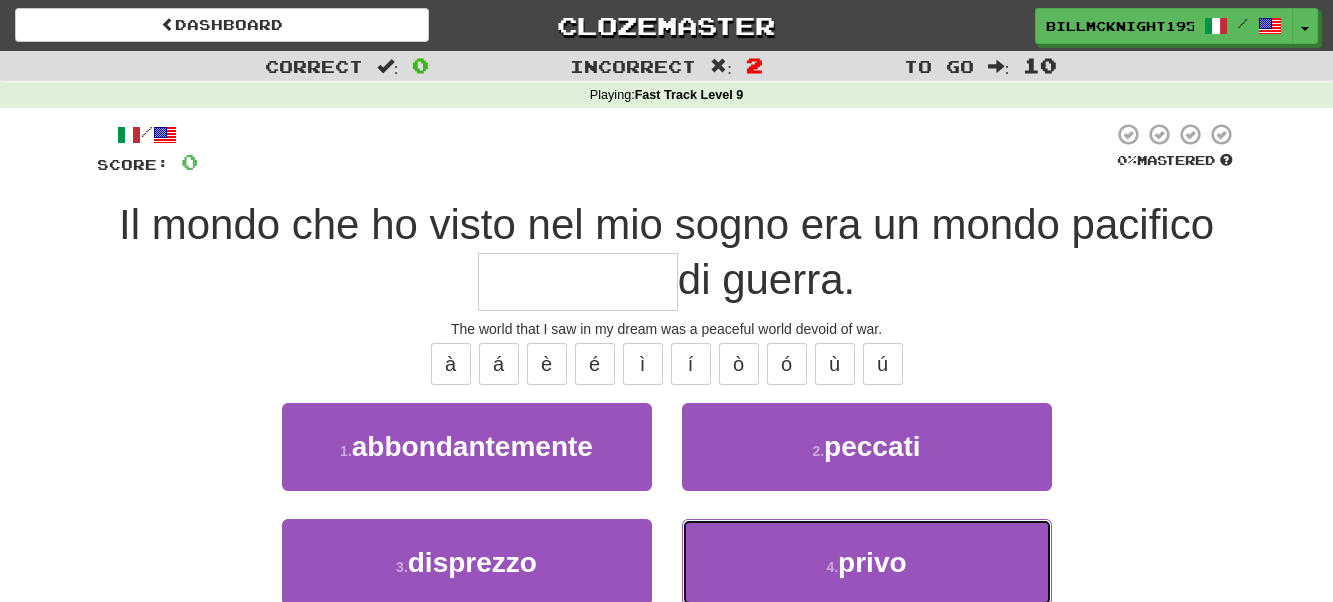 type on "*****" 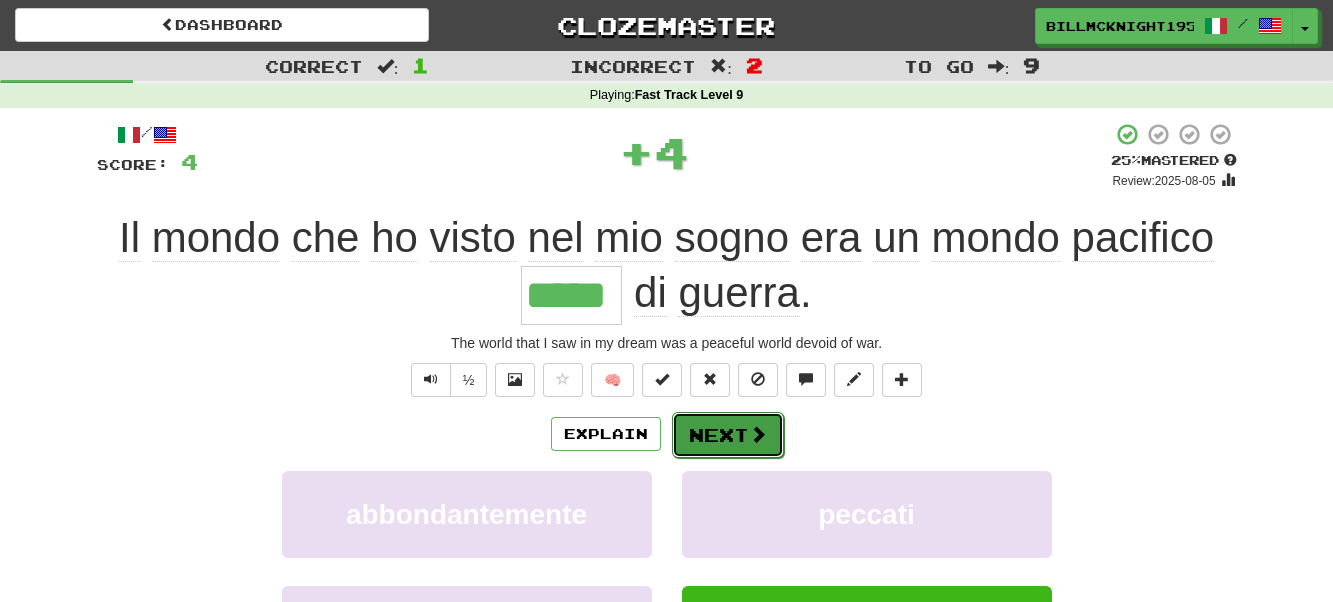 click on "Next" at bounding box center (728, 435) 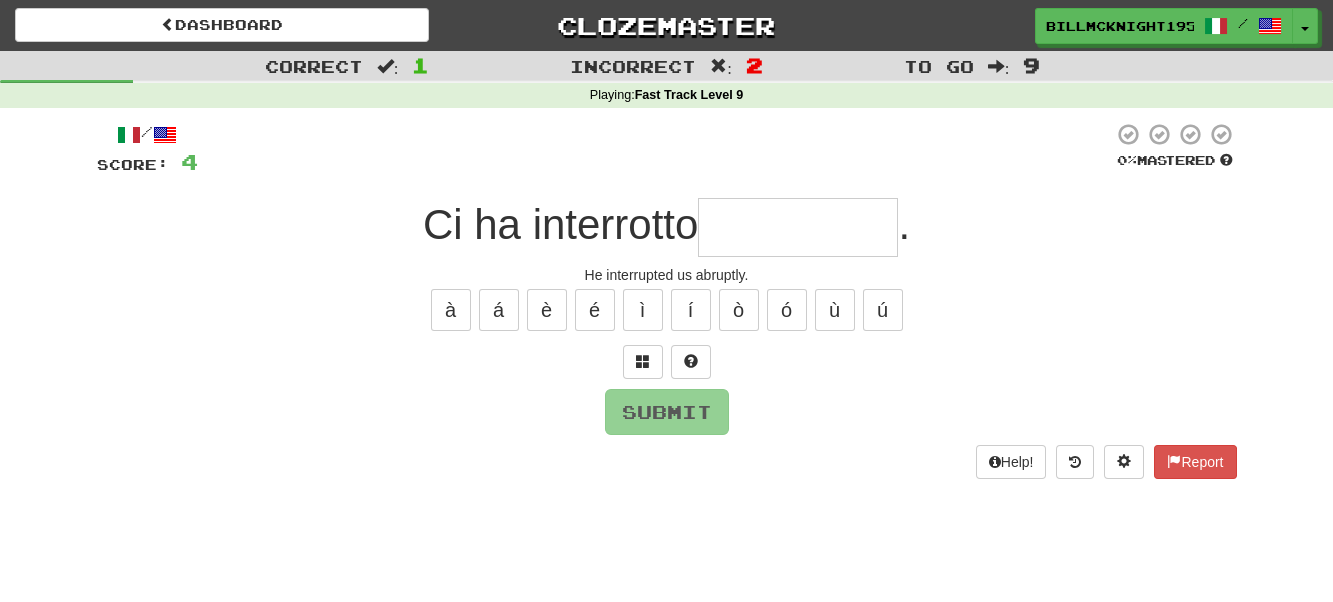 type on "*" 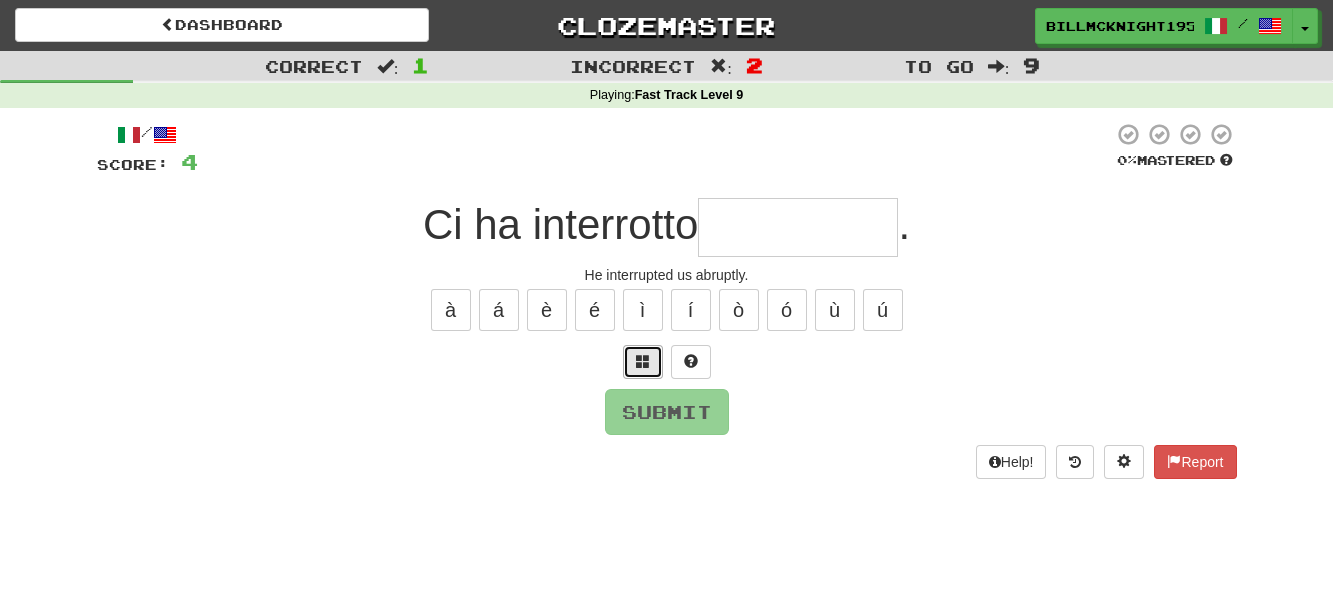 click at bounding box center [643, 361] 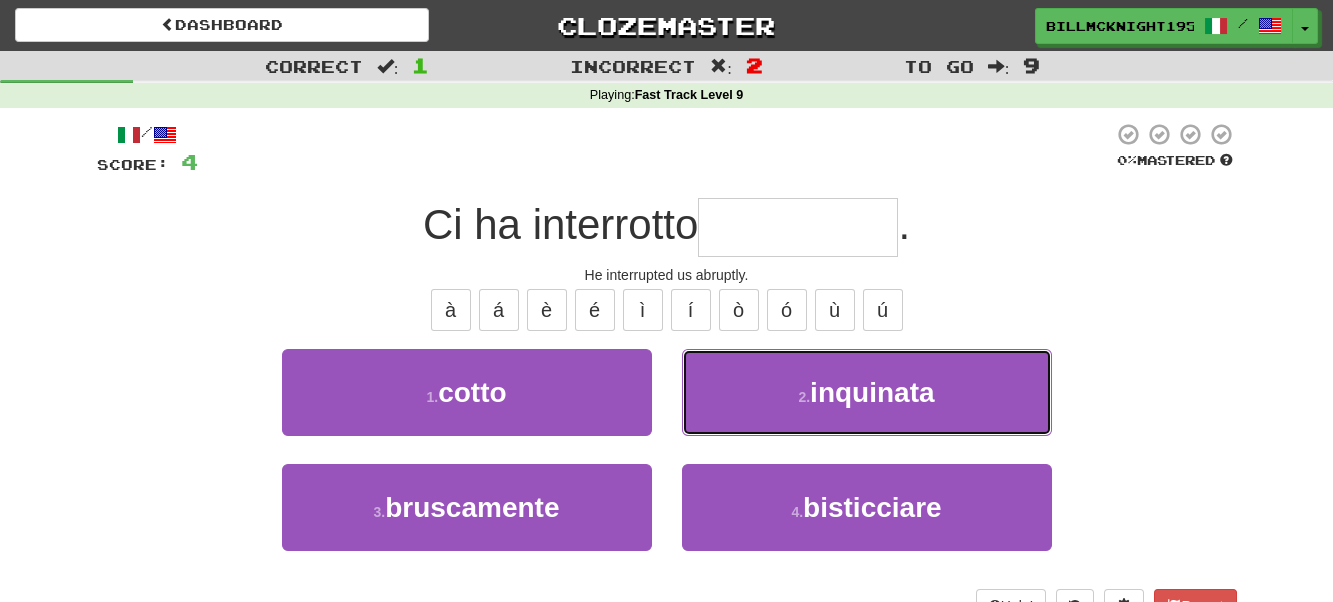 drag, startPoint x: 843, startPoint y: 409, endPoint x: 769, endPoint y: 409, distance: 74 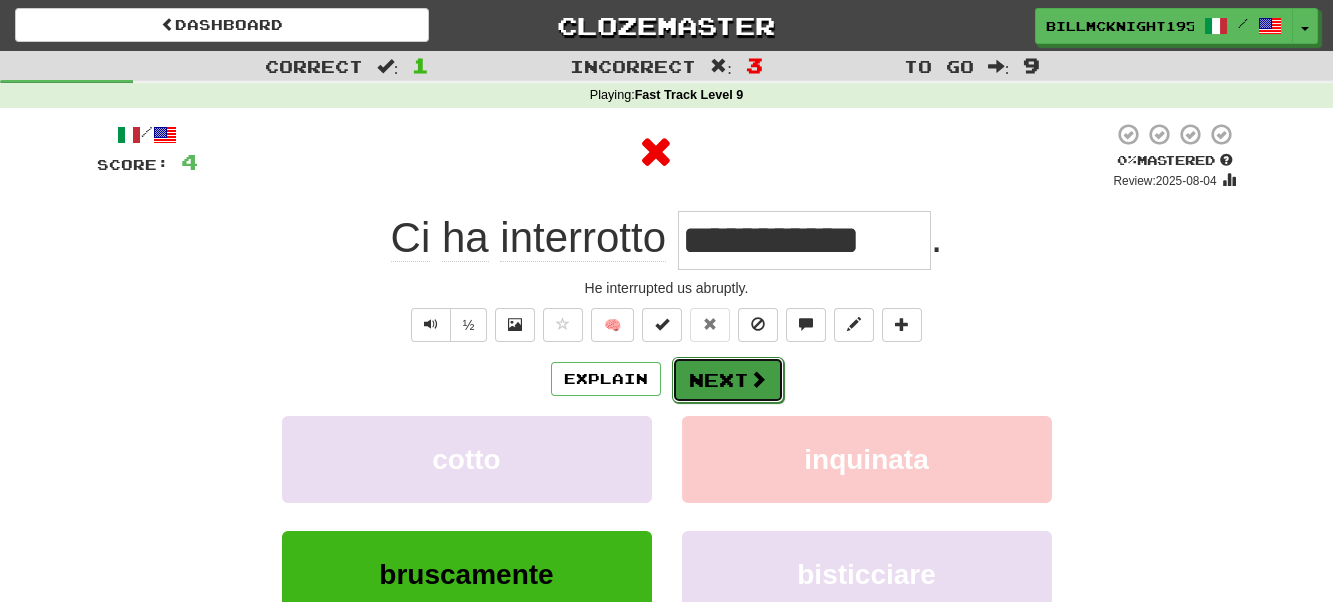 click on "Next" at bounding box center (728, 380) 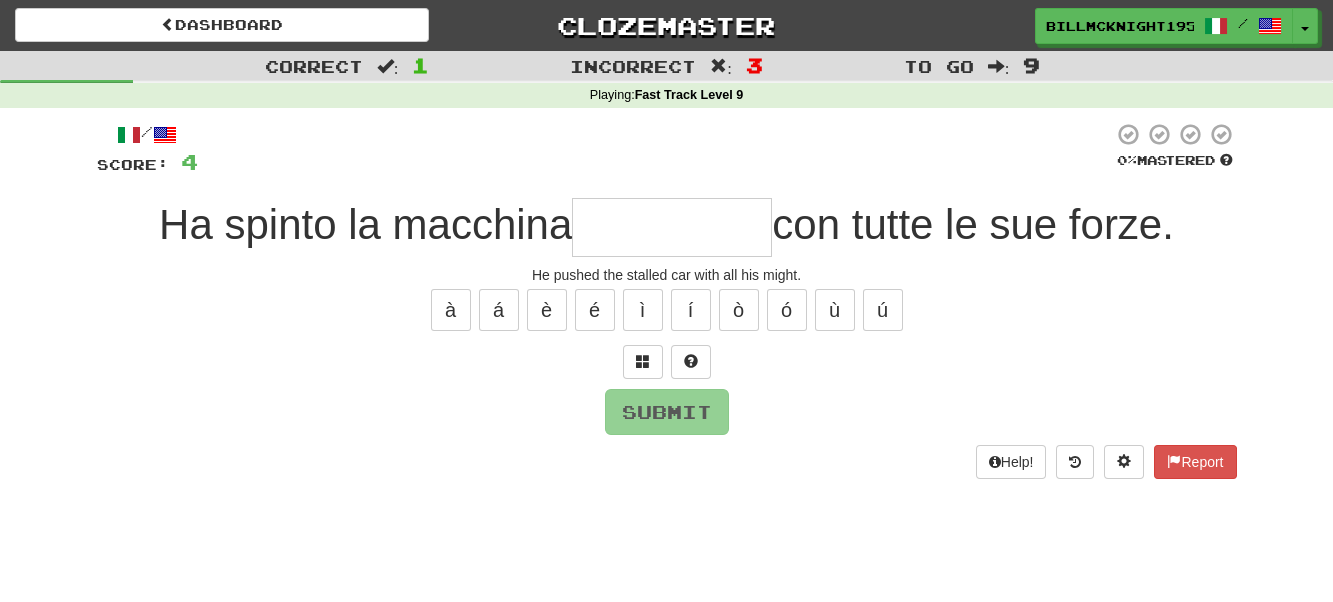 type on "*" 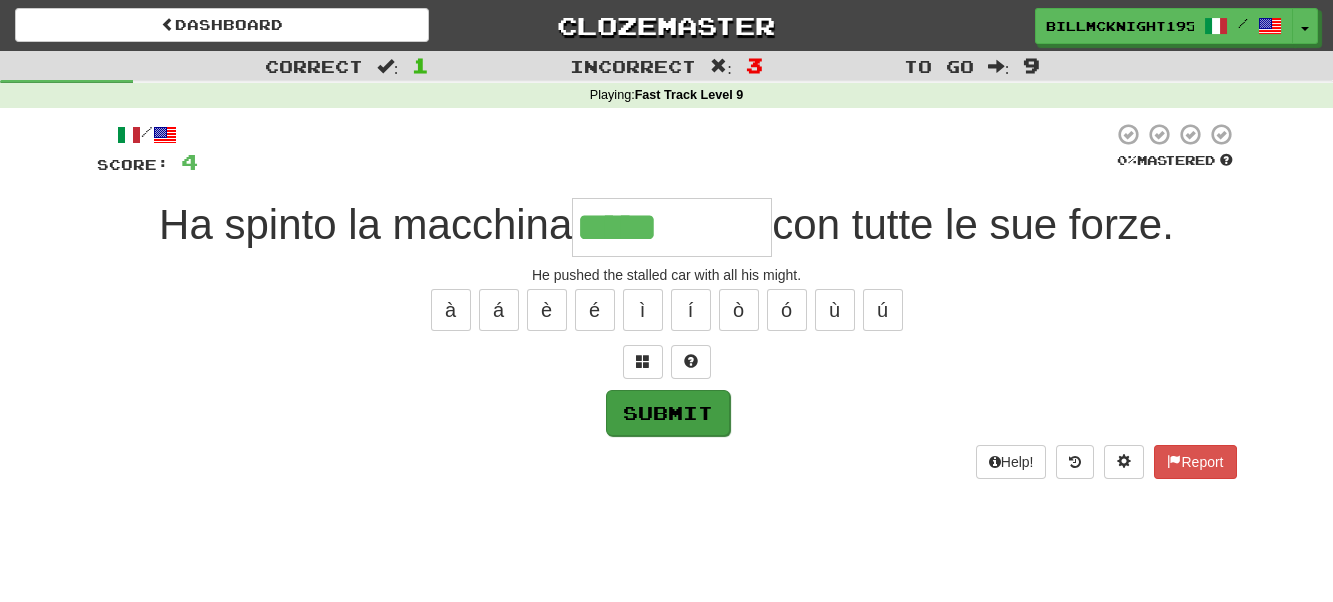 type on "*****" 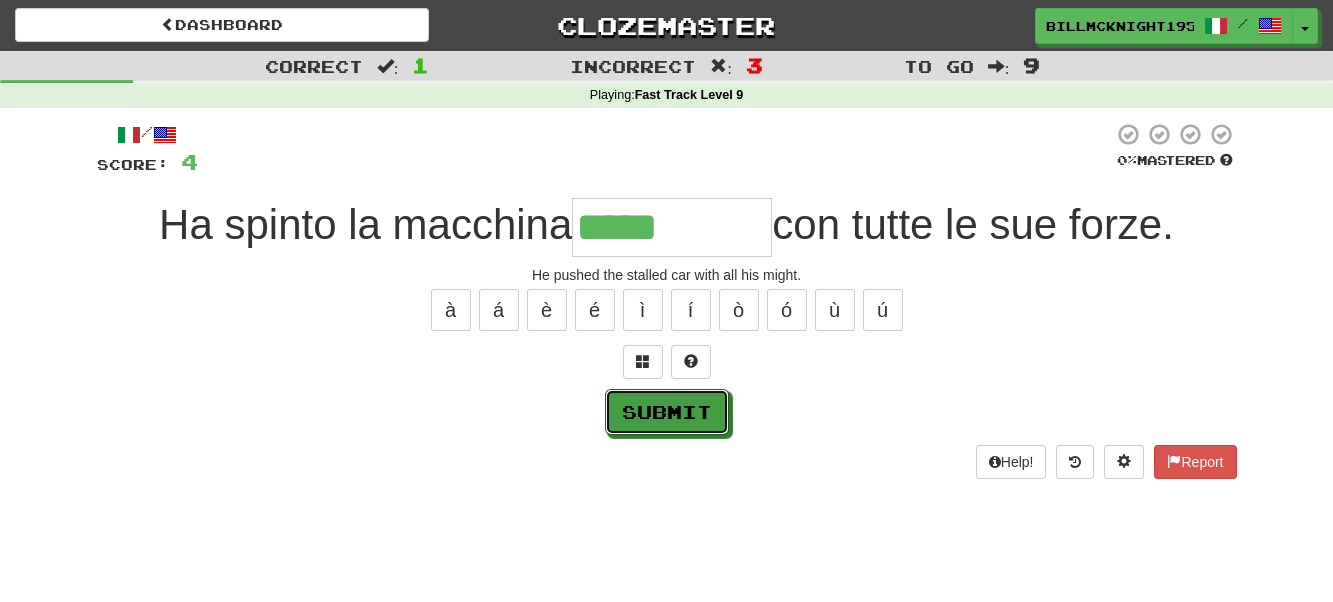 click on "Submit" at bounding box center [667, 412] 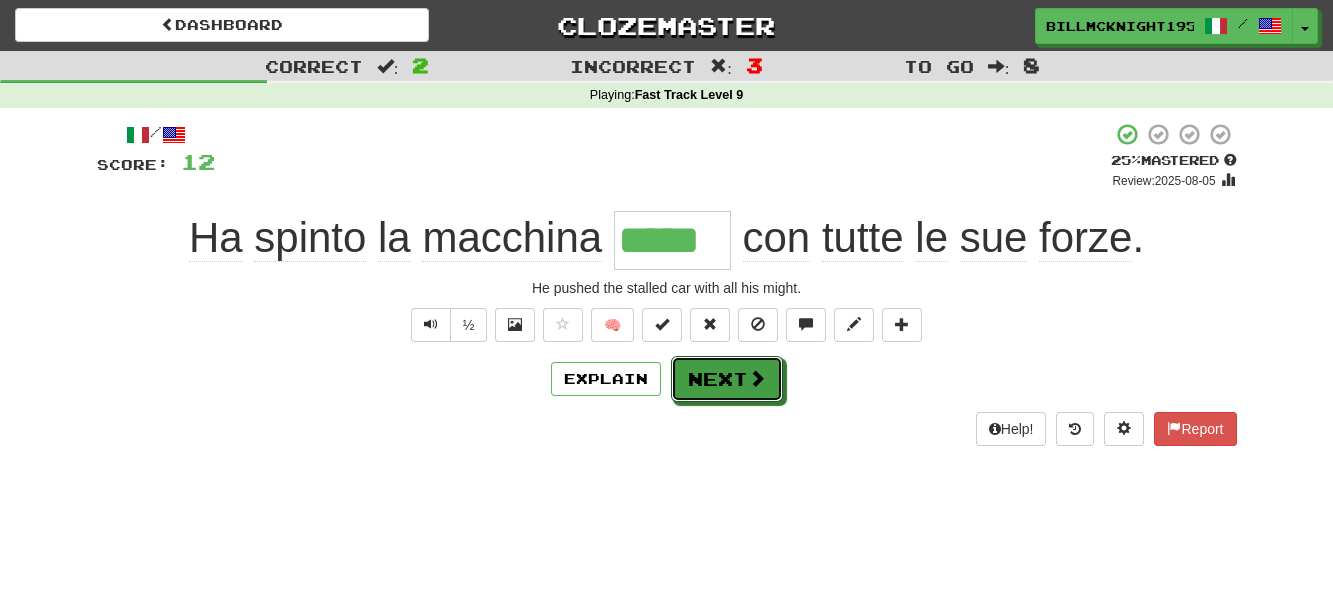 click on "Next" at bounding box center [727, 379] 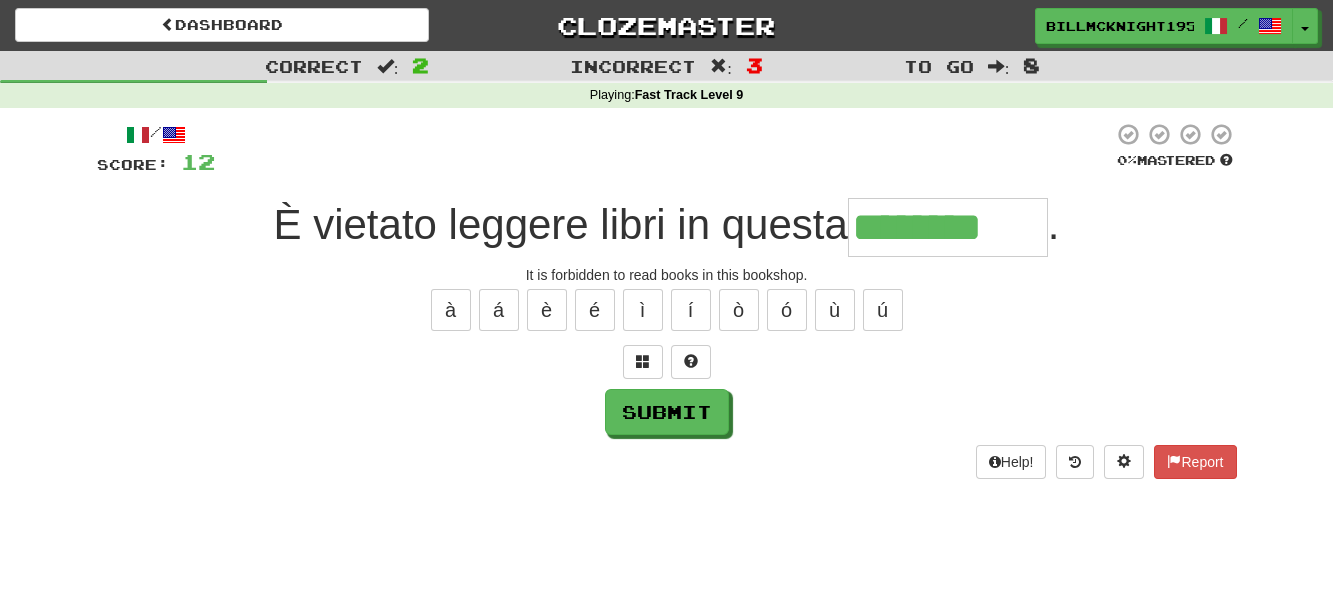 type on "********" 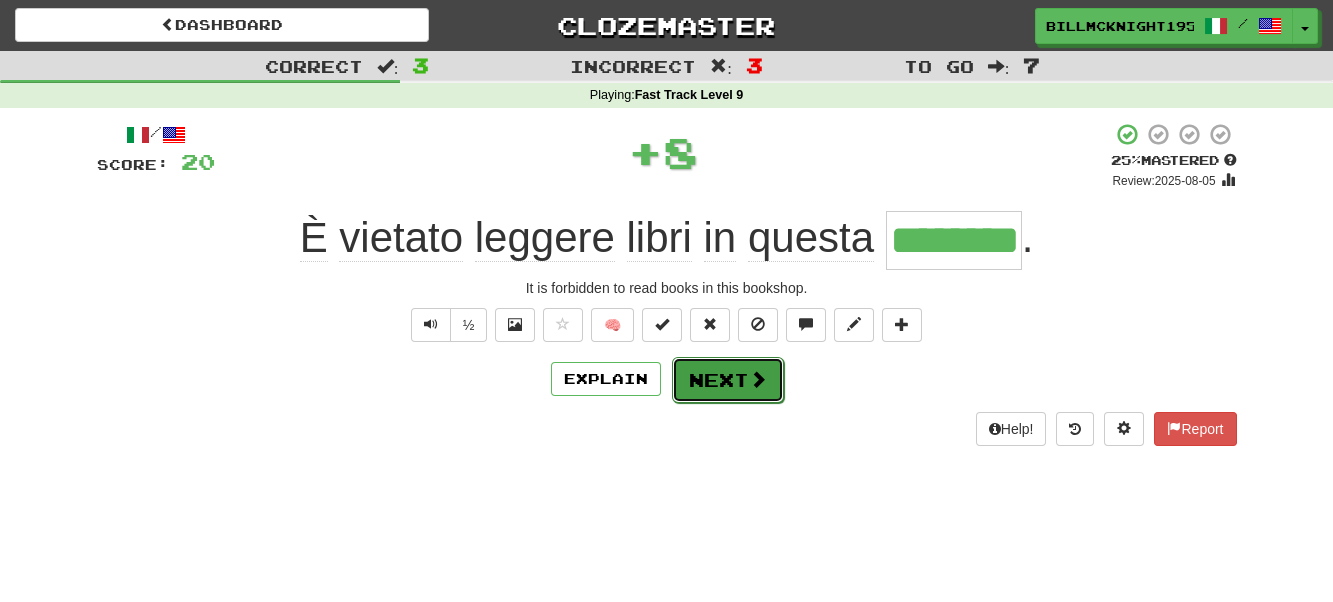 click on "Next" at bounding box center (728, 380) 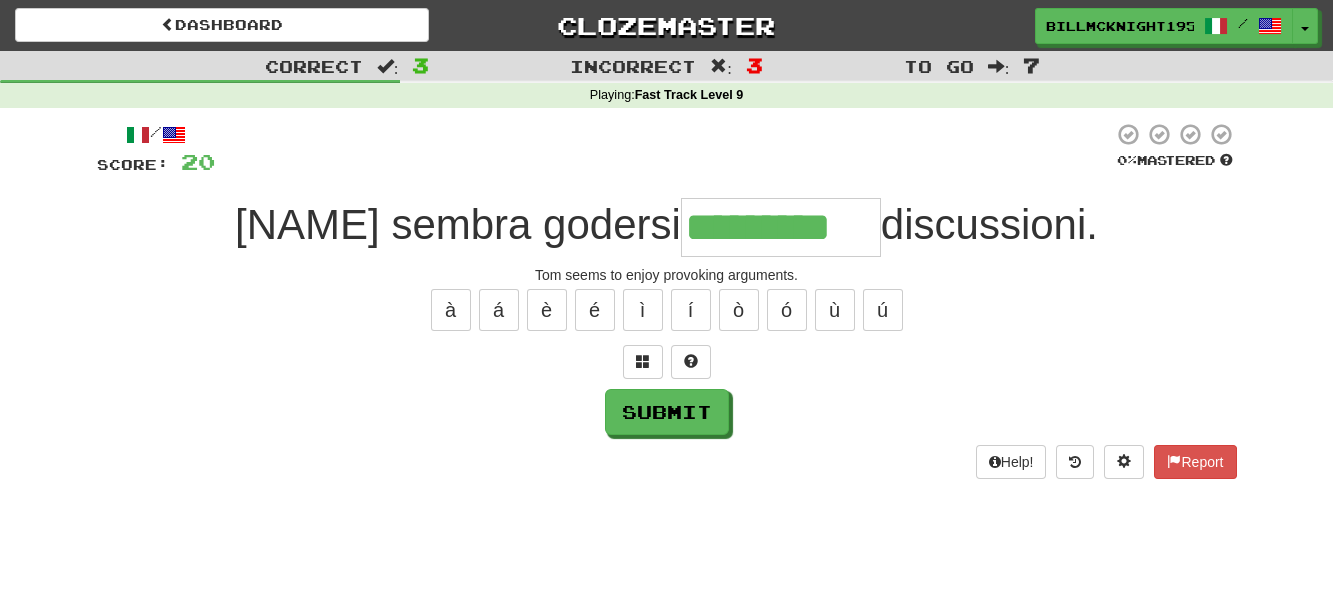 type on "*********" 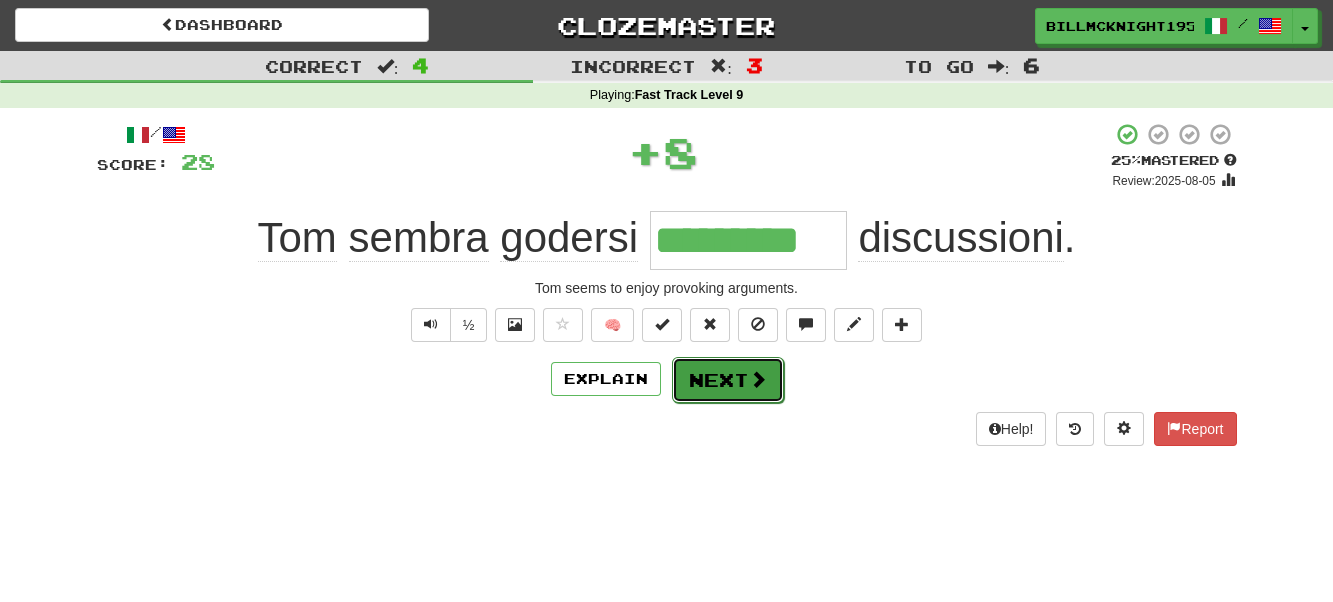 click on "Next" at bounding box center [728, 380] 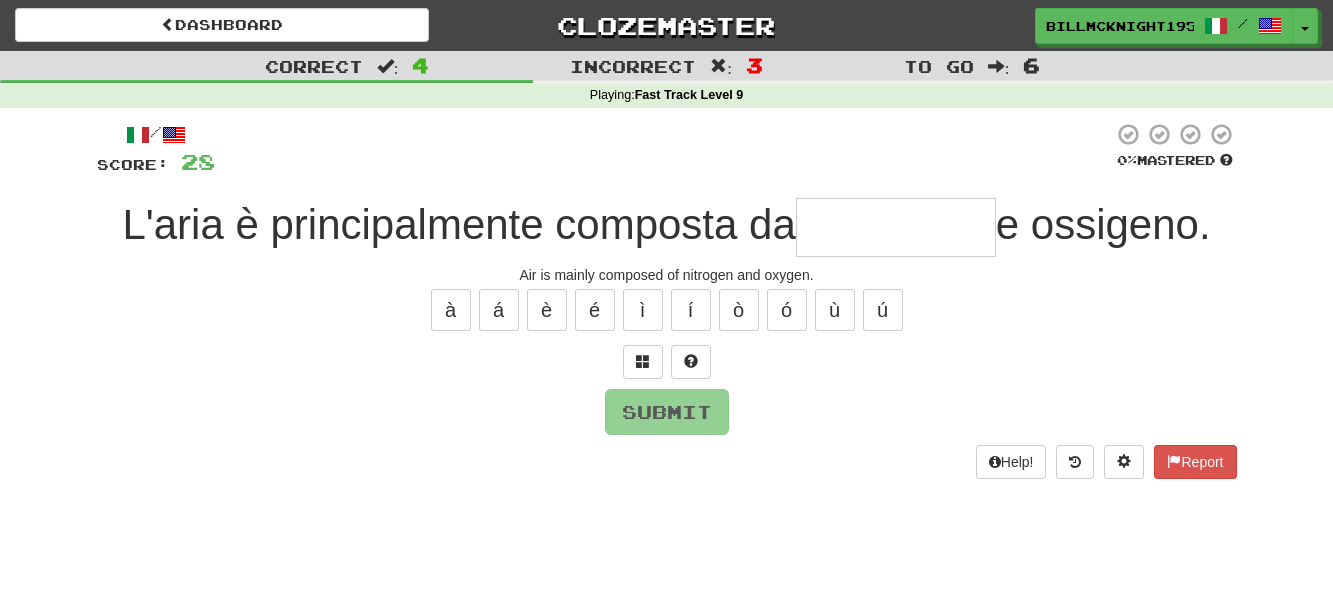 type on "*" 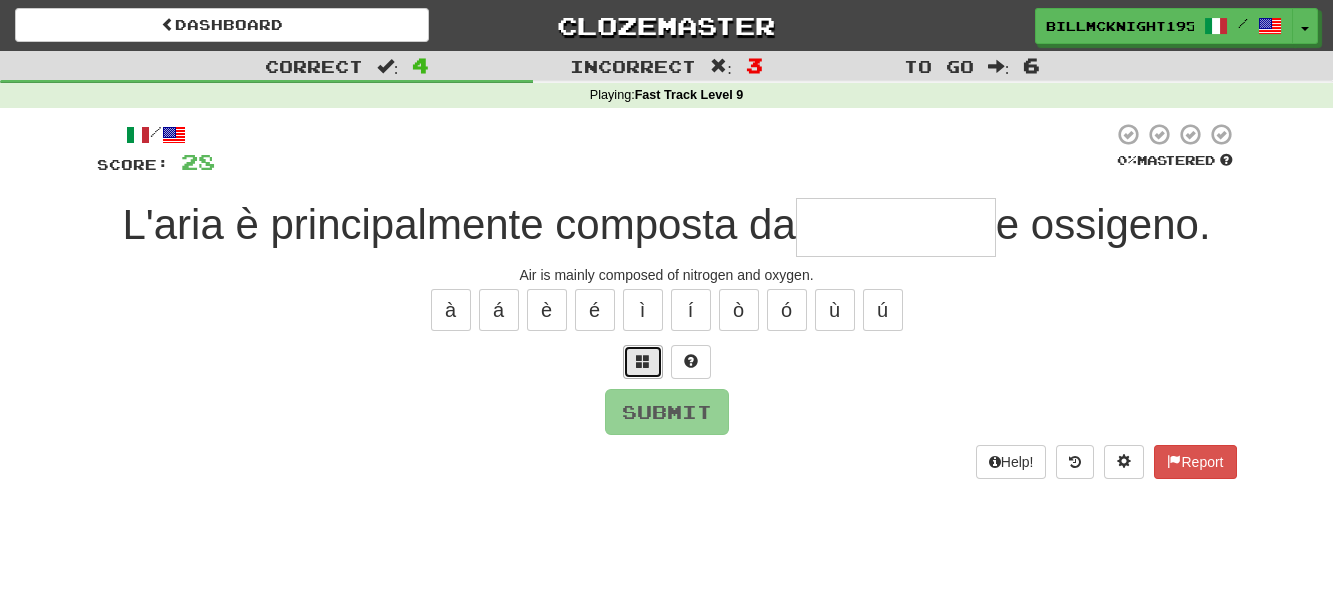 click at bounding box center [643, 362] 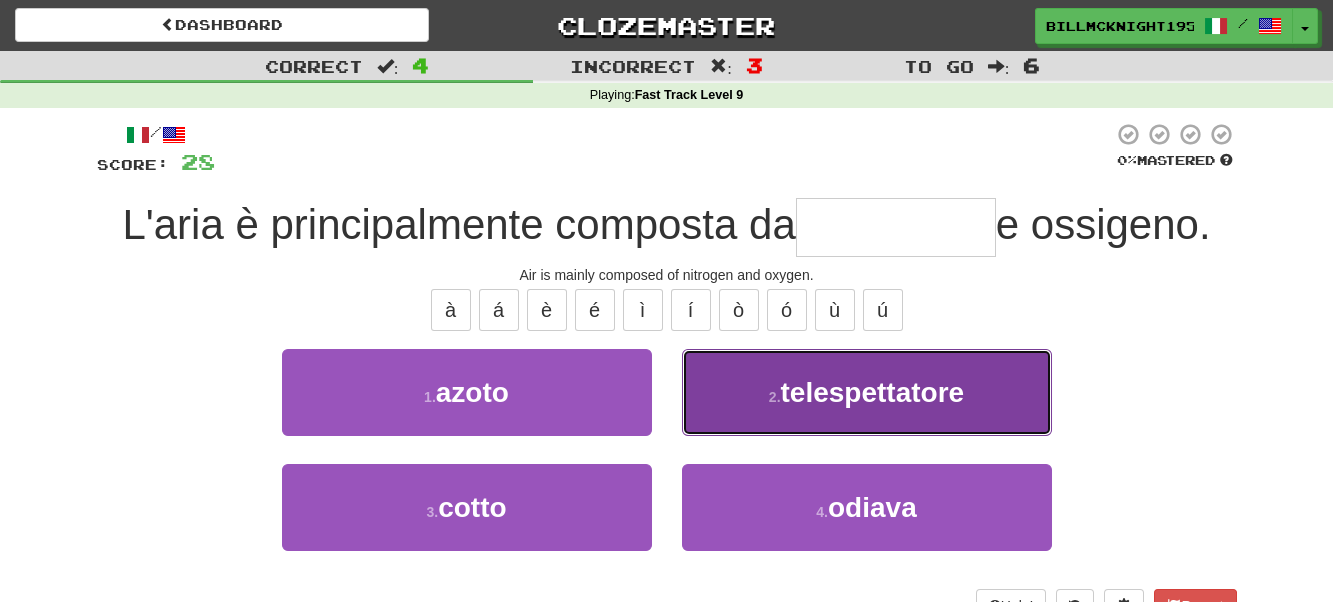 click on "telespettatore" at bounding box center (873, 392) 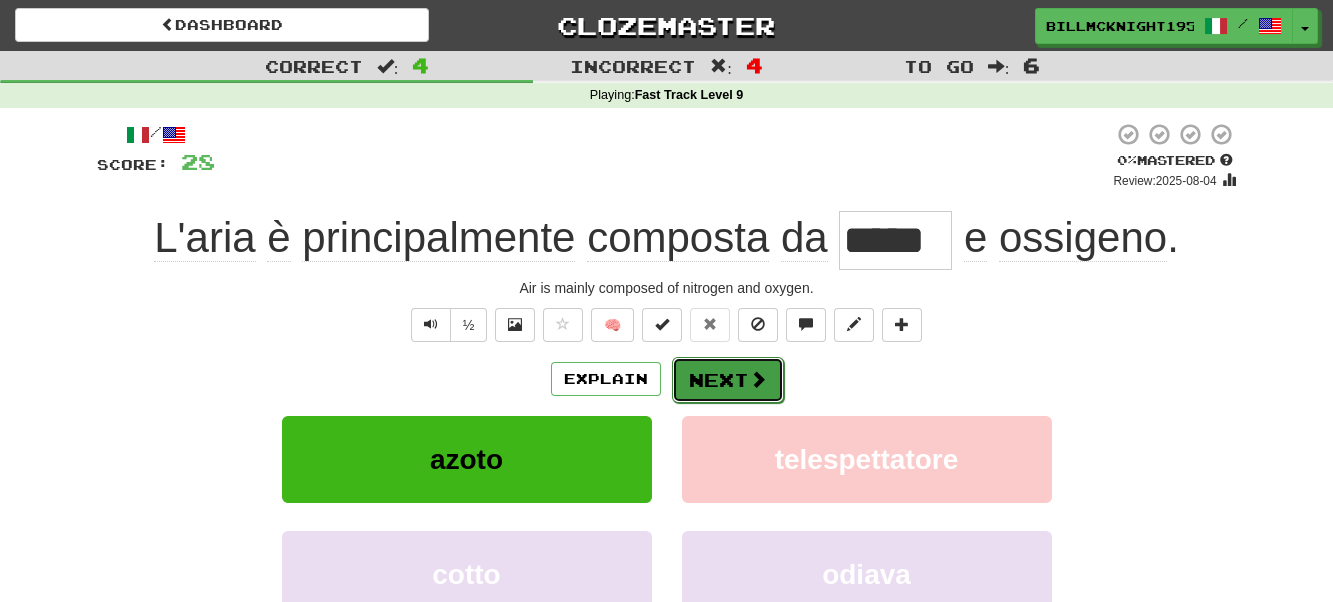 click on "Next" at bounding box center [728, 380] 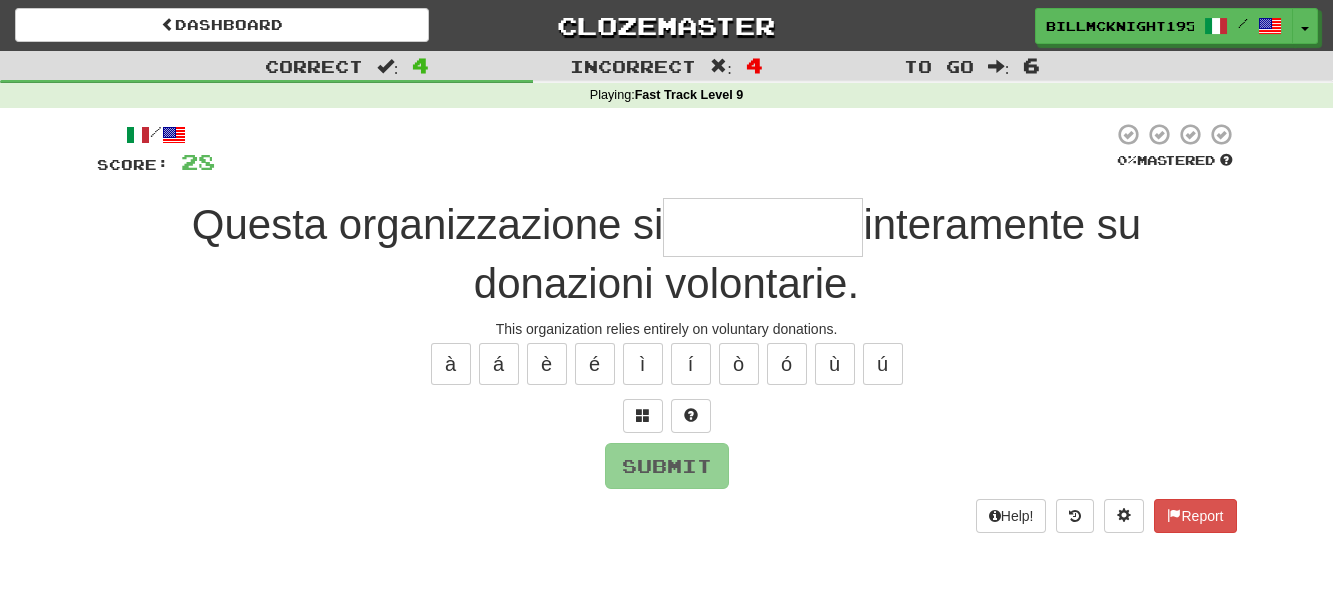 type on "*" 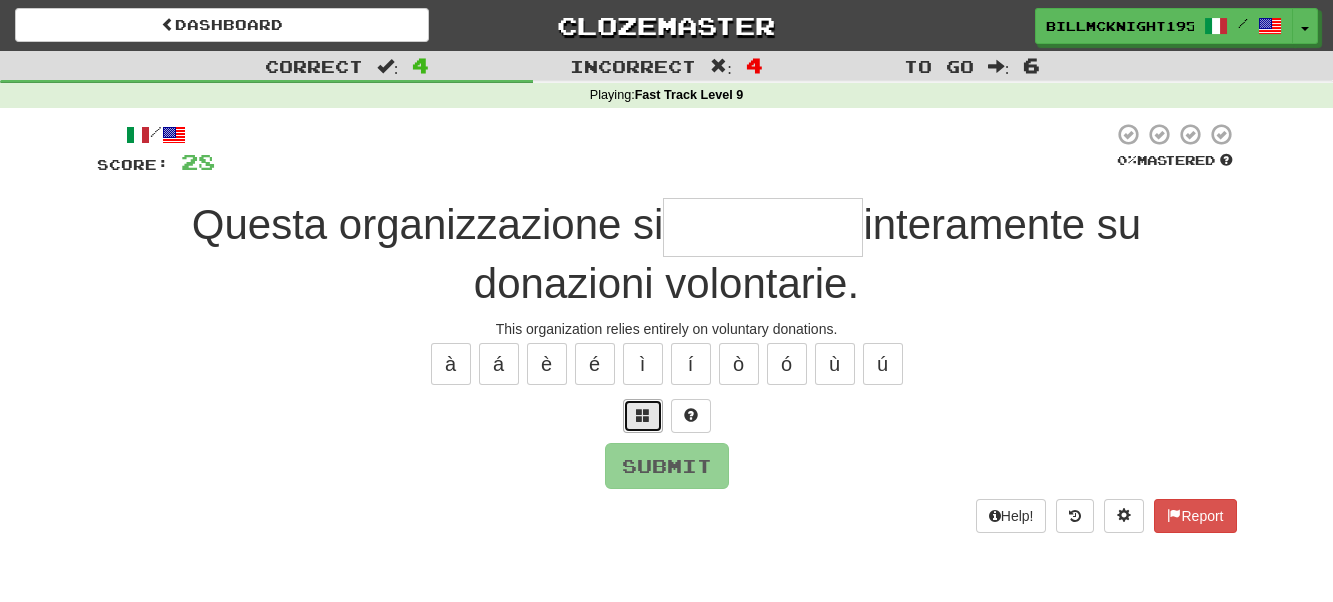 click at bounding box center (643, 416) 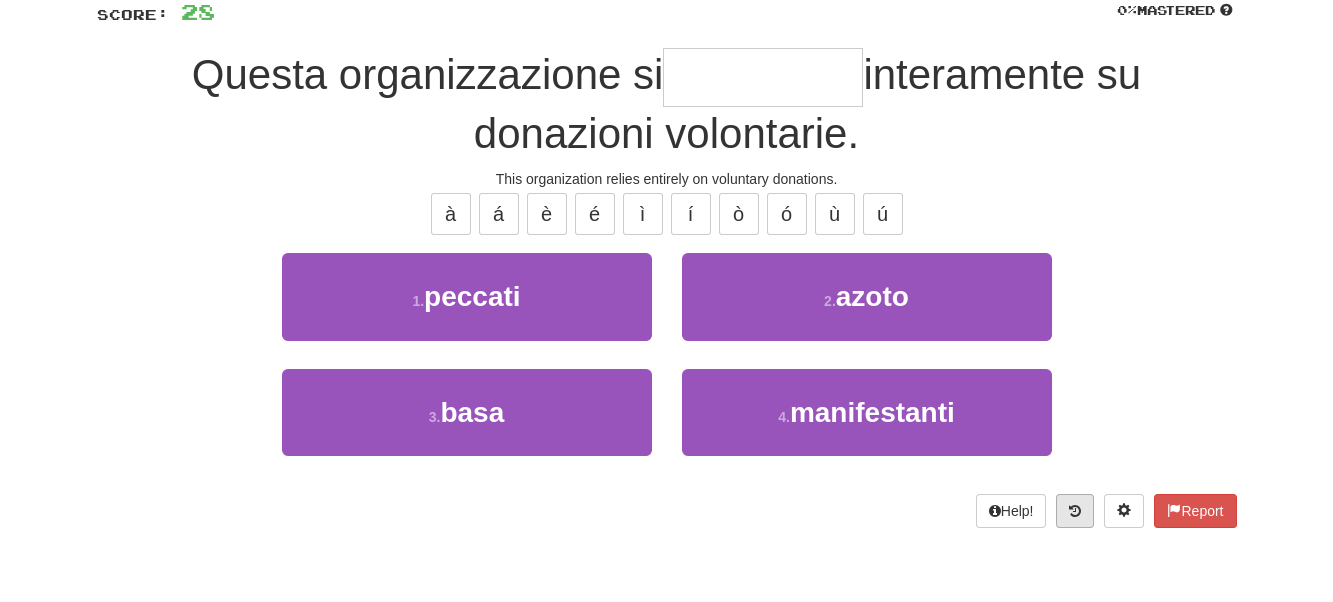 scroll, scrollTop: 200, scrollLeft: 0, axis: vertical 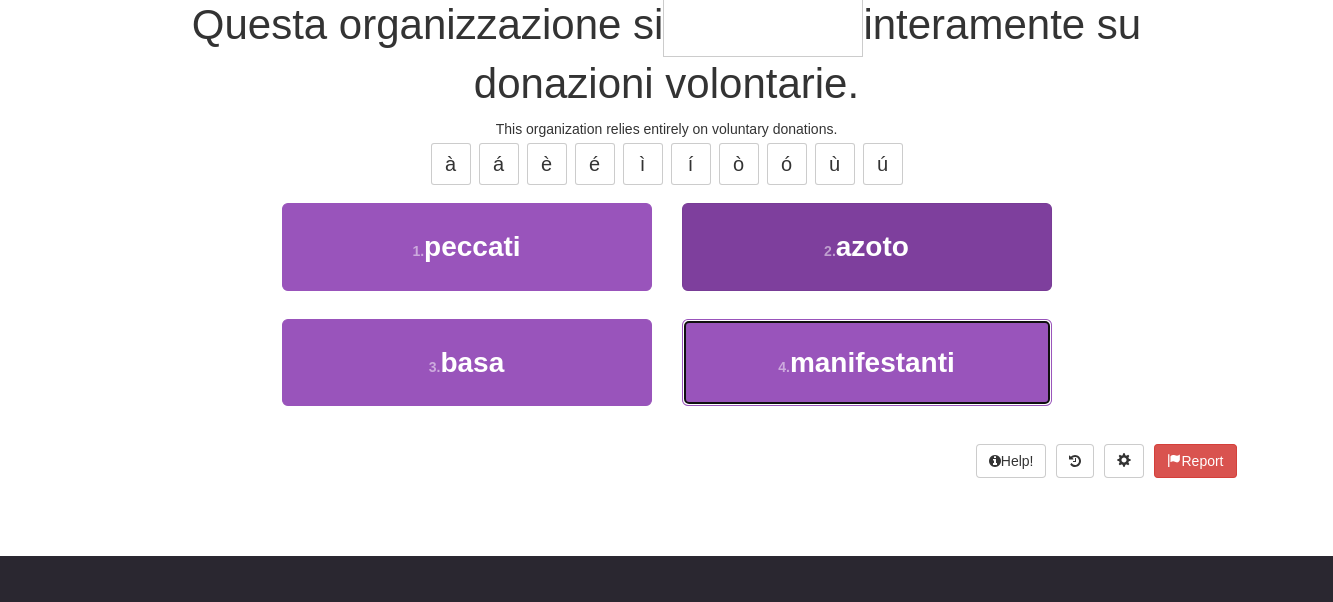 drag, startPoint x: 825, startPoint y: 353, endPoint x: 812, endPoint y: 353, distance: 13 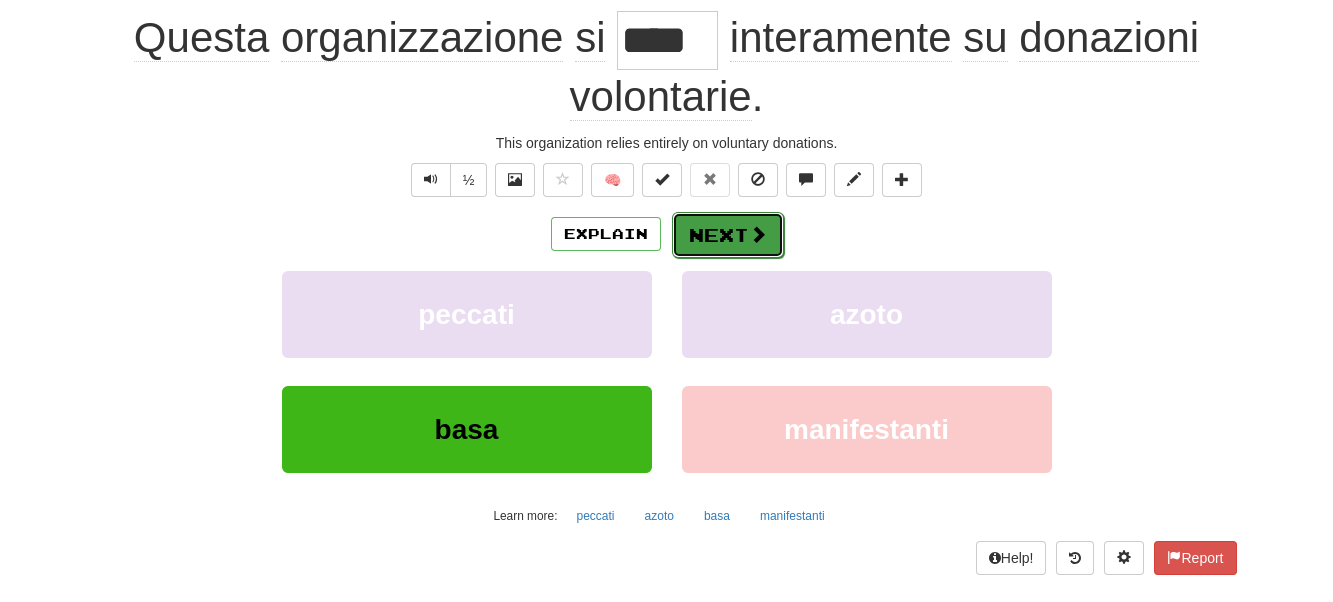 click on "Next" at bounding box center [728, 235] 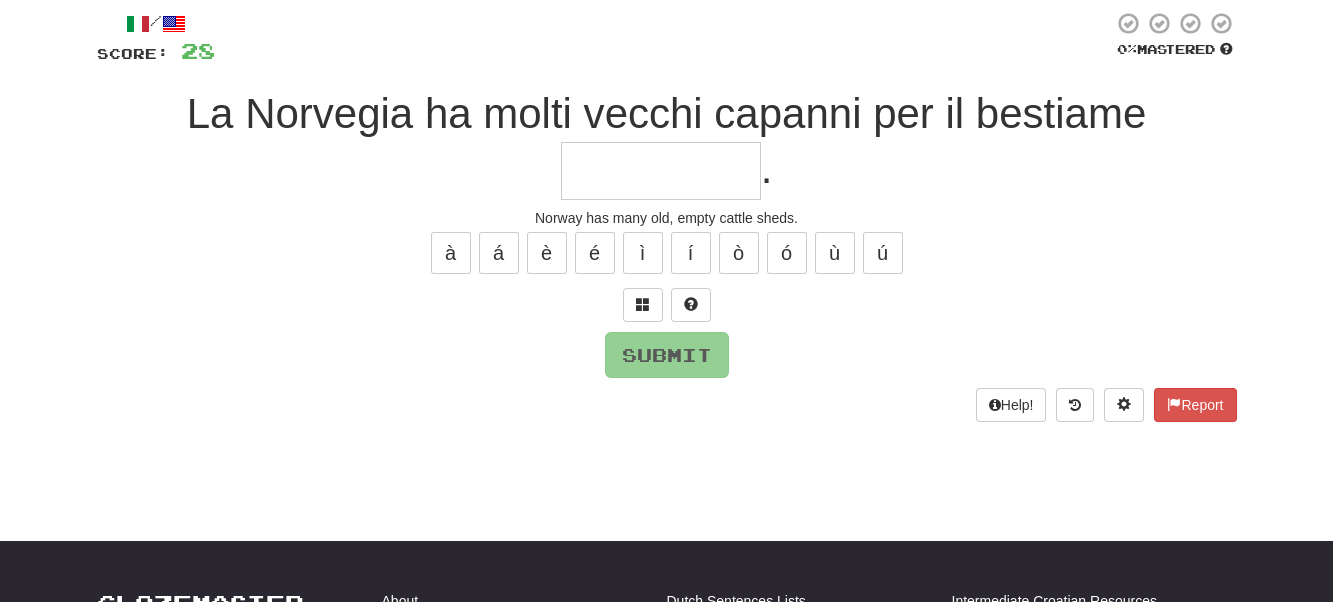 scroll, scrollTop: 87, scrollLeft: 0, axis: vertical 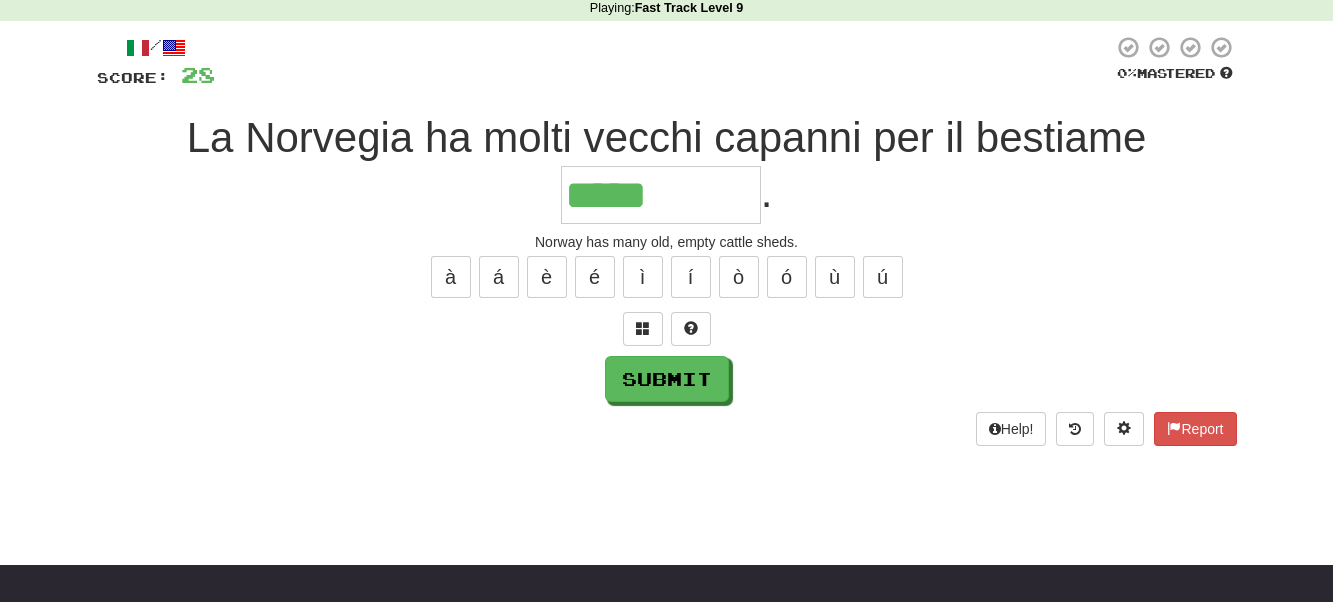 type on "*****" 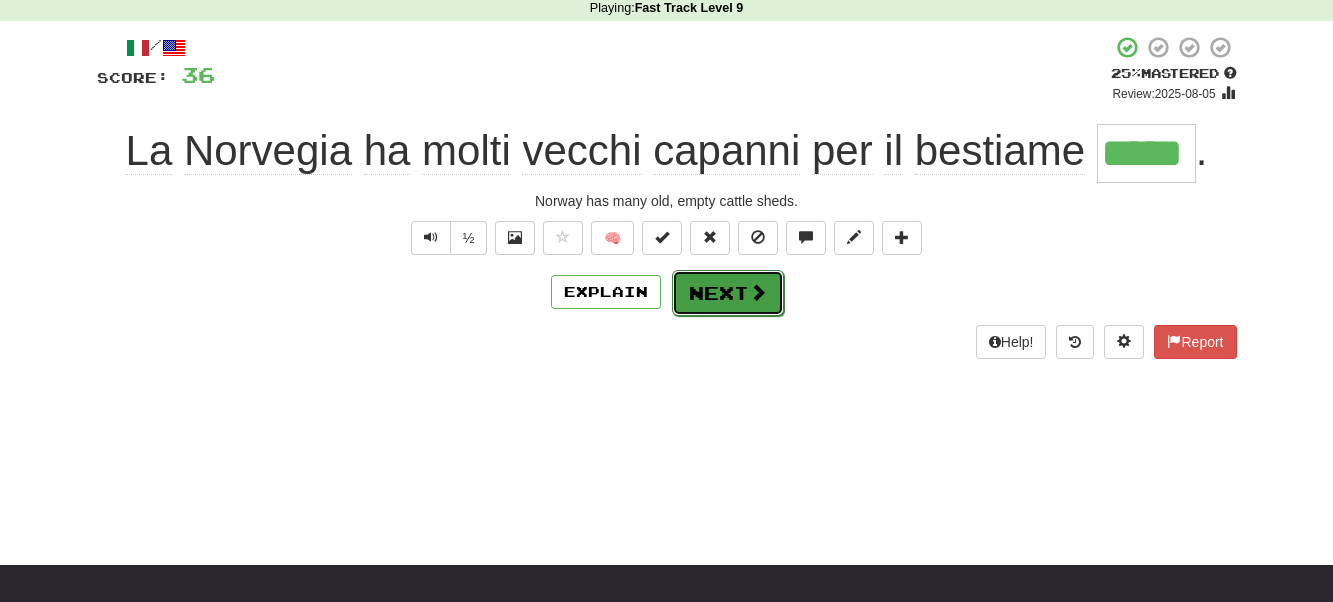 click on "Next" at bounding box center [728, 293] 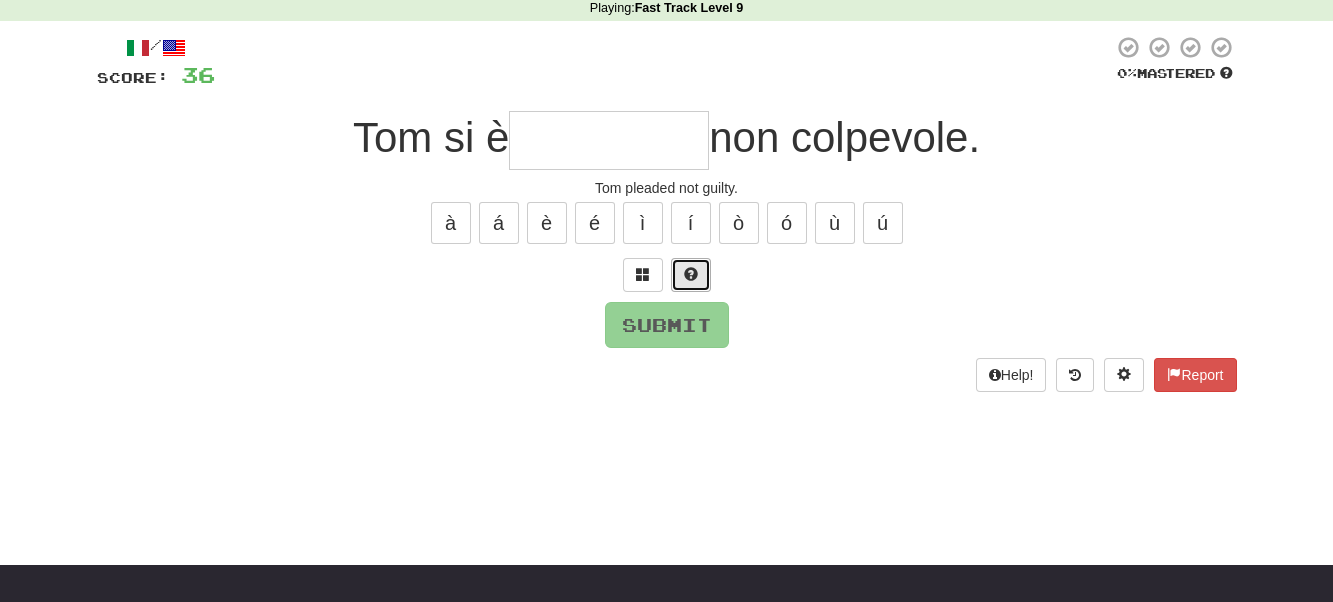 click at bounding box center (691, 275) 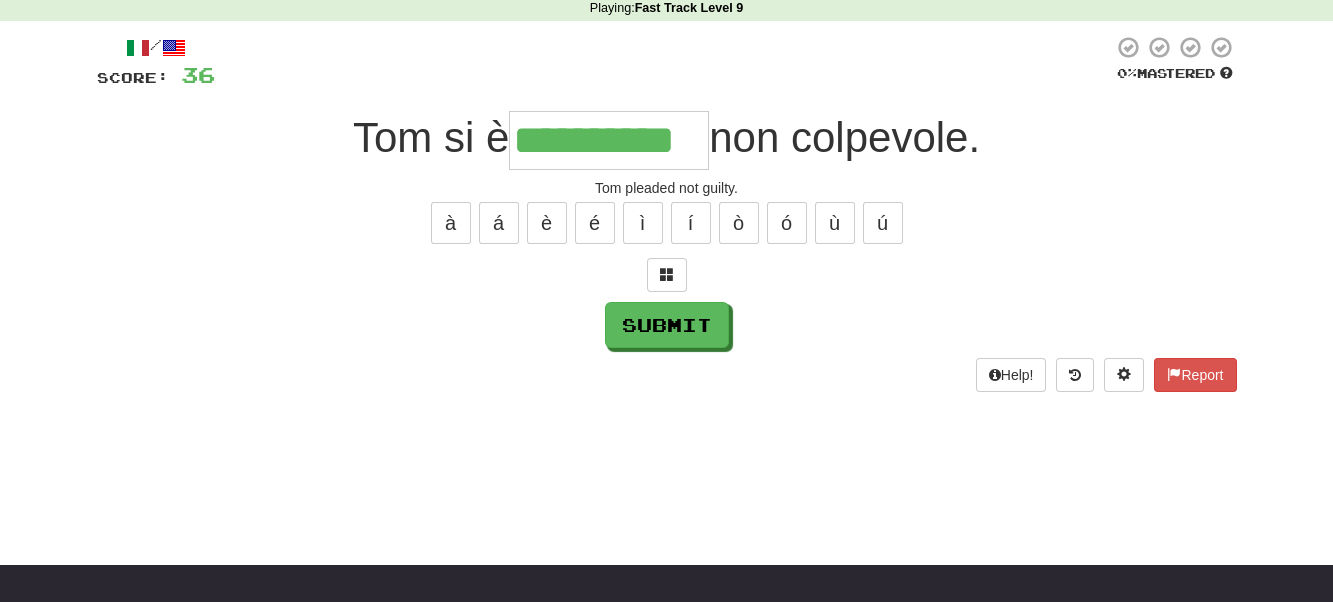 type on "**********" 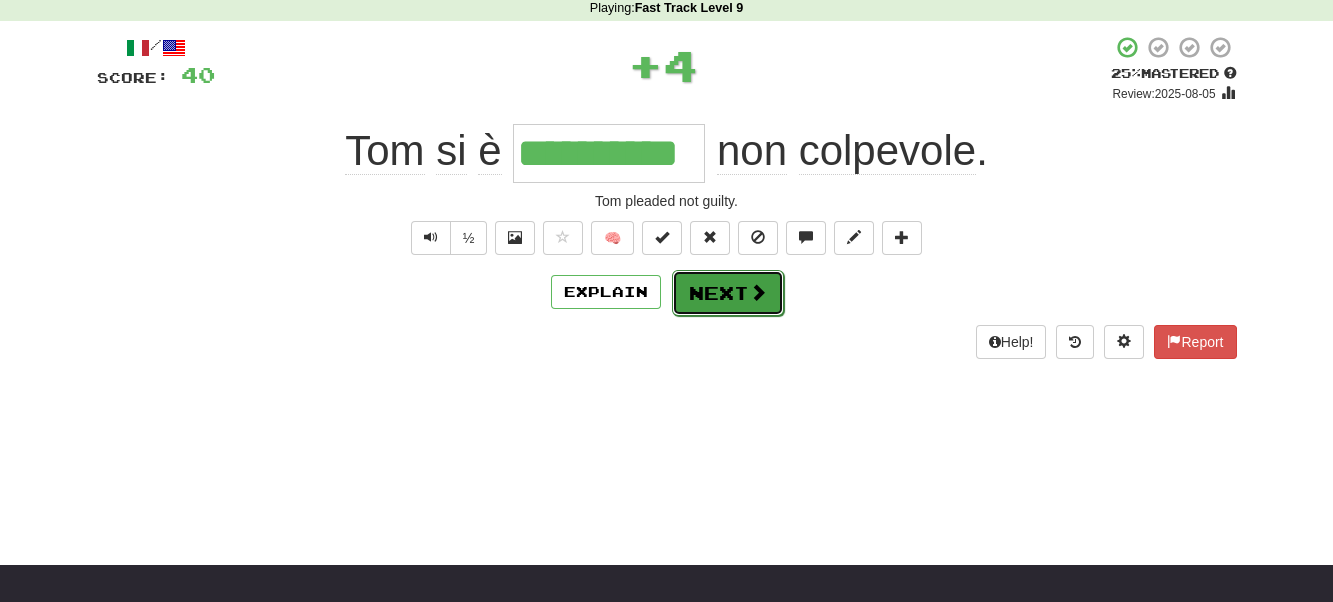 click on "Next" at bounding box center (728, 293) 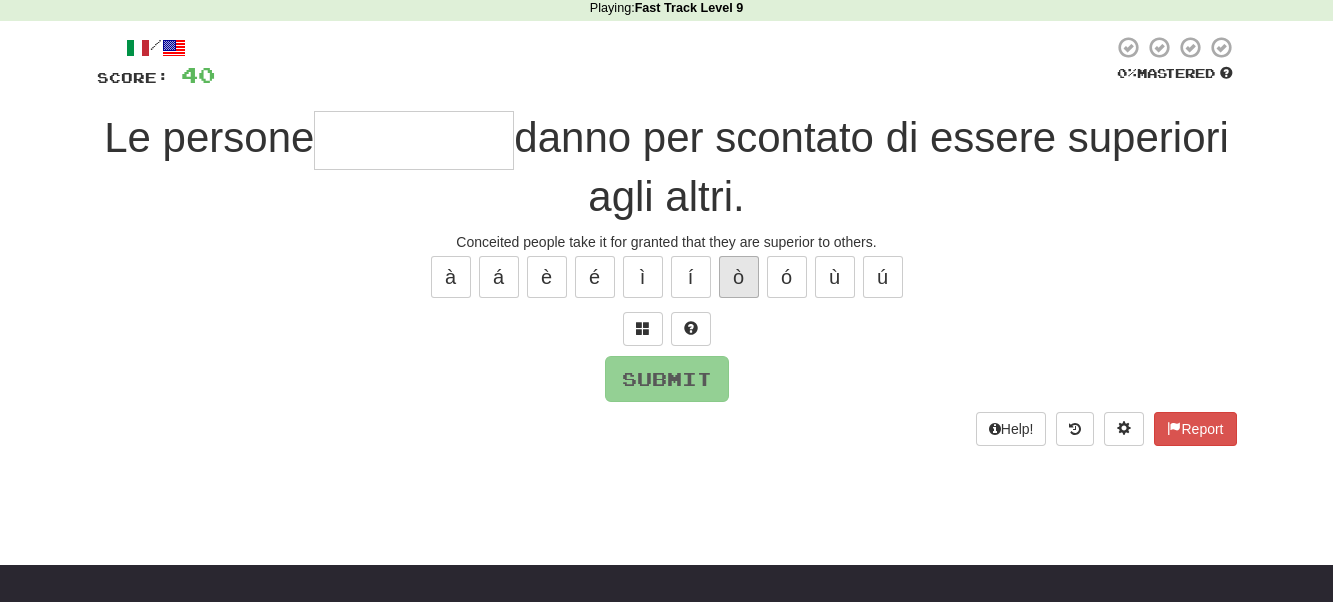 type on "*" 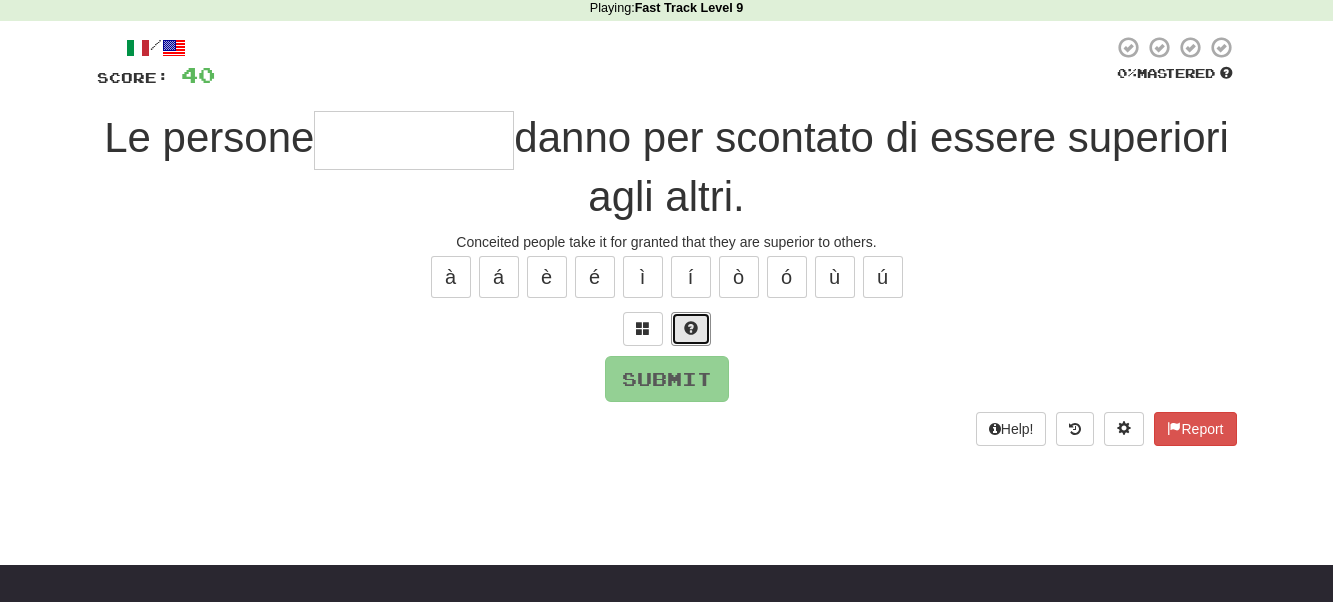 click at bounding box center [691, 328] 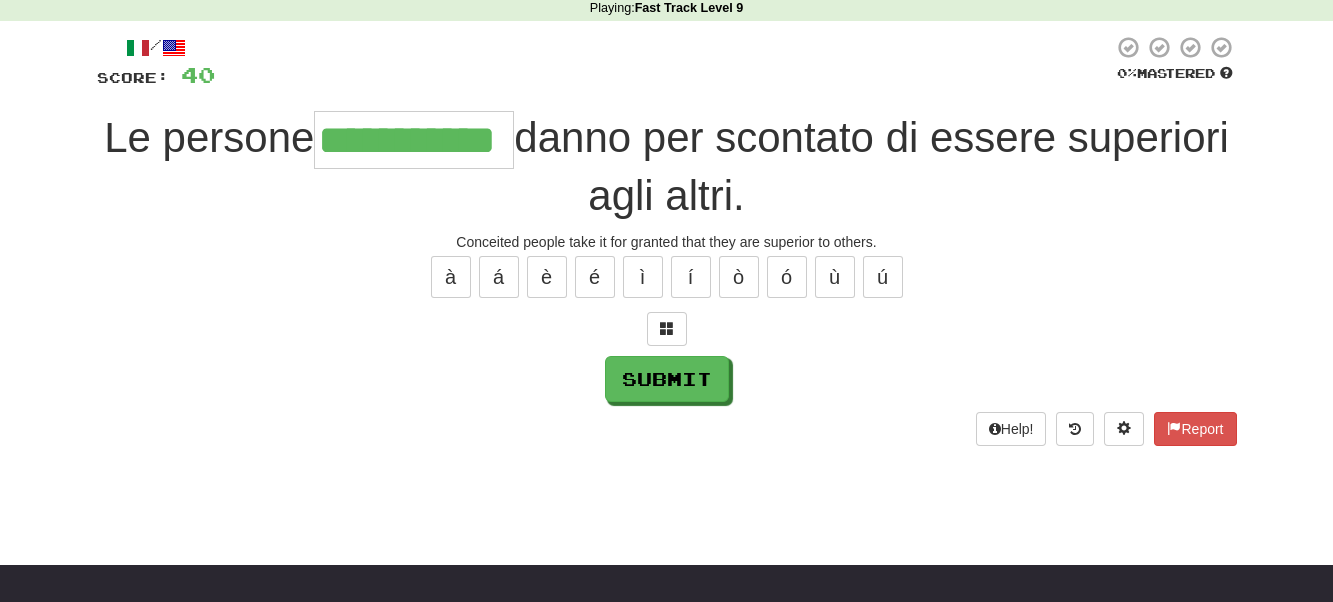 scroll, scrollTop: 0, scrollLeft: 38, axis: horizontal 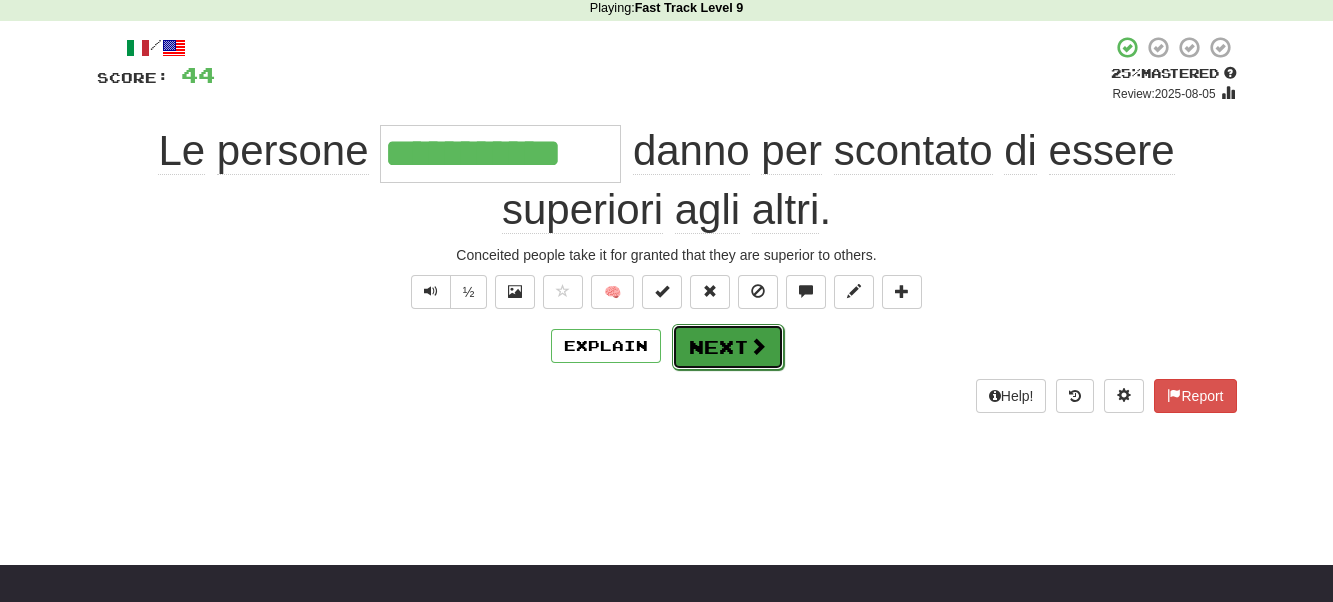 click on "Next" at bounding box center (728, 347) 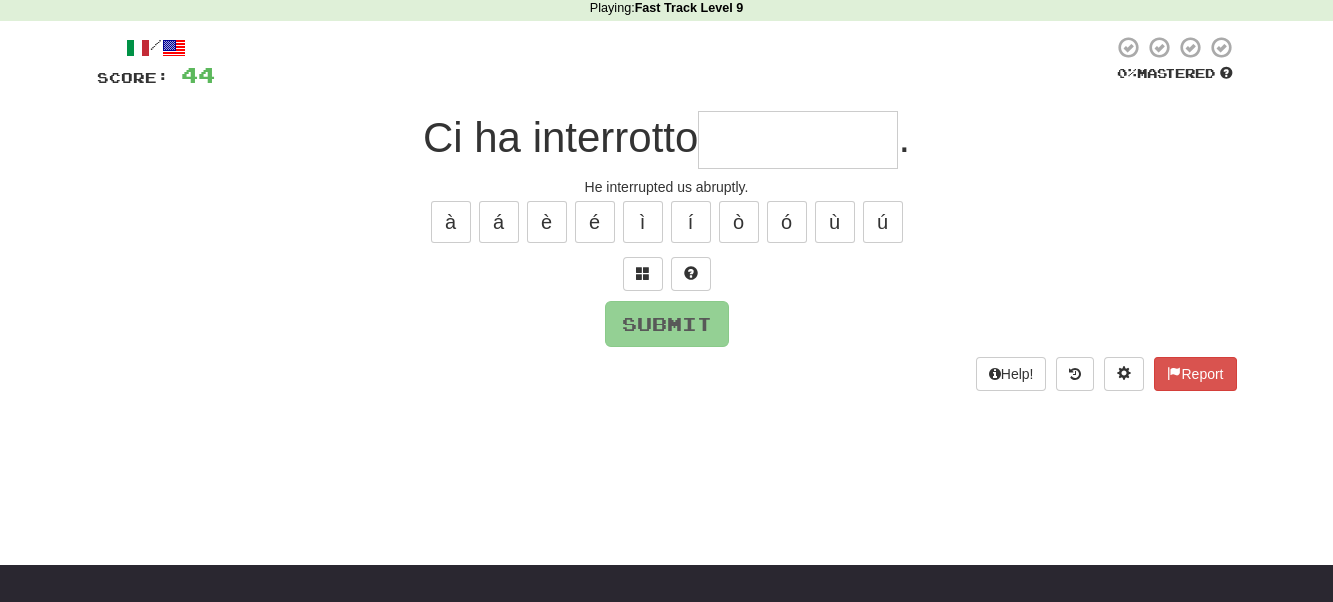 type on "*" 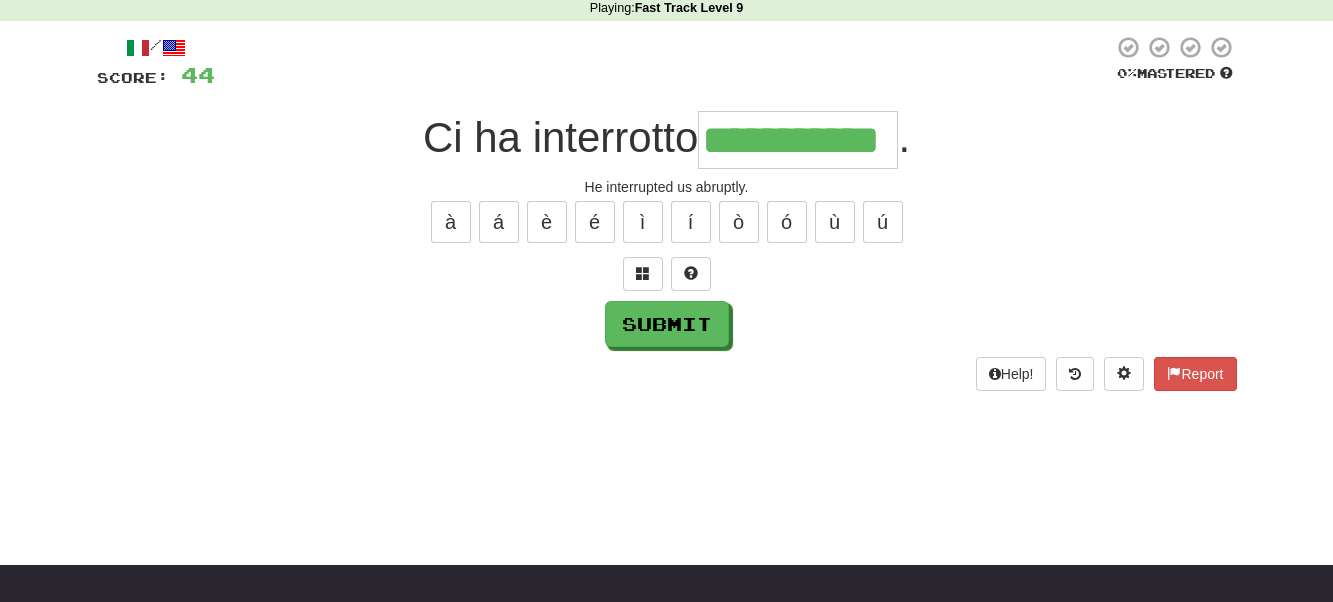 scroll, scrollTop: 0, scrollLeft: 50, axis: horizontal 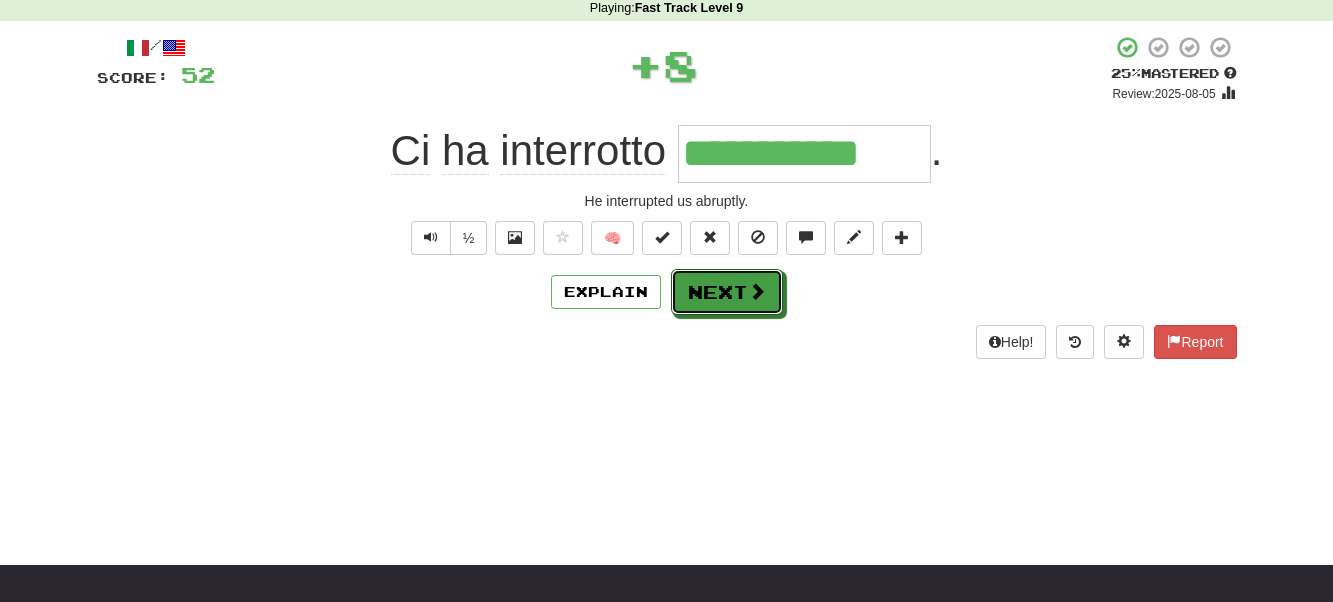 click on "Next" at bounding box center [727, 292] 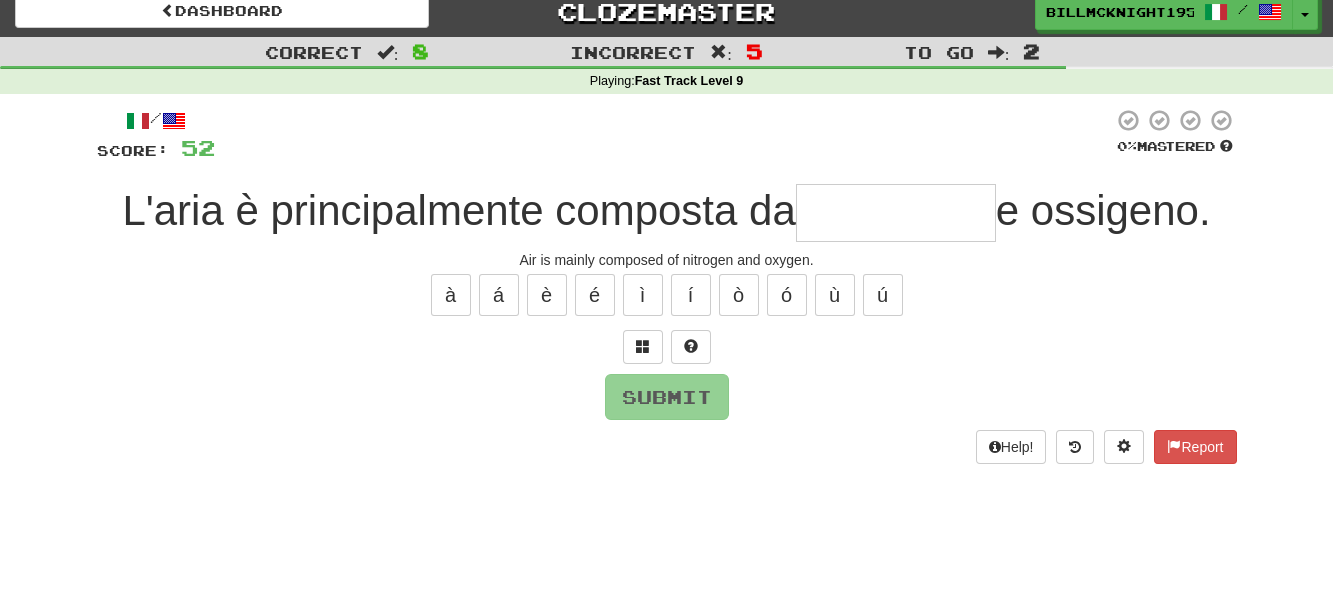 scroll, scrollTop: 0, scrollLeft: 0, axis: both 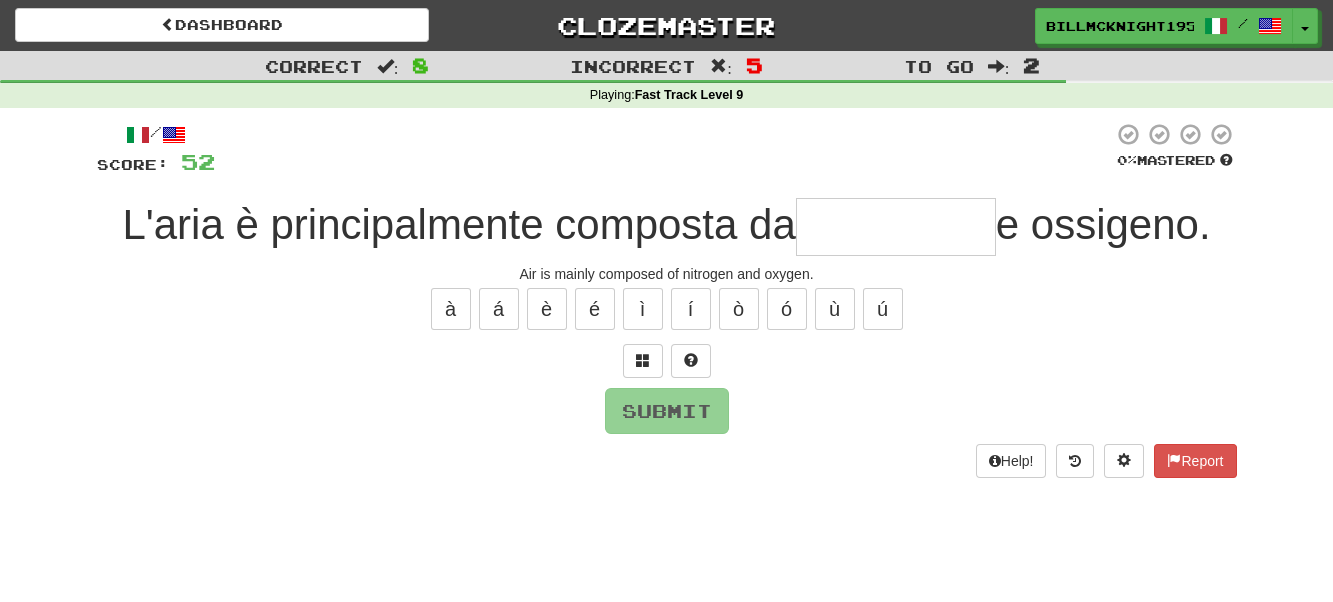 type on "*" 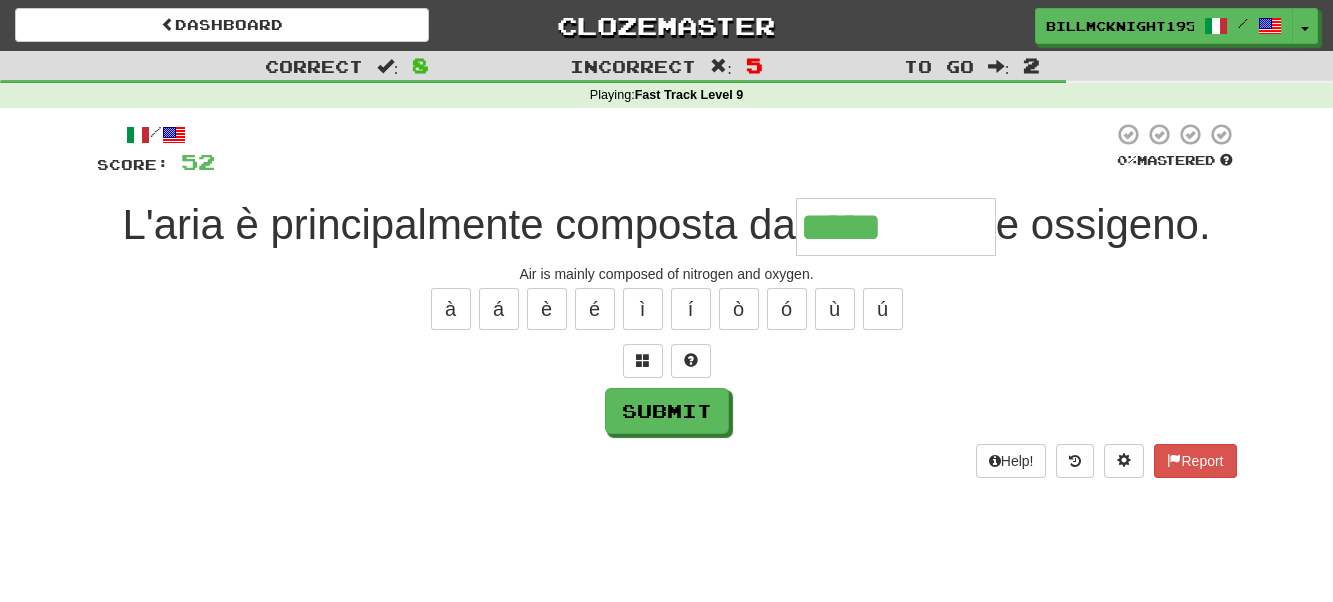 type on "*****" 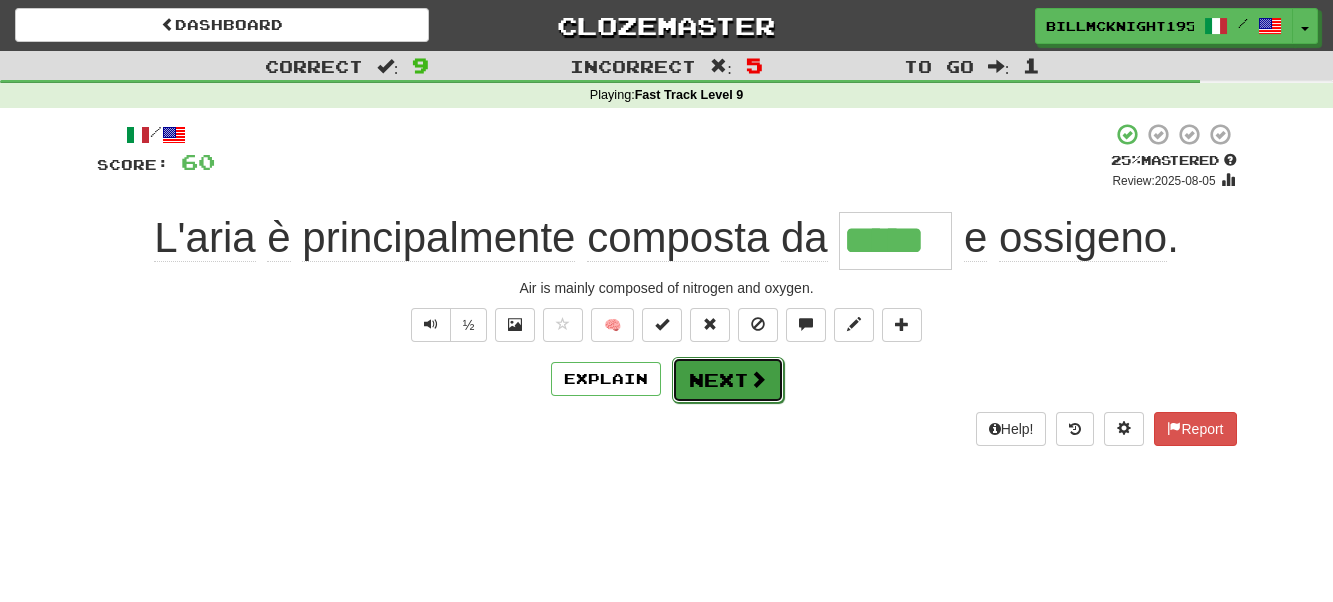 click on "Next" at bounding box center [728, 380] 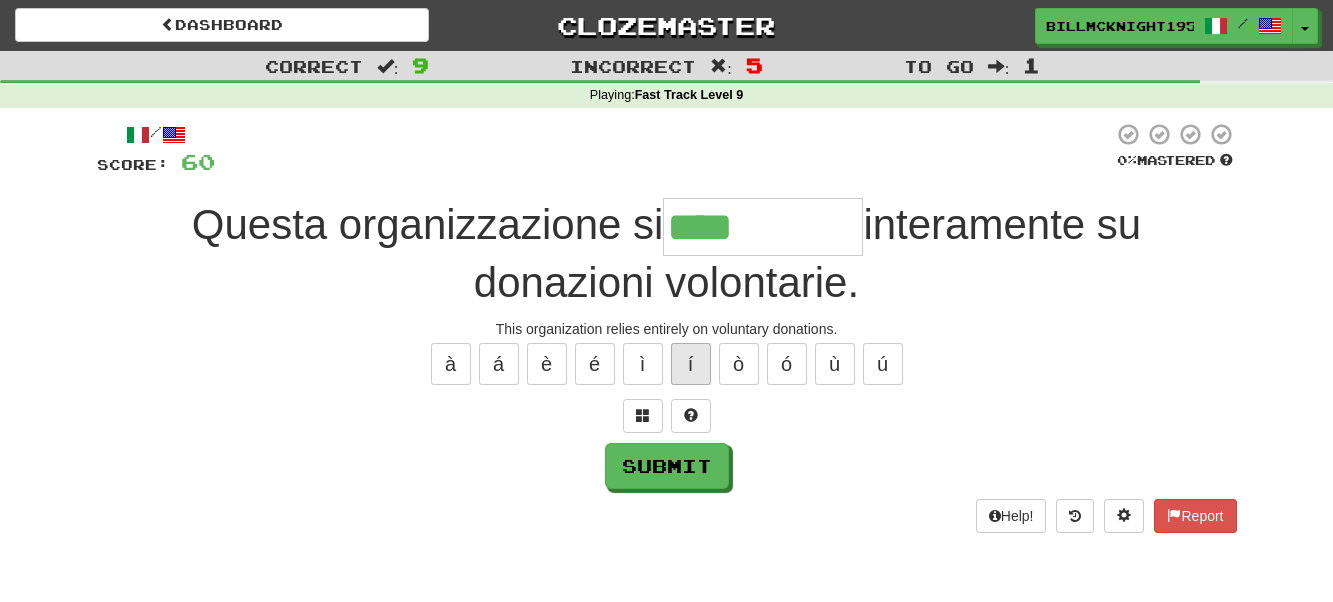 type on "****" 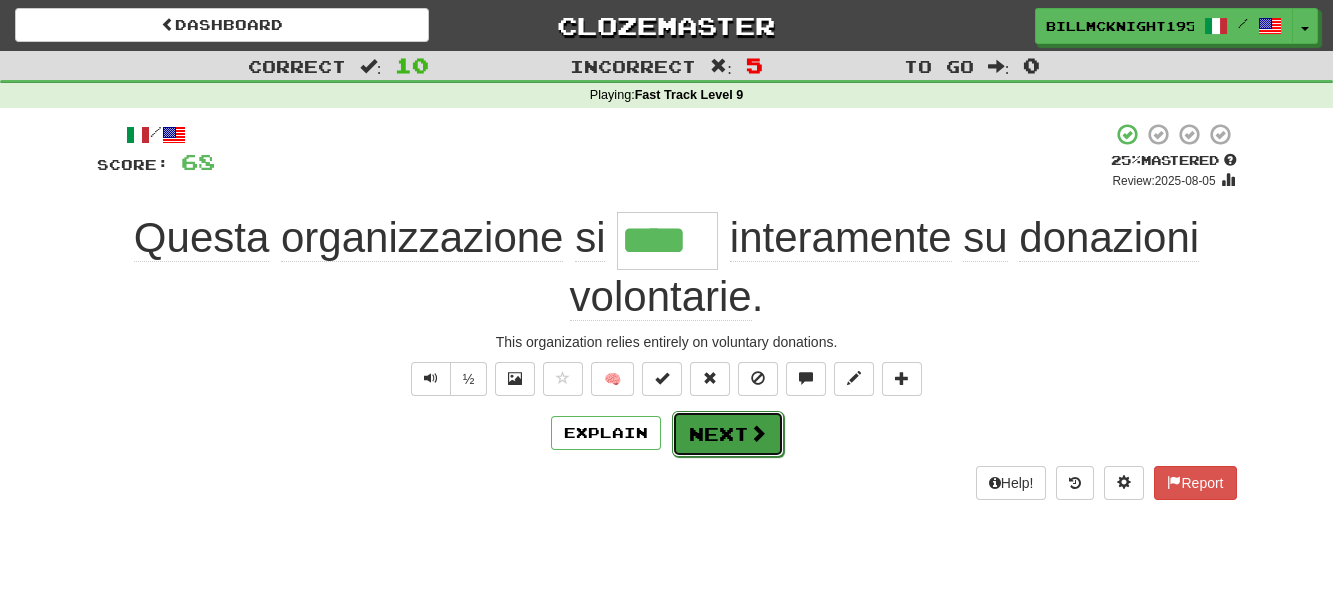 click on "Next" at bounding box center (728, 434) 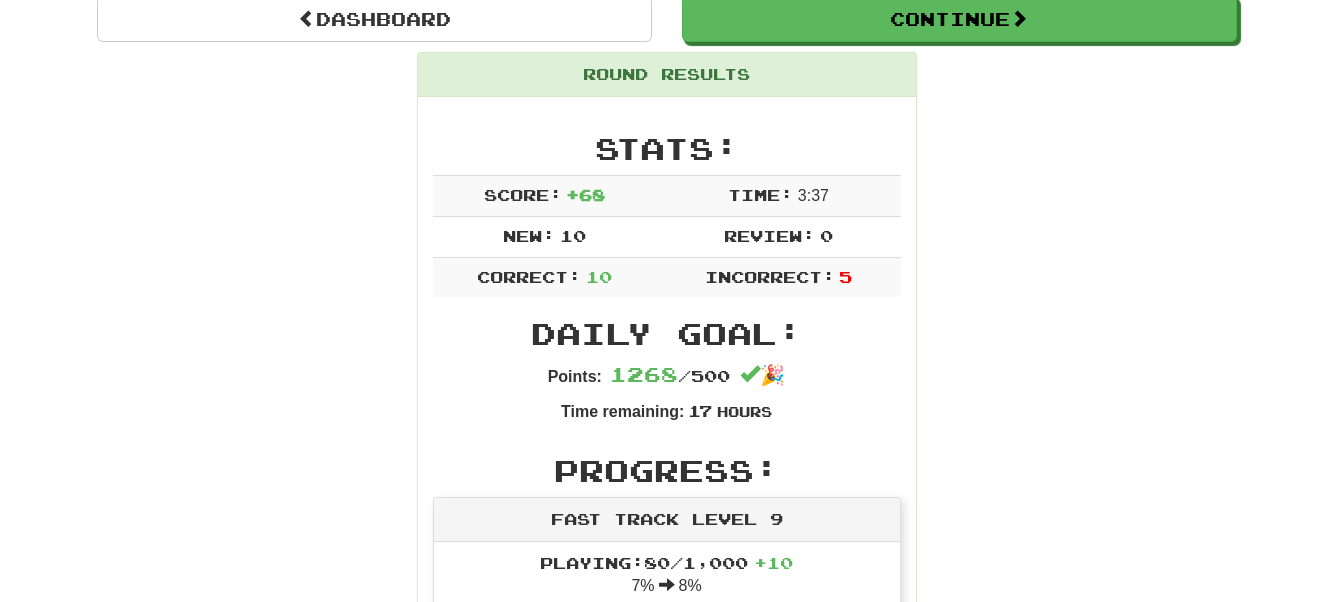 scroll, scrollTop: 0, scrollLeft: 0, axis: both 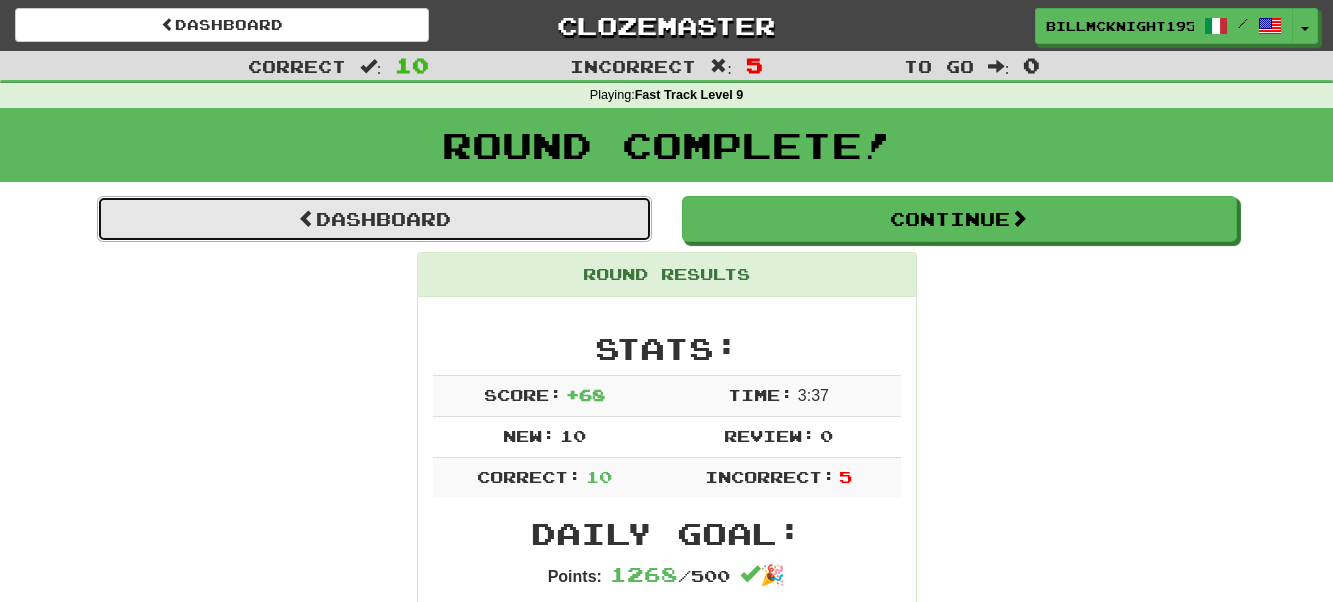 click on "Dashboard" at bounding box center [374, 219] 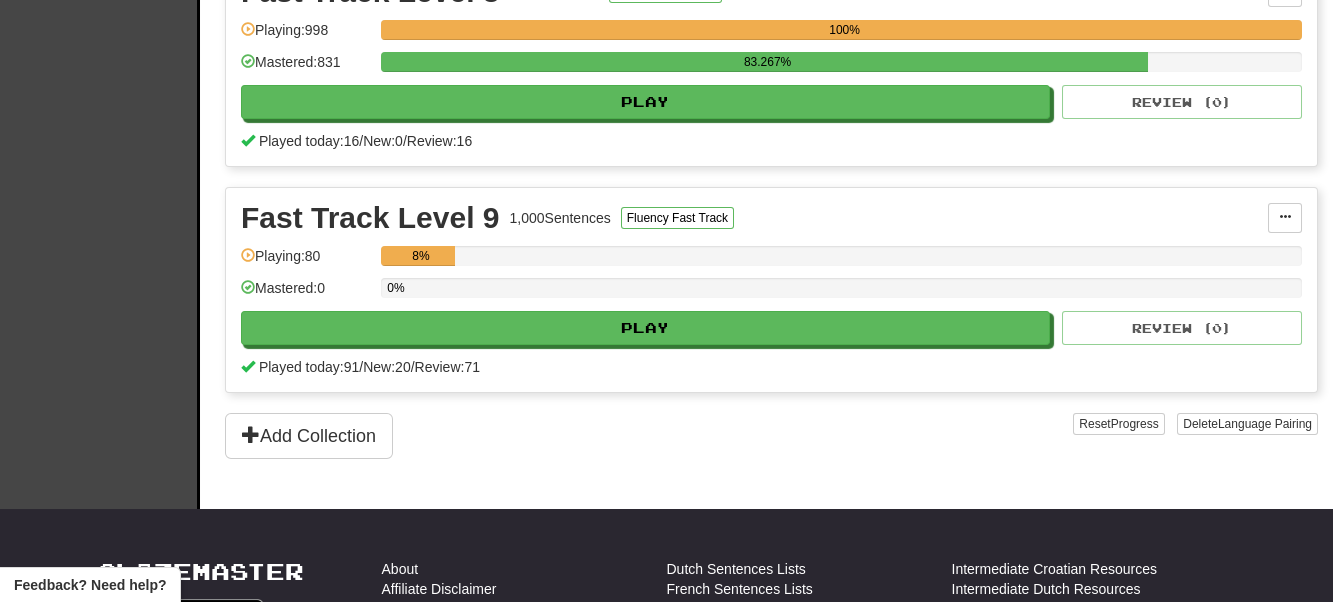 scroll, scrollTop: 0, scrollLeft: 0, axis: both 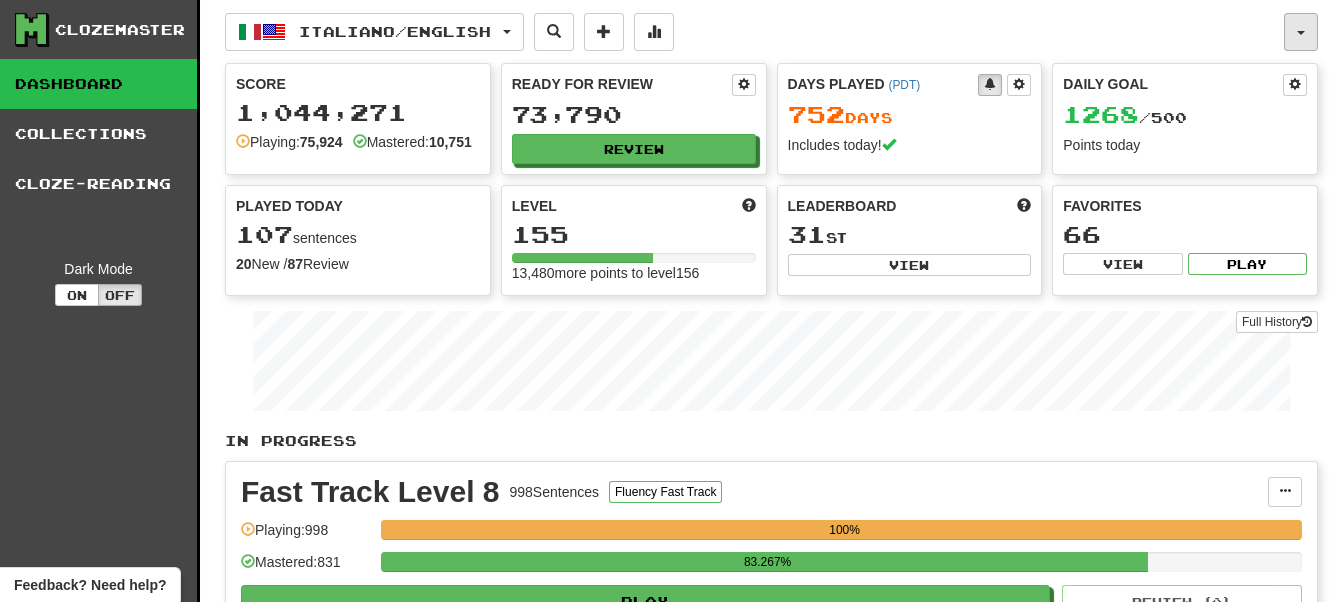 click at bounding box center (1301, 32) 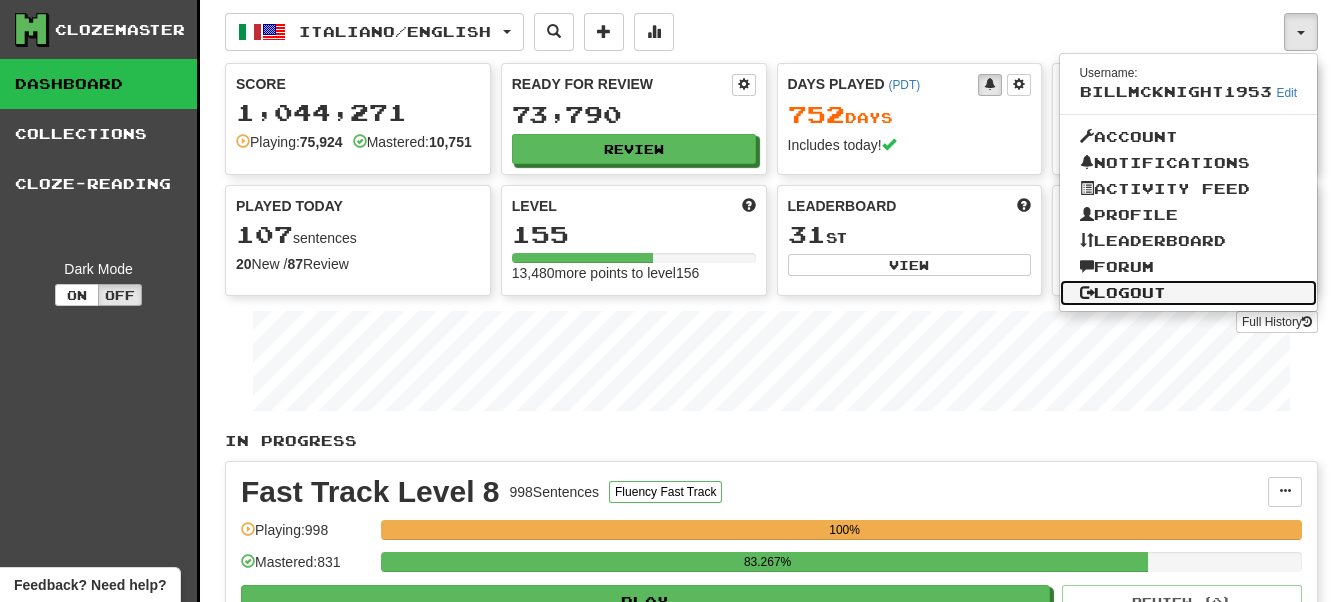 click on "Logout" at bounding box center [1189, 293] 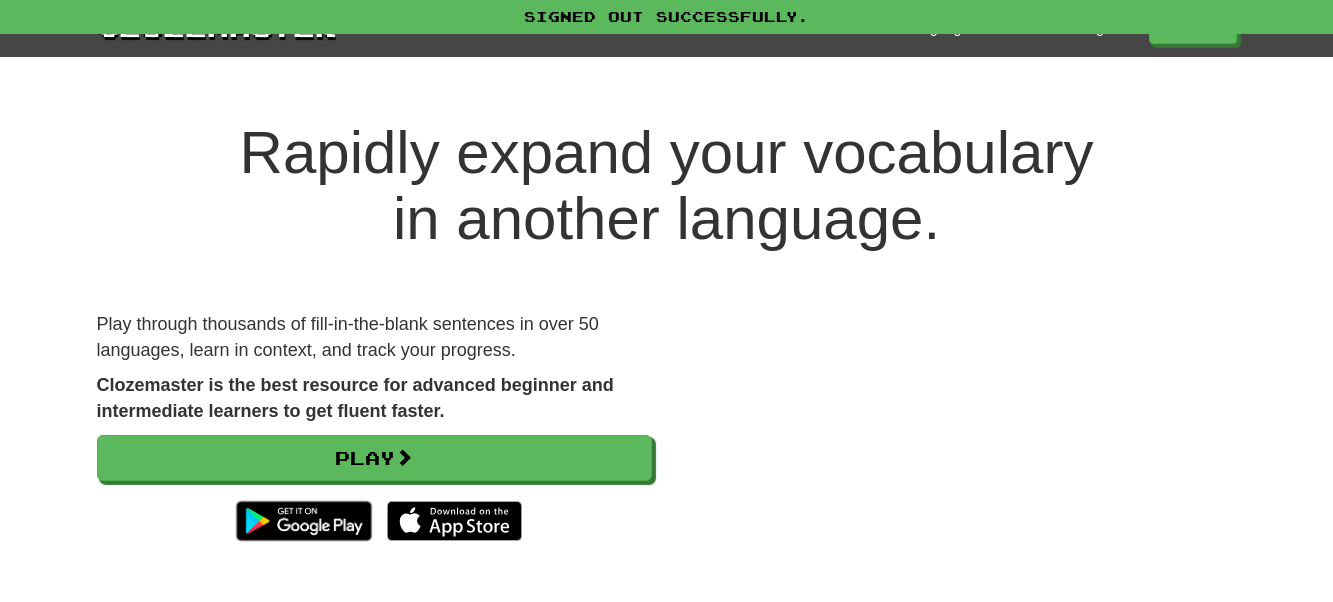 scroll, scrollTop: 0, scrollLeft: 0, axis: both 